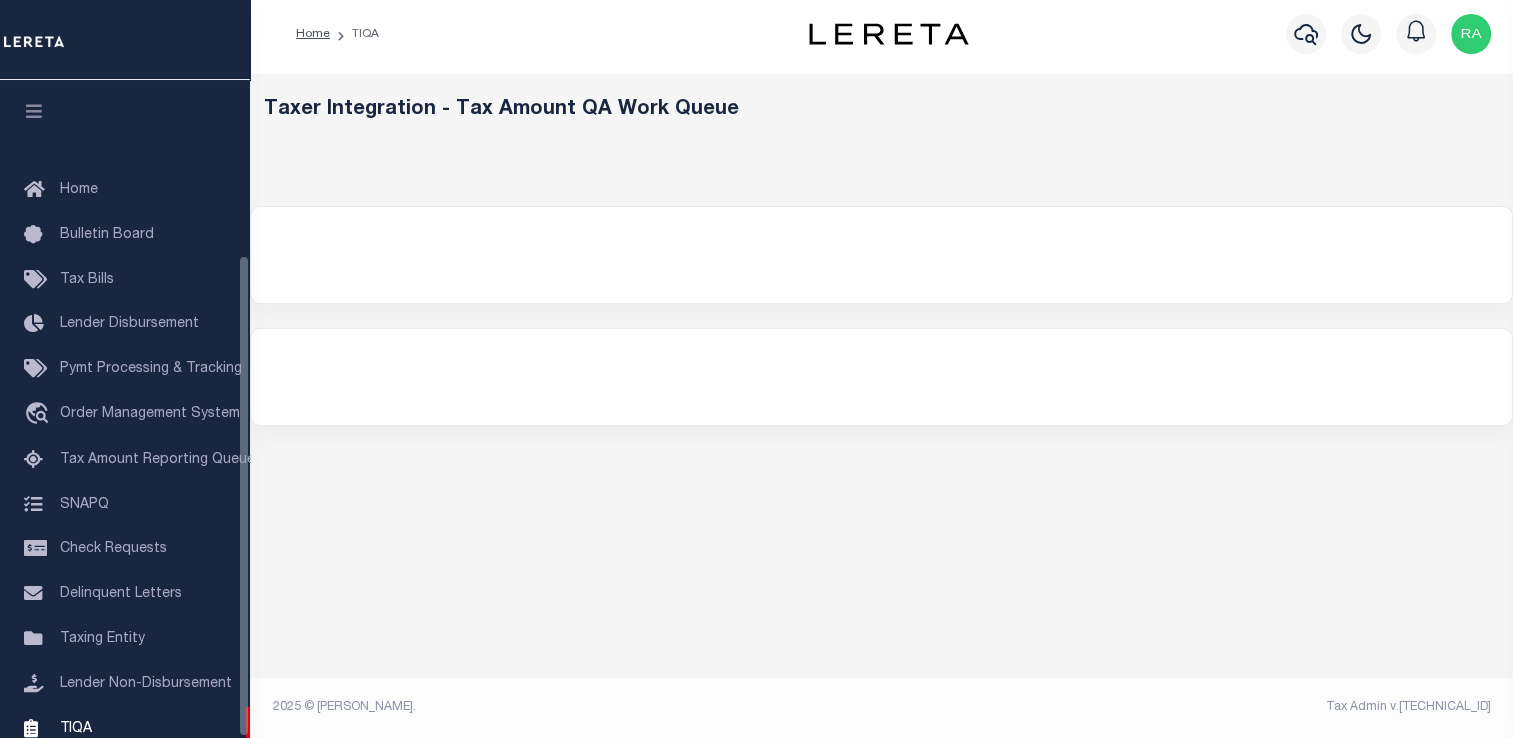 select on "200" 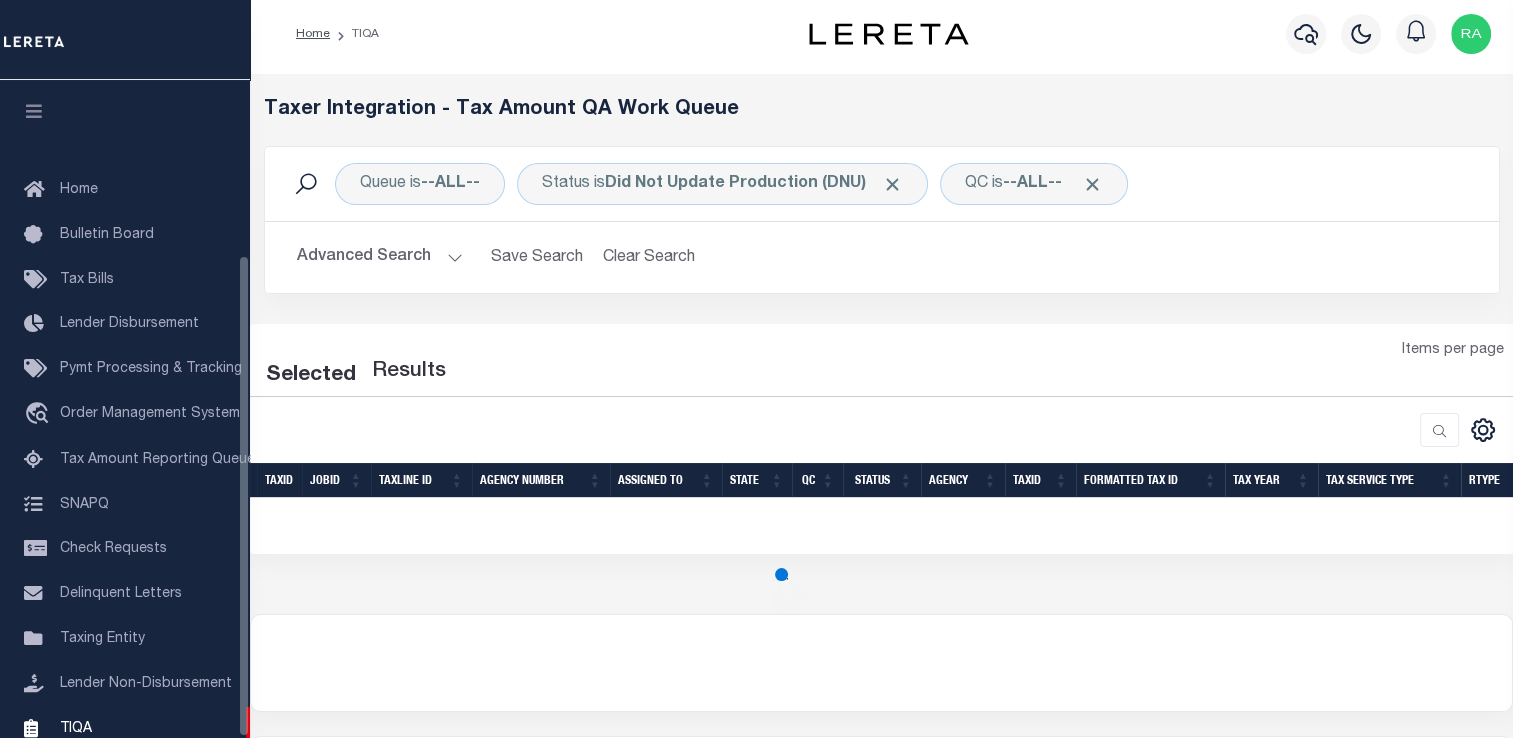 select on "200" 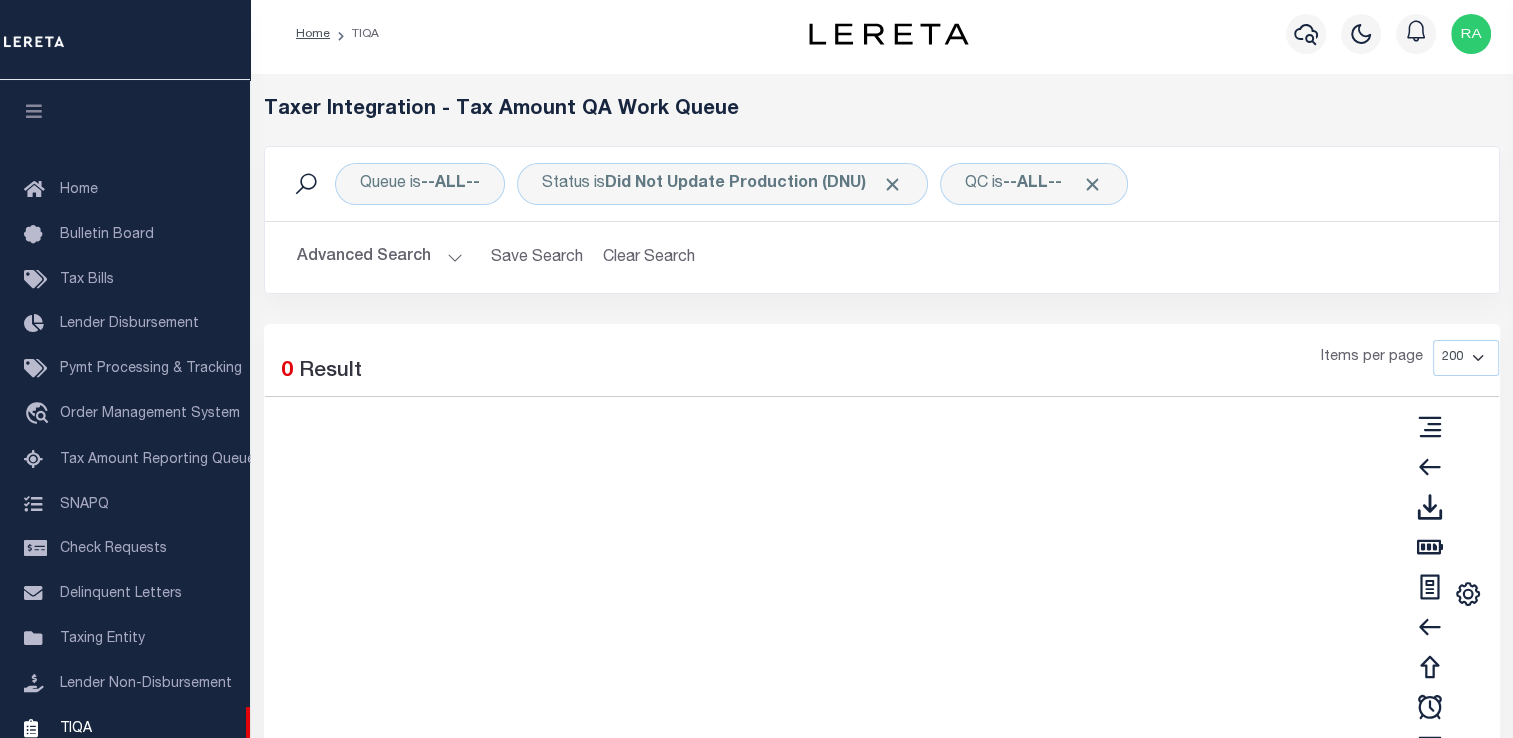 scroll, scrollTop: 6, scrollLeft: 0, axis: vertical 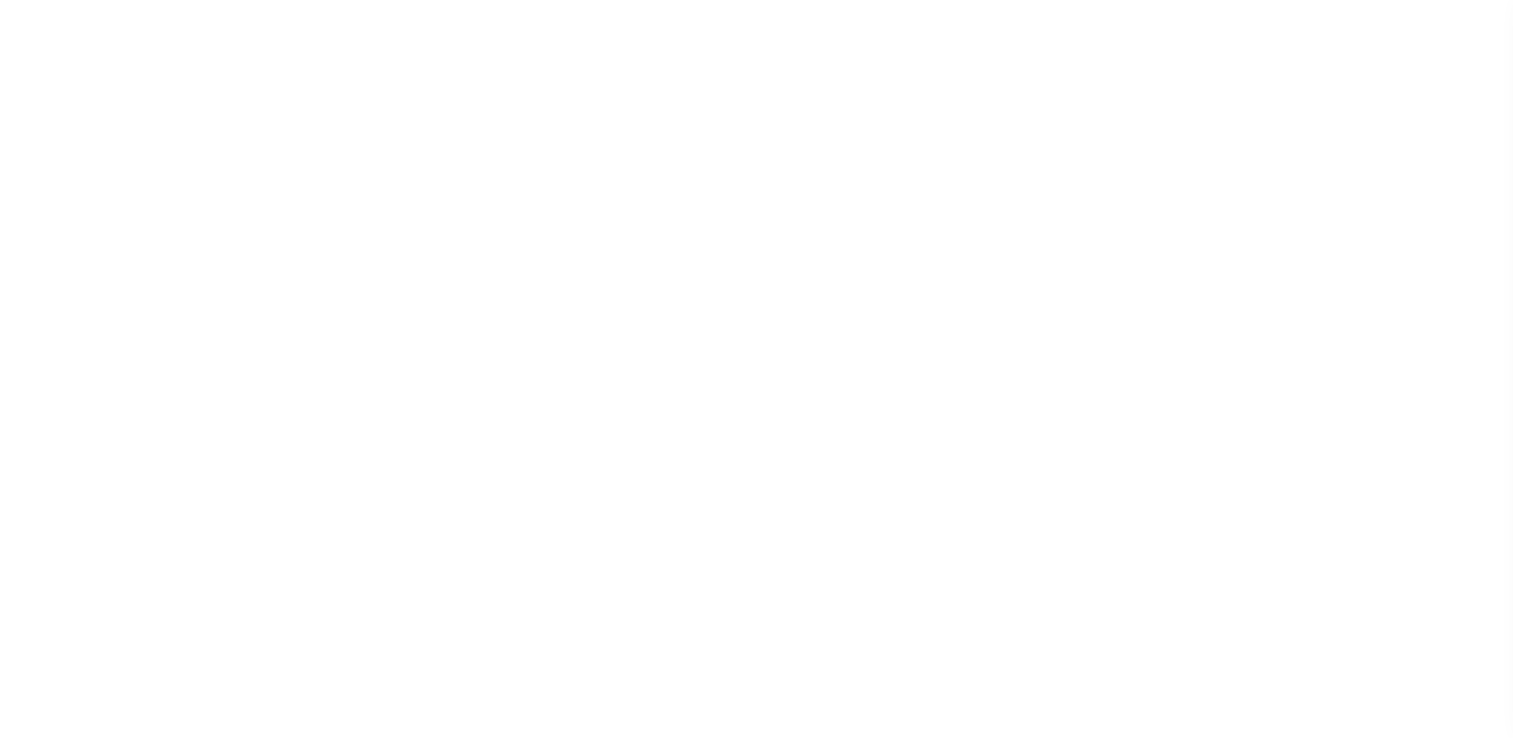 select on "200" 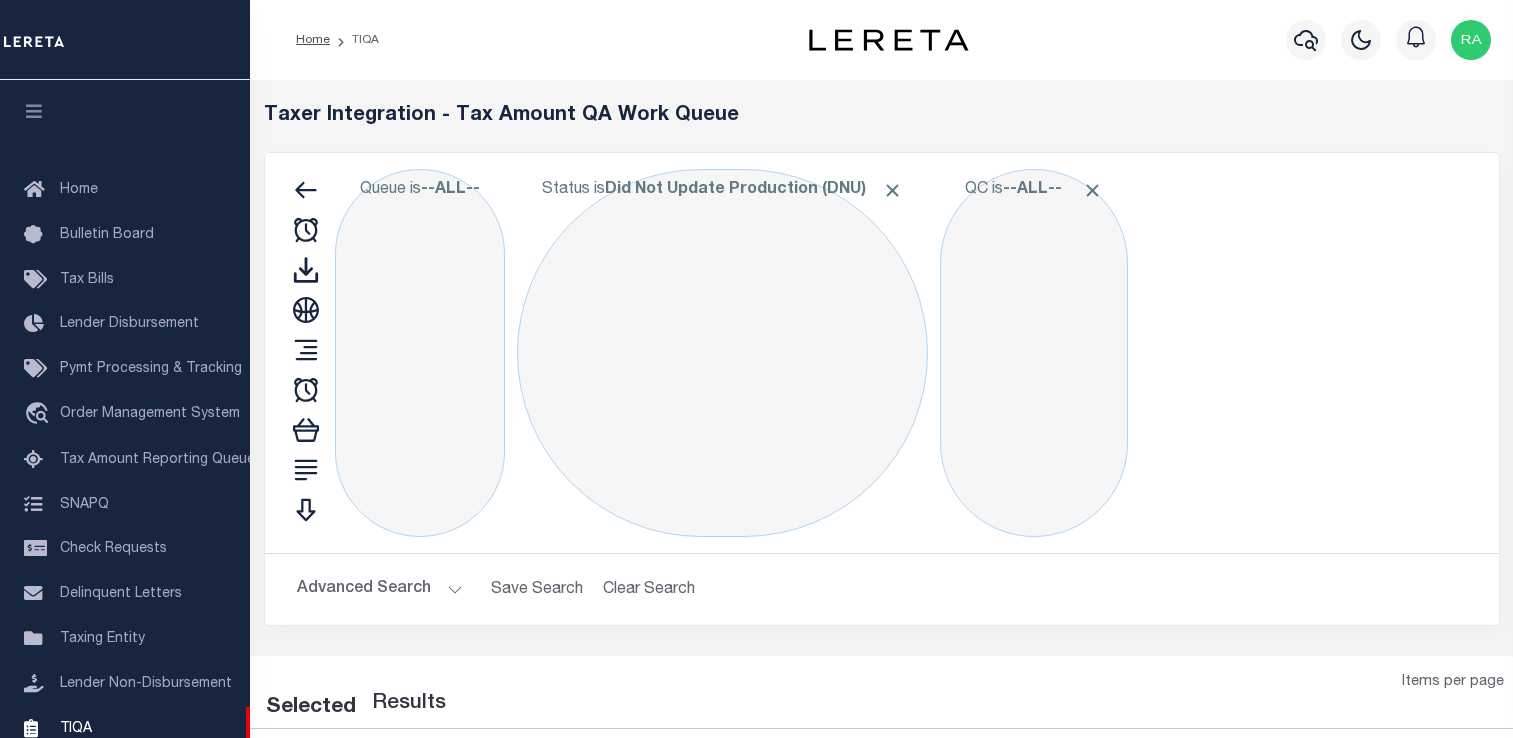 select on "200" 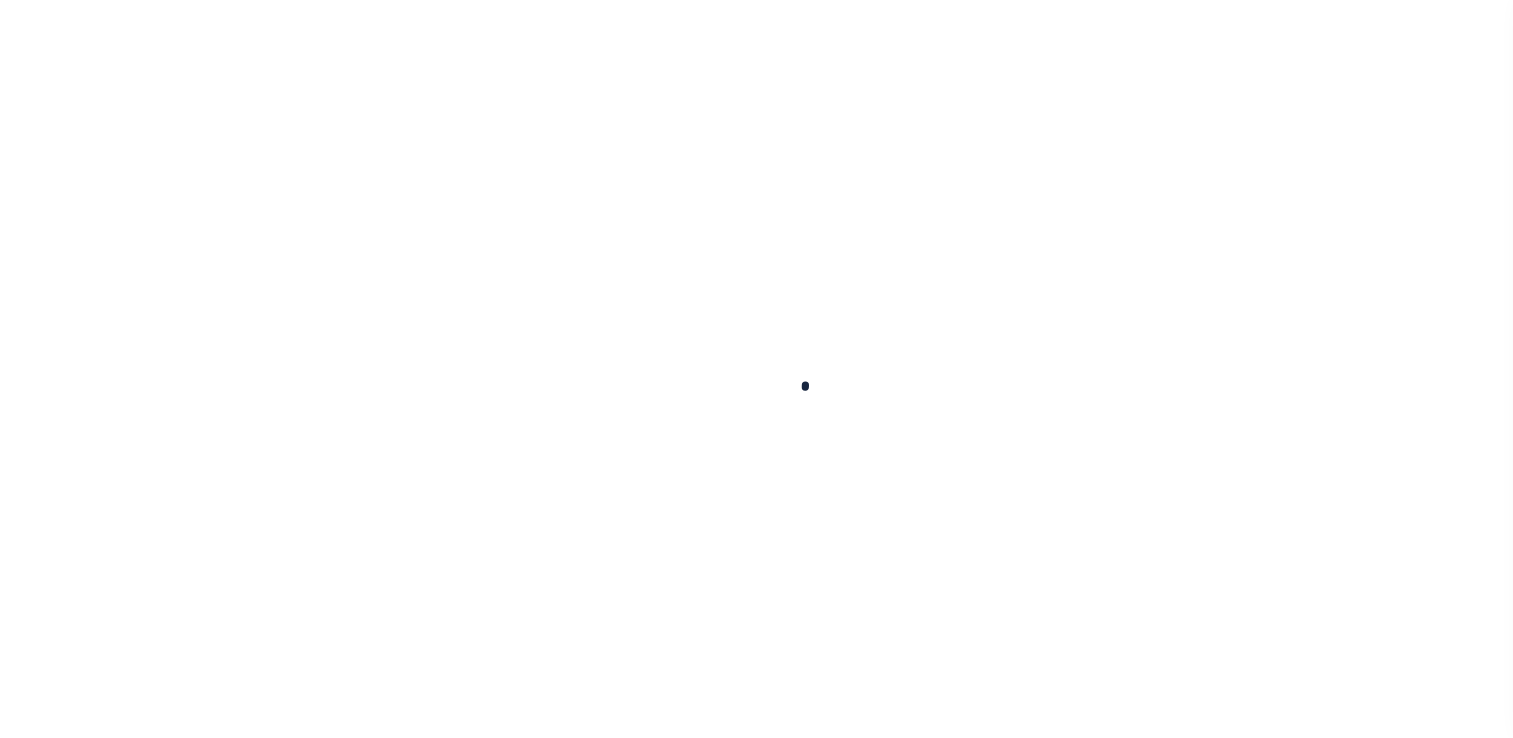 scroll, scrollTop: 0, scrollLeft: 0, axis: both 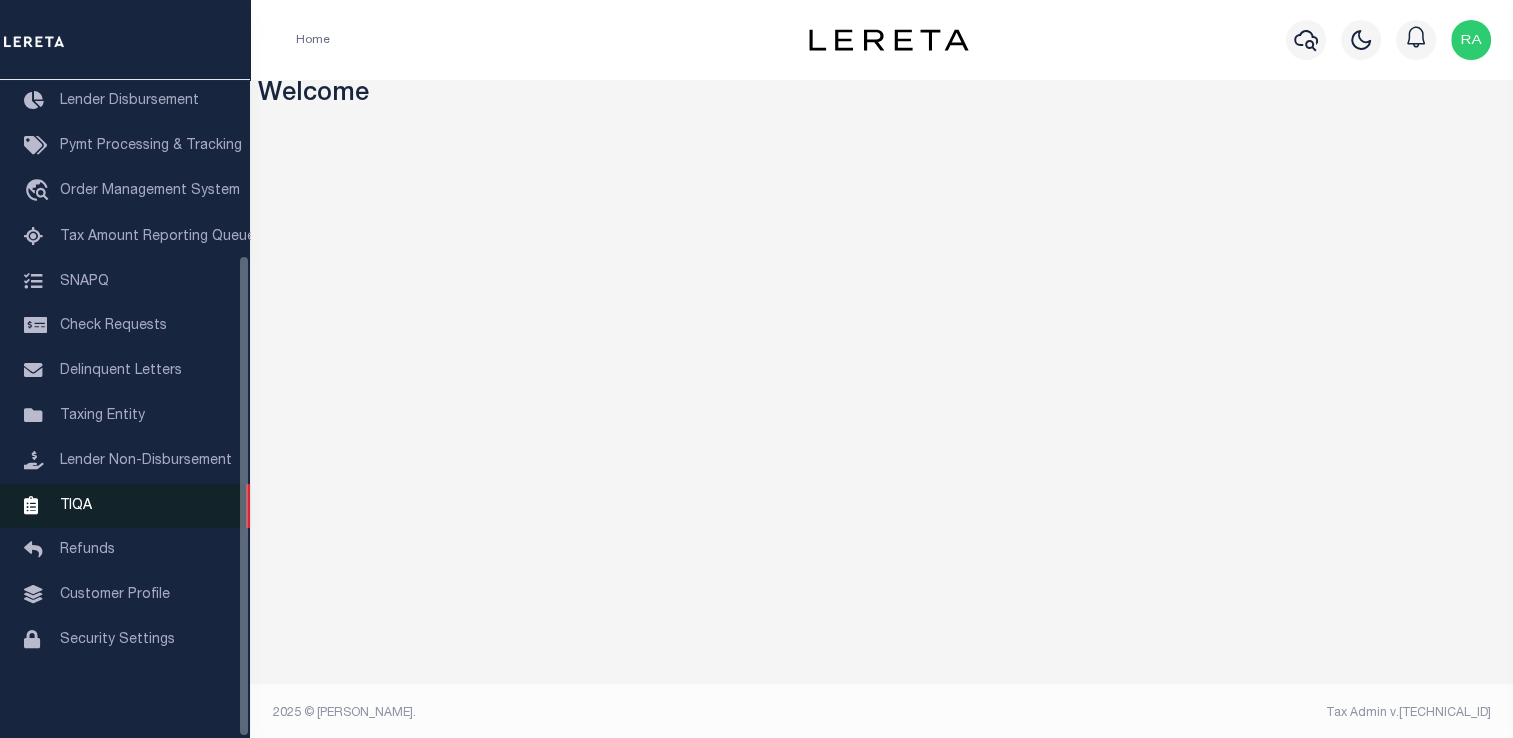 click on "TIQA" at bounding box center (125, 506) 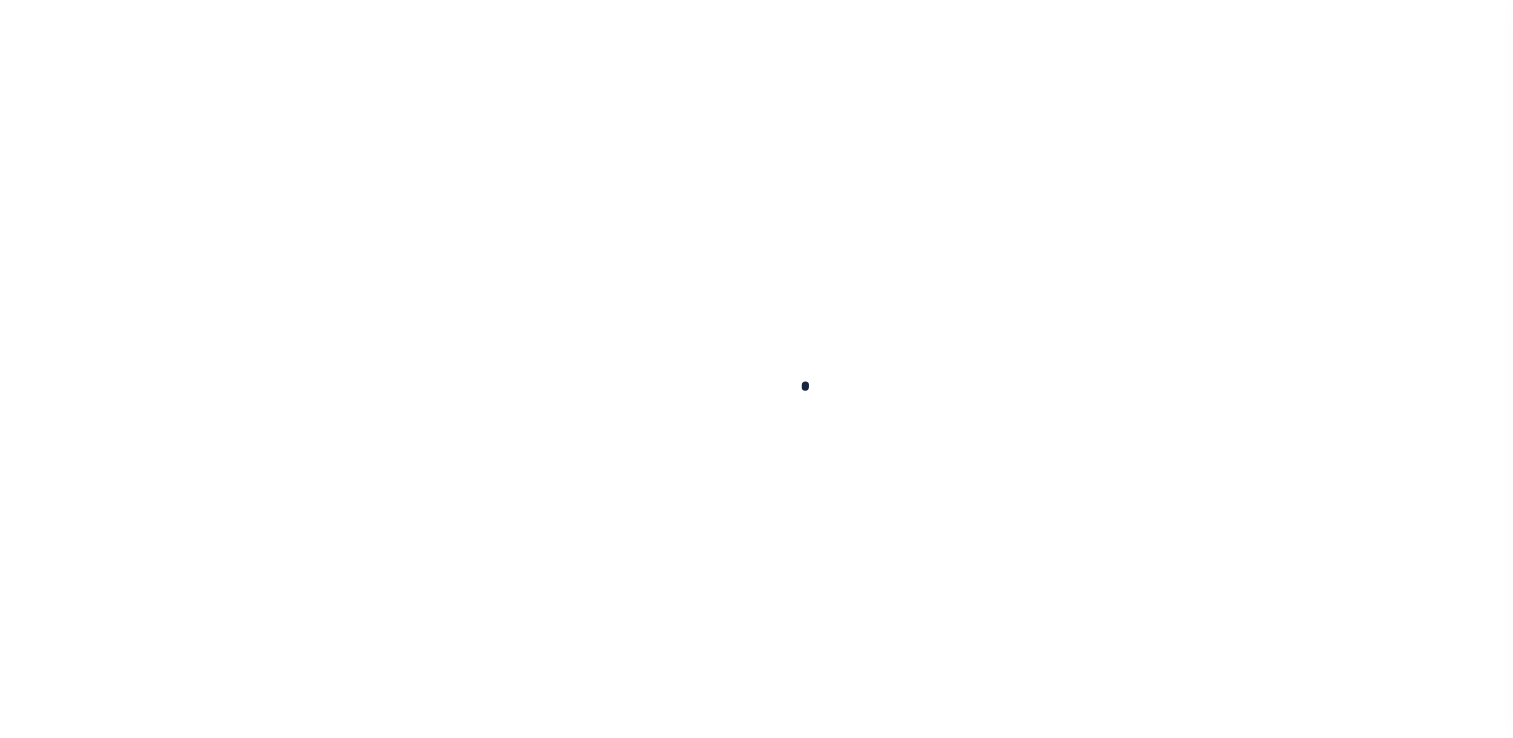 scroll, scrollTop: 0, scrollLeft: 0, axis: both 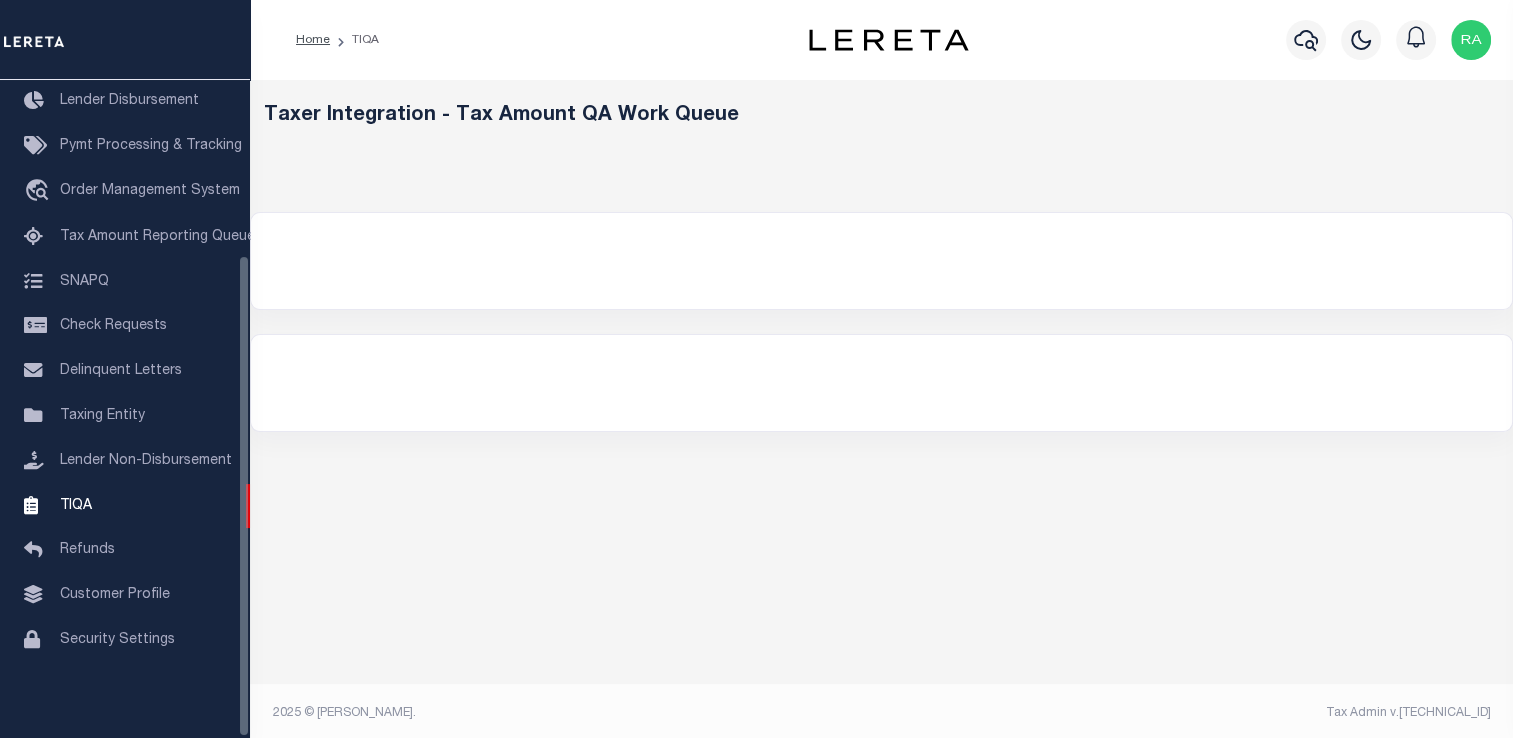 select 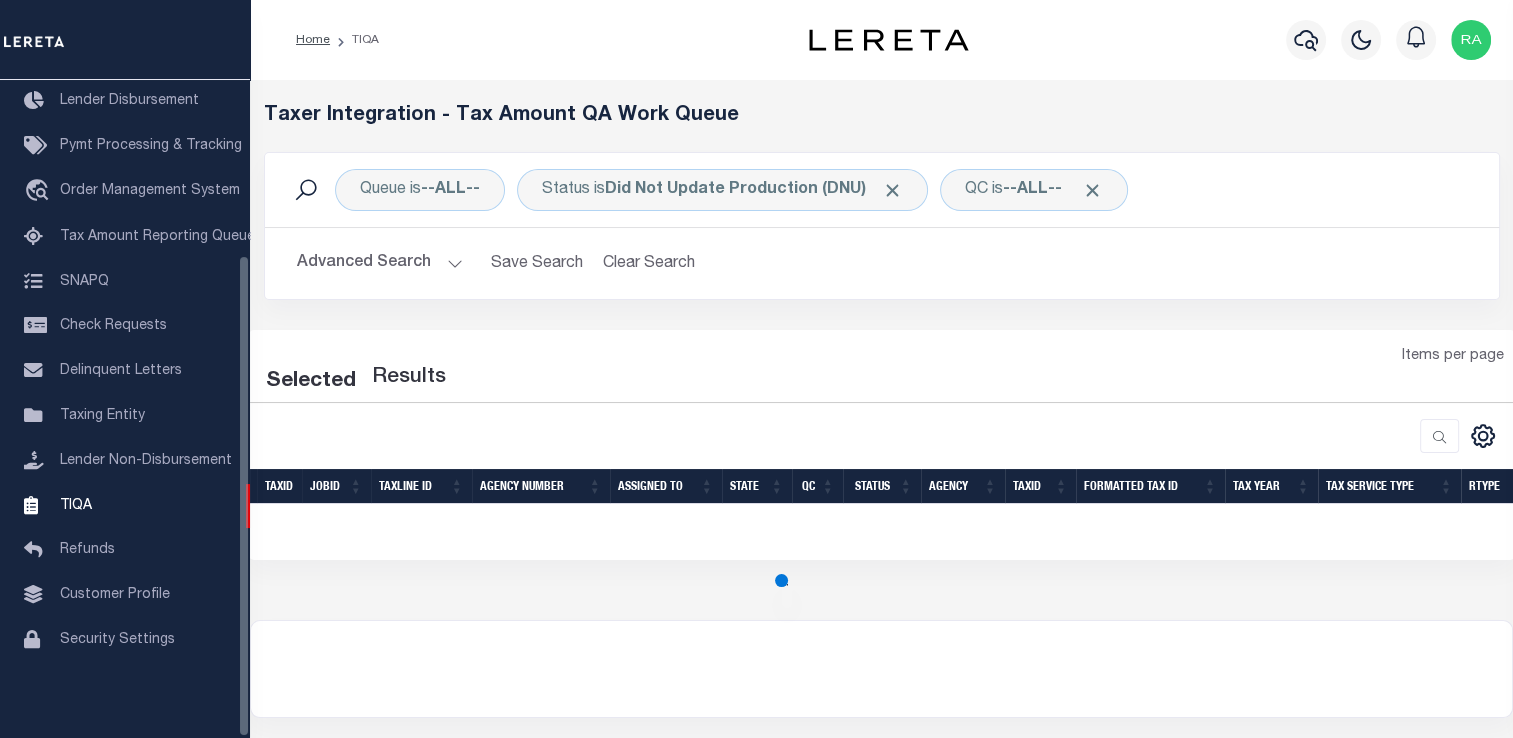 select on "200" 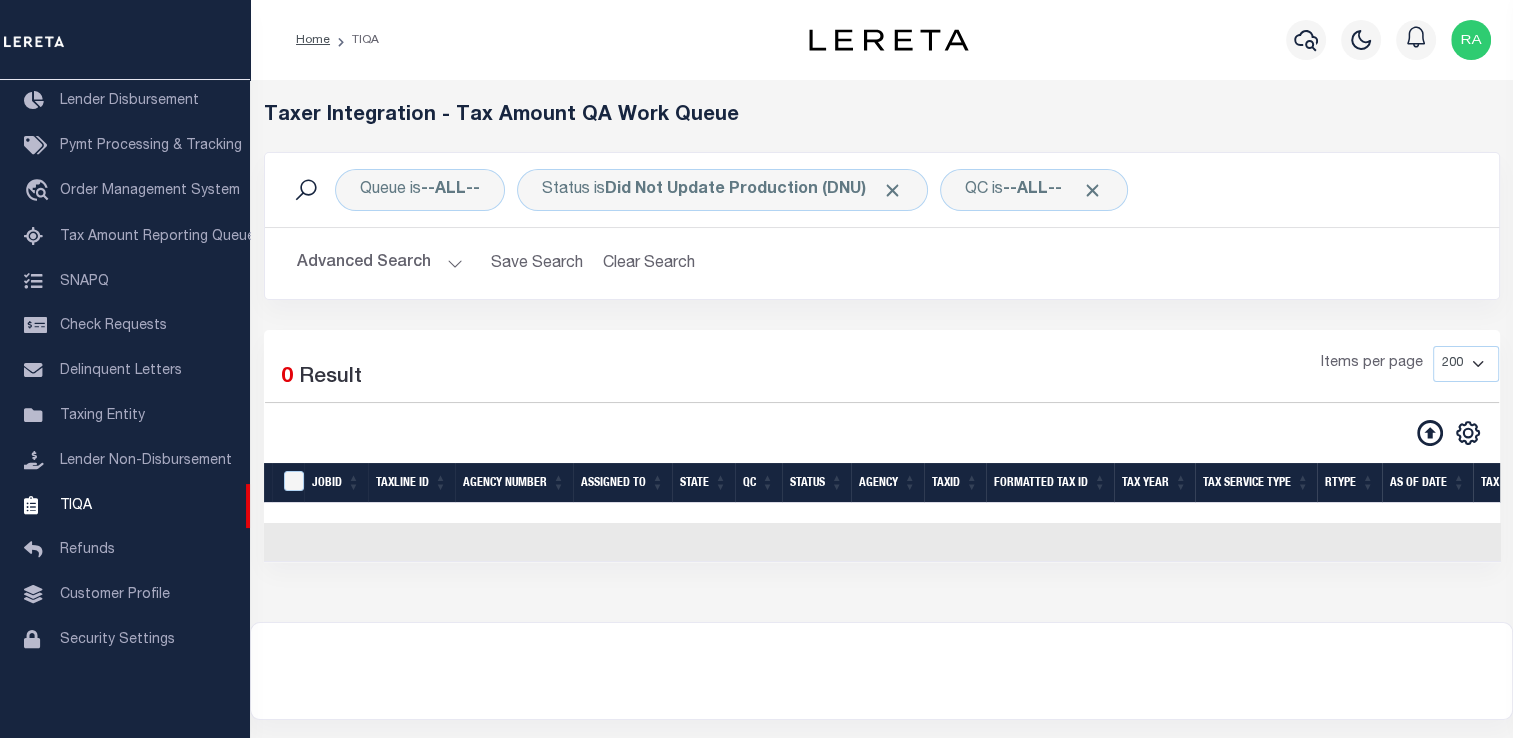 click on "Advanced Search" at bounding box center [380, 263] 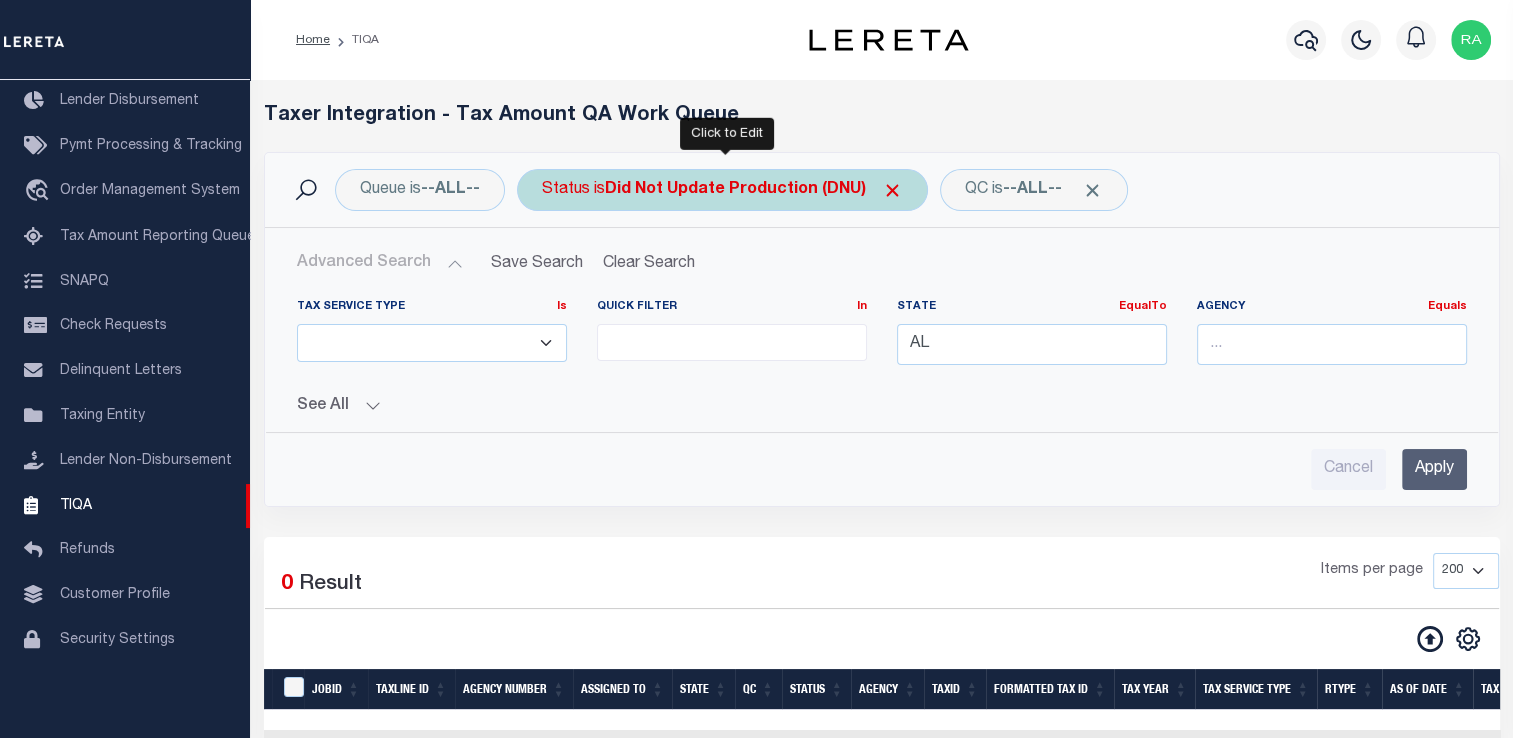 click on "Did Not Update Production (DNU)" at bounding box center (754, 190) 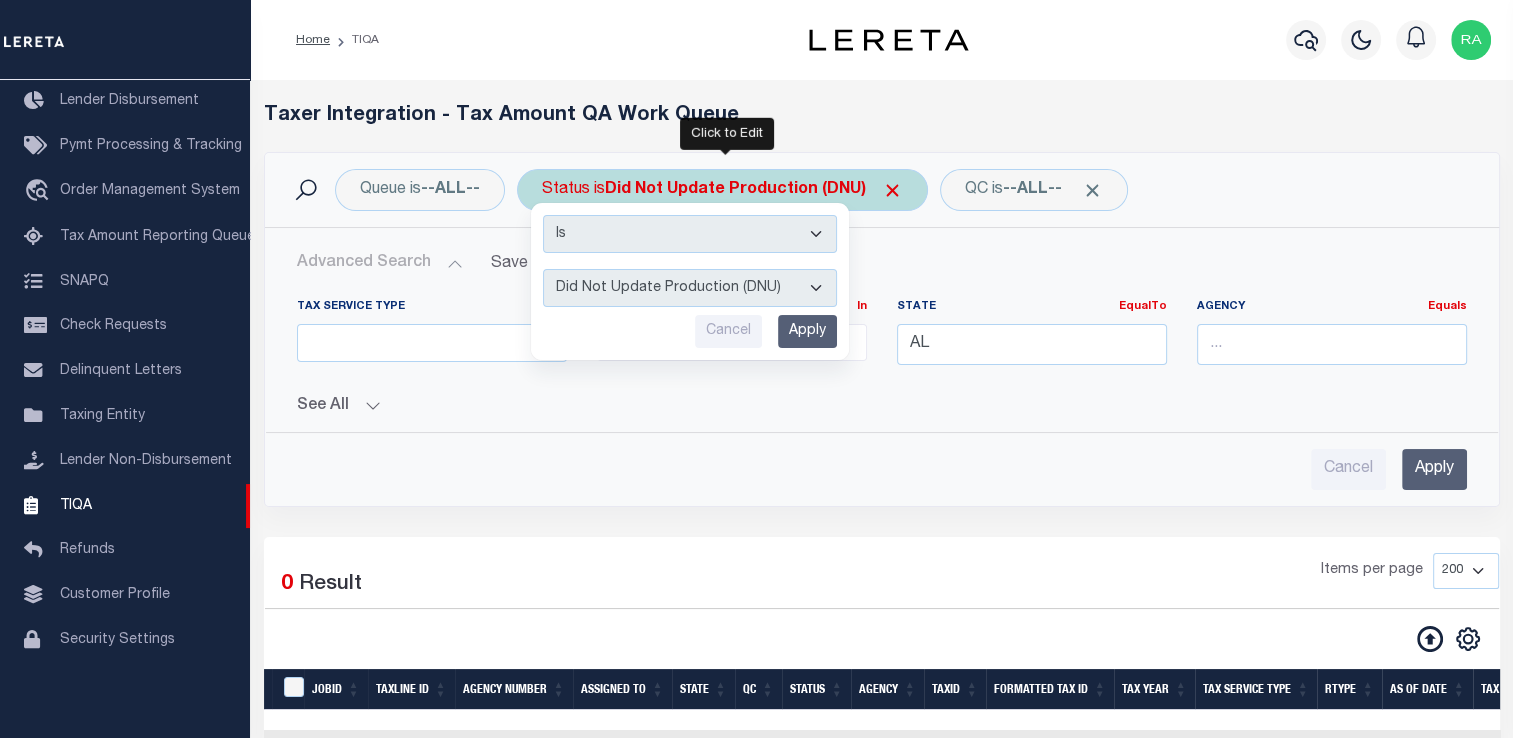 click on "AI - Bot Exception (ERR) AI - Bot Running (PLA) AI - Failed QA (FQA) AI - Prep for Release to TIQA (IUT) AI - Validation (MZT) Details Not Found (DNF) Did Not Update Production (DNU) Load to Production (LTP) Paid No Update (PNU) Ready for Production (RFP) Ready for QA (RQA) Tax ID Not Found (TNF) Tax Year Not Found (YNF)" at bounding box center (690, 288) 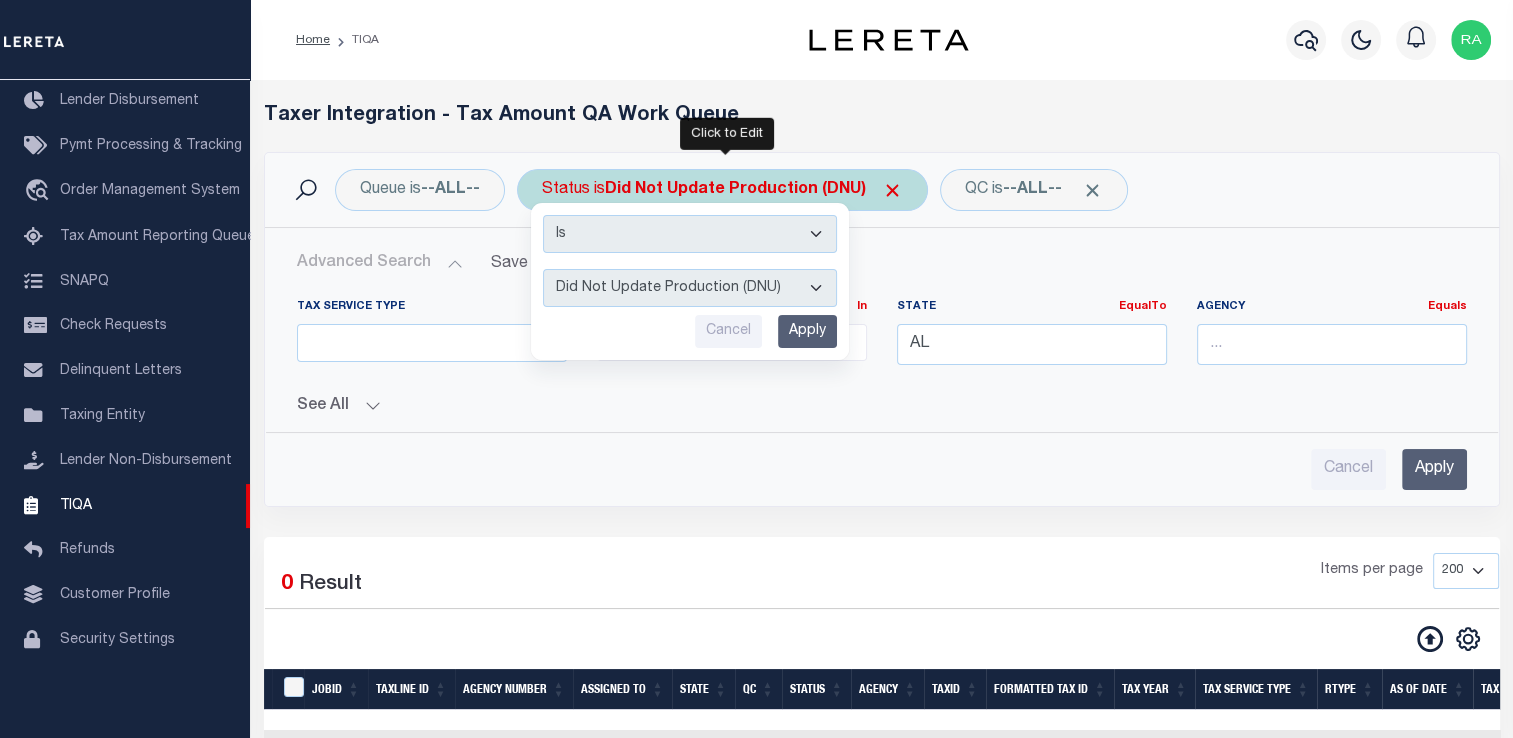 select on "MZT" 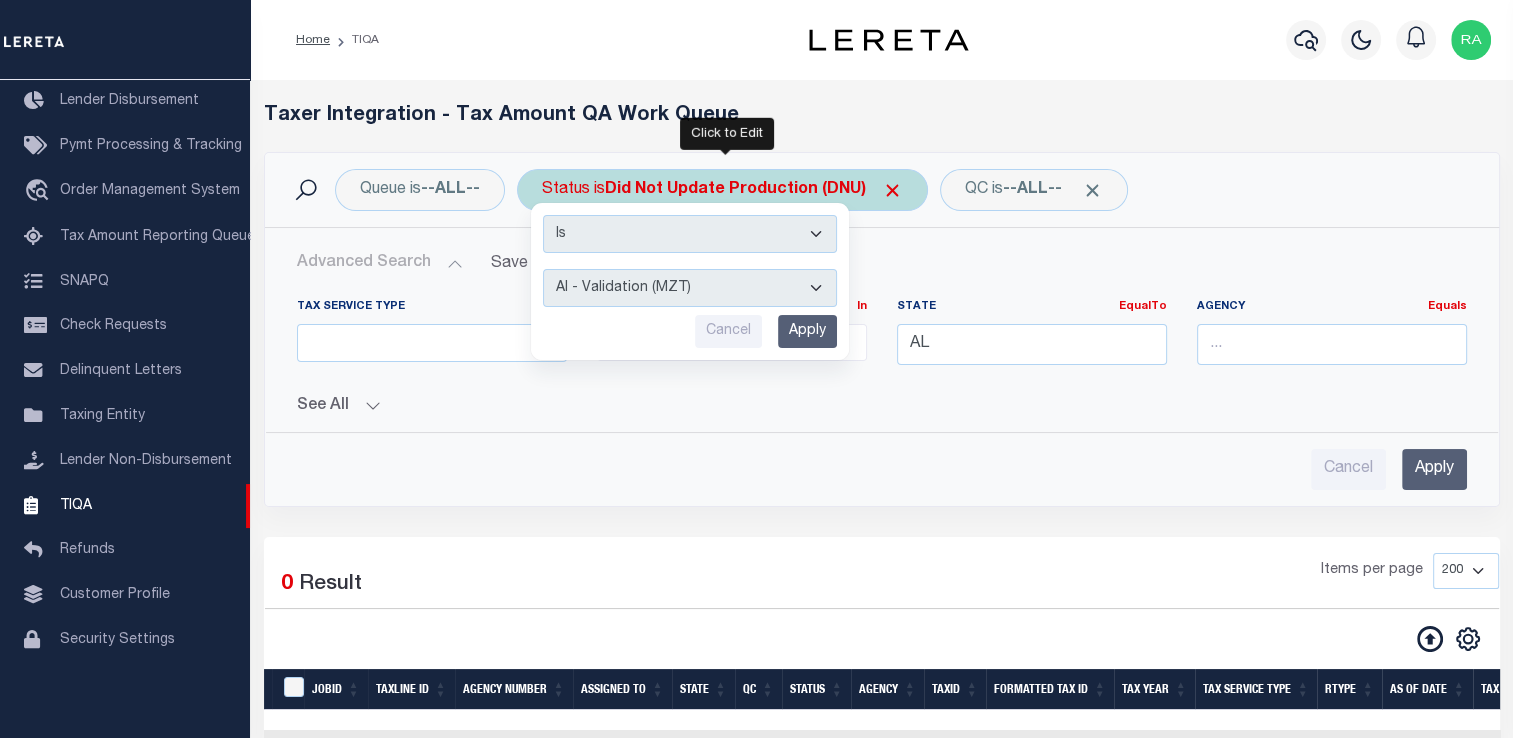 click on "AI - Bot Exception (ERR) AI - Bot Running (PLA) AI - Failed QA (FQA) AI - Prep for Release to TIQA (IUT) AI - Validation (MZT) Details Not Found (DNF) Did Not Update Production (DNU) Load to Production (LTP) Paid No Update (PNU) Ready for Production (RFP) Ready for QA (RQA) Tax ID Not Found (TNF) Tax Year Not Found (YNF)" at bounding box center (690, 288) 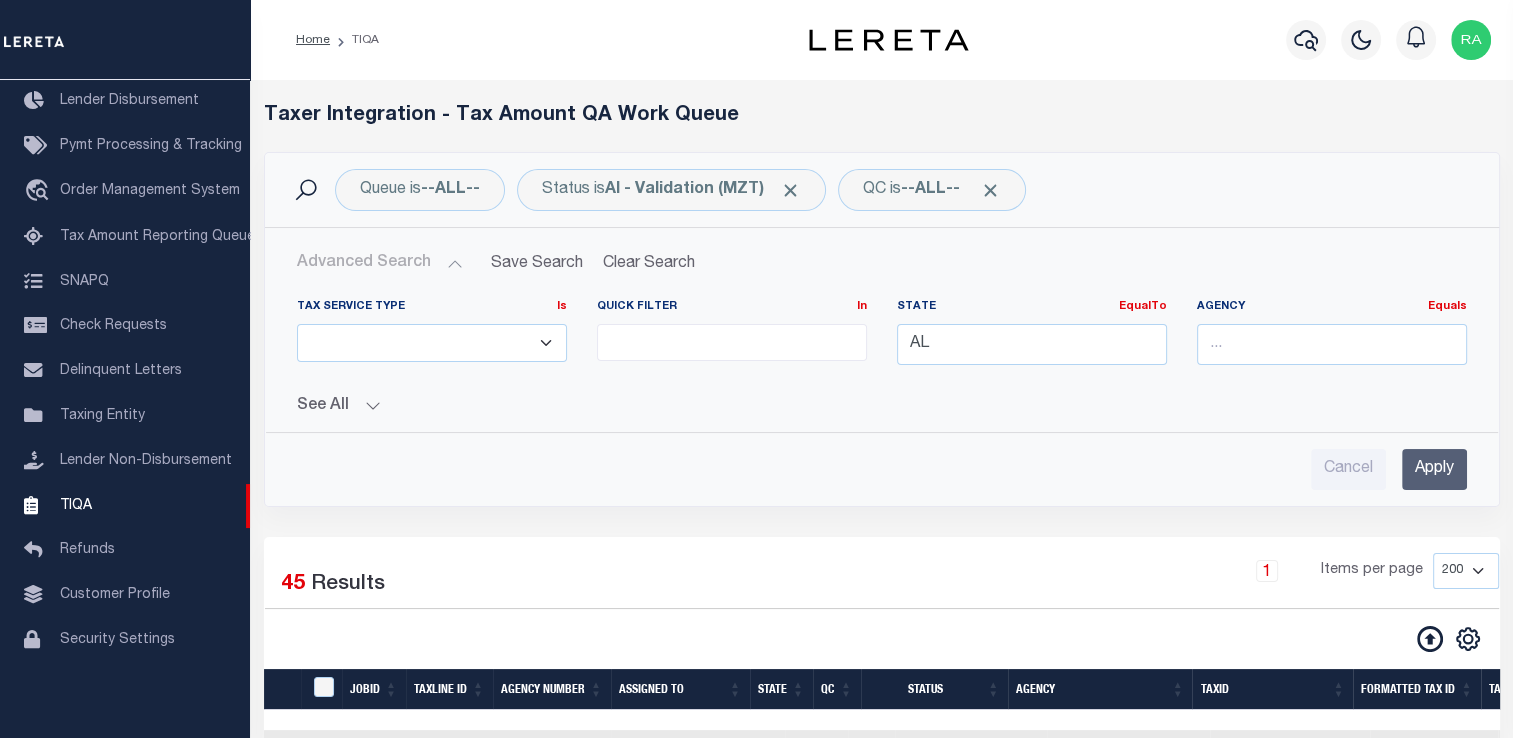 click on "Apply" at bounding box center [1434, 469] 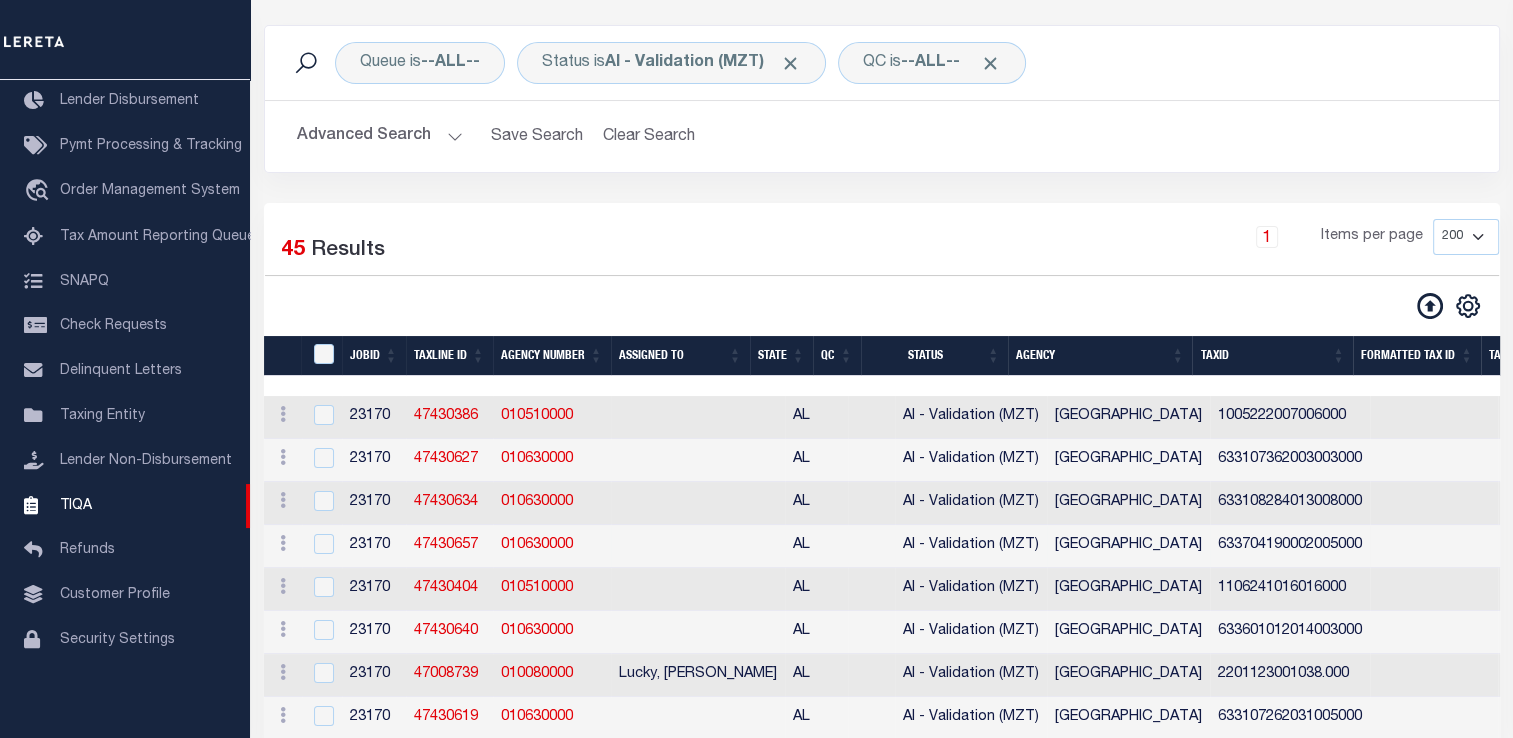 scroll, scrollTop: 100, scrollLeft: 0, axis: vertical 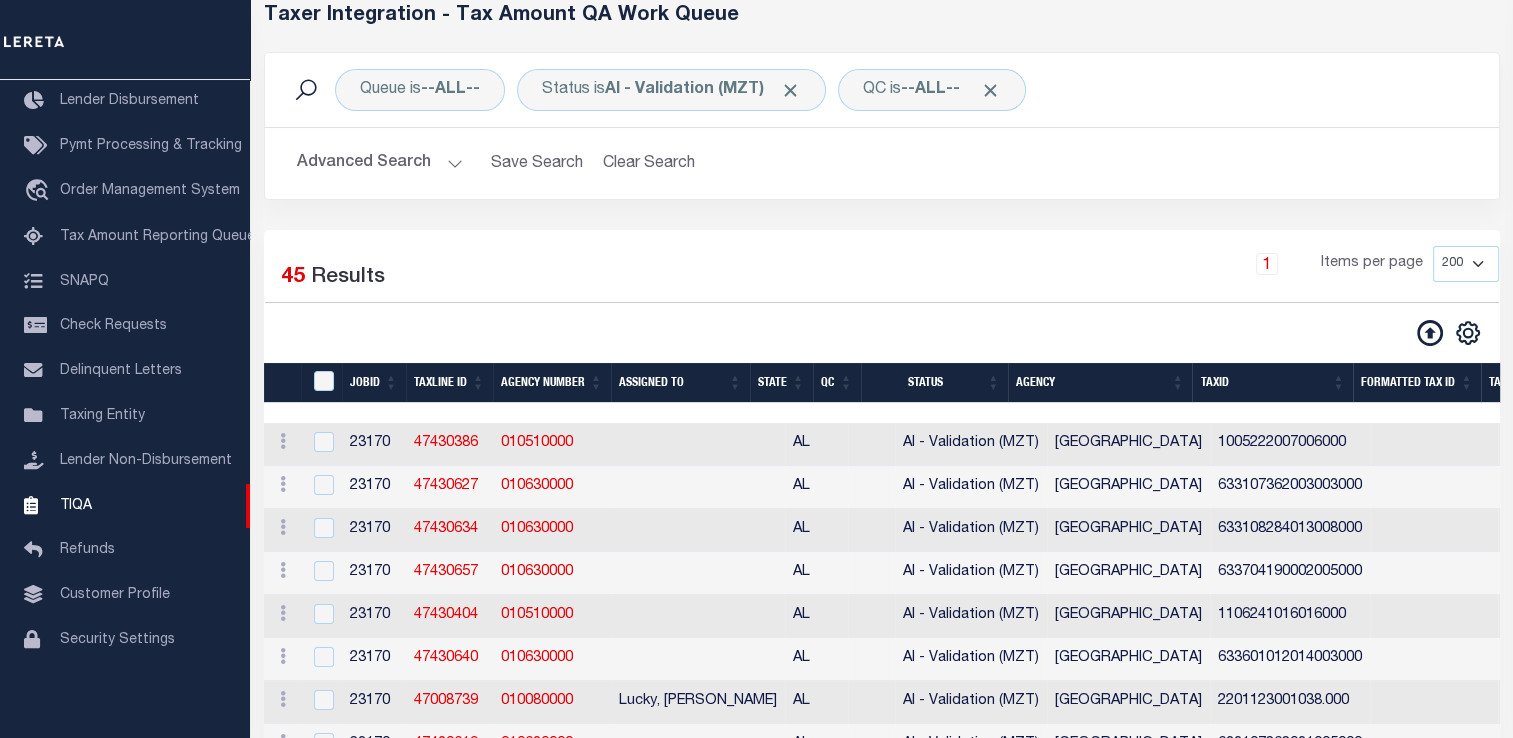 click on "Agency" at bounding box center (1100, 383) 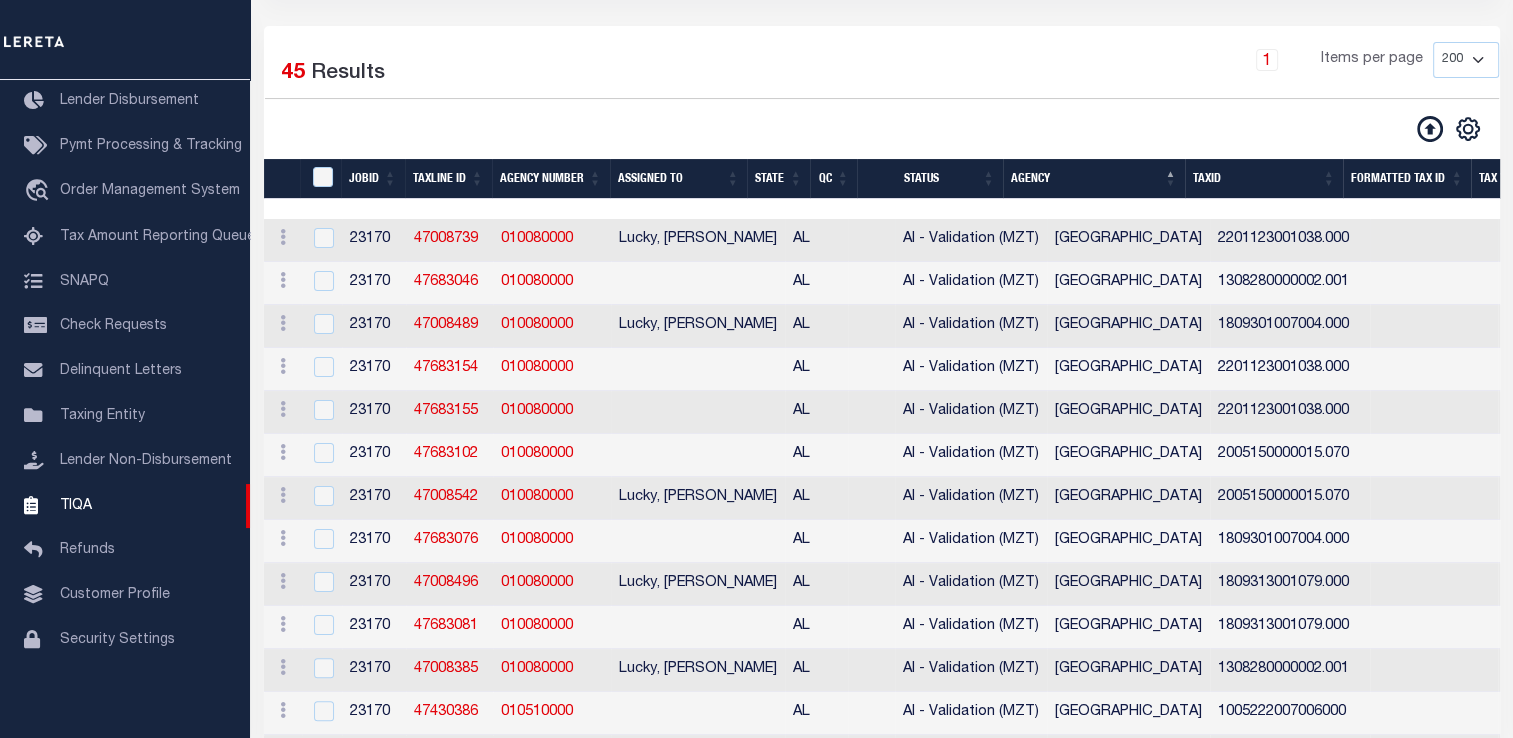 scroll, scrollTop: 305, scrollLeft: 0, axis: vertical 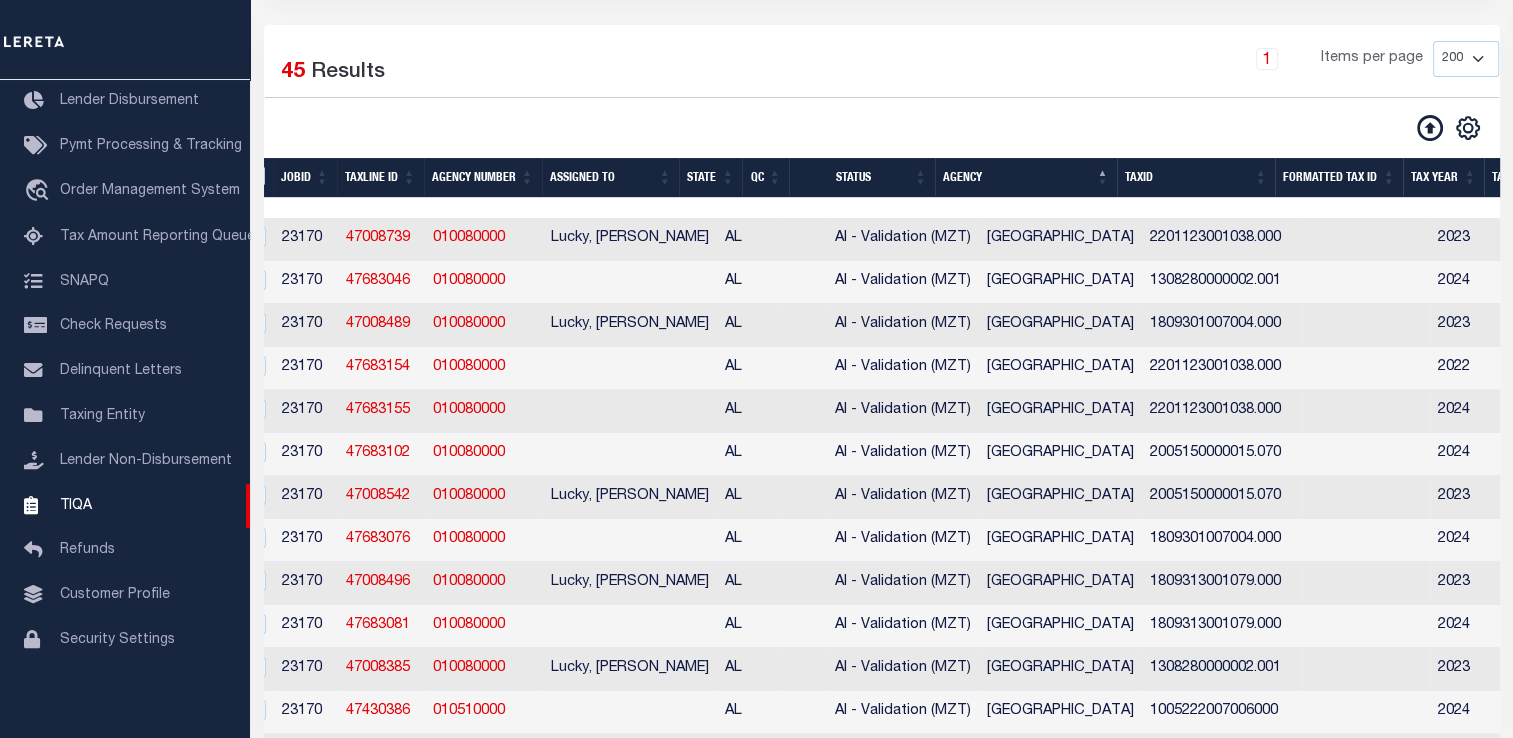 click on "2201123001038.000" at bounding box center [1222, 239] 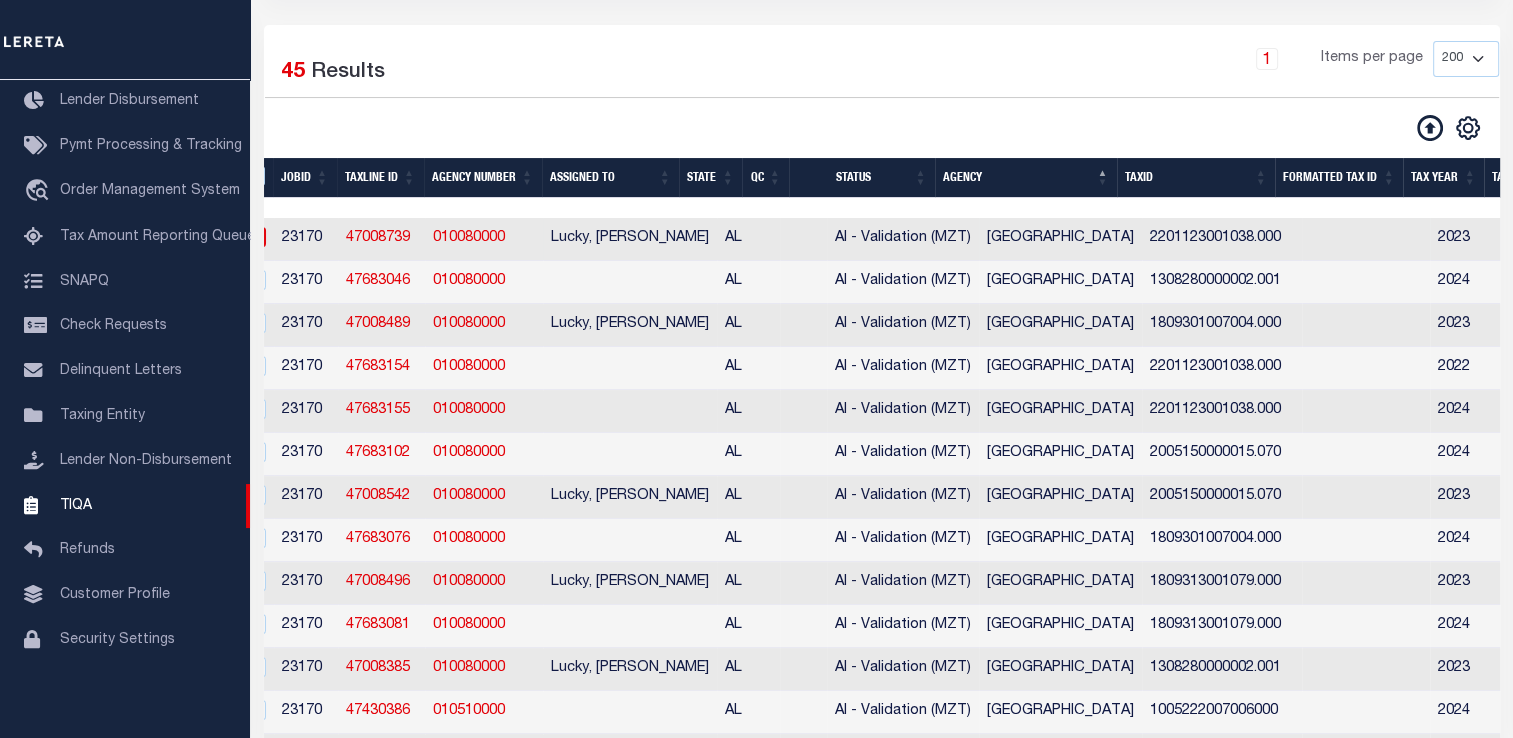 checkbox on "true" 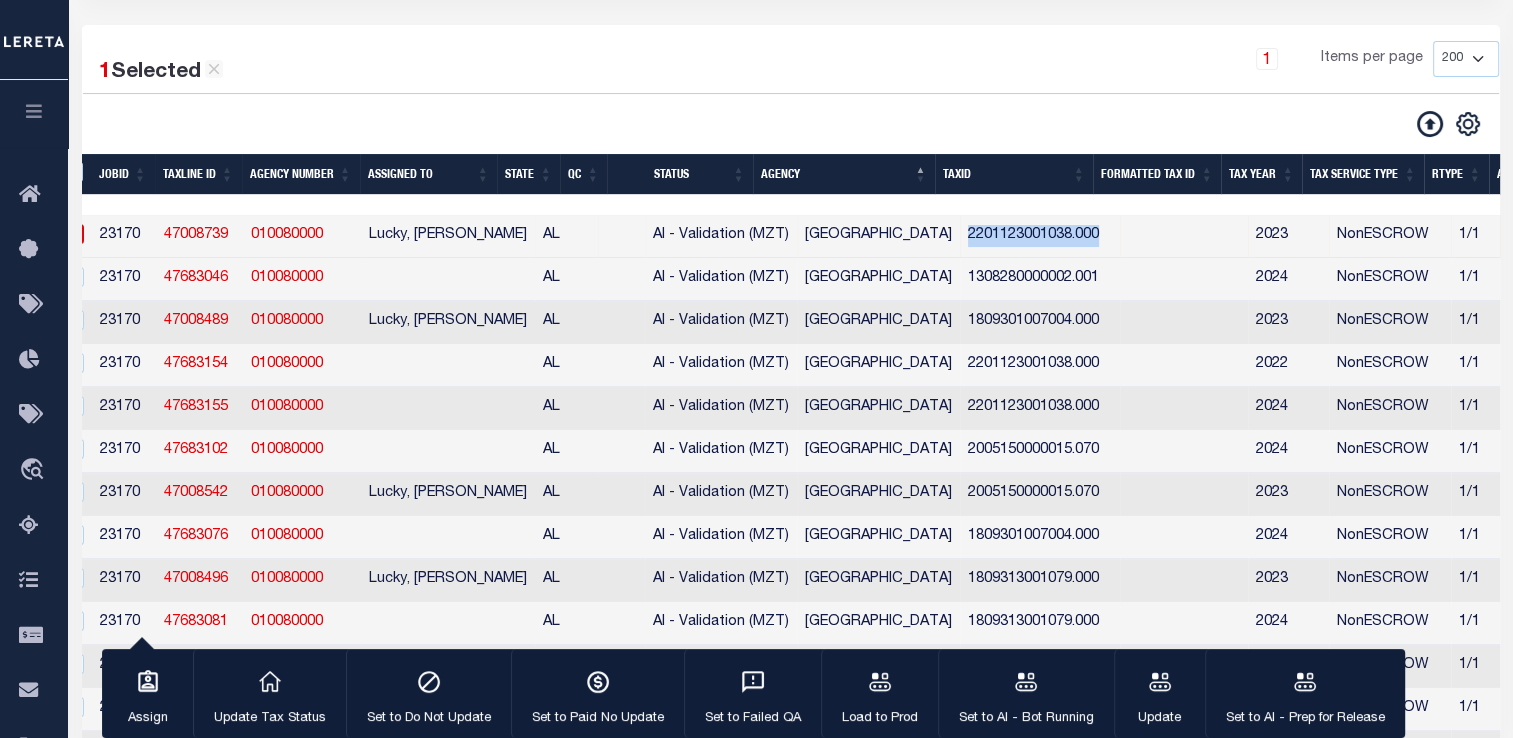 drag, startPoint x: 948, startPoint y: 238, endPoint x: 1138, endPoint y: 244, distance: 190.09471 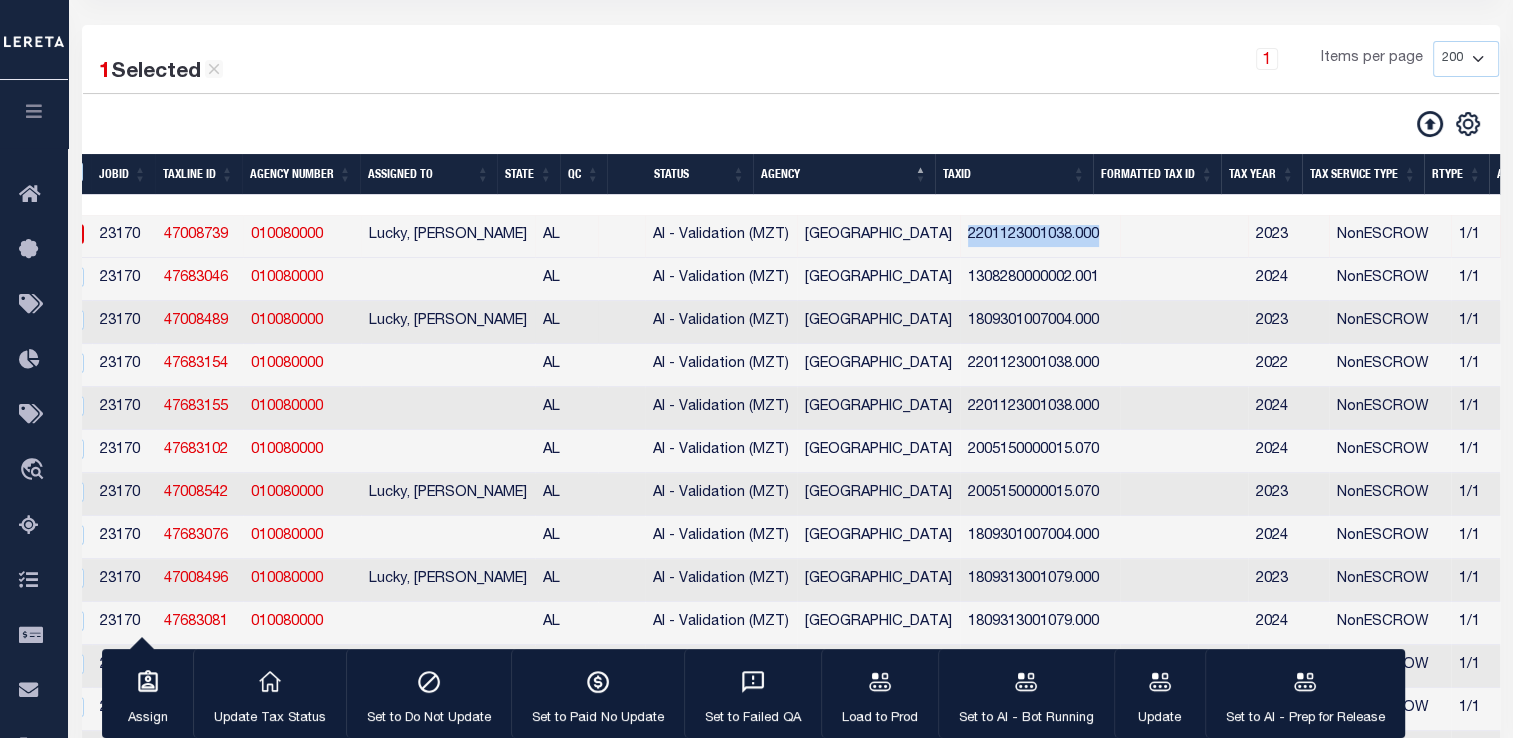 scroll, scrollTop: 0, scrollLeft: 456, axis: horizontal 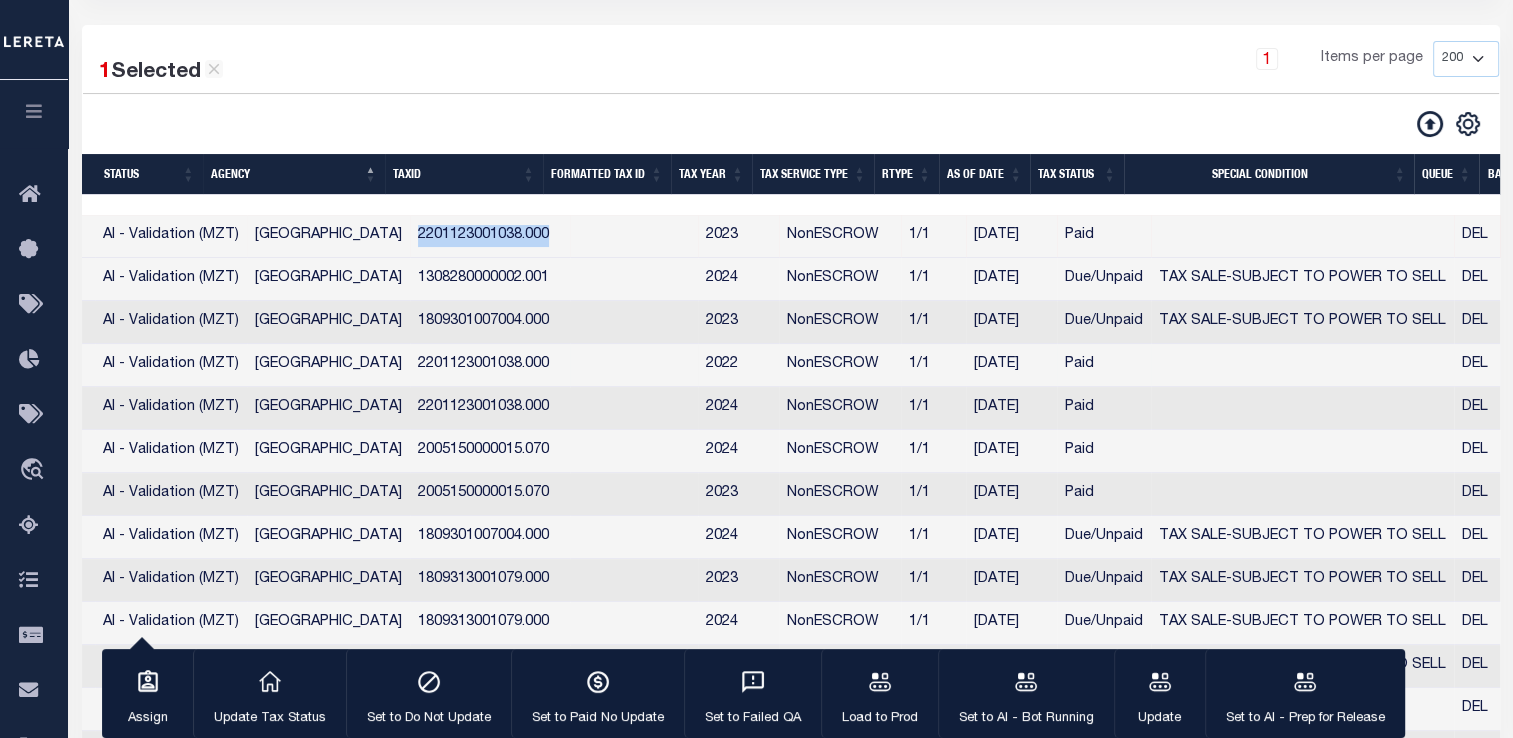 copy on "2201123001038.000" 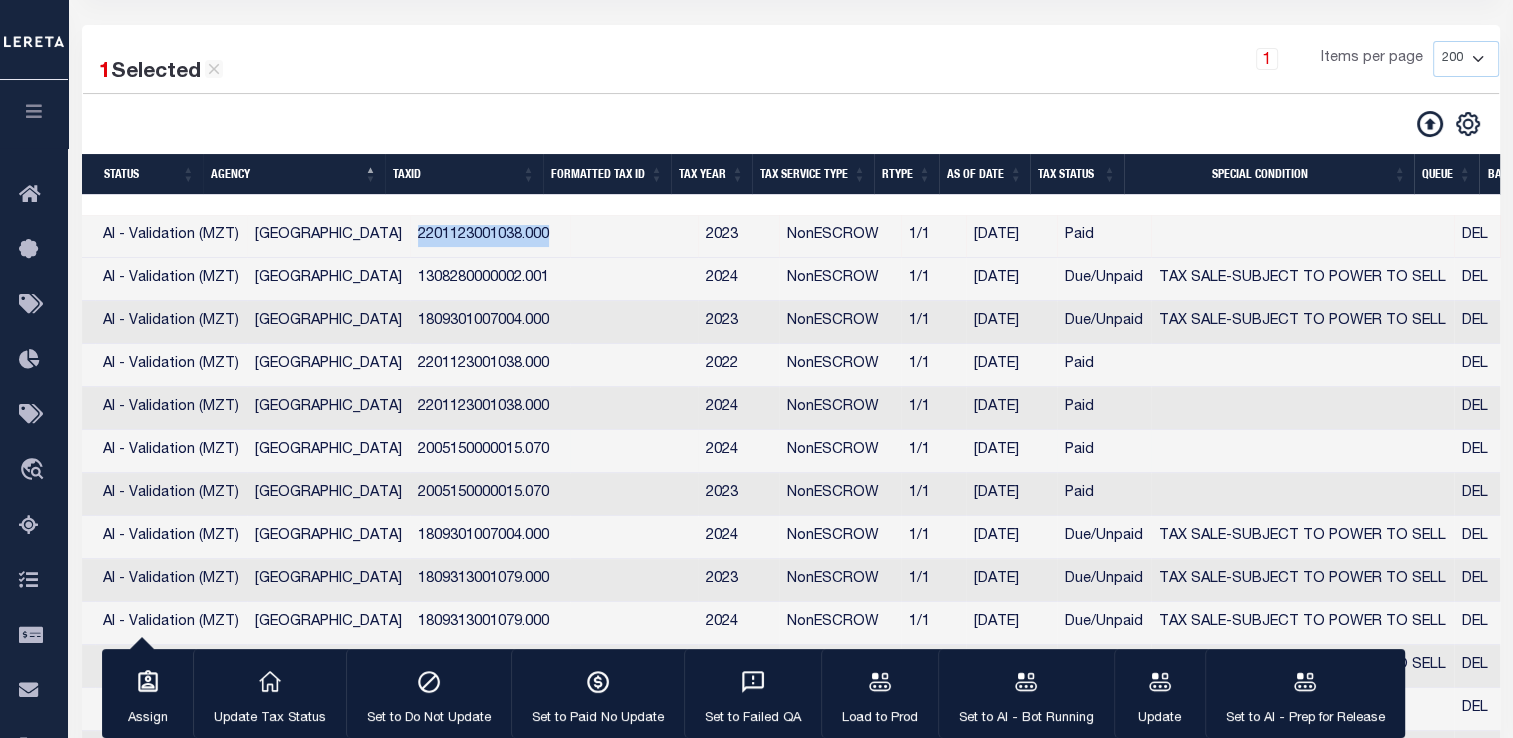 scroll, scrollTop: 0, scrollLeft: 1030, axis: horizontal 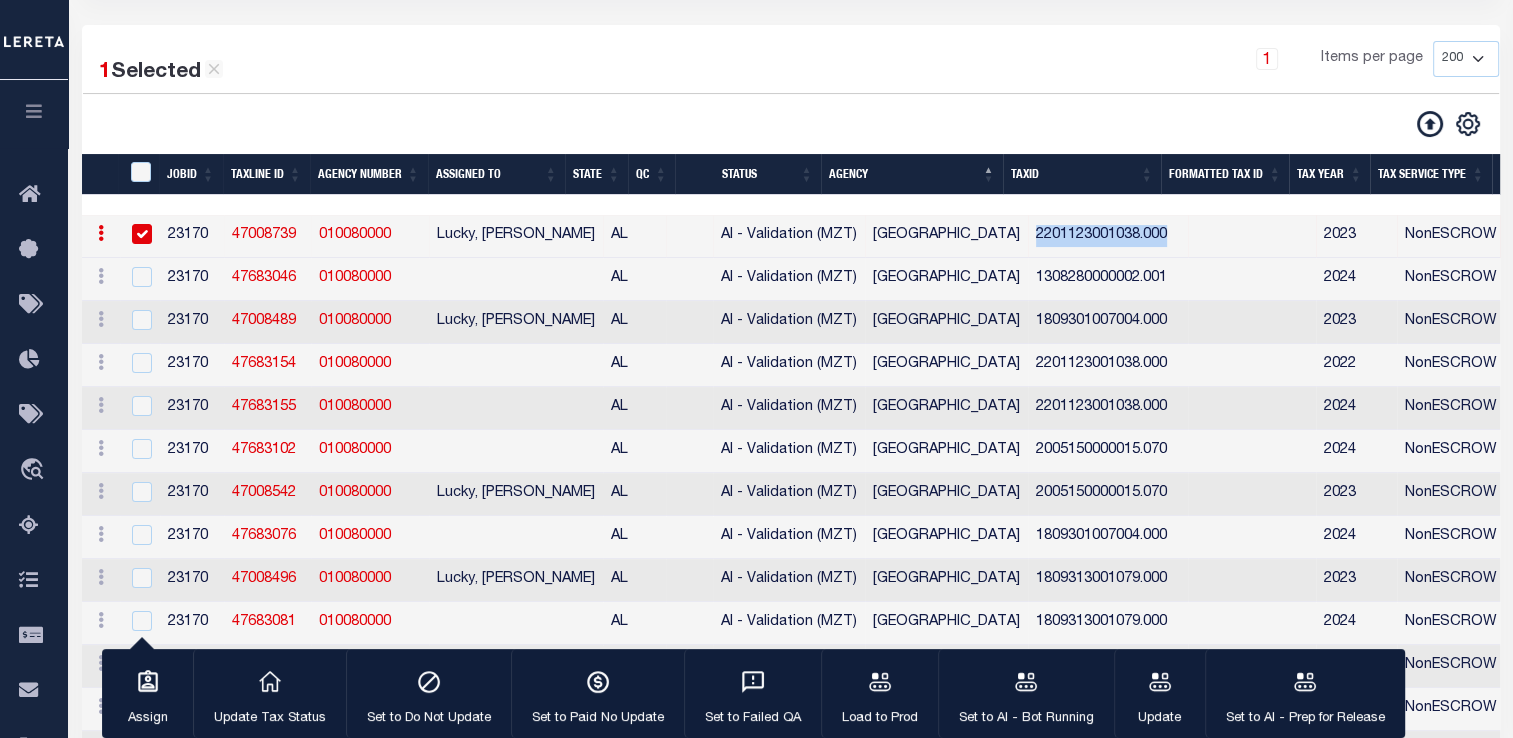 click on "47008739" at bounding box center [264, 235] 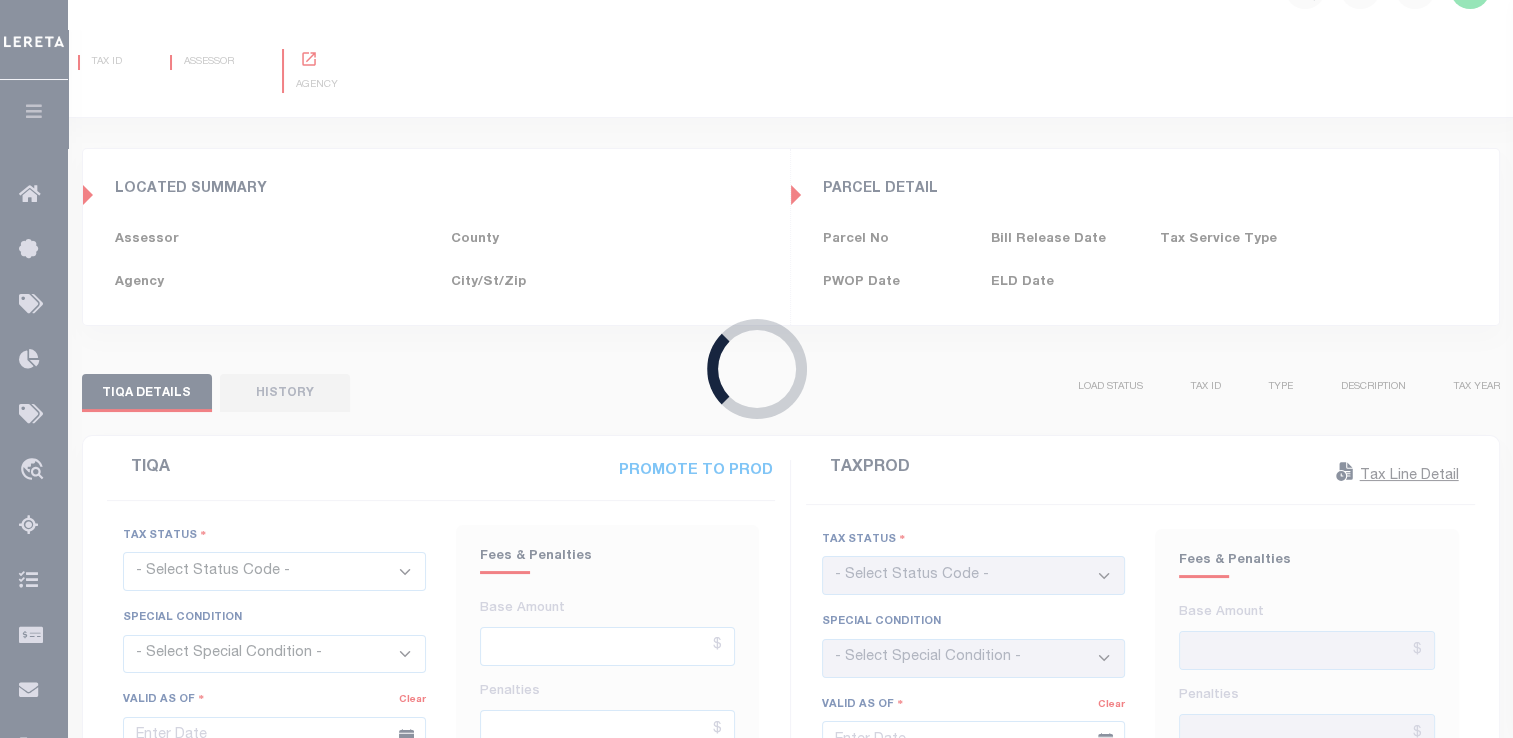 scroll, scrollTop: 0, scrollLeft: 0, axis: both 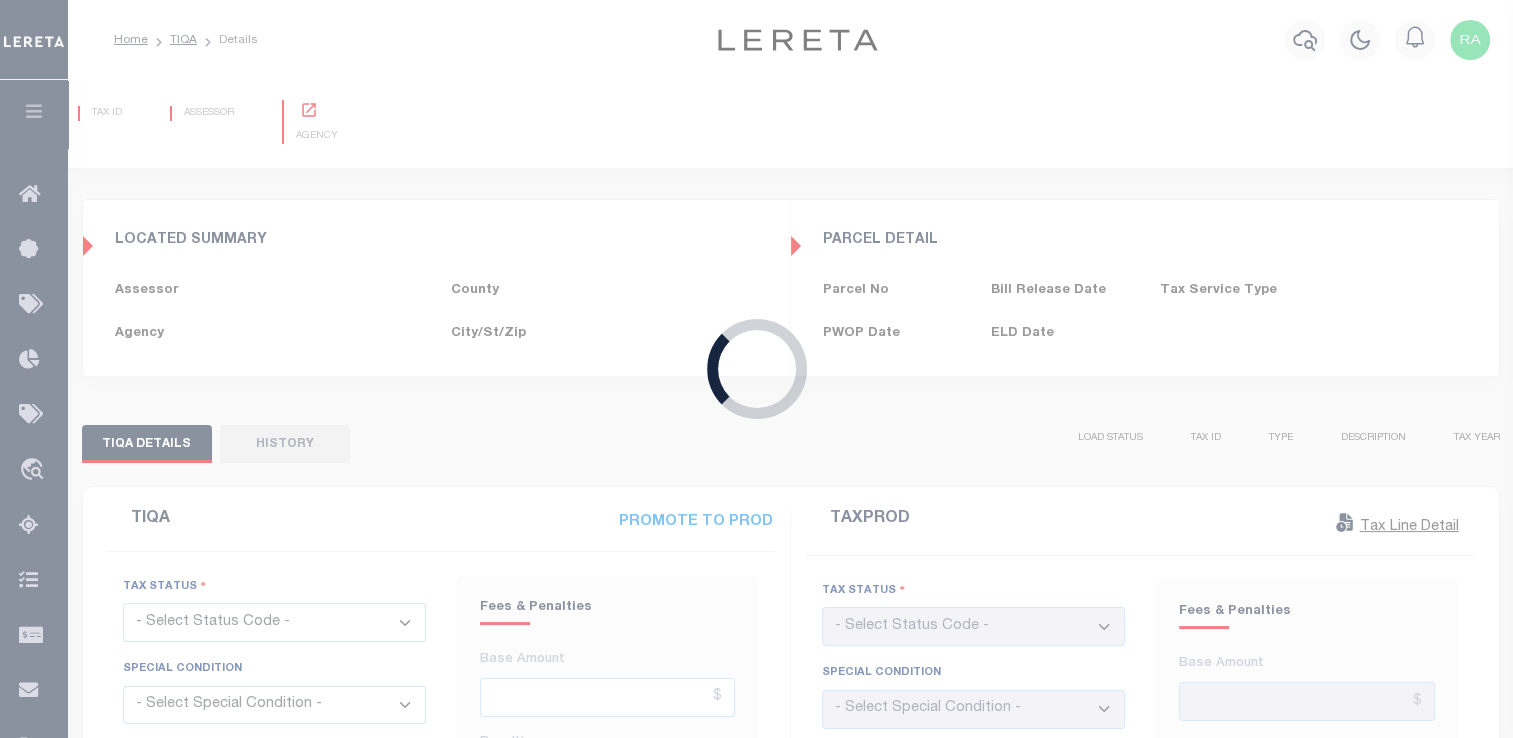 type on "06/30/2025" 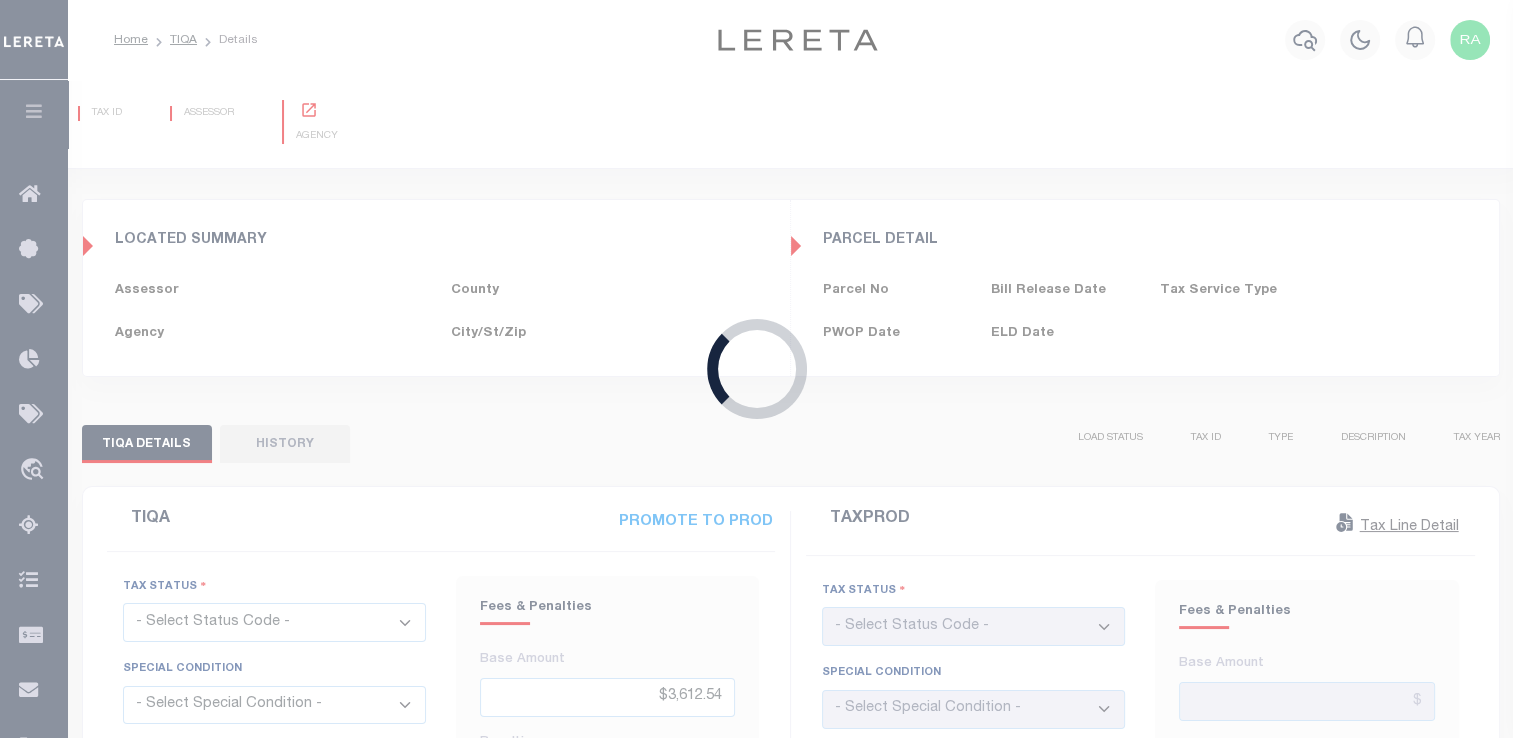 select on "20" 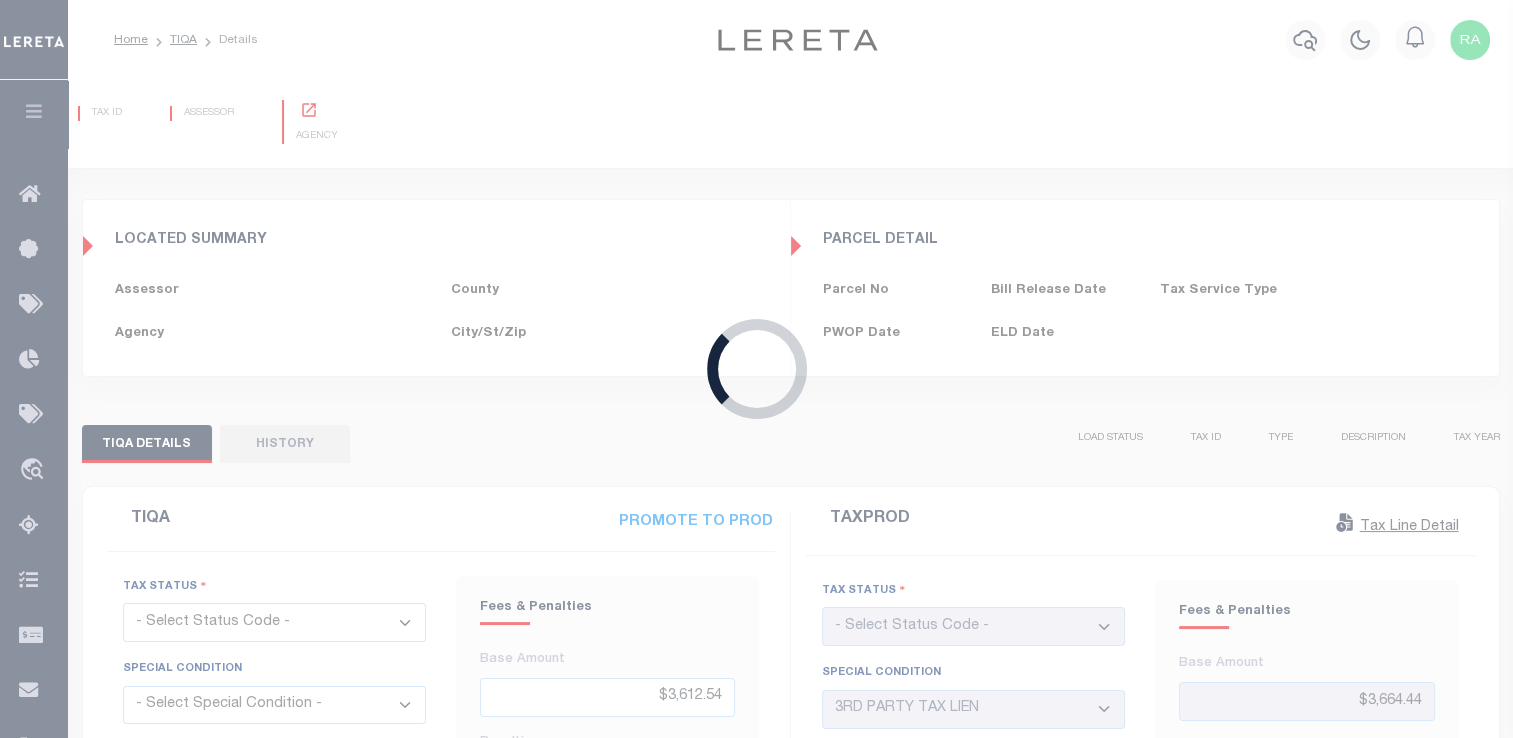 select on "PYD" 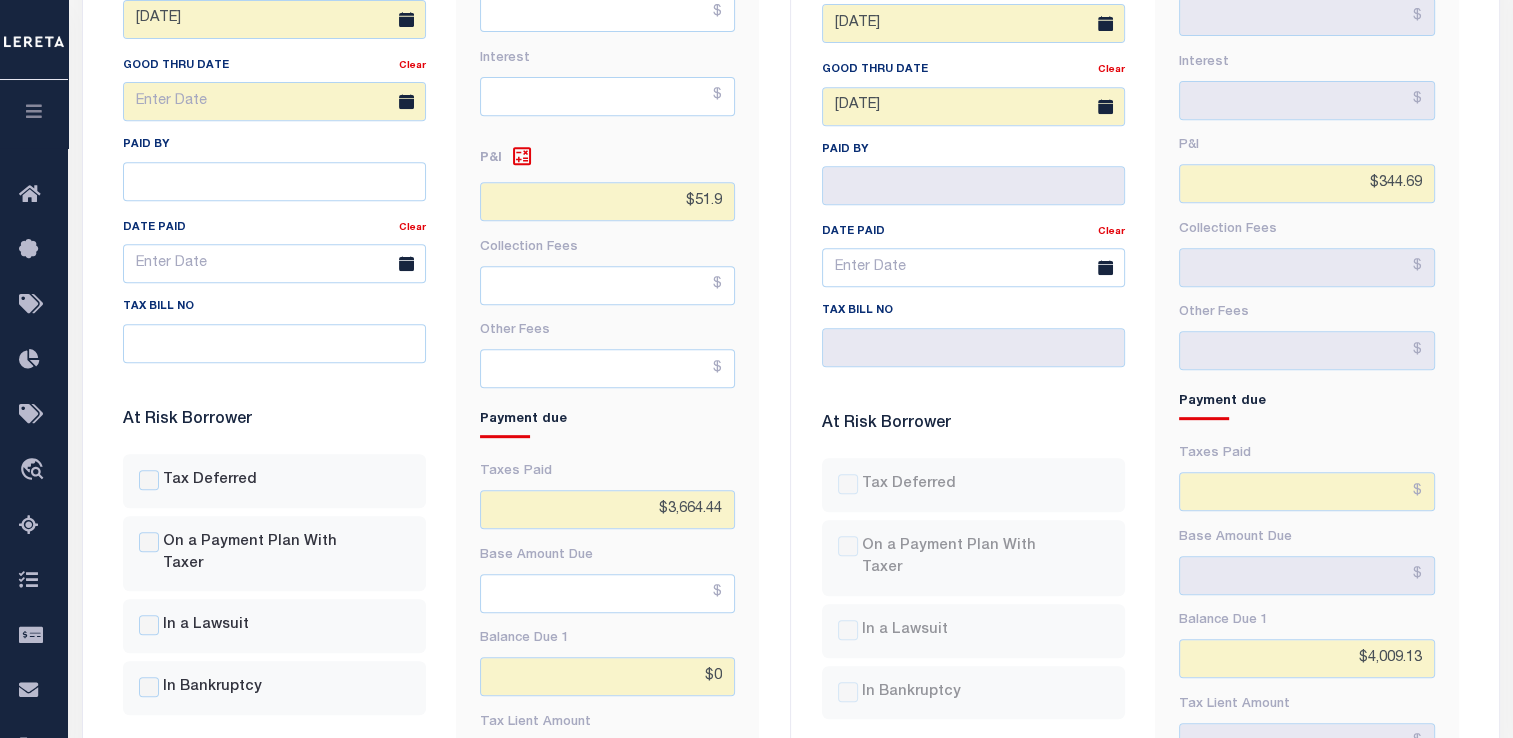 scroll, scrollTop: 862, scrollLeft: 0, axis: vertical 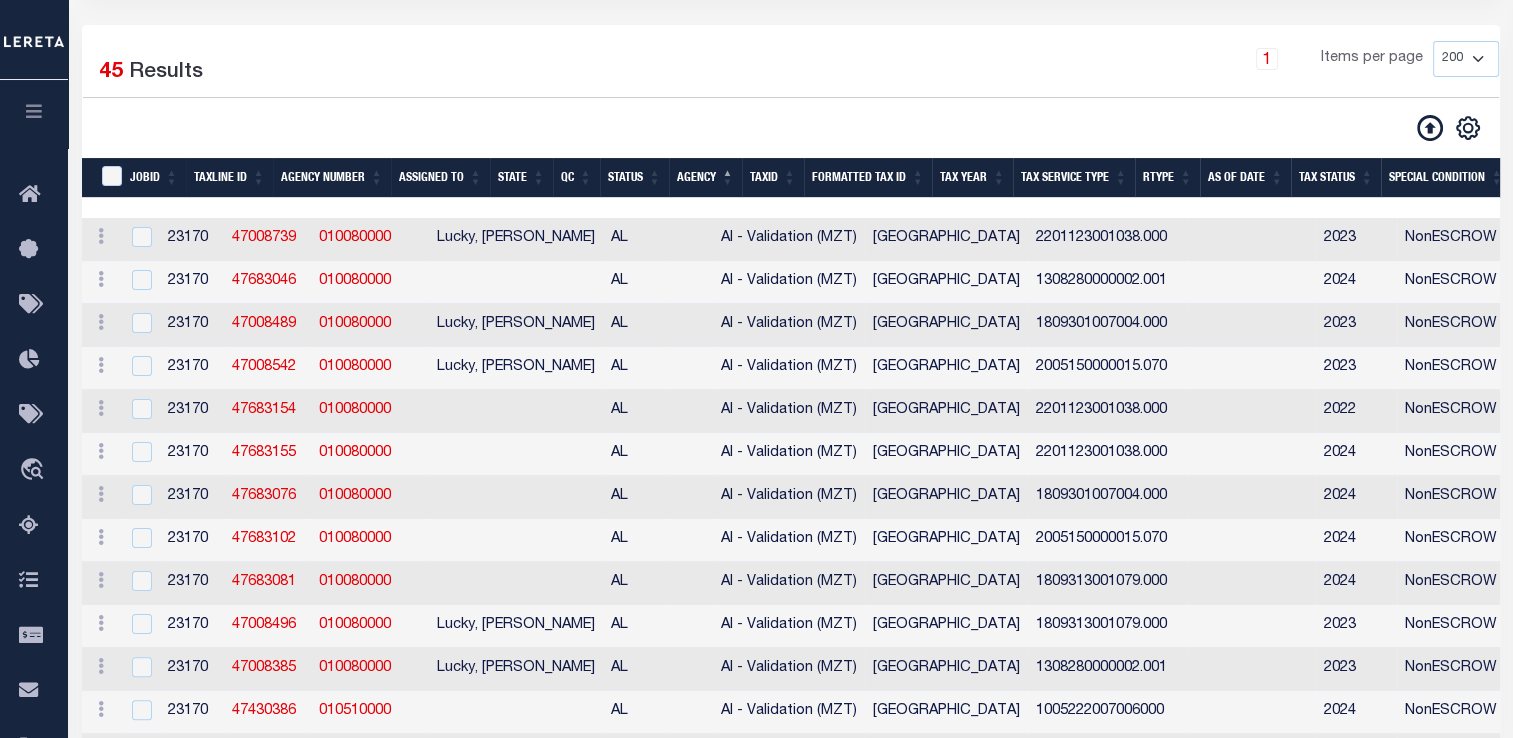 select on "200" 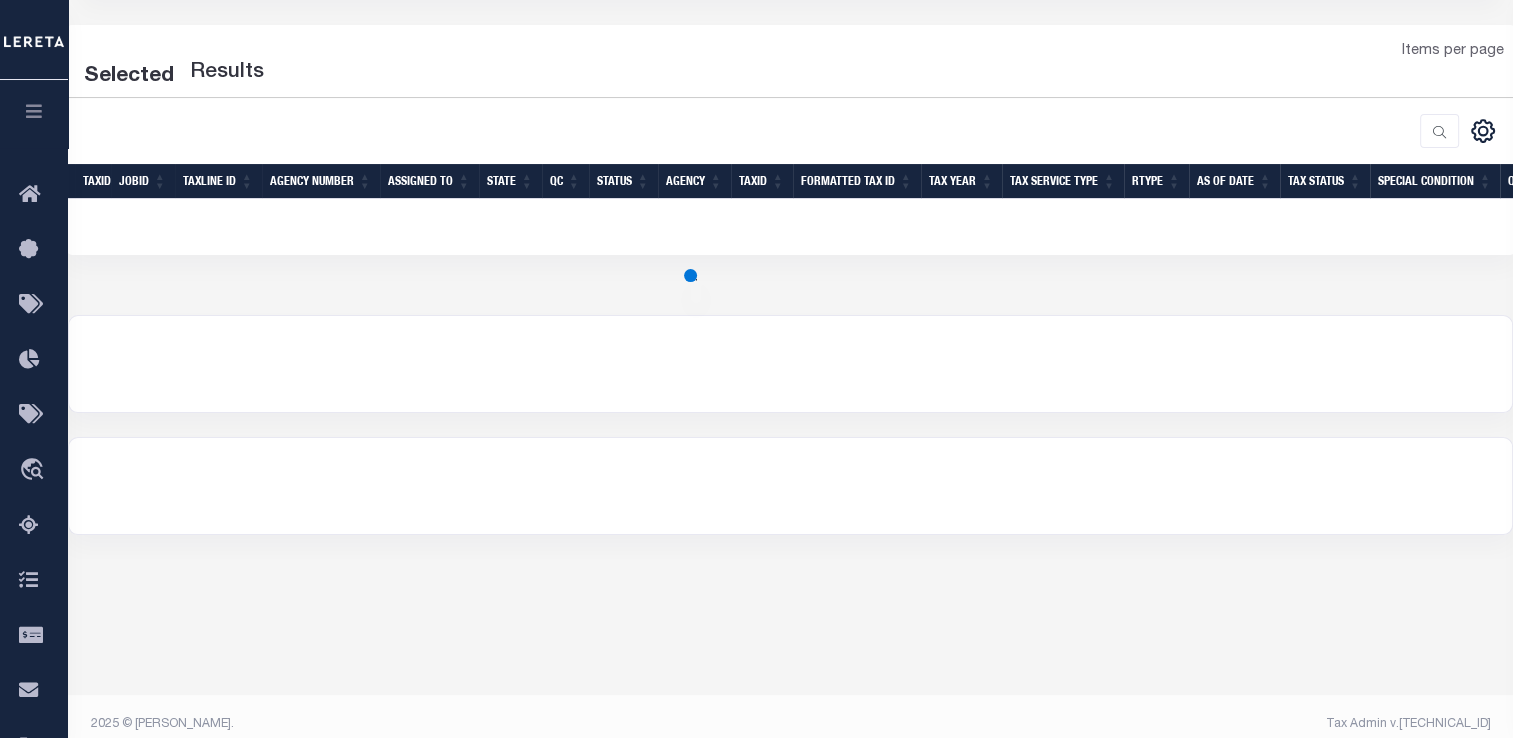 select on "200" 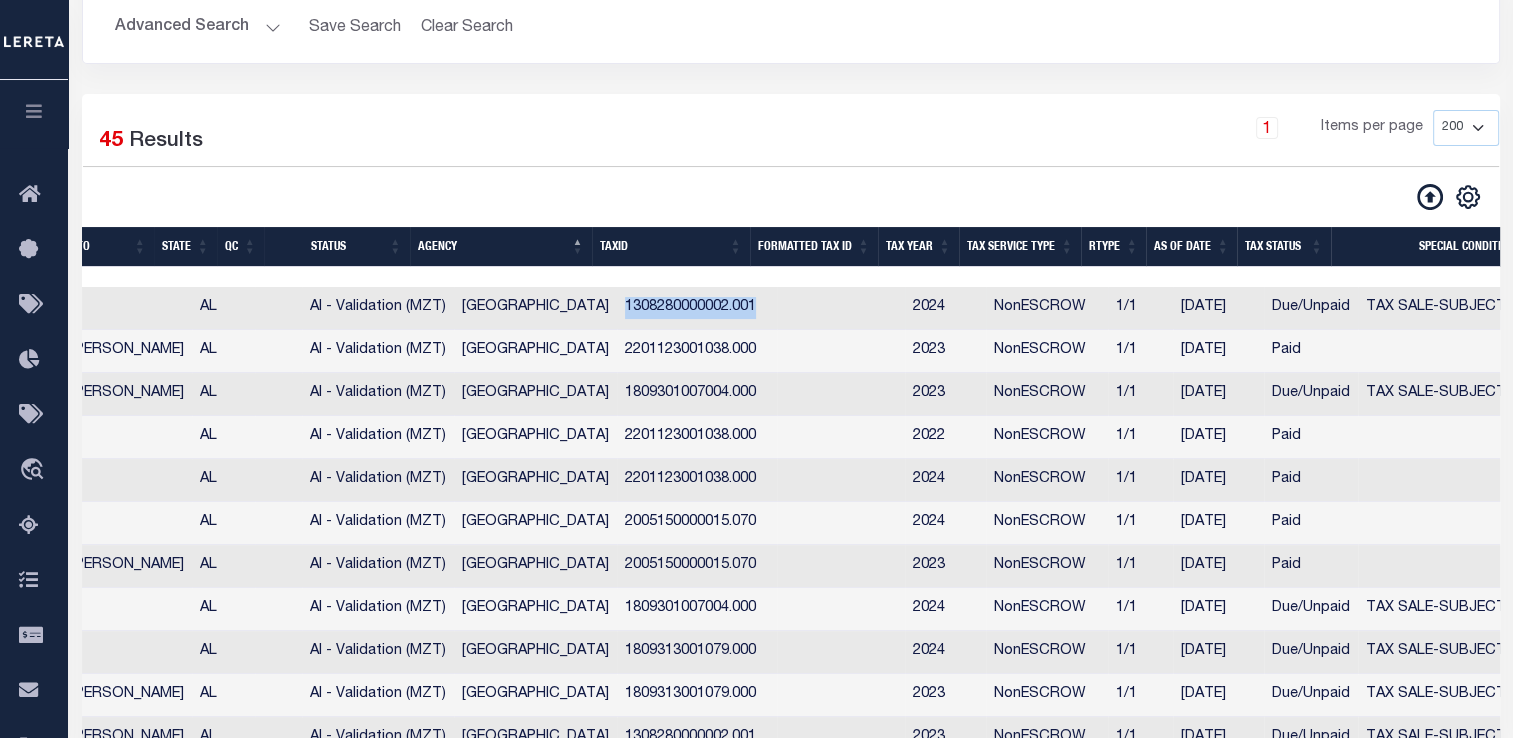 drag, startPoint x: 603, startPoint y: 308, endPoint x: 768, endPoint y: 326, distance: 165.97891 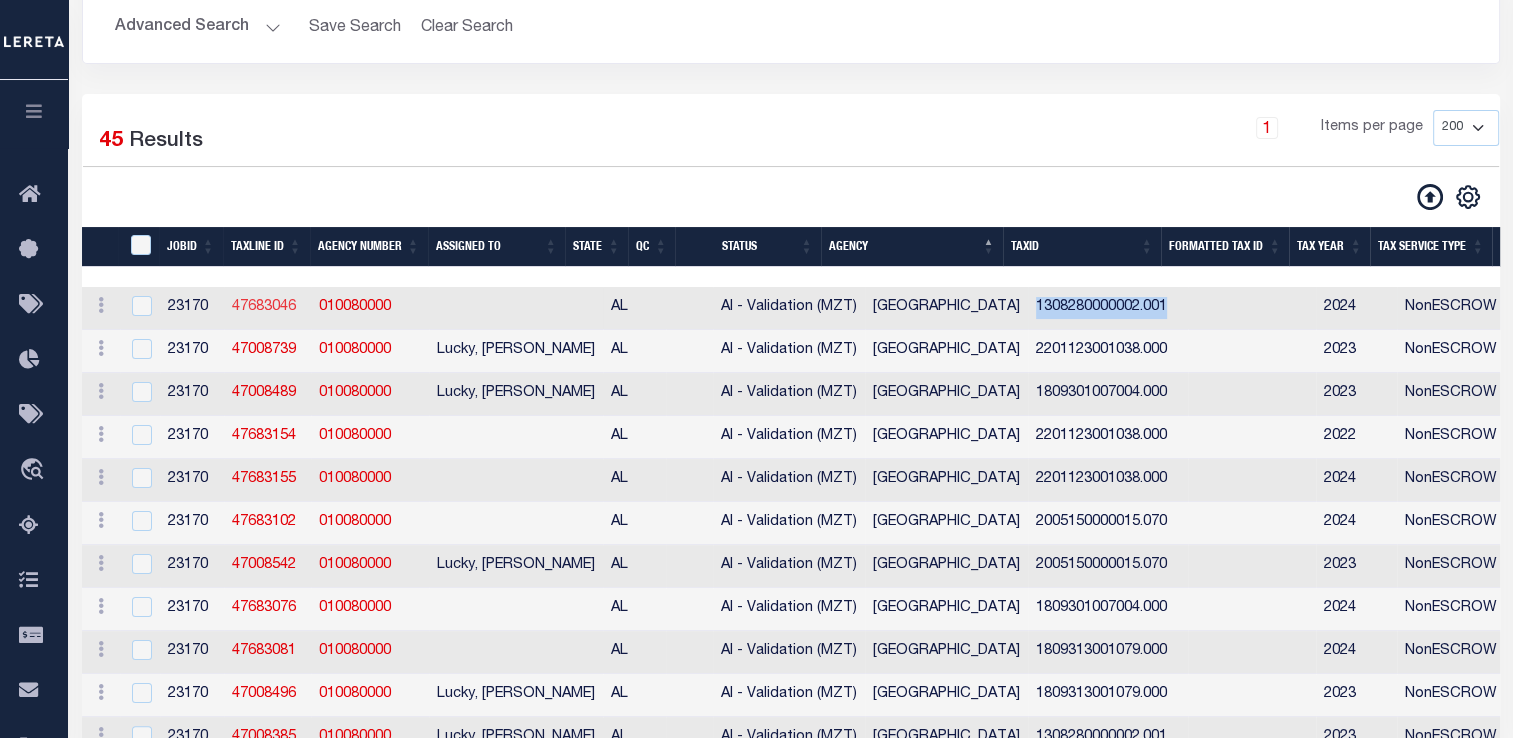 click on "47683046" at bounding box center [264, 307] 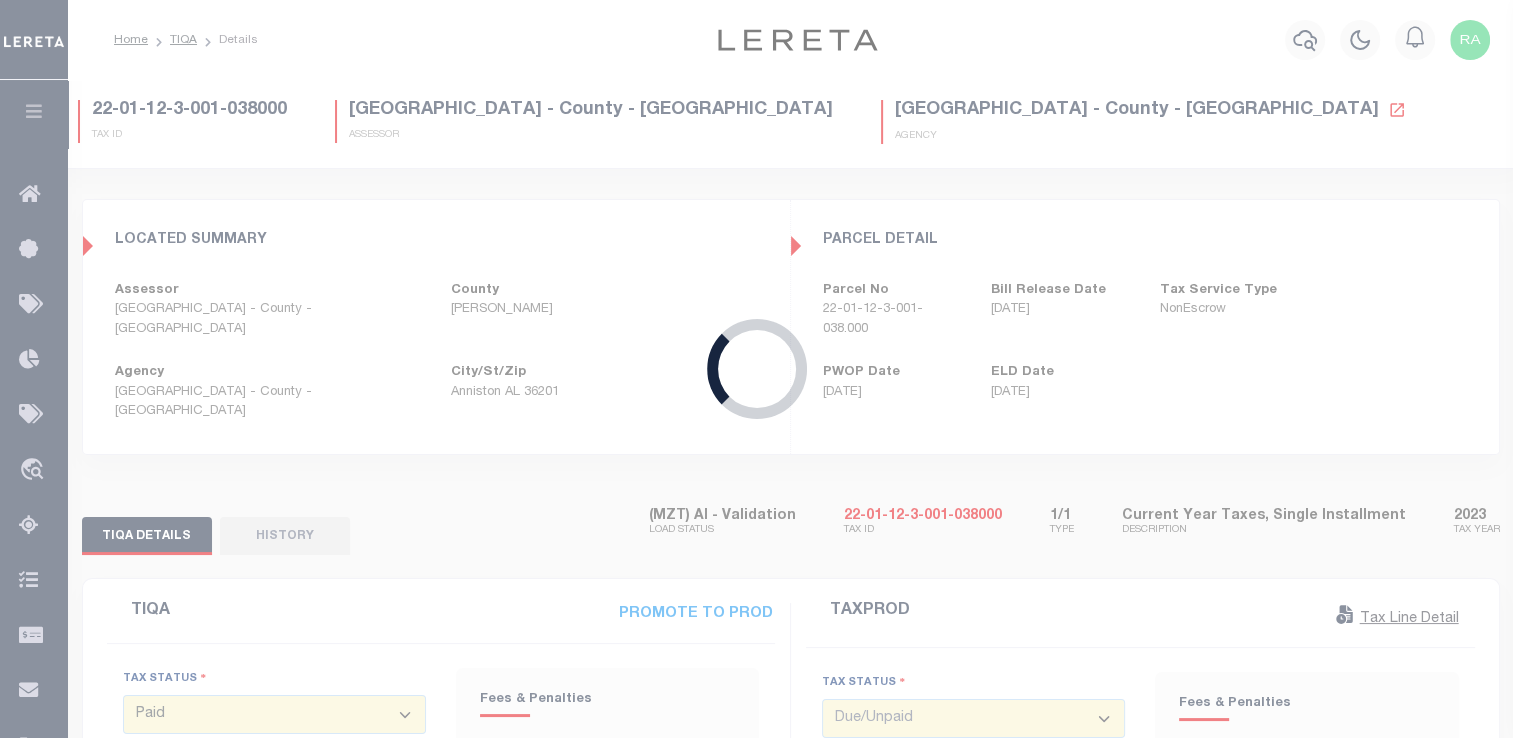 select on "29" 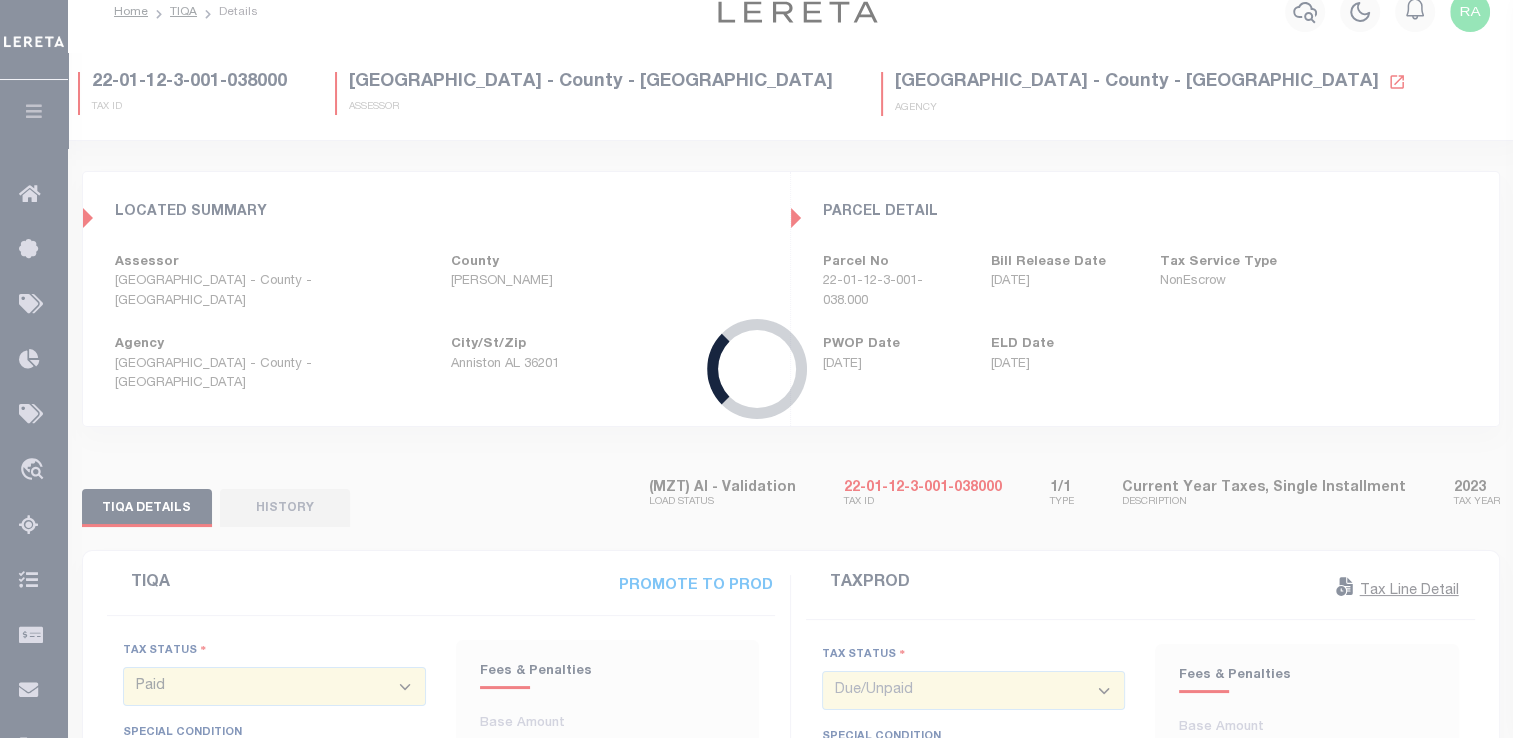 select on "DUE" 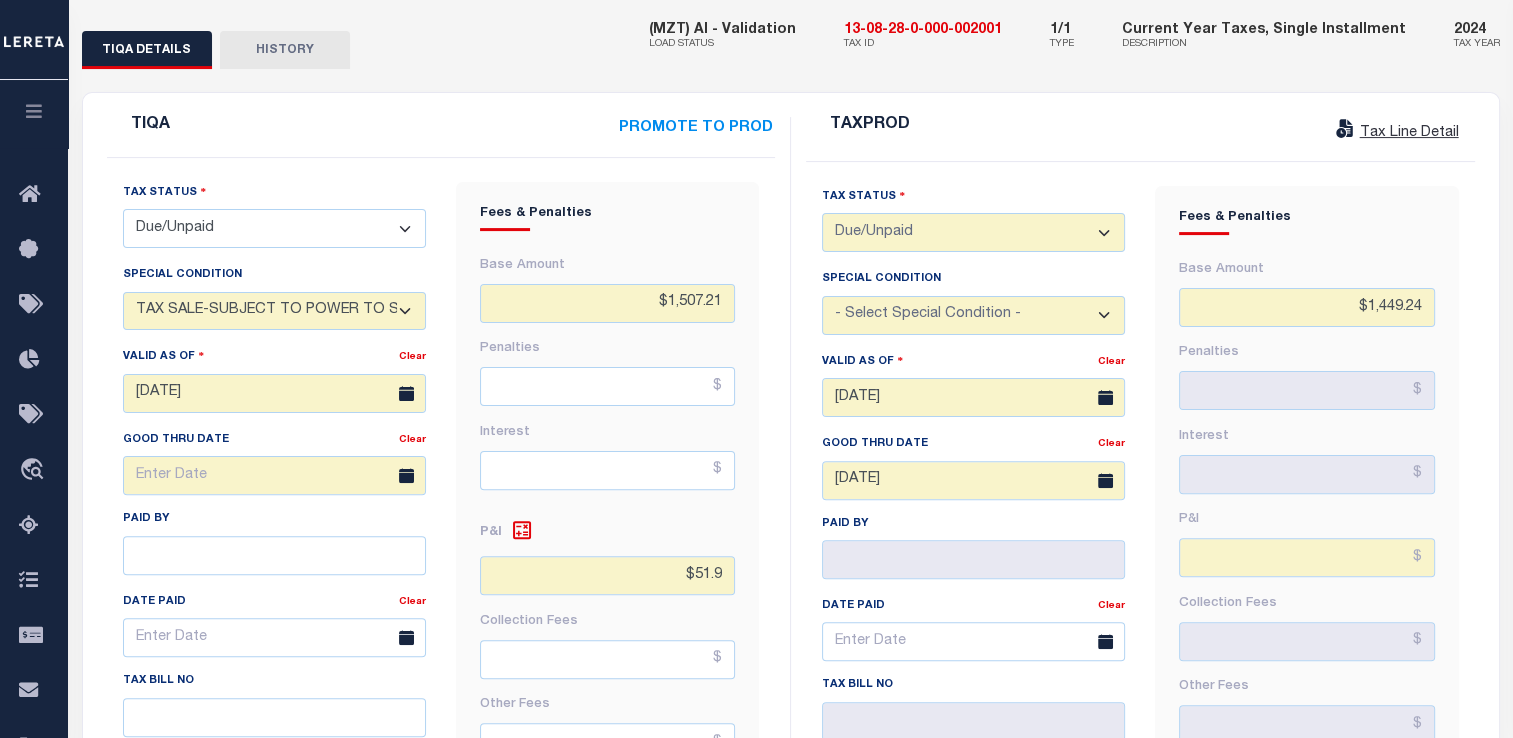 click on "- Select Special Condition -
-- Select Special Condition --
3RD PARTY TAX LIEN
AGENCY TAX LIEN (A.K.A Inside Lien)
BALANCE FORWARD
BANKRUPTCY
BILL W/ OTHER PARCEL
CONFIDENTIAL ACCOUNT
DEFERRED
DELAYED BILLING
DELQ CURRENT TAX YEAR INSTALLMENT(S) EXIST
DELQ PRIOR YEAR(S) EXIST
EXEMPT
HOMEOWNER AUTHORIZATION
IN DISPUTE/UNDER PROTEST
INCLUDES PRIOR UNPAID
INCLUDES RE-LEVIED TAX
INSTALLMENT PLAN
LITIGATION
LOST PROPERTY (FORECLOSED/DEEDED)
LOW ASSESSMENT
LOW TAX THRESHOLD
MULTIPLE TAXIDS
NEW PROPERTY
NOT ASSESSED
NOT CERTIFIED
OTHER FEES INVOLVED
OVERPAYMENT - POSSIBLE REFUND DUE
PARTIAL PAYMENT MAY EXIST
Pay Plan
RE-LEVIED TO ANOTHER AGENCY
REDEMP AMTS NOT AVAILABLE
REPORTED ON LEGACY RTYPE
SUBJECT TO FORECLOSURE
TAX LIEN RELEASED
TAX SALE-SUBJECT TO POWER TO SELL" at bounding box center (274, 311) 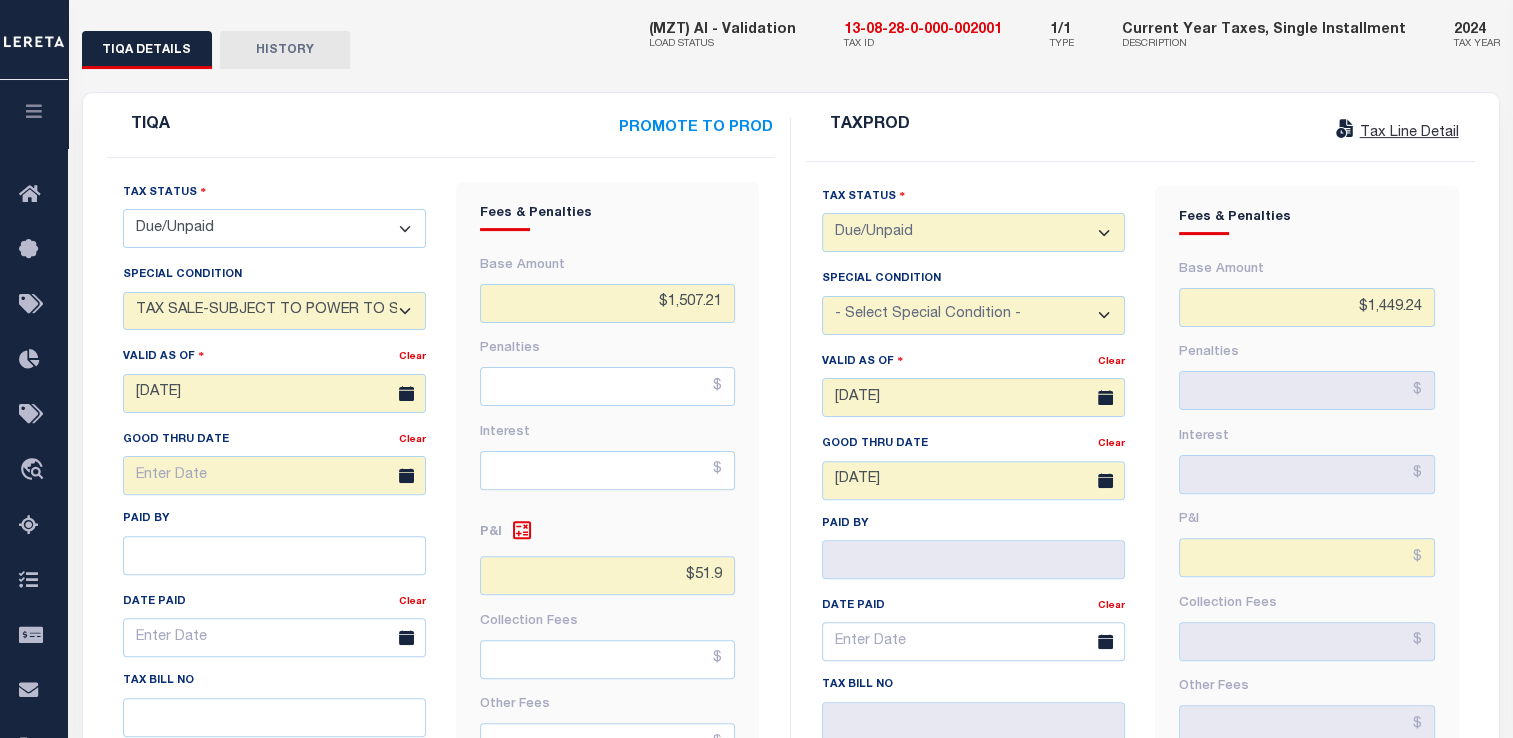 click on "TIQA
PROMOTE TO PROD" at bounding box center [441, 137] 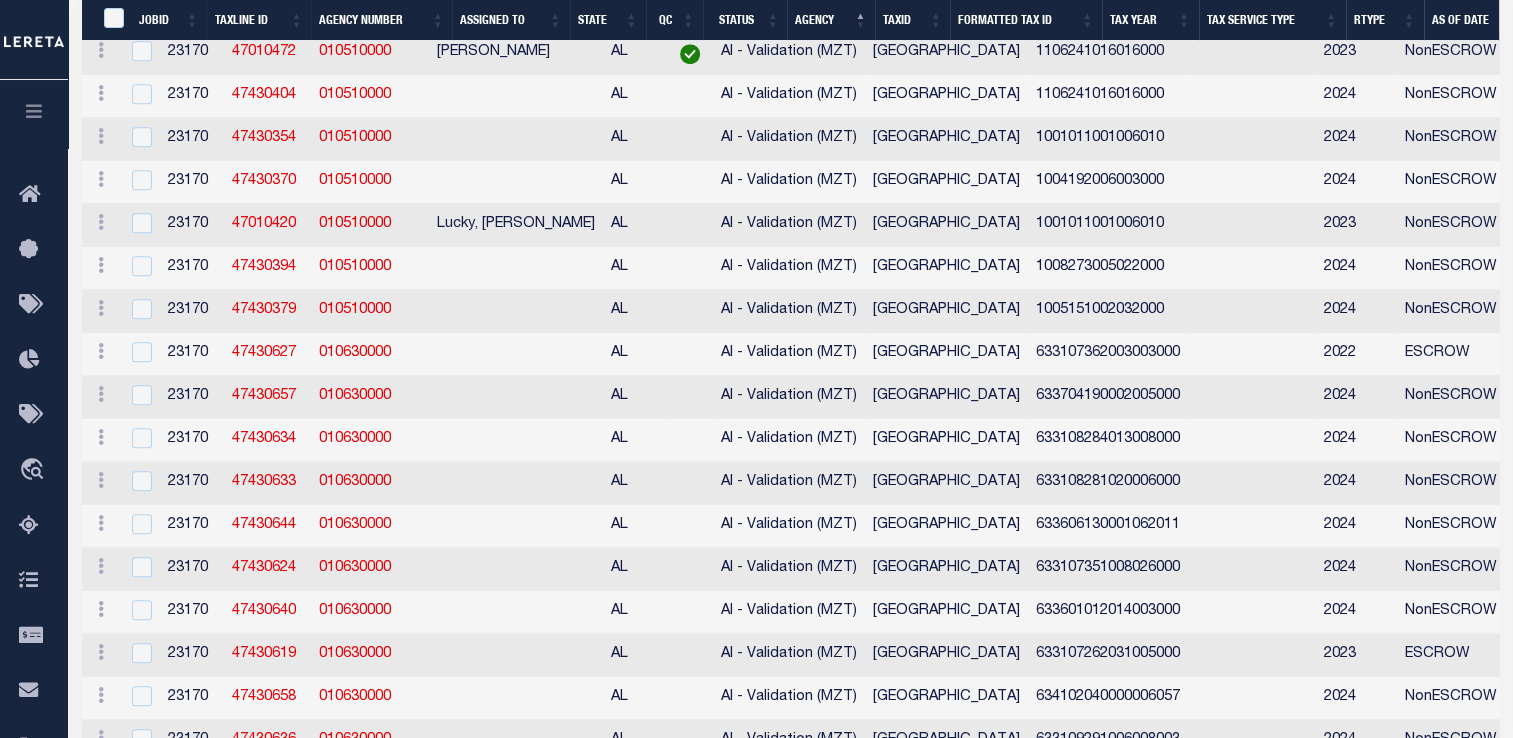 select on "200" 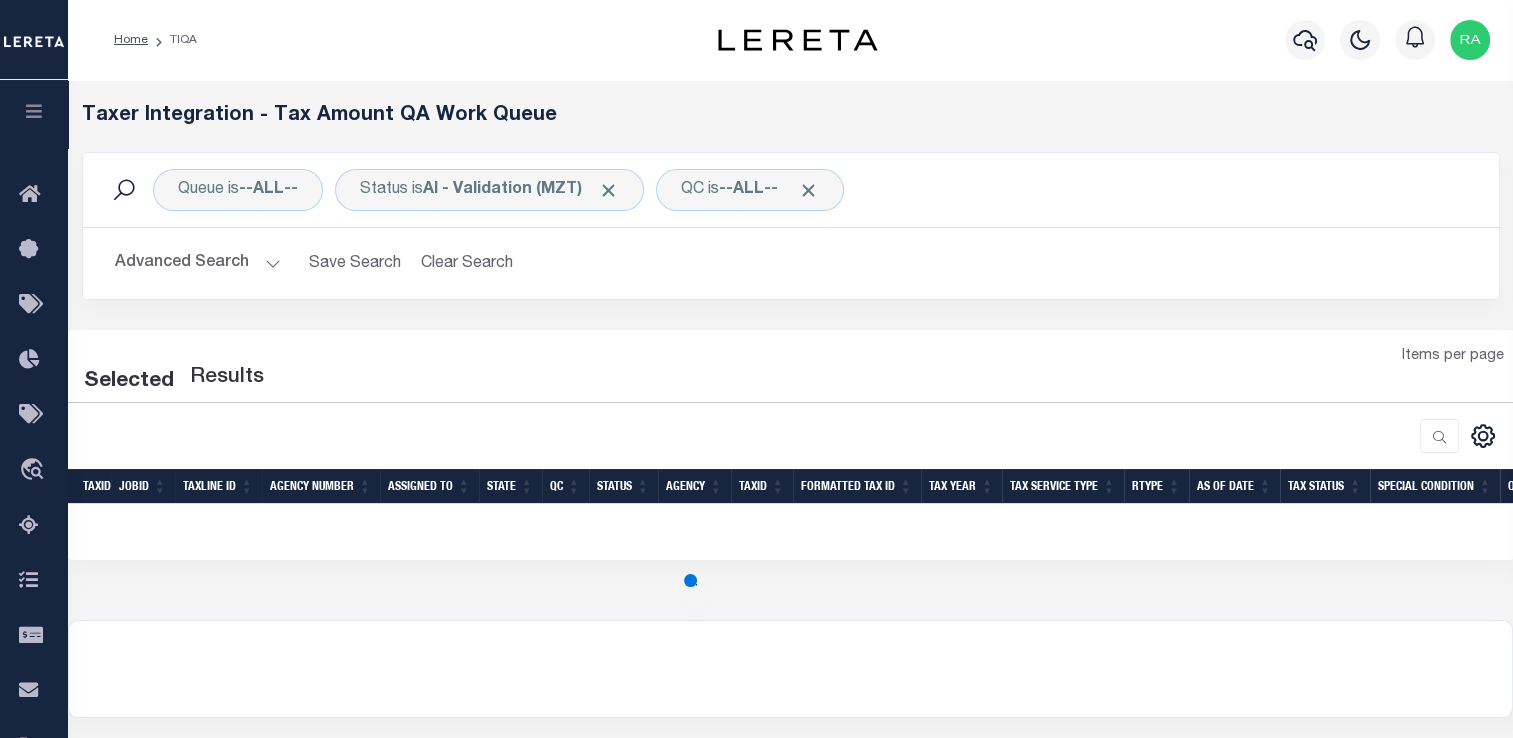 select on "200" 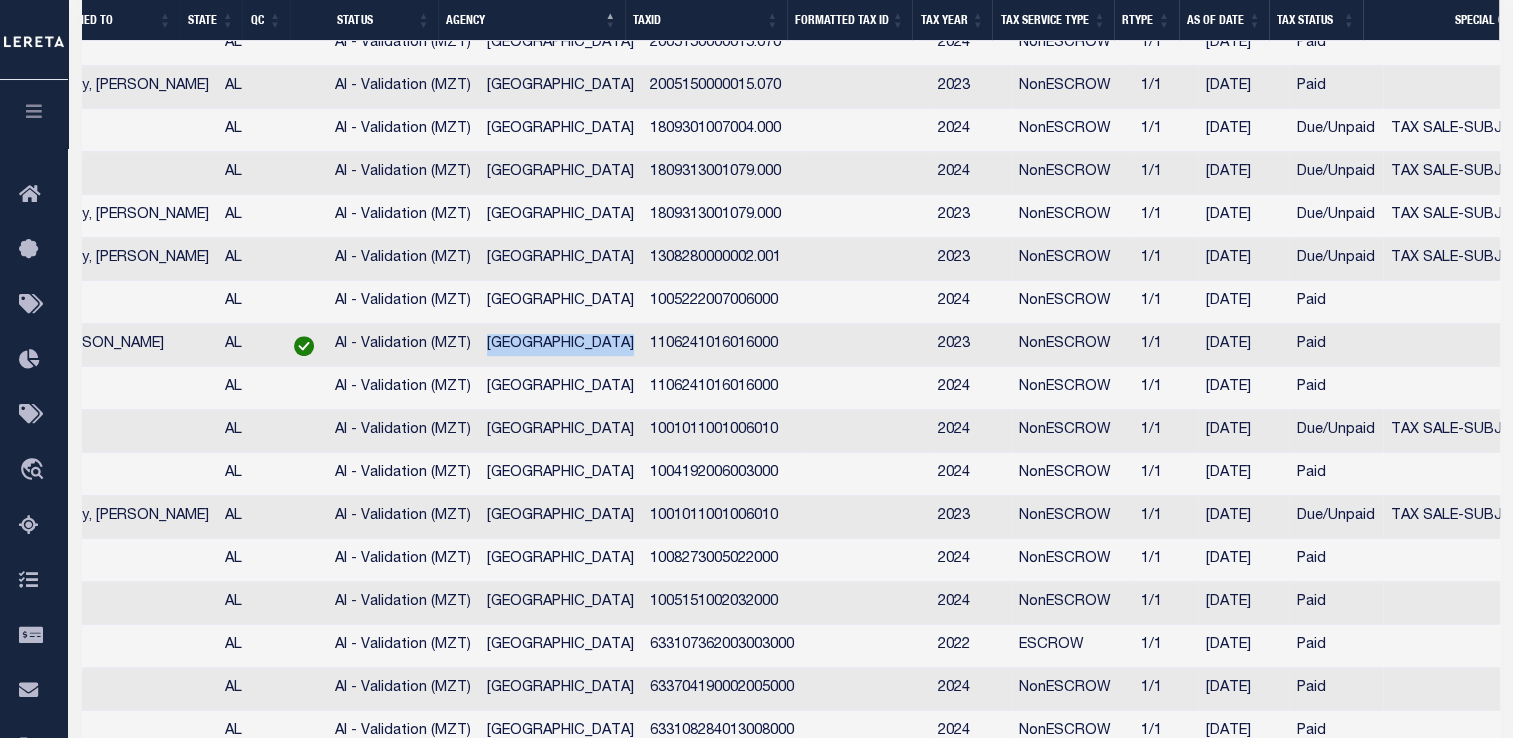 drag, startPoint x: 450, startPoint y: 359, endPoint x: 619, endPoint y: 350, distance: 169.23947 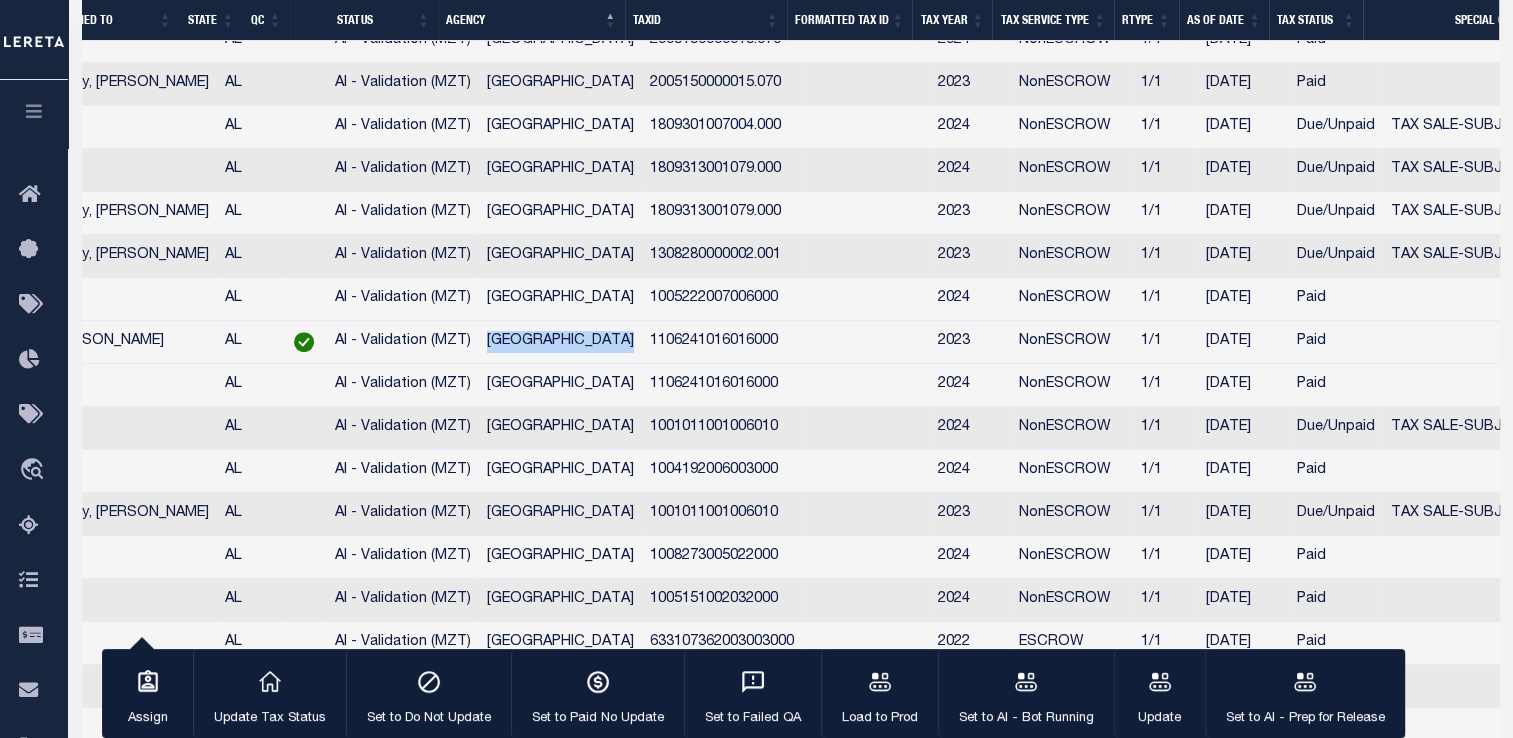 copy on "MONTGOMERY COUNTY" 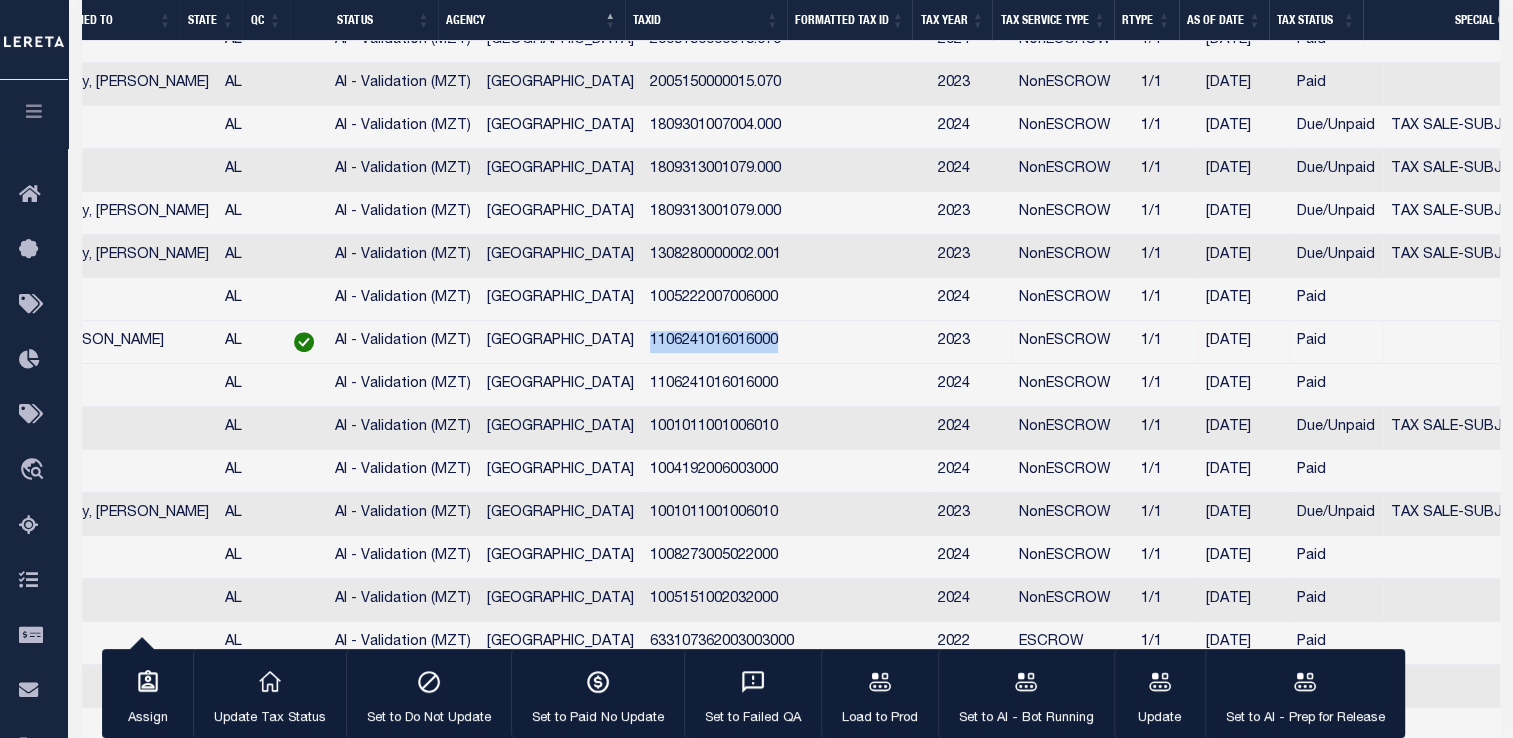 drag, startPoint x: 632, startPoint y: 354, endPoint x: 769, endPoint y: 362, distance: 137.23338 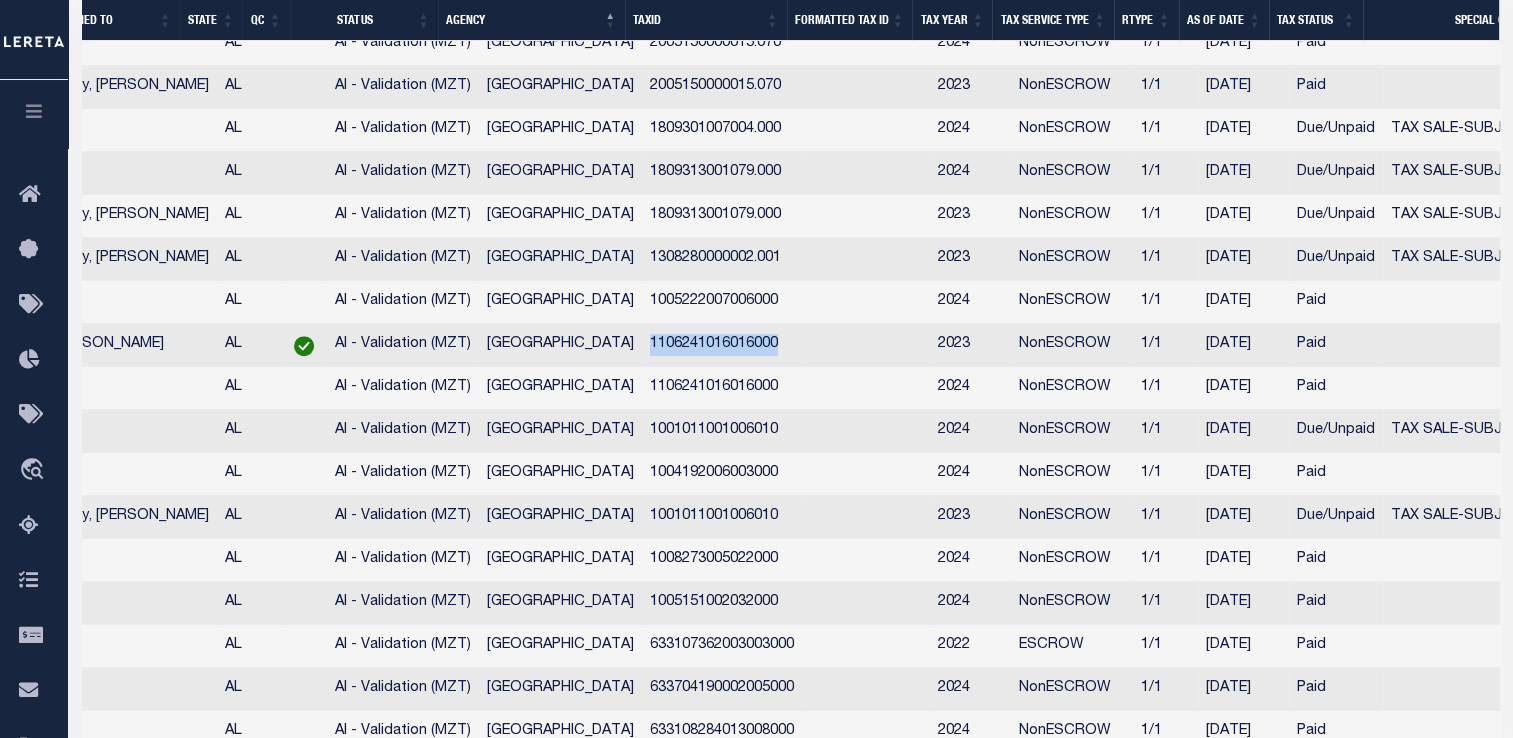 copy on "1106241016016000" 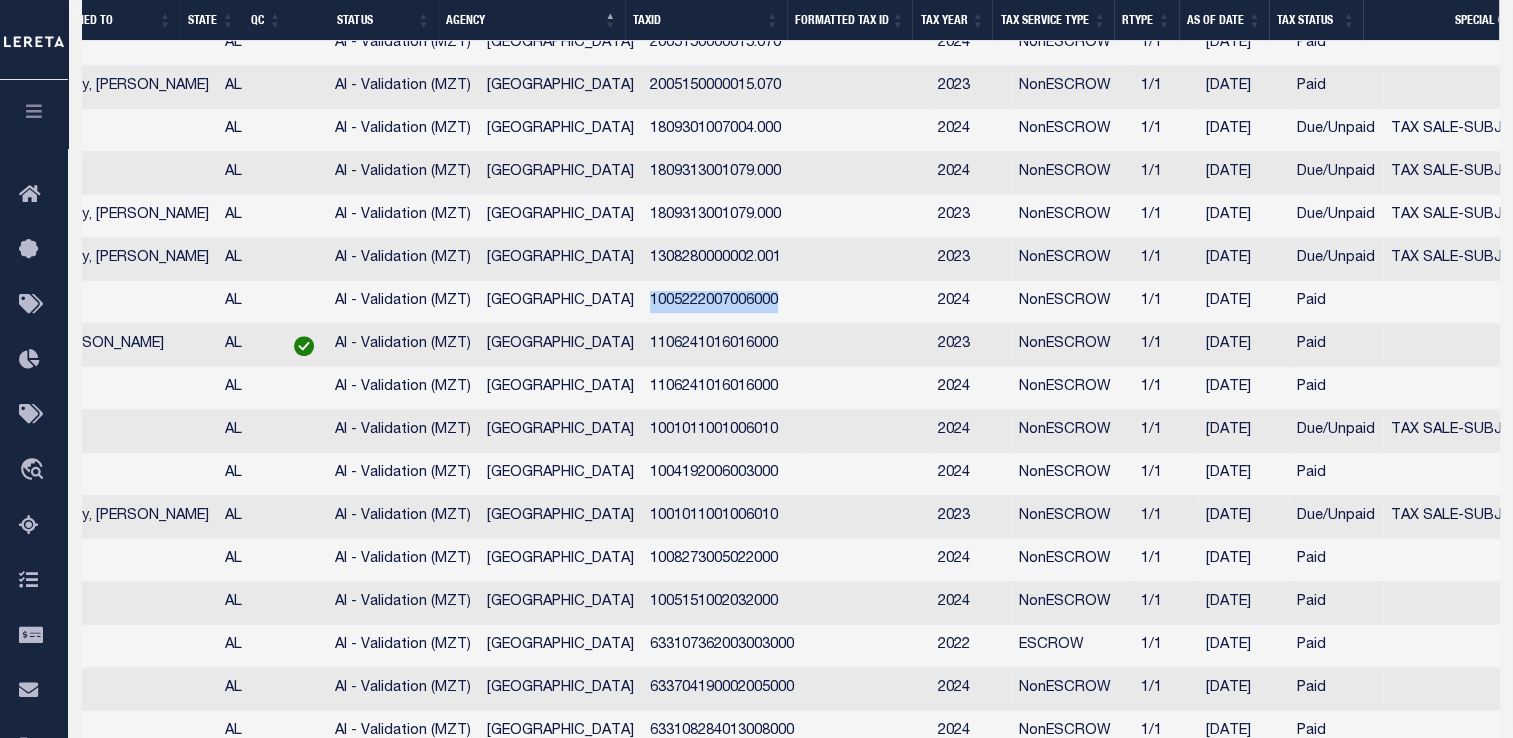 drag, startPoint x: 634, startPoint y: 315, endPoint x: 771, endPoint y: 304, distance: 137.4409 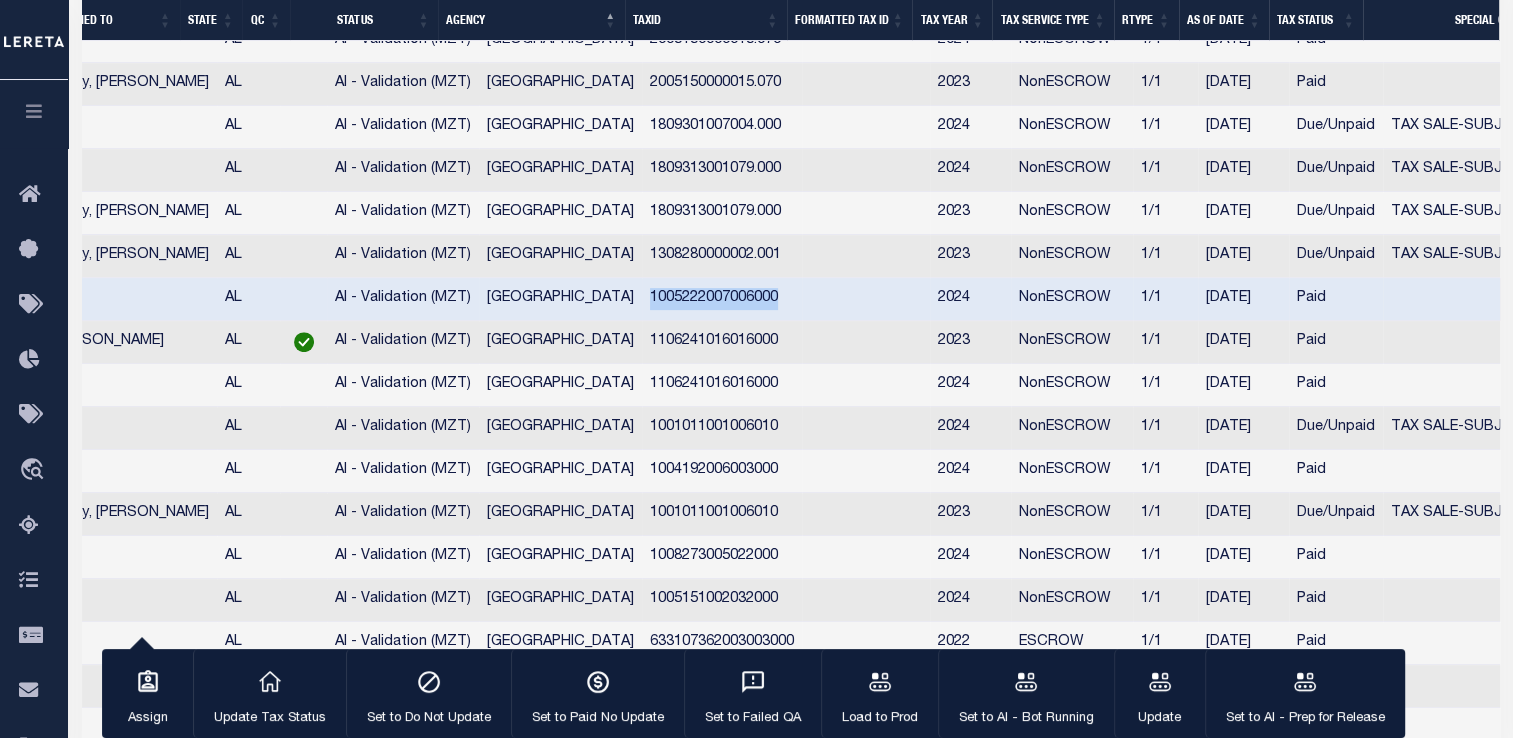 copy on "1005222007006000" 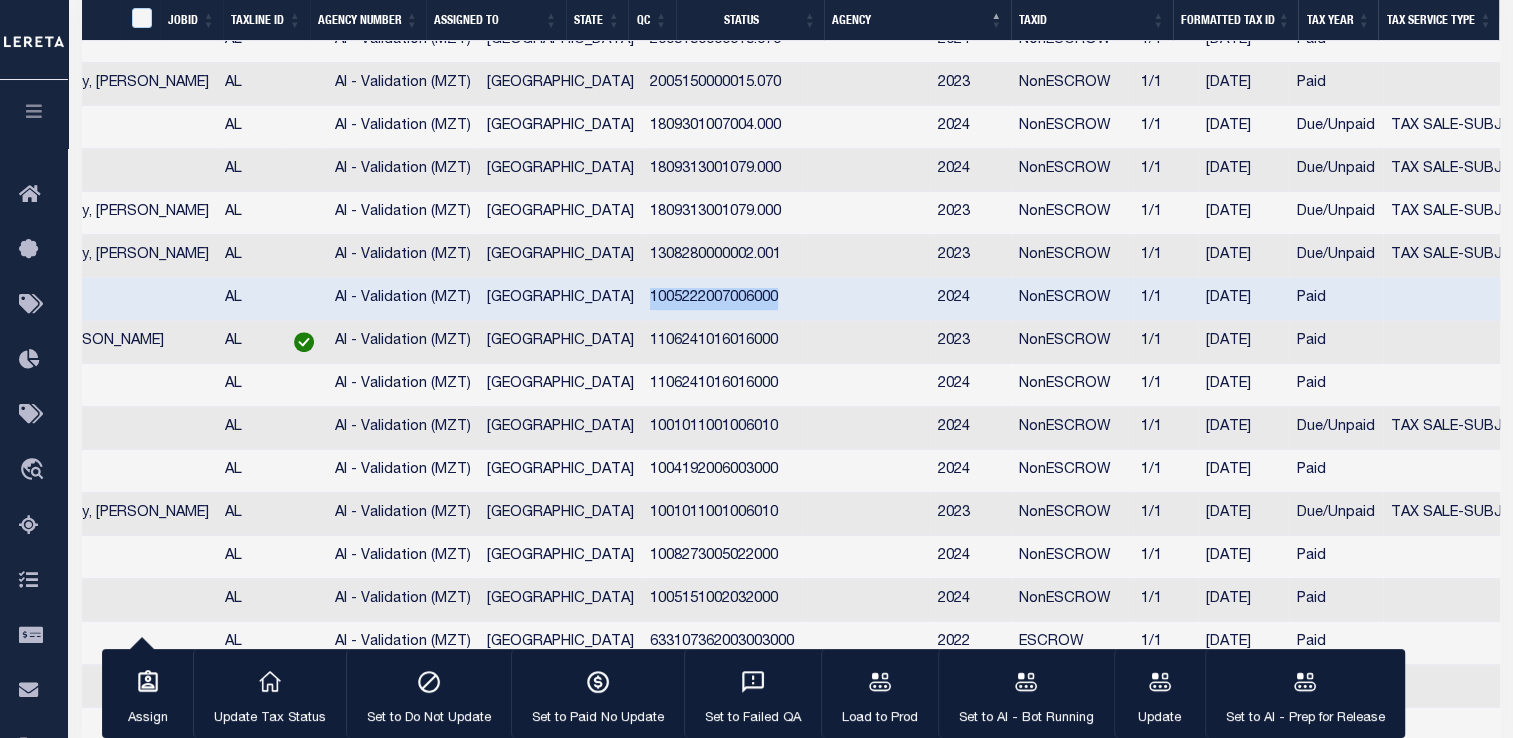 scroll, scrollTop: 0, scrollLeft: 386, axis: horizontal 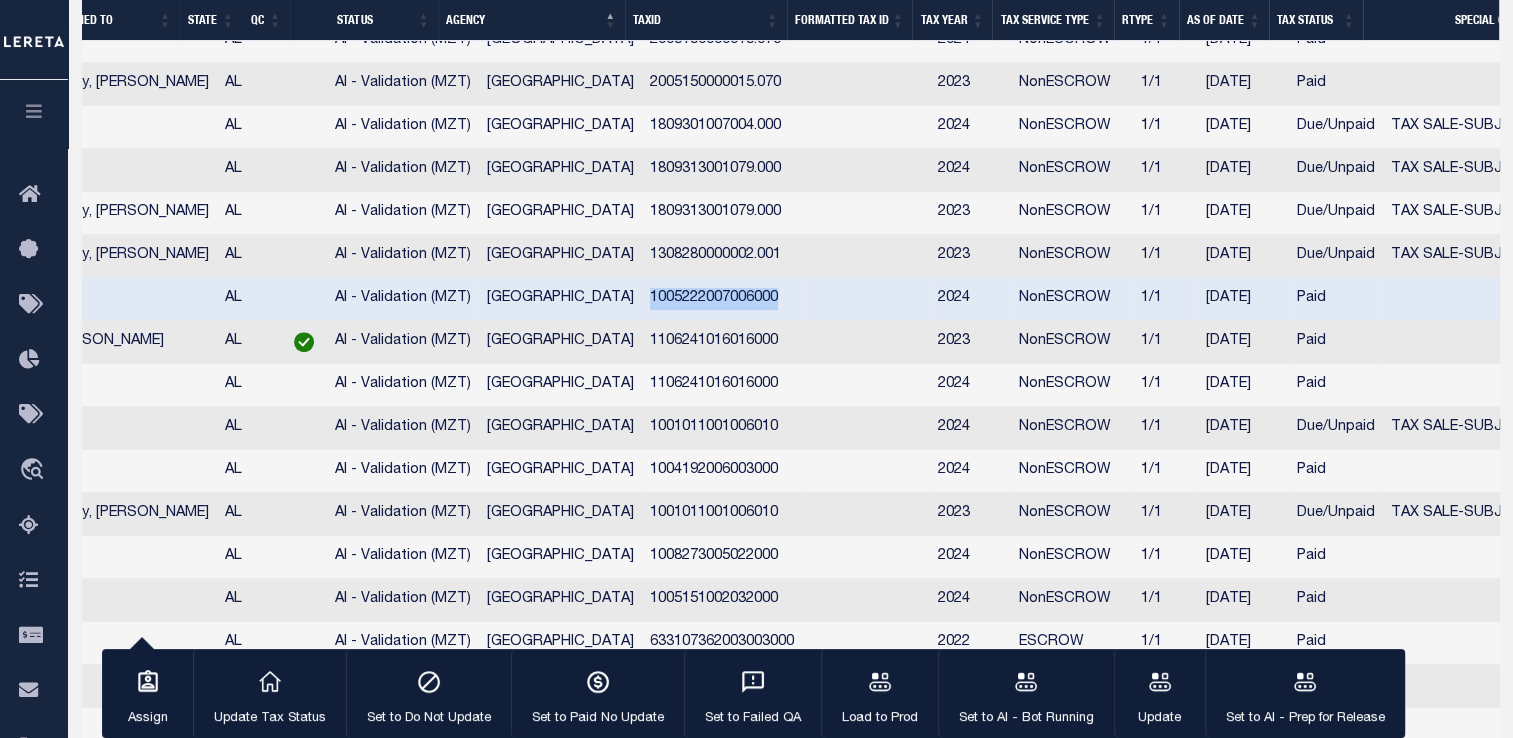 click on "1005222007006000" at bounding box center [722, 299] 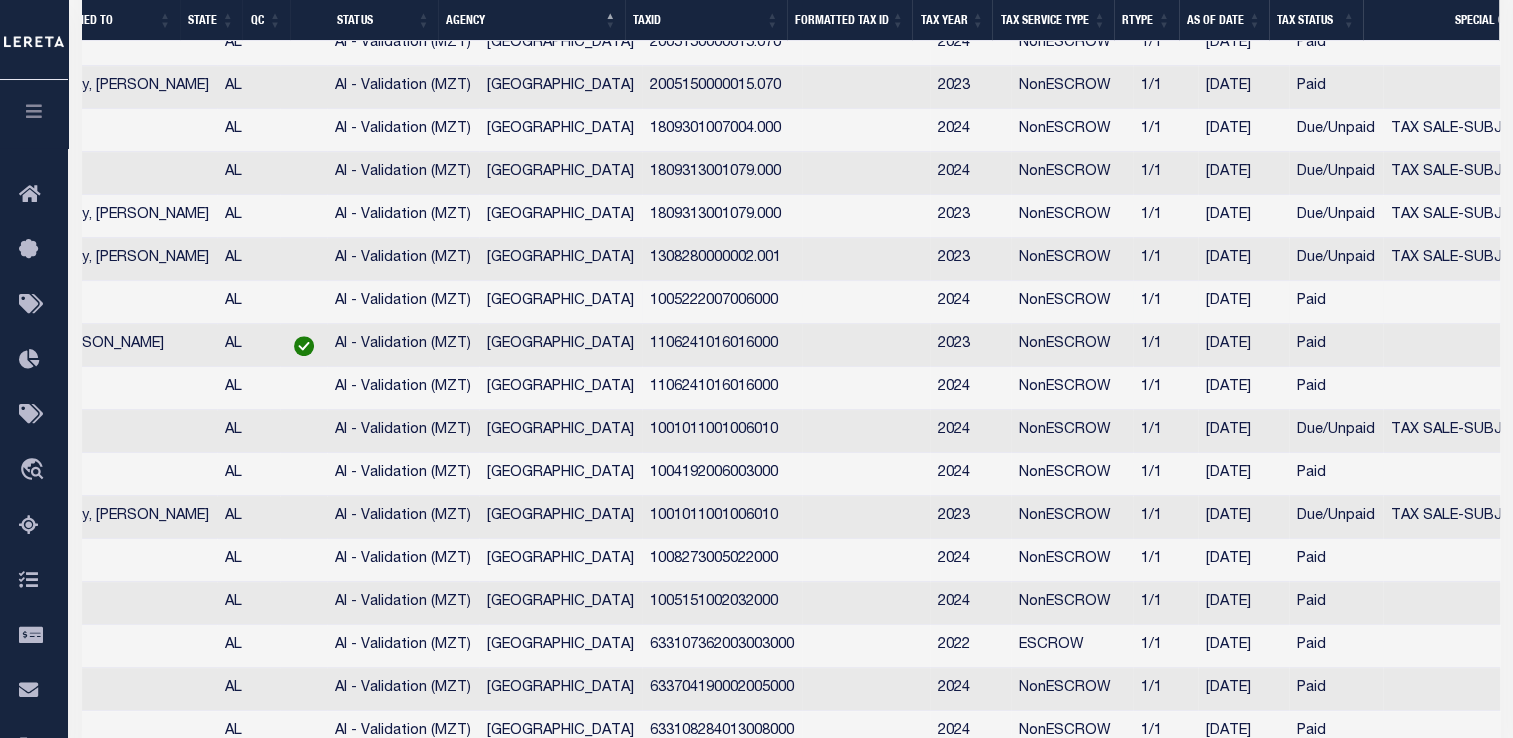 scroll, scrollTop: 0, scrollLeft: 650, axis: horizontal 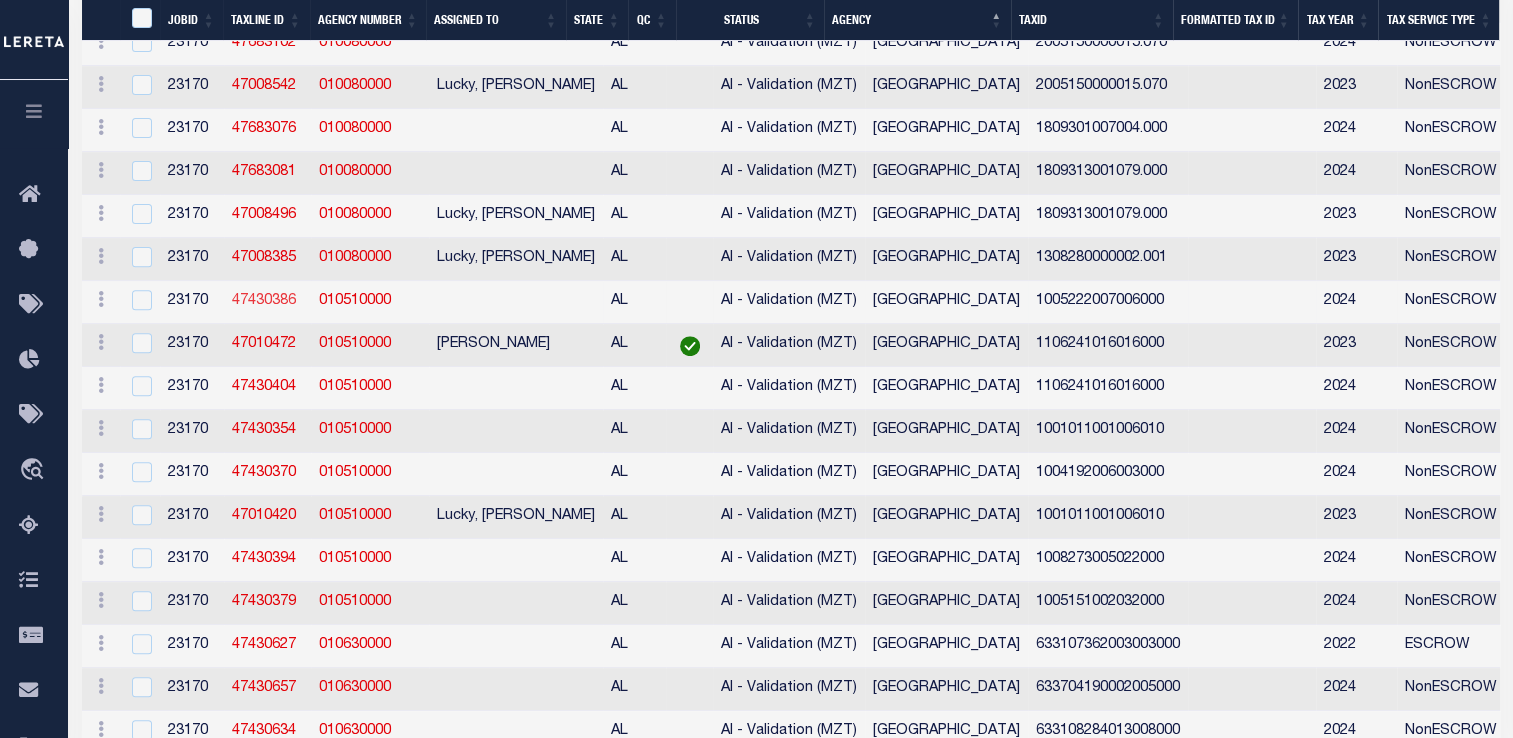 click on "47430386" at bounding box center [264, 301] 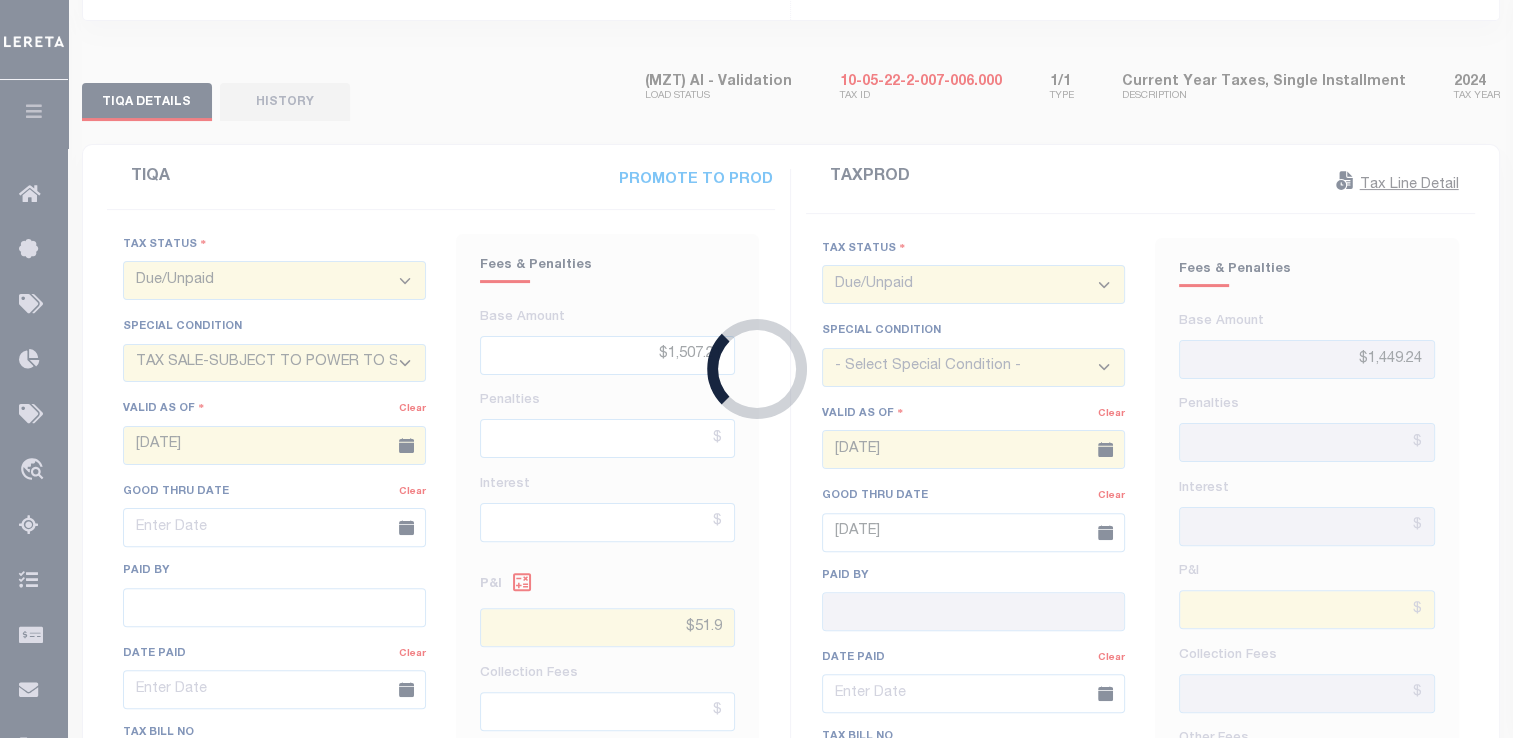 select on "PYD" 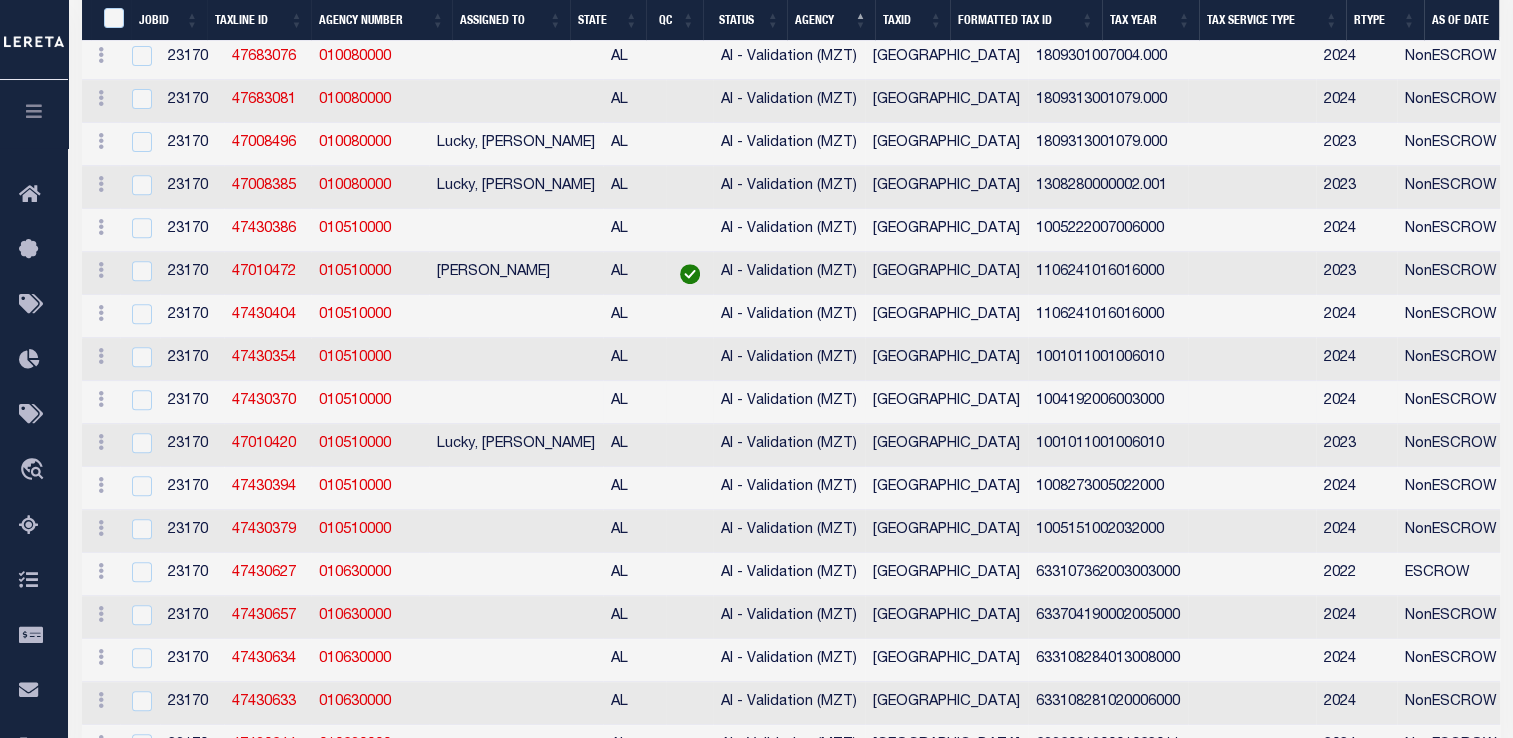 select on "200" 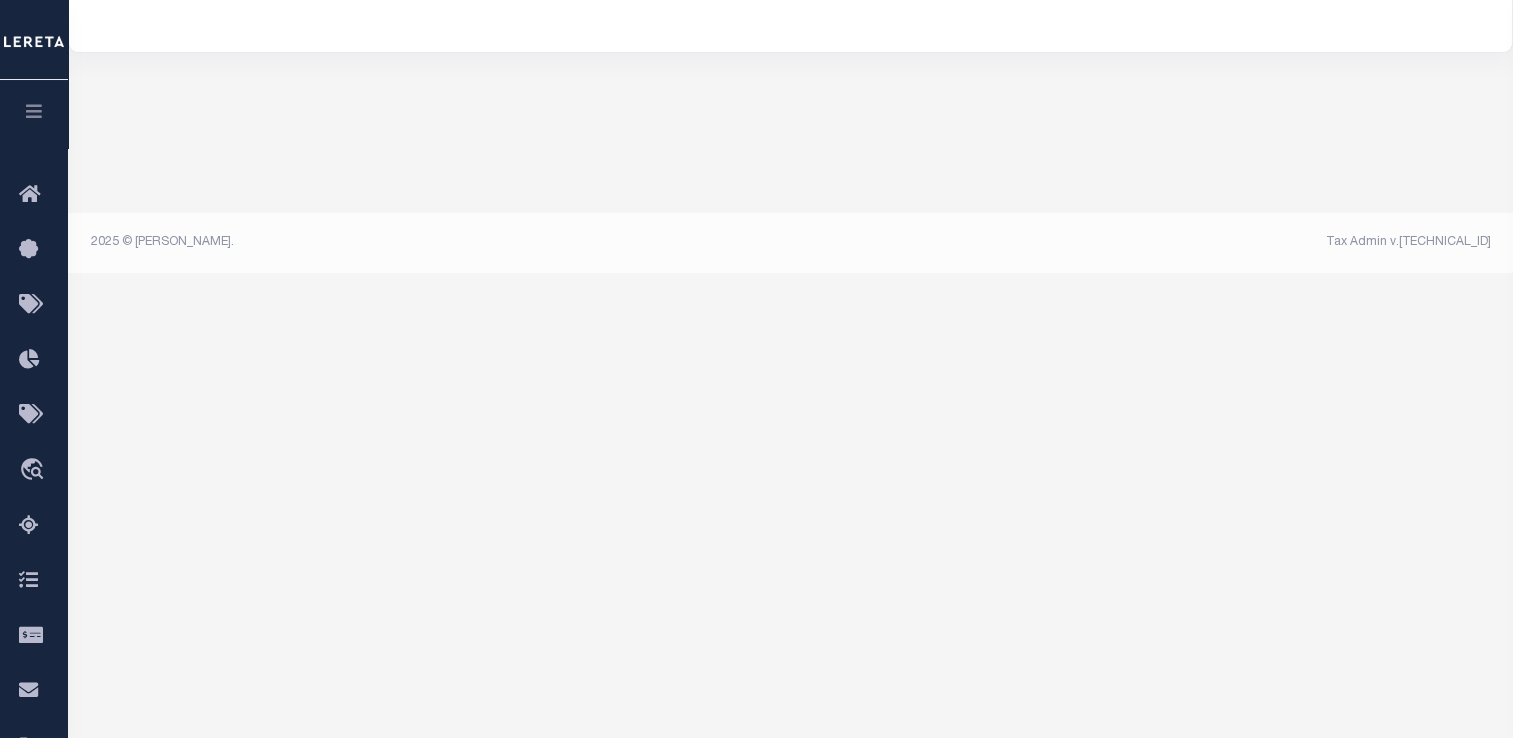 select on "200" 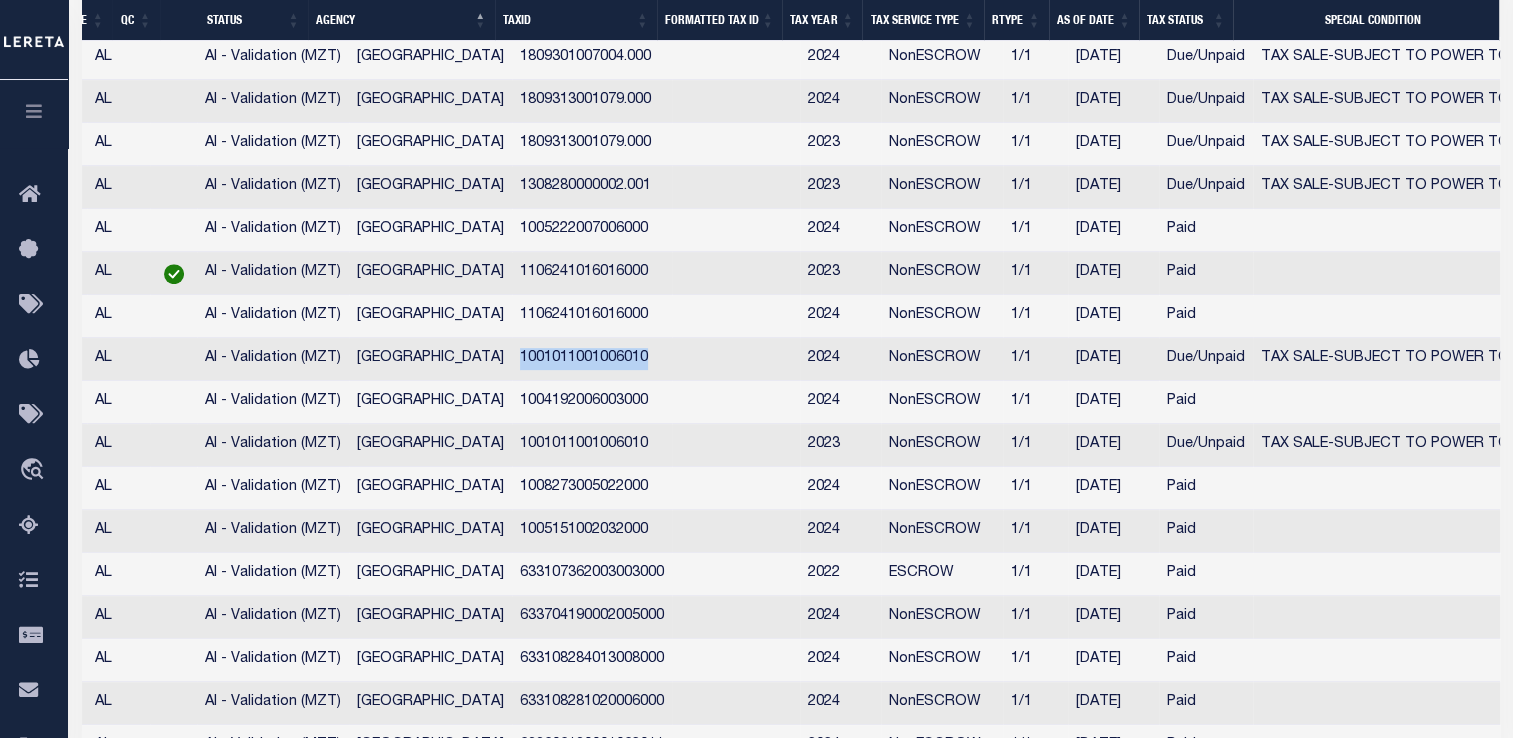 drag, startPoint x: 504, startPoint y: 368, endPoint x: 633, endPoint y: 373, distance: 129.09686 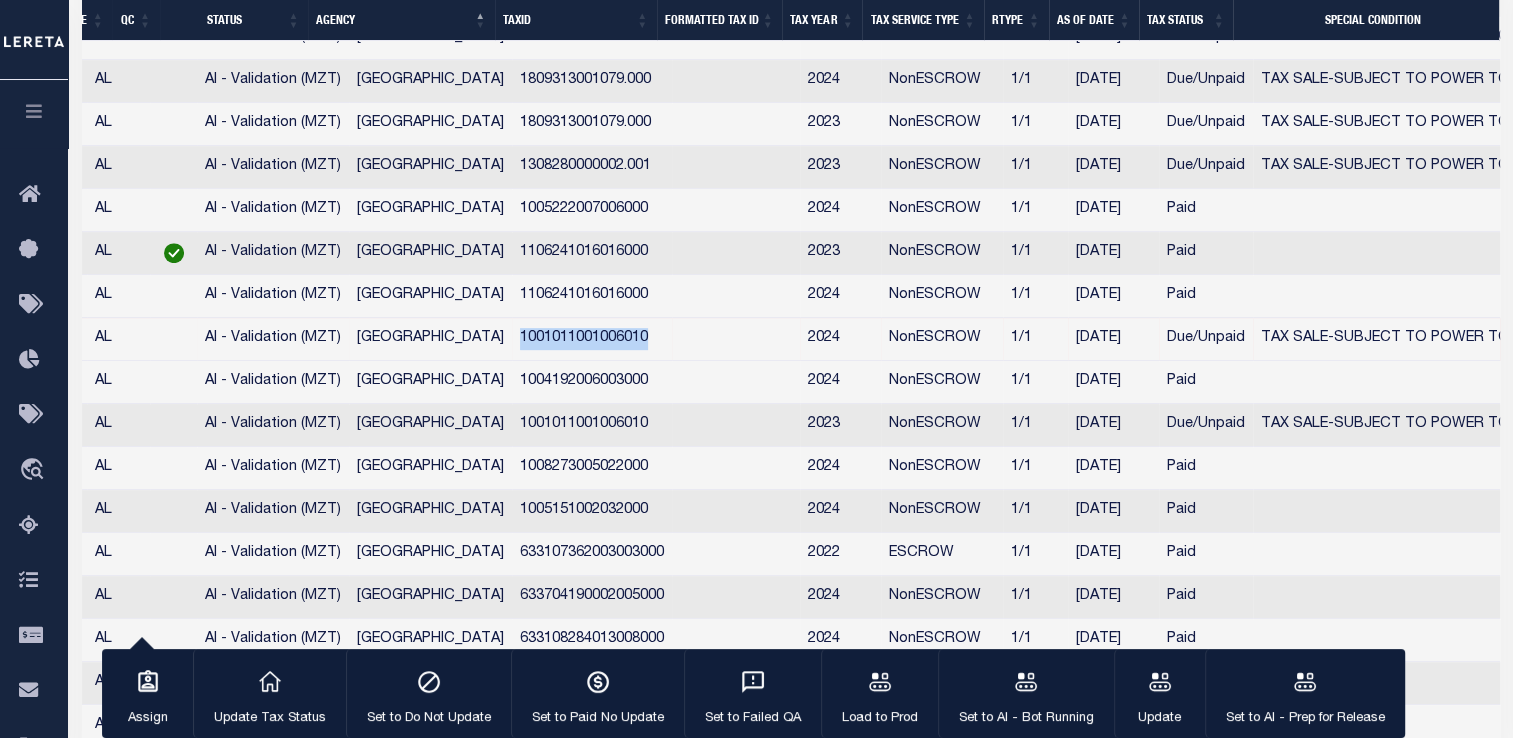 copy on "1001011001006010" 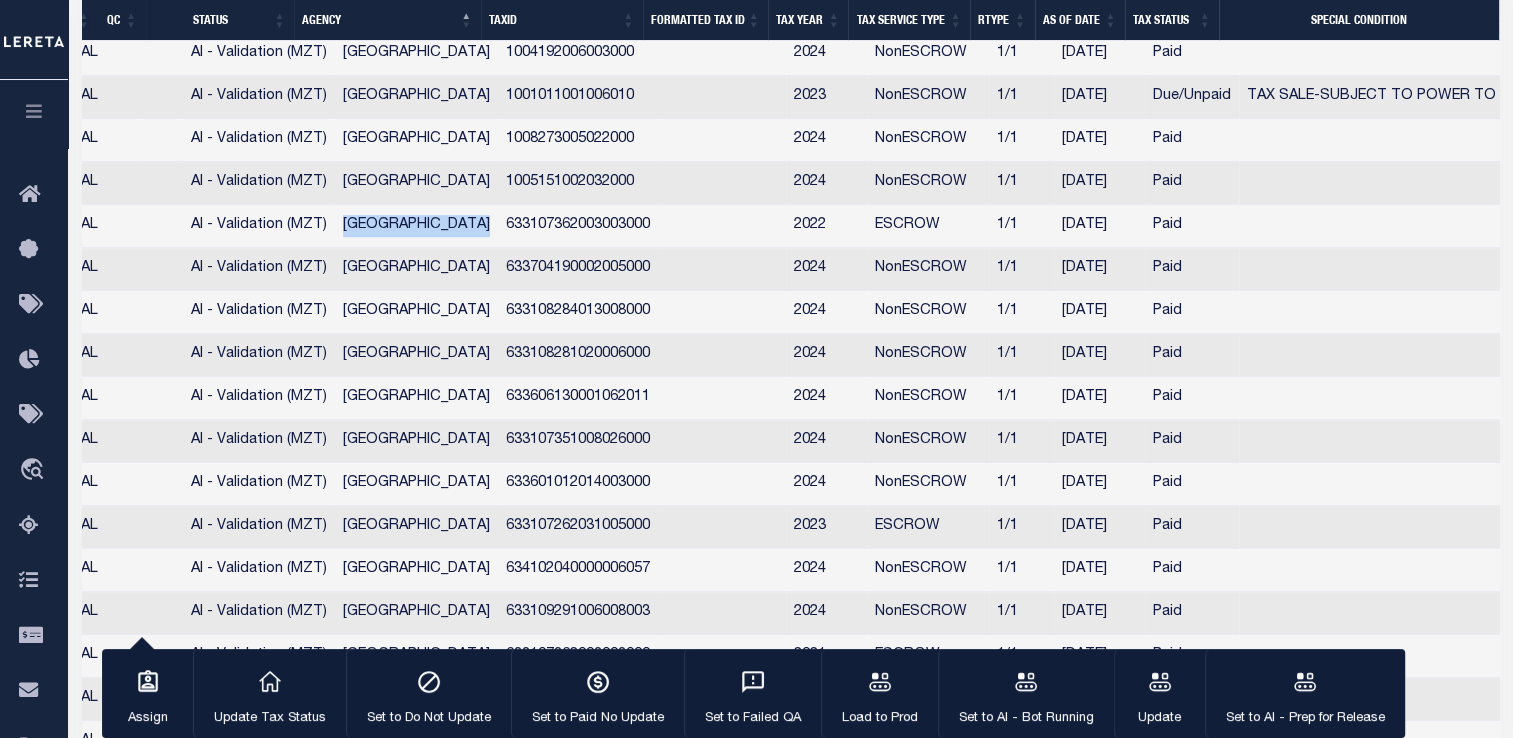 drag, startPoint x: 302, startPoint y: 240, endPoint x: 472, endPoint y: 245, distance: 170.07352 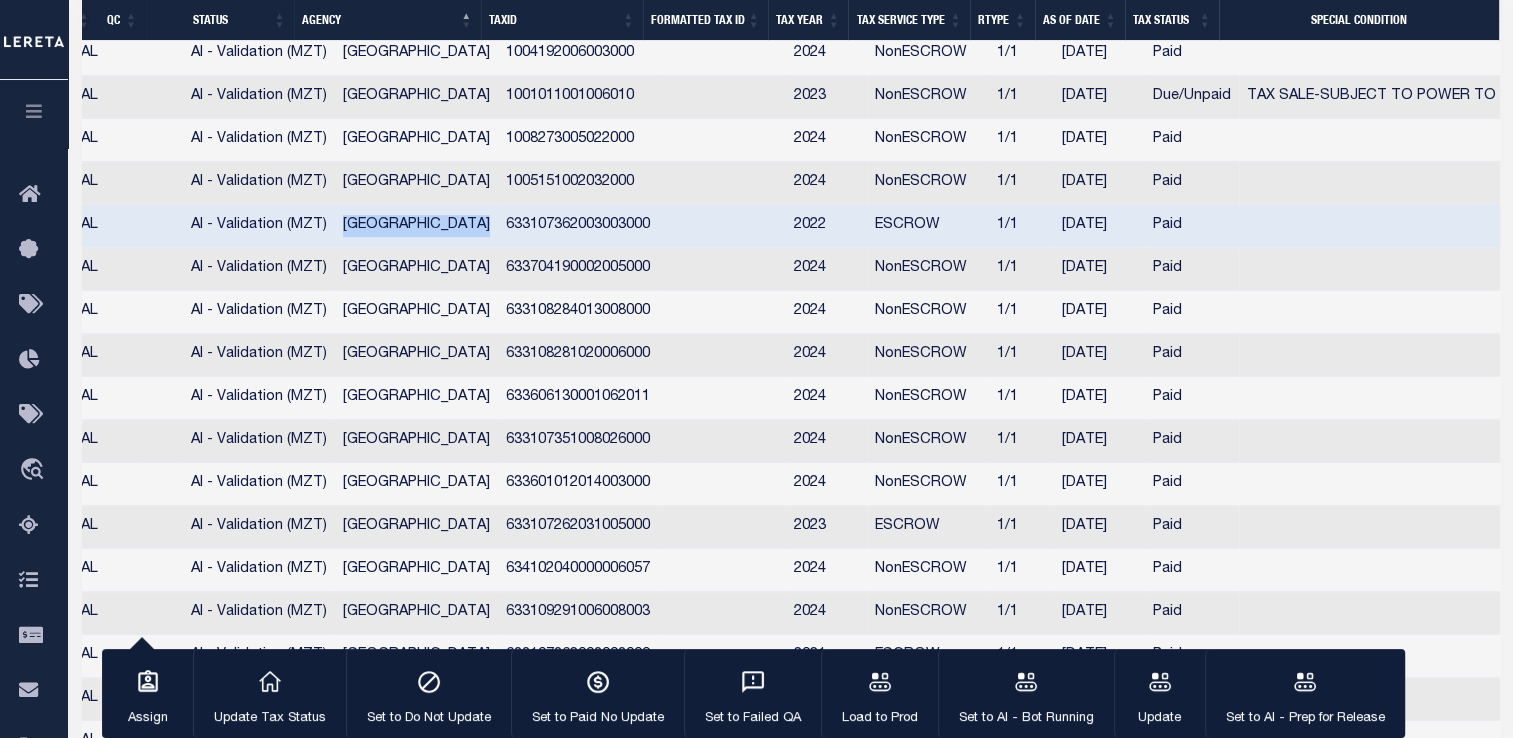 copy on "TUSCALOOSA COUNTY" 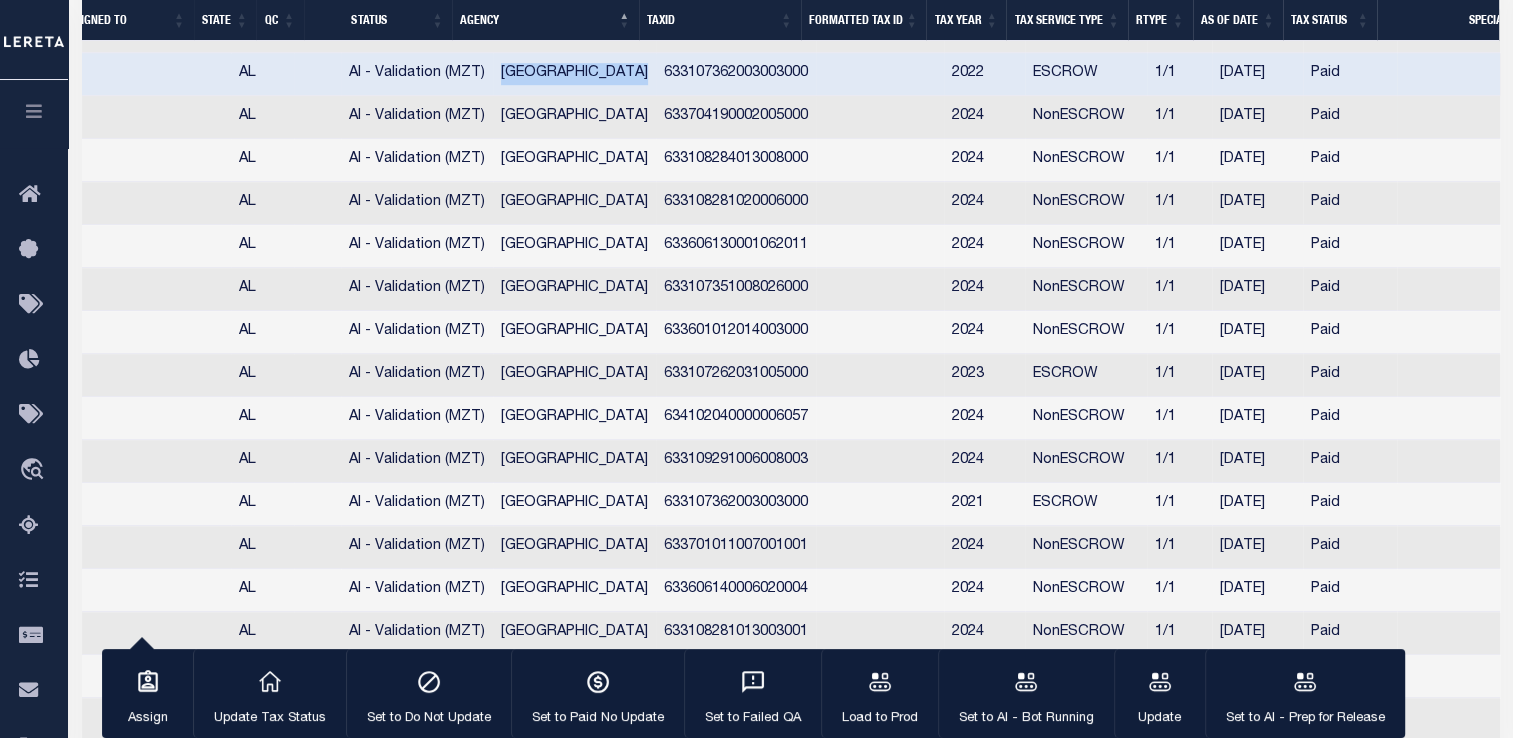scroll, scrollTop: 1267, scrollLeft: 0, axis: vertical 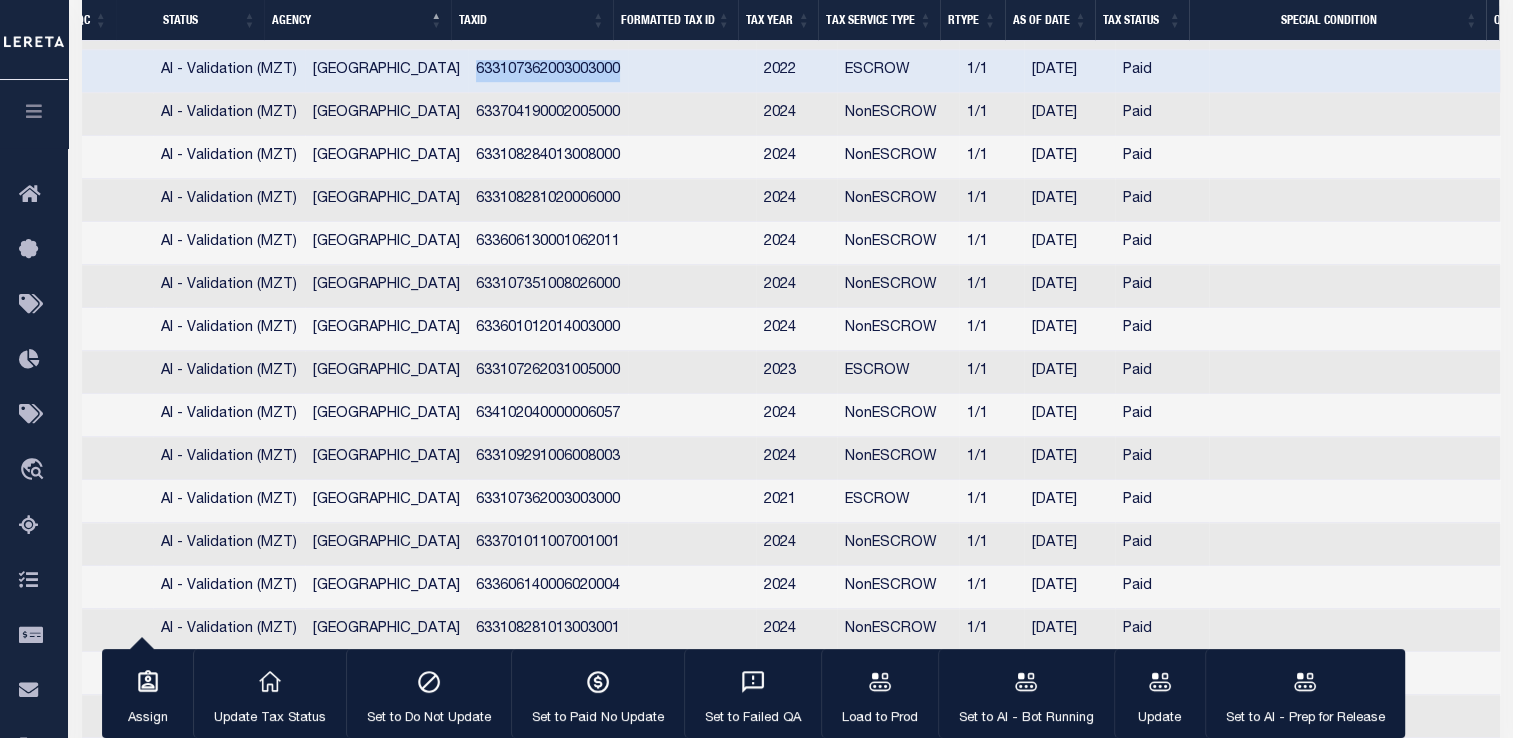 drag, startPoint x: 460, startPoint y: 98, endPoint x: 621, endPoint y: 75, distance: 162.63457 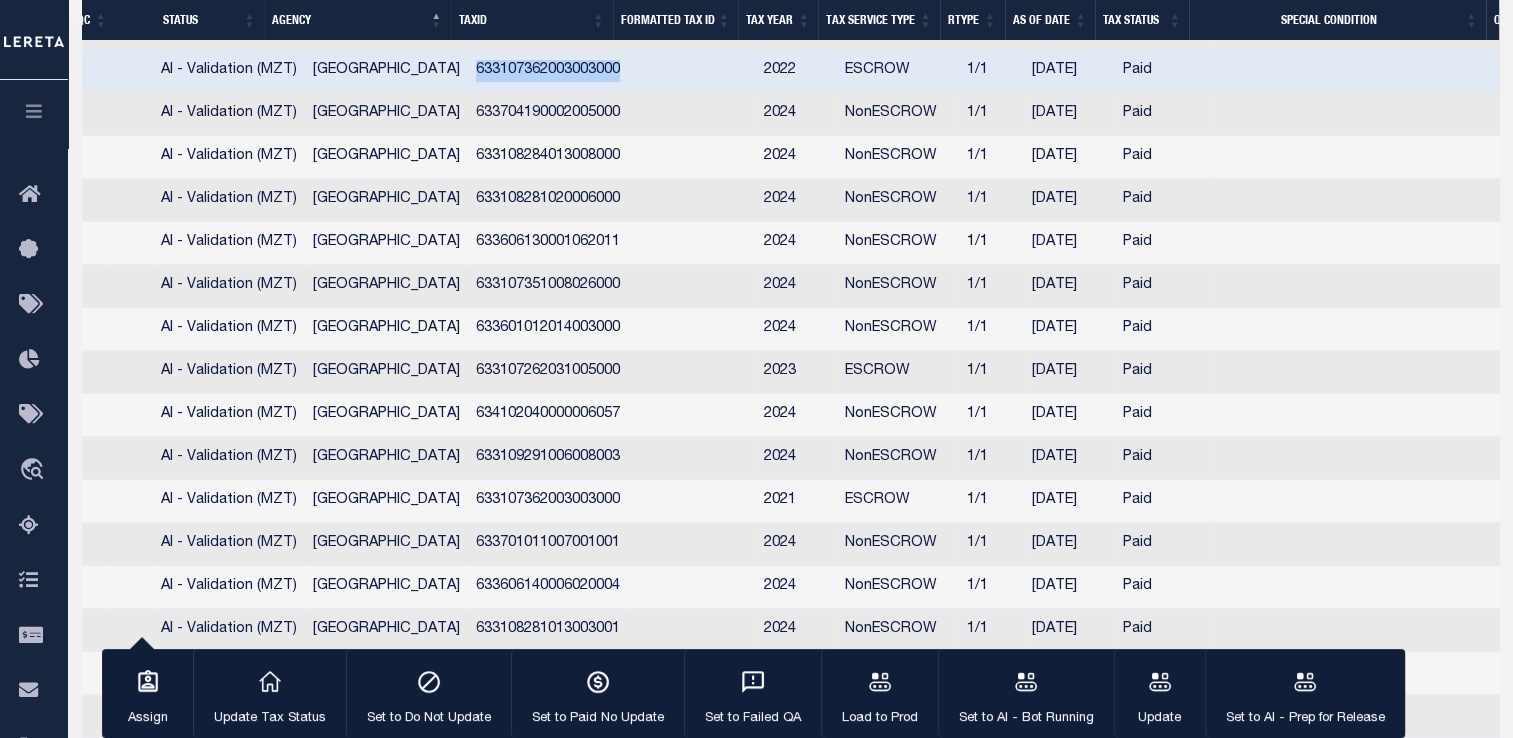 scroll, scrollTop: 0, scrollLeft: 720, axis: horizontal 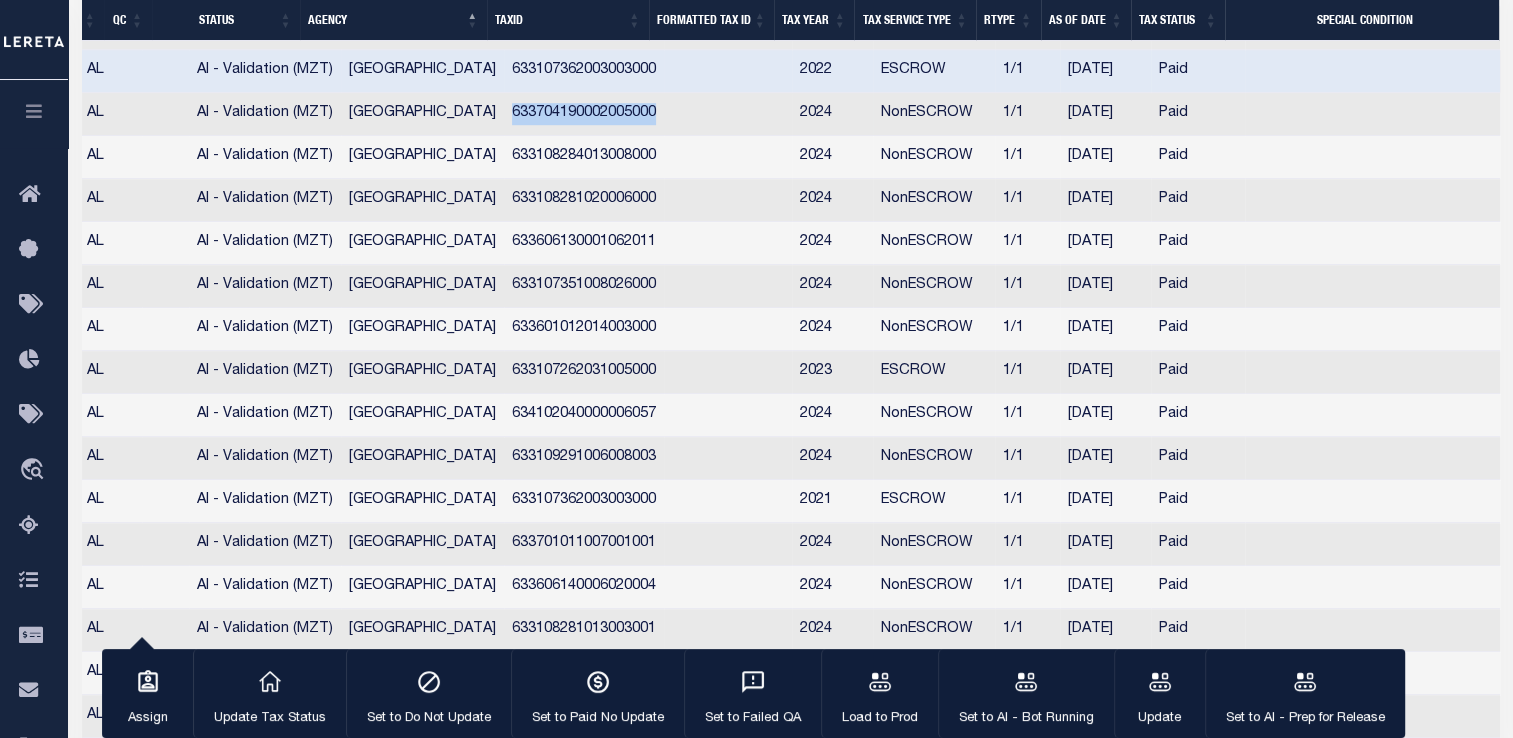 drag, startPoint x: 495, startPoint y: 130, endPoint x: 668, endPoint y: 130, distance: 173 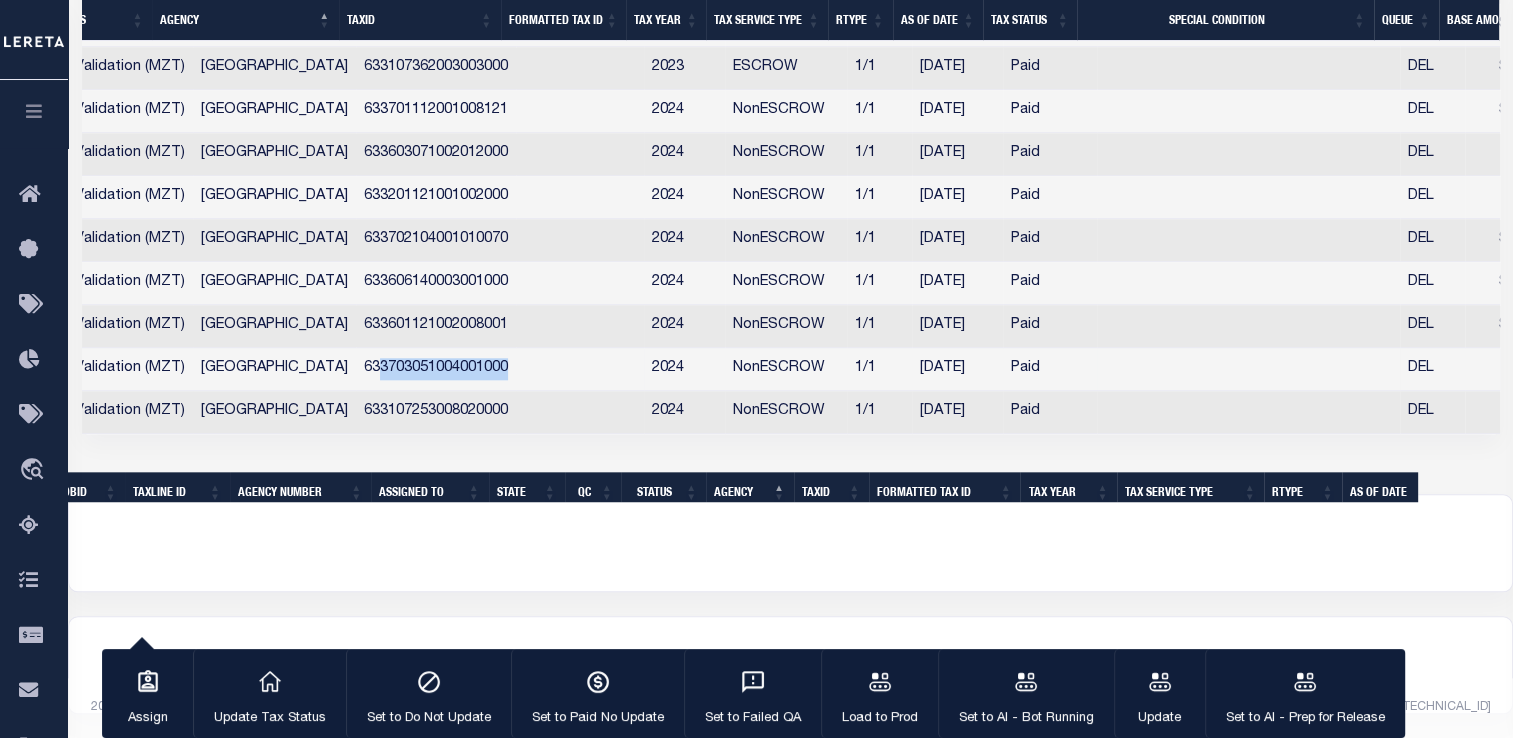 drag, startPoint x: 359, startPoint y: 402, endPoint x: 548, endPoint y: 406, distance: 189.04233 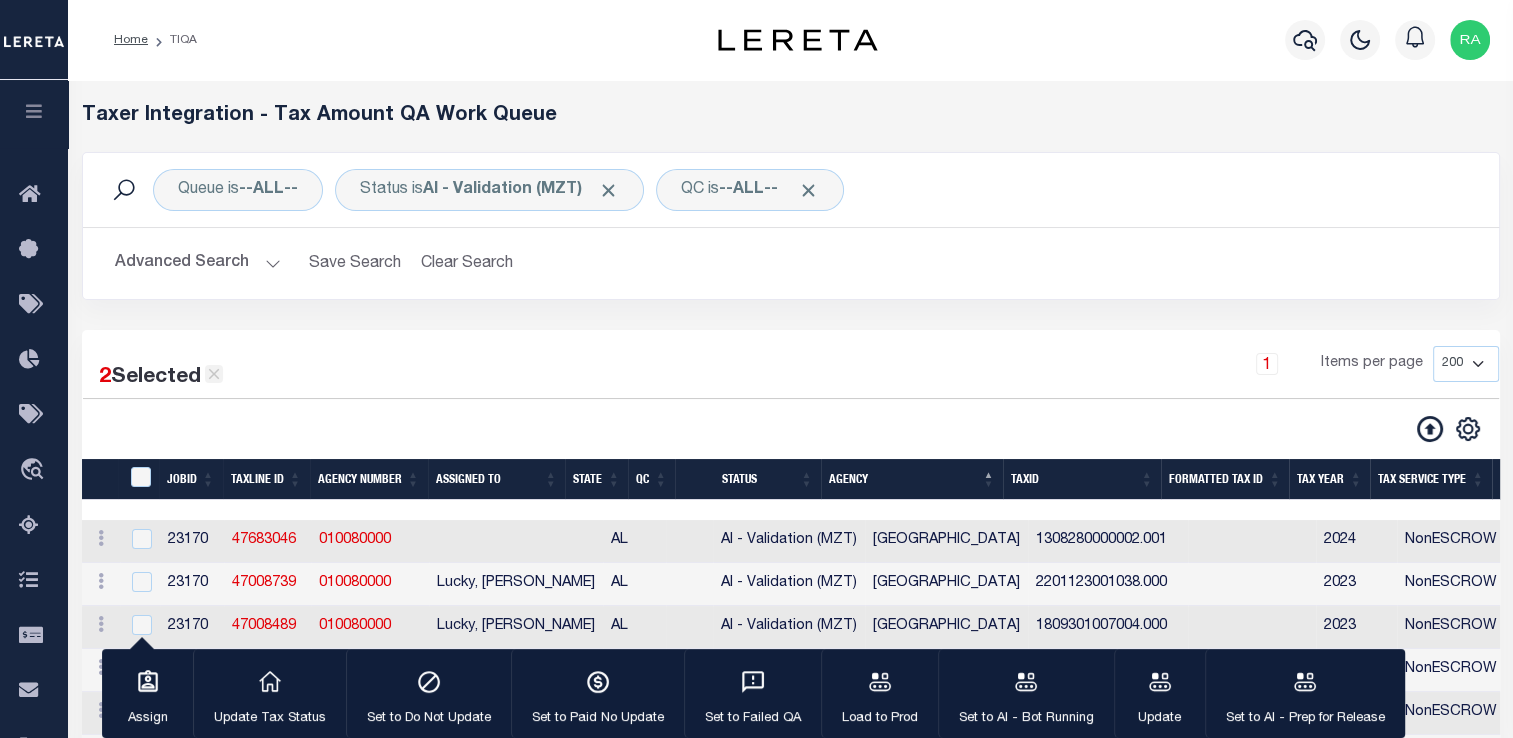 click 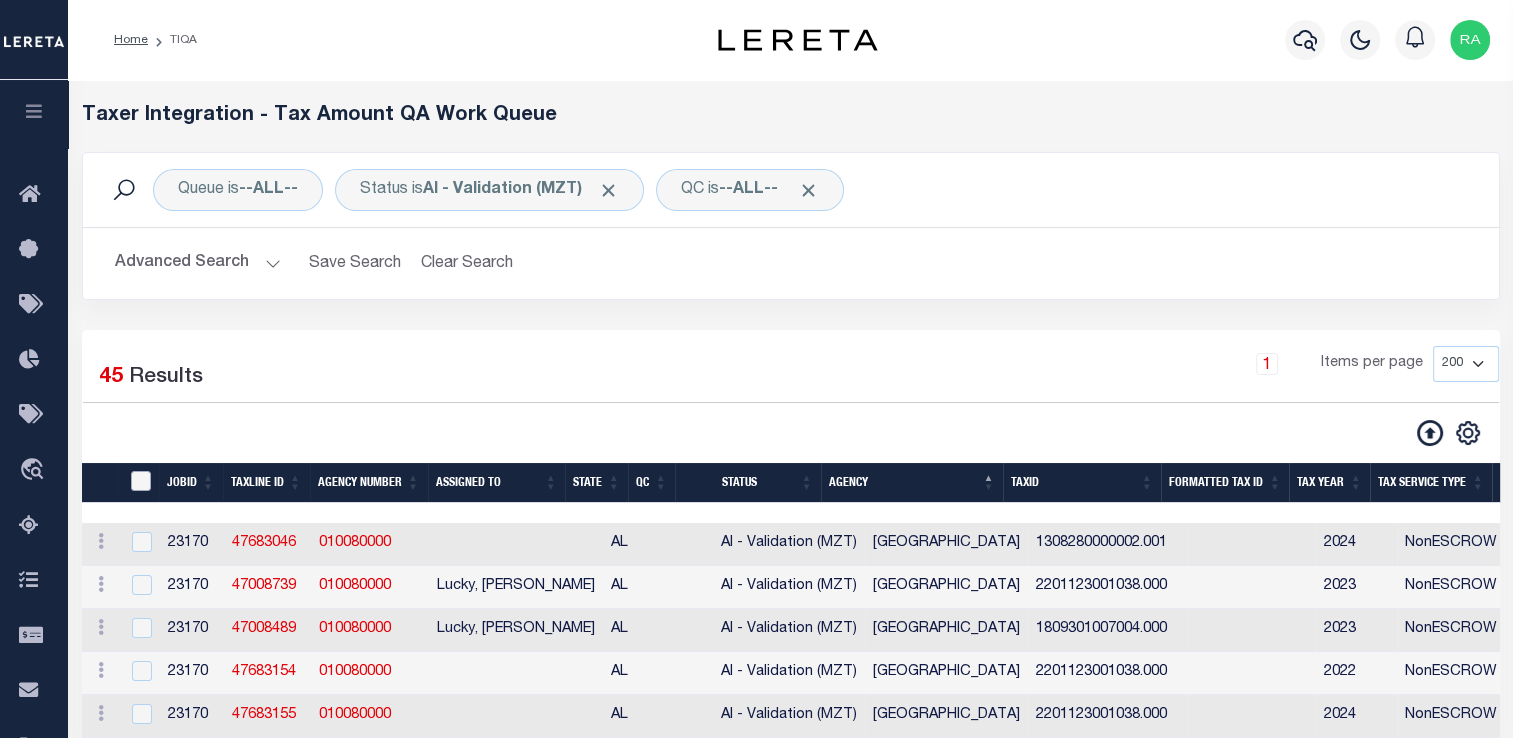 click at bounding box center (141, 481) 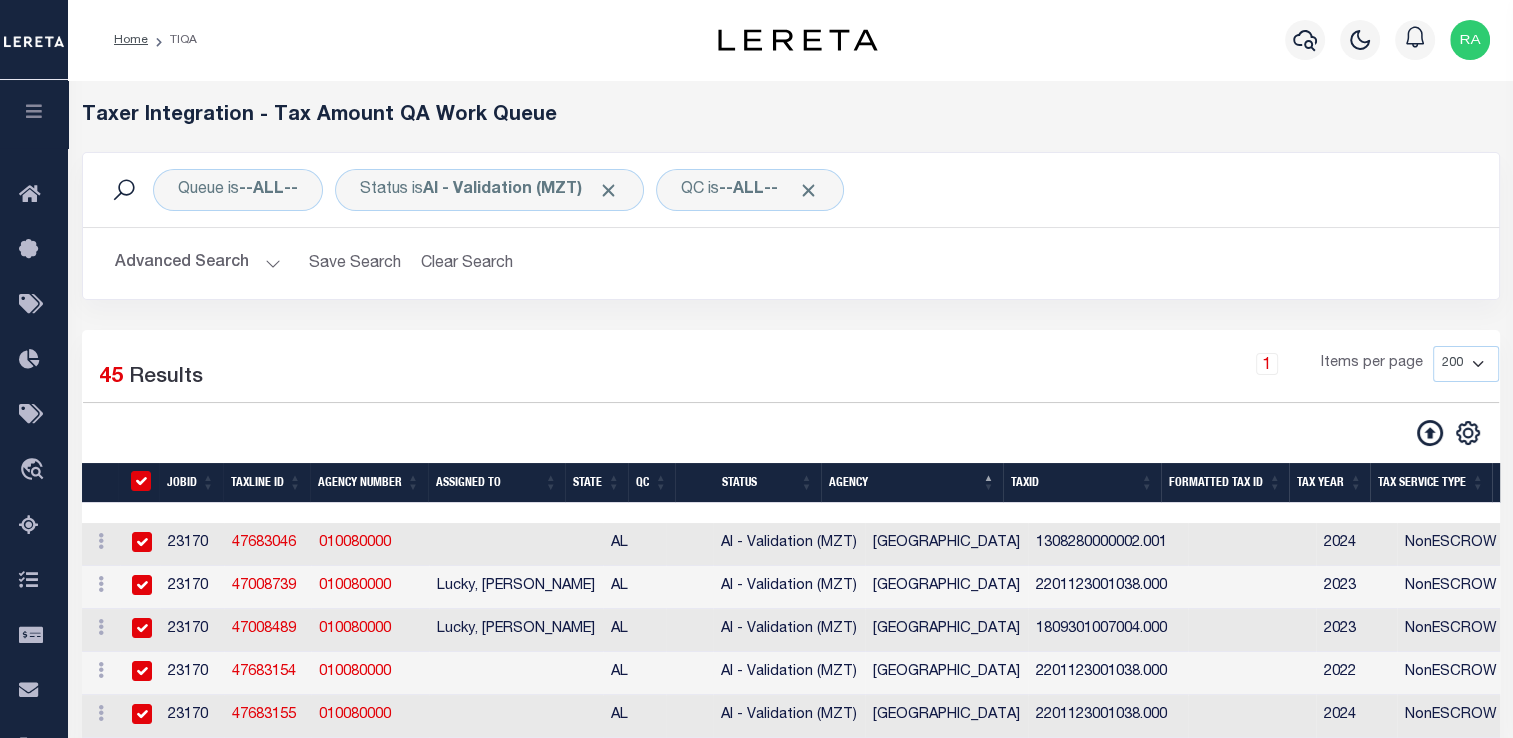 checkbox on "true" 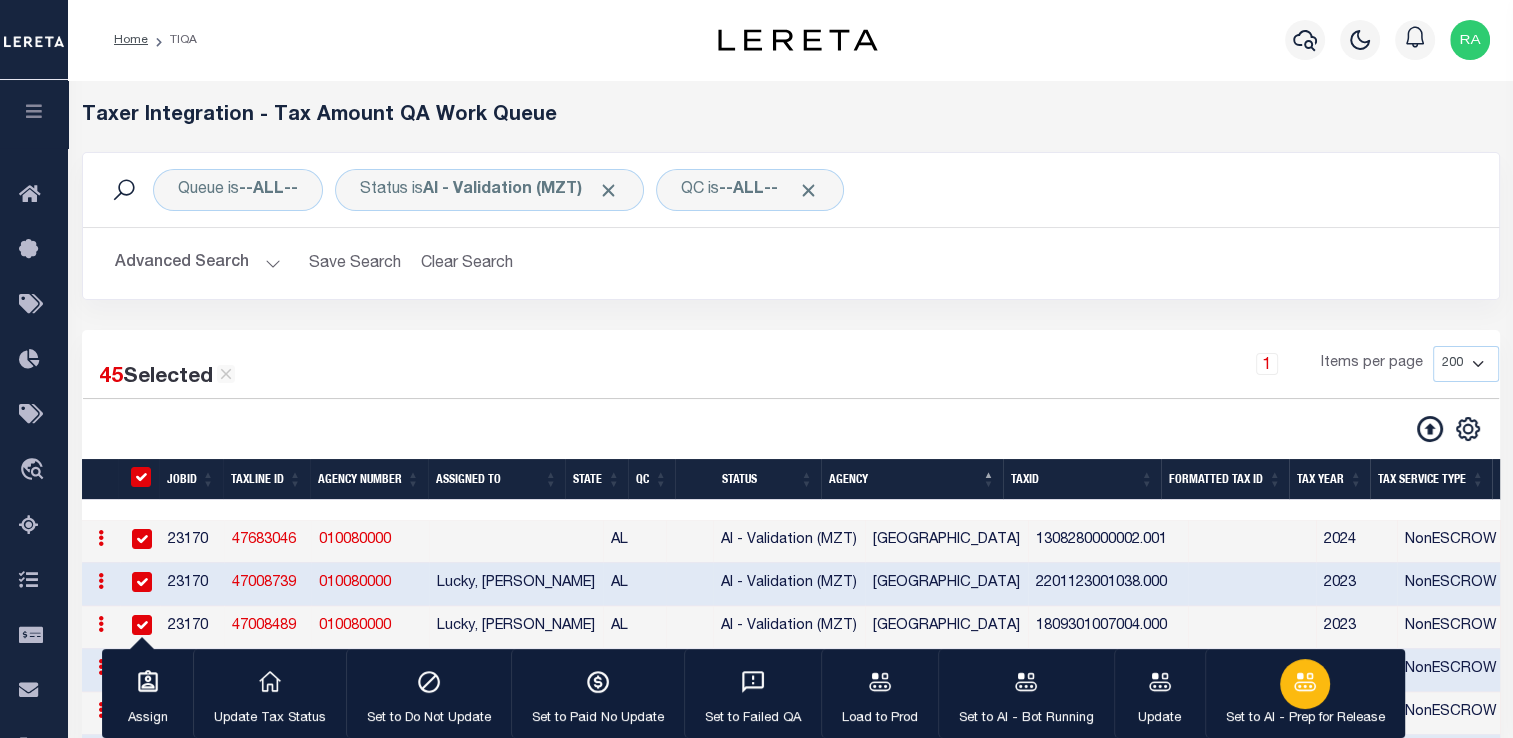 click 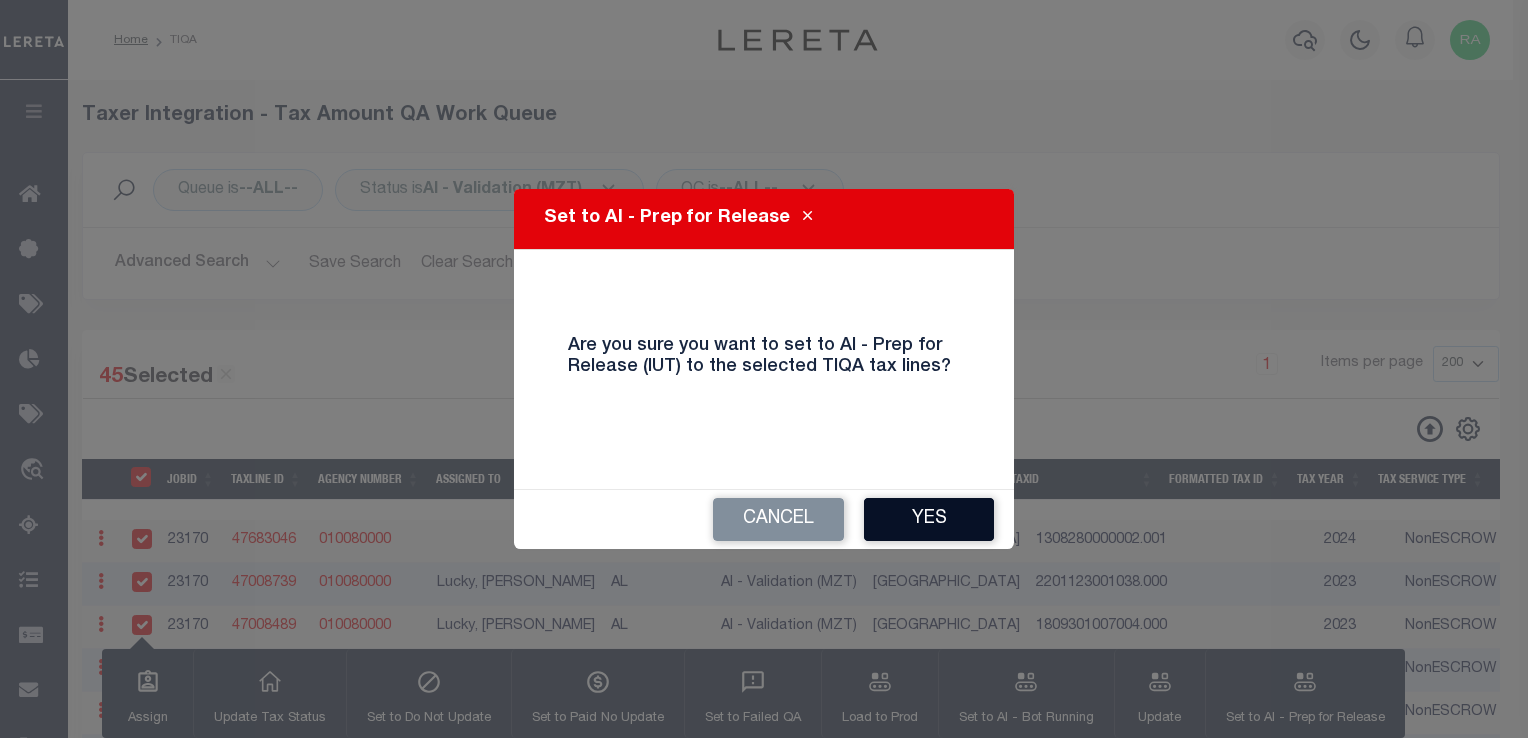 click on "Yes" at bounding box center (929, 519) 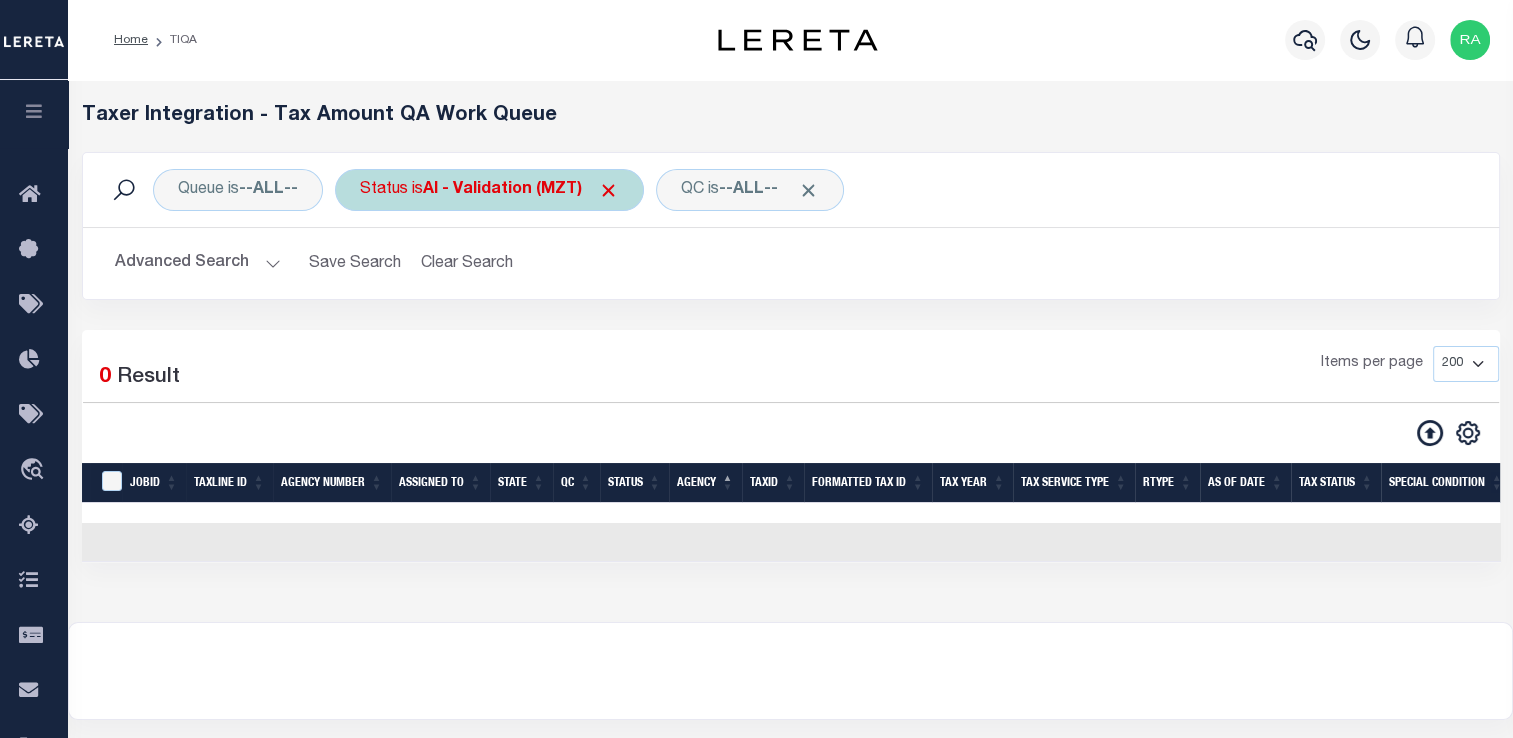 click on "Status is  AI - Validation (MZT)" at bounding box center (489, 190) 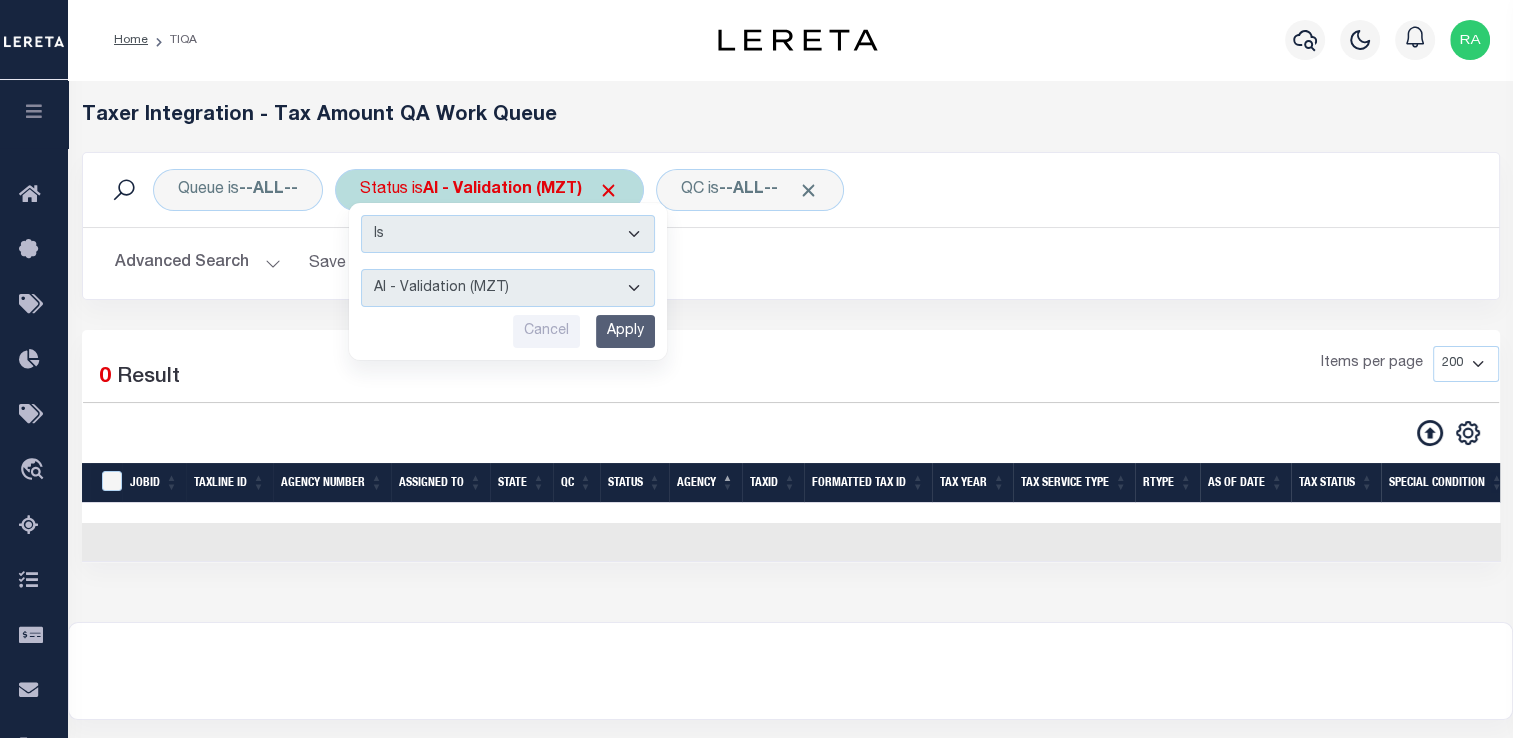 click on "AI - Bot Exception (ERR) AI - Bot Running (PLA) AI - Failed QA (FQA) AI - Prep for Release to TIQA (IUT) AI - Validation (MZT) Details Not Found (DNF) Did Not Update Production (DNU) Load to Production (LTP) Paid No Update (PNU) Ready for Production (RFP) Ready for QA (RQA) Tax ID Not Found (TNF) Tax Year Not Found (YNF)" at bounding box center [508, 288] 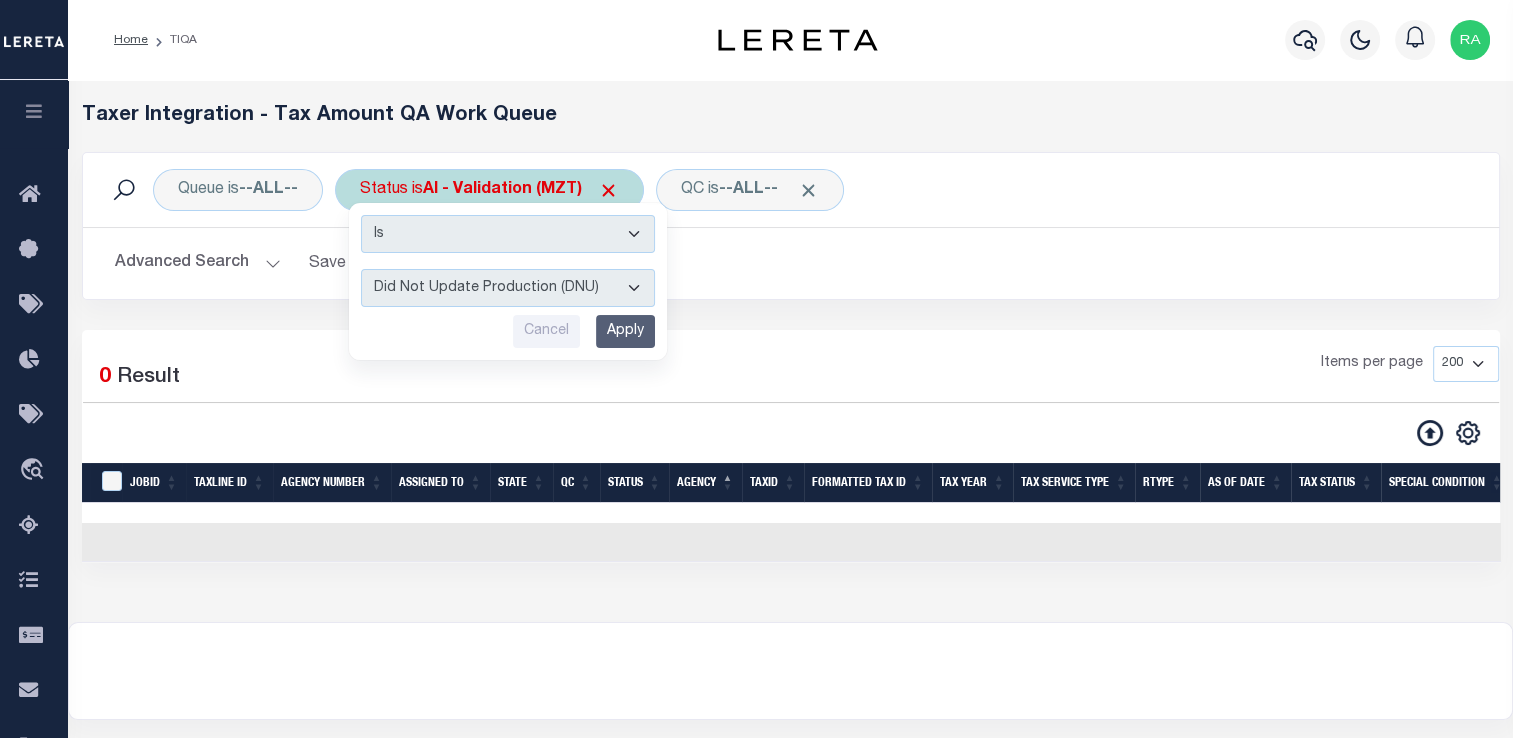 click on "AI - Bot Exception (ERR) AI - Bot Running (PLA) AI - Failed QA (FQA) AI - Prep for Release to TIQA (IUT) AI - Validation (MZT) Details Not Found (DNF) Did Not Update Production (DNU) Load to Production (LTP) Paid No Update (PNU) Ready for Production (RFP) Ready for QA (RQA) Tax ID Not Found (TNF) Tax Year Not Found (YNF)" at bounding box center (508, 288) 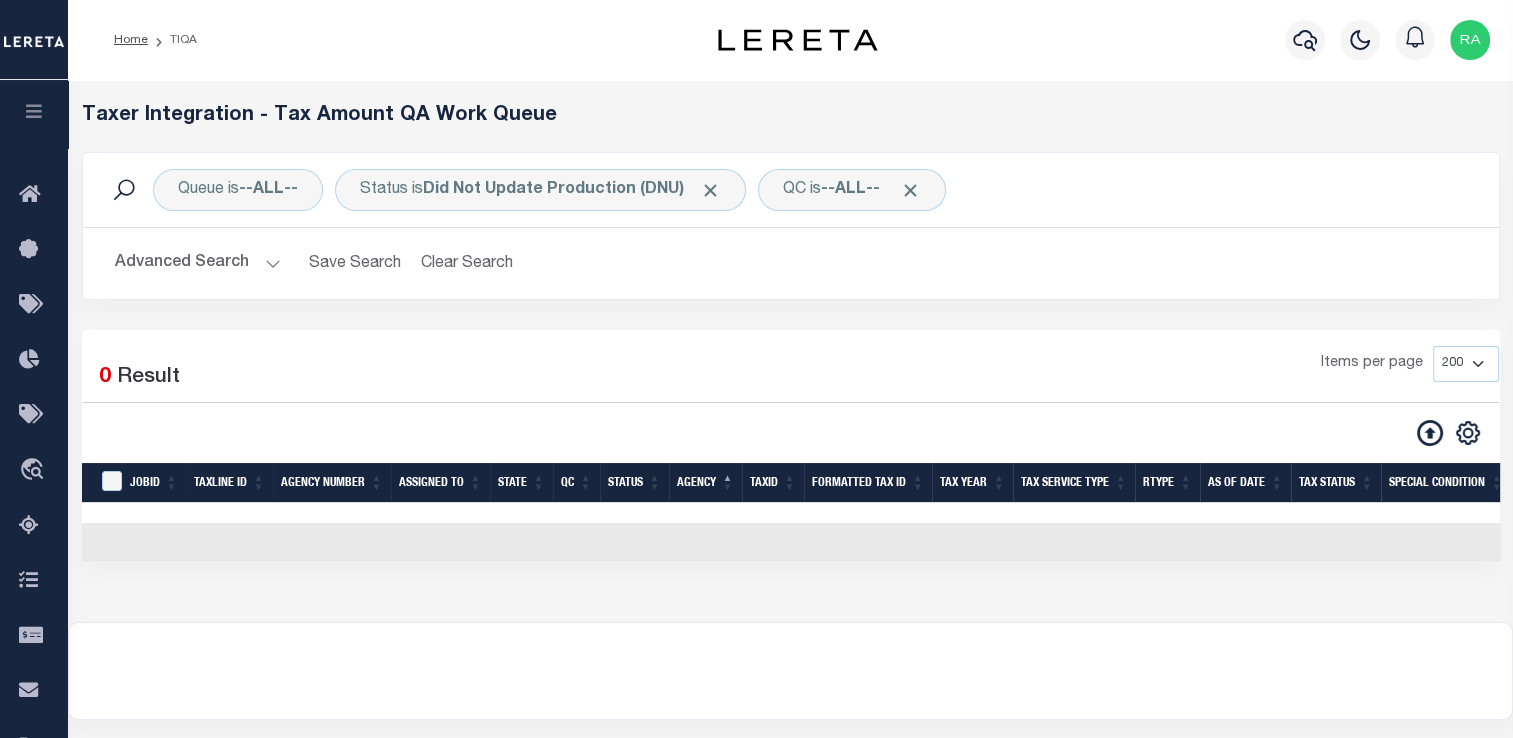 click on "Advanced Search" at bounding box center [198, 263] 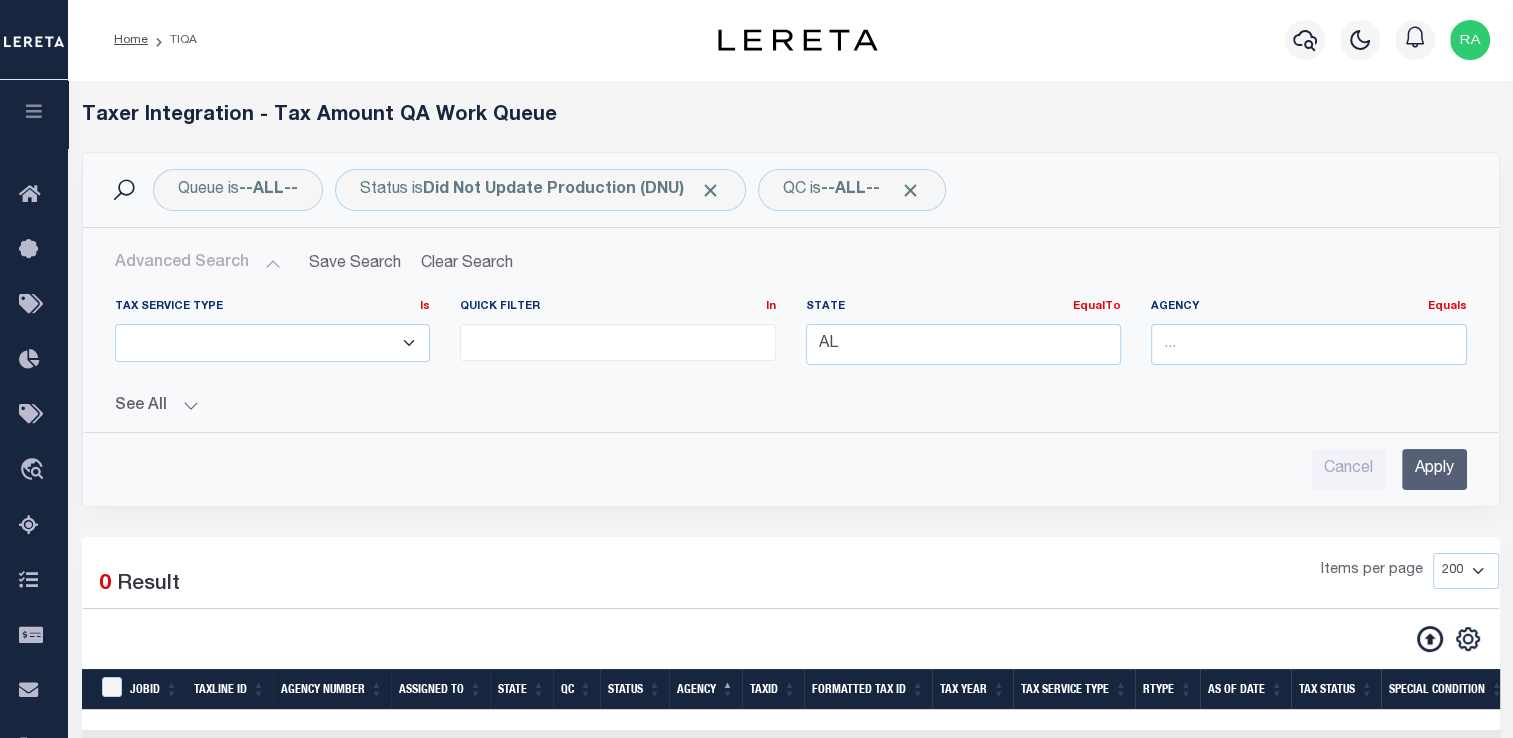 click on "Apply" at bounding box center (1434, 469) 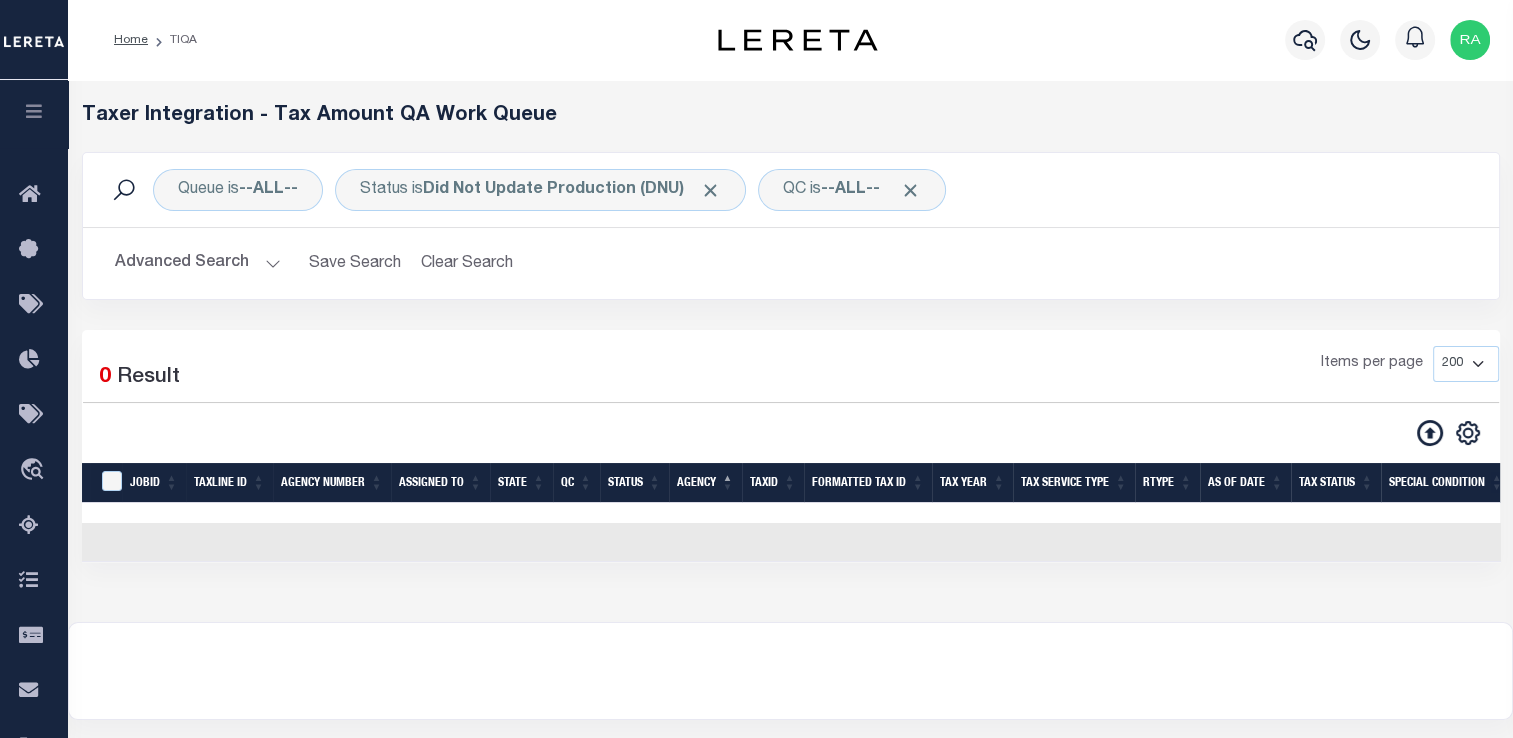 scroll, scrollTop: 32, scrollLeft: 0, axis: vertical 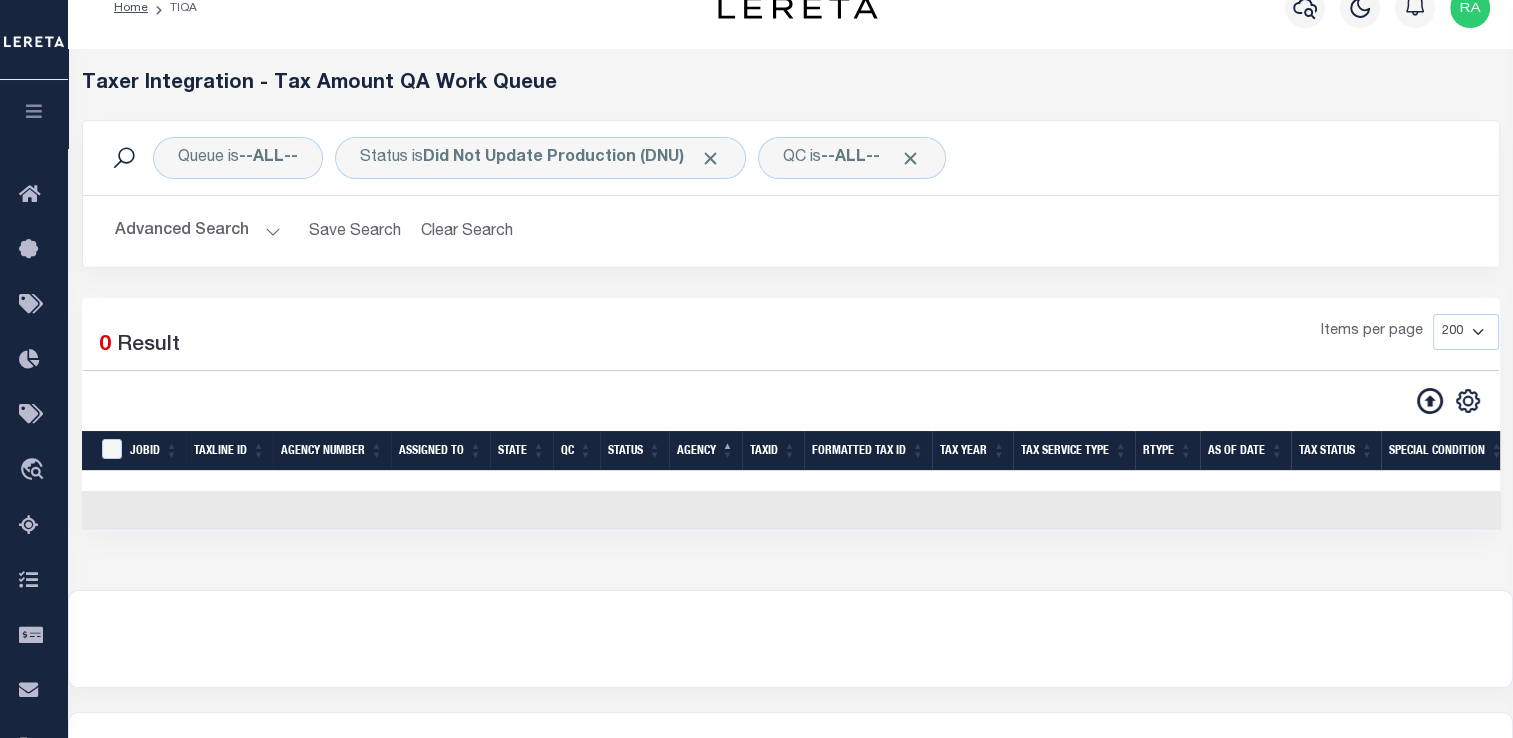 click on "Advanced Search" at bounding box center [198, 231] 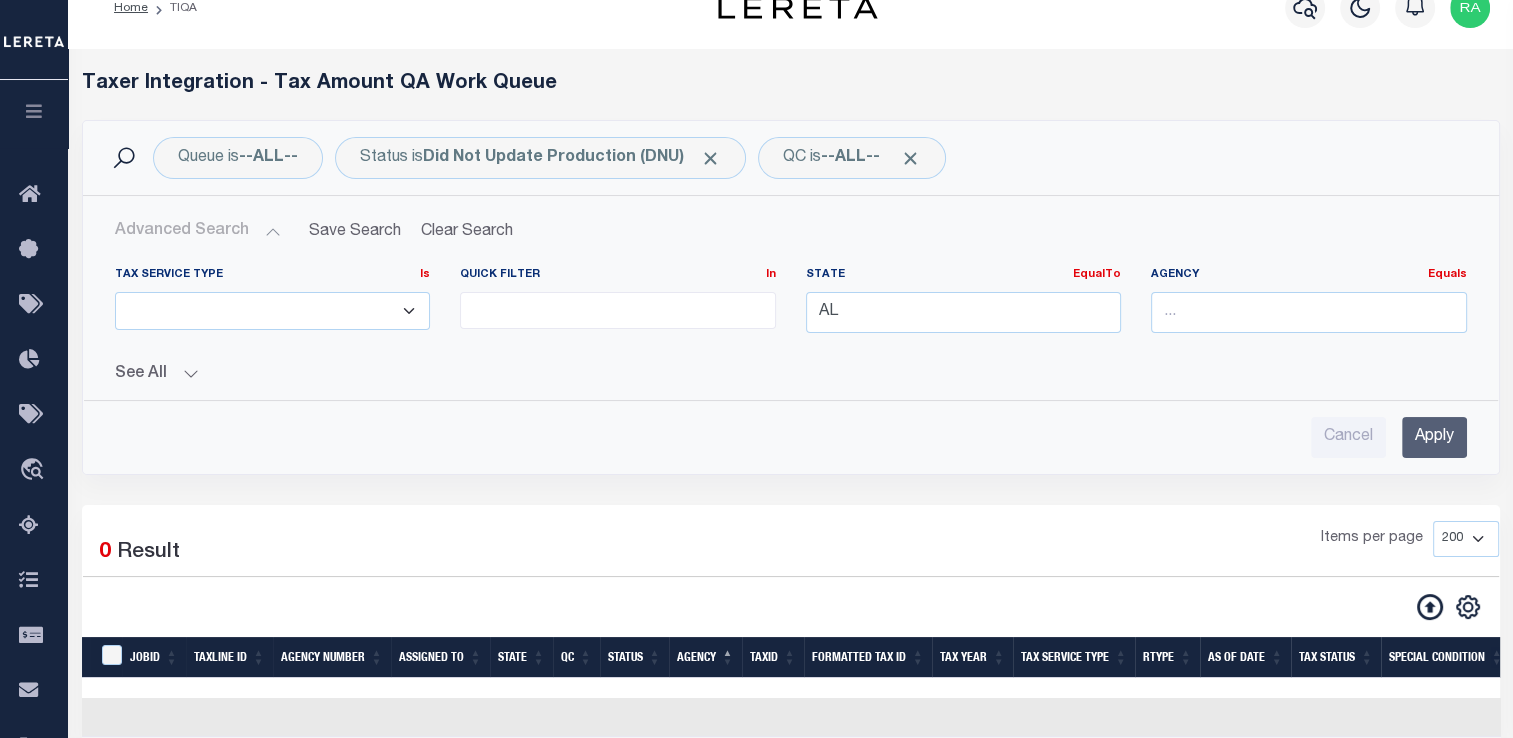 click on "Tax Service Type
Is
Is Contains
ESCROW NonESCROW
Quick Filter
In
In" at bounding box center [791, 354] 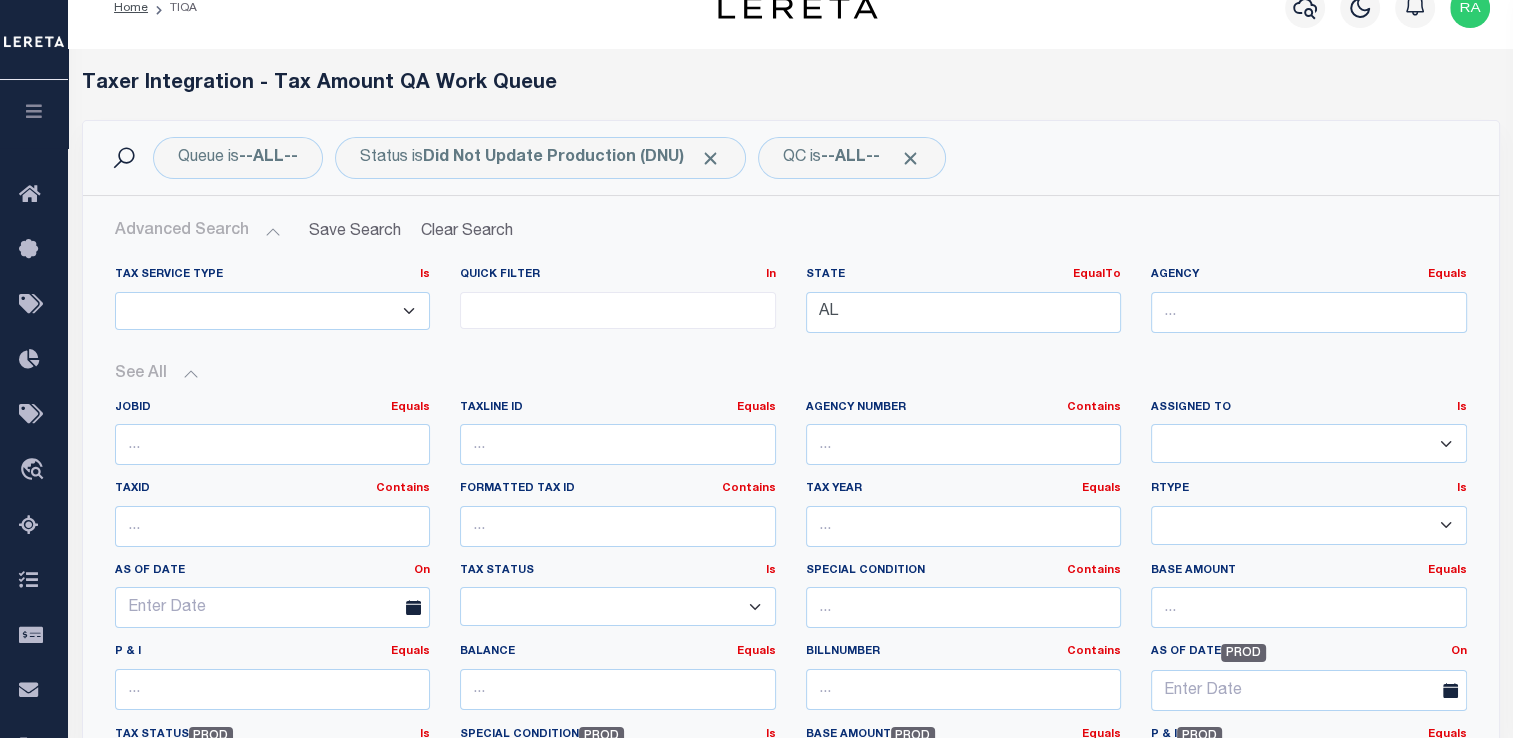 click on "See All" at bounding box center (791, 374) 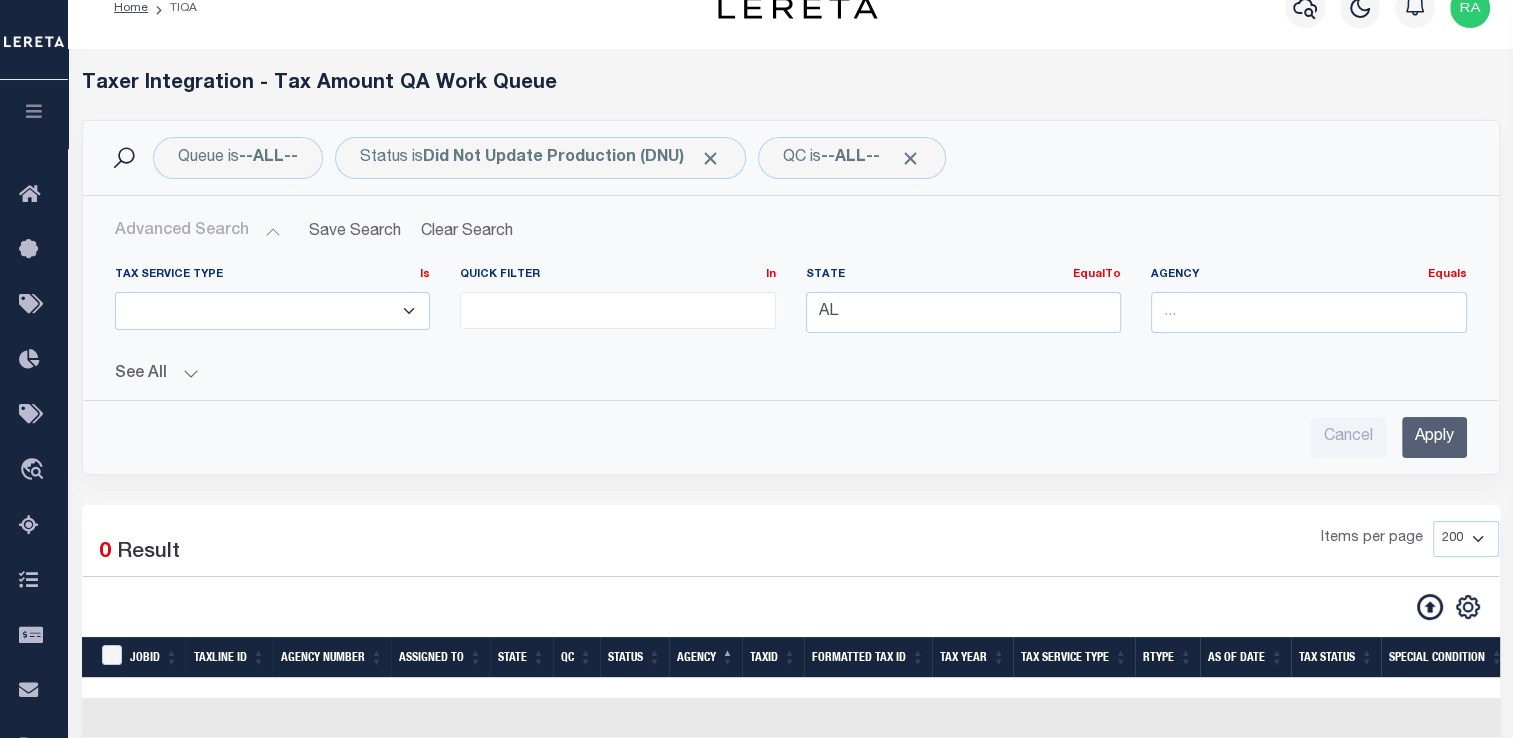 click on "Apply" at bounding box center [1434, 437] 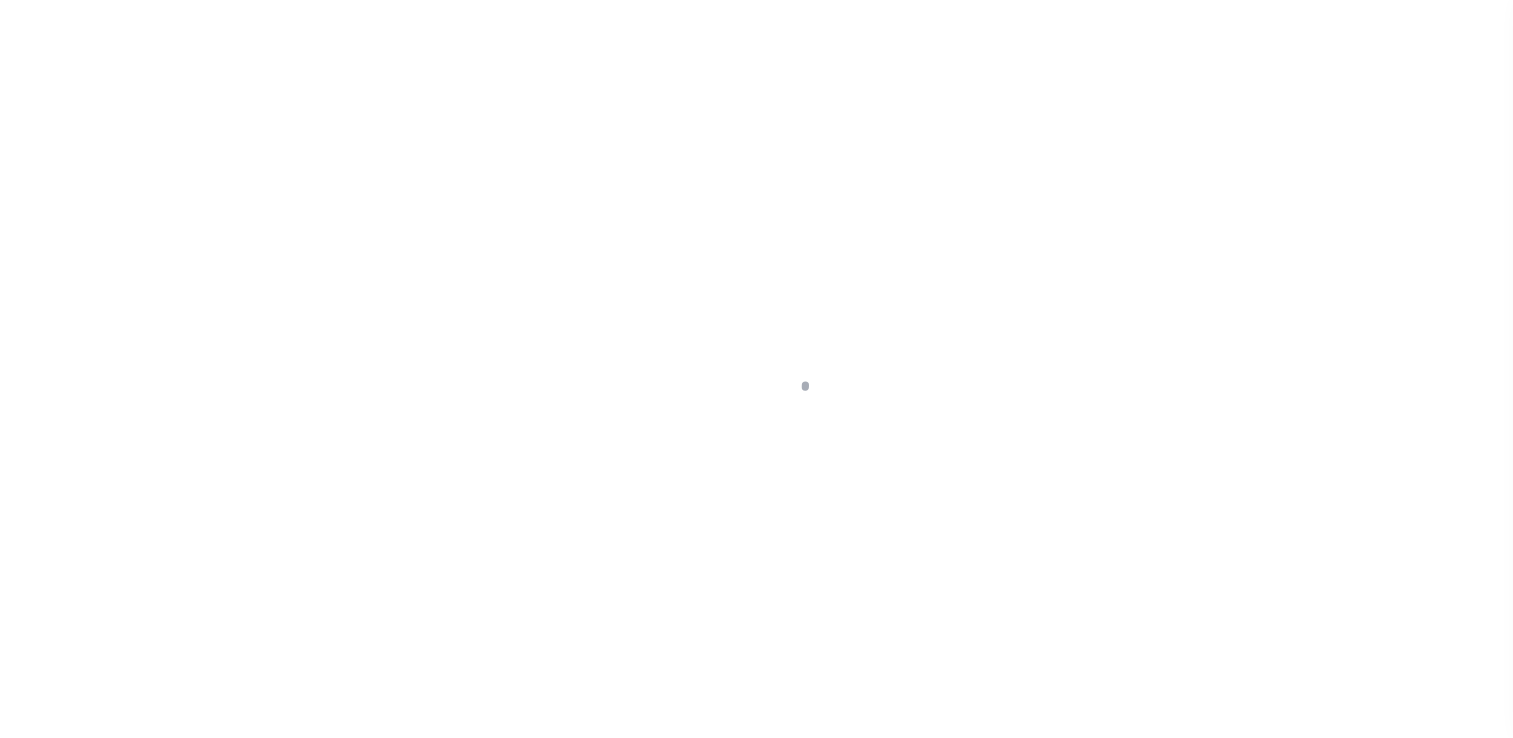 scroll, scrollTop: 6, scrollLeft: 0, axis: vertical 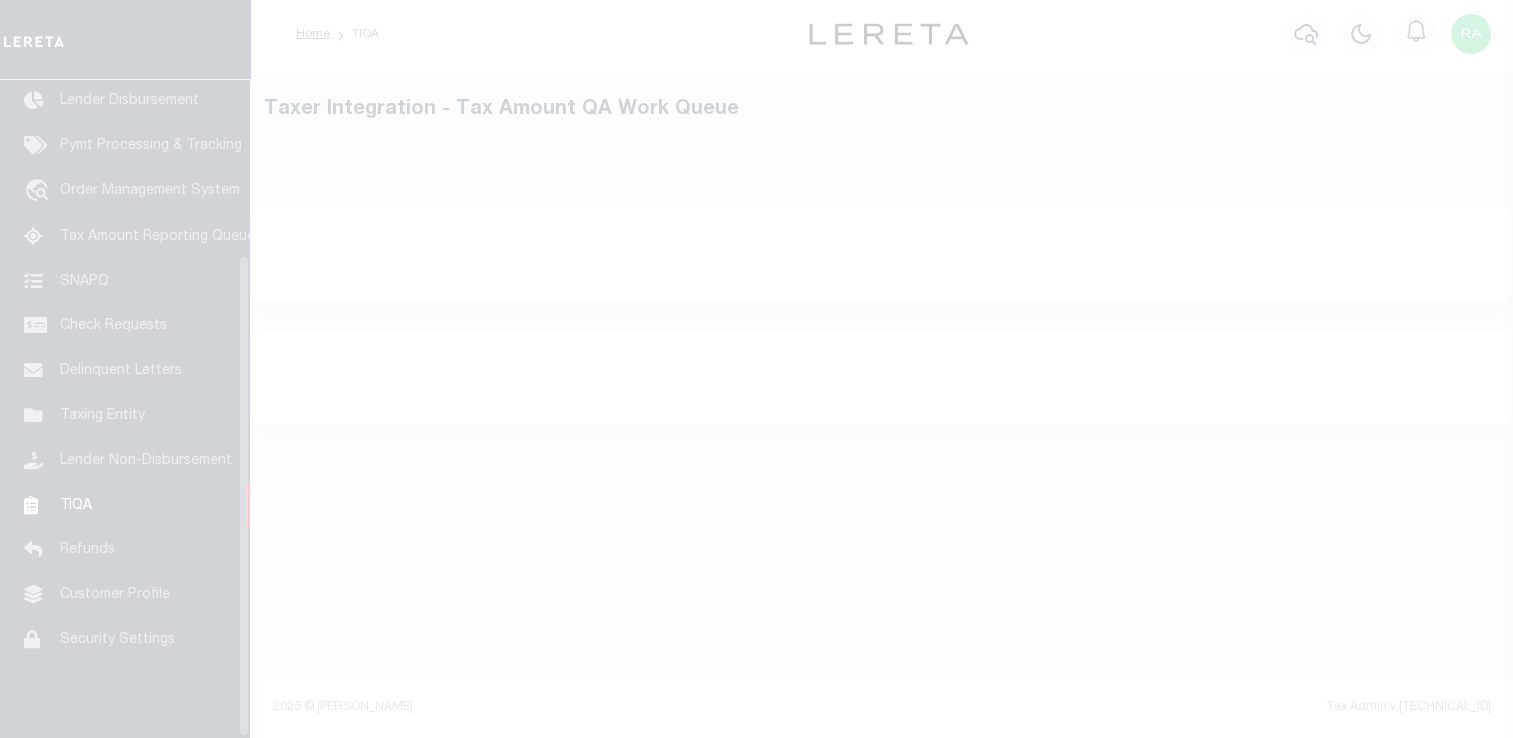 select 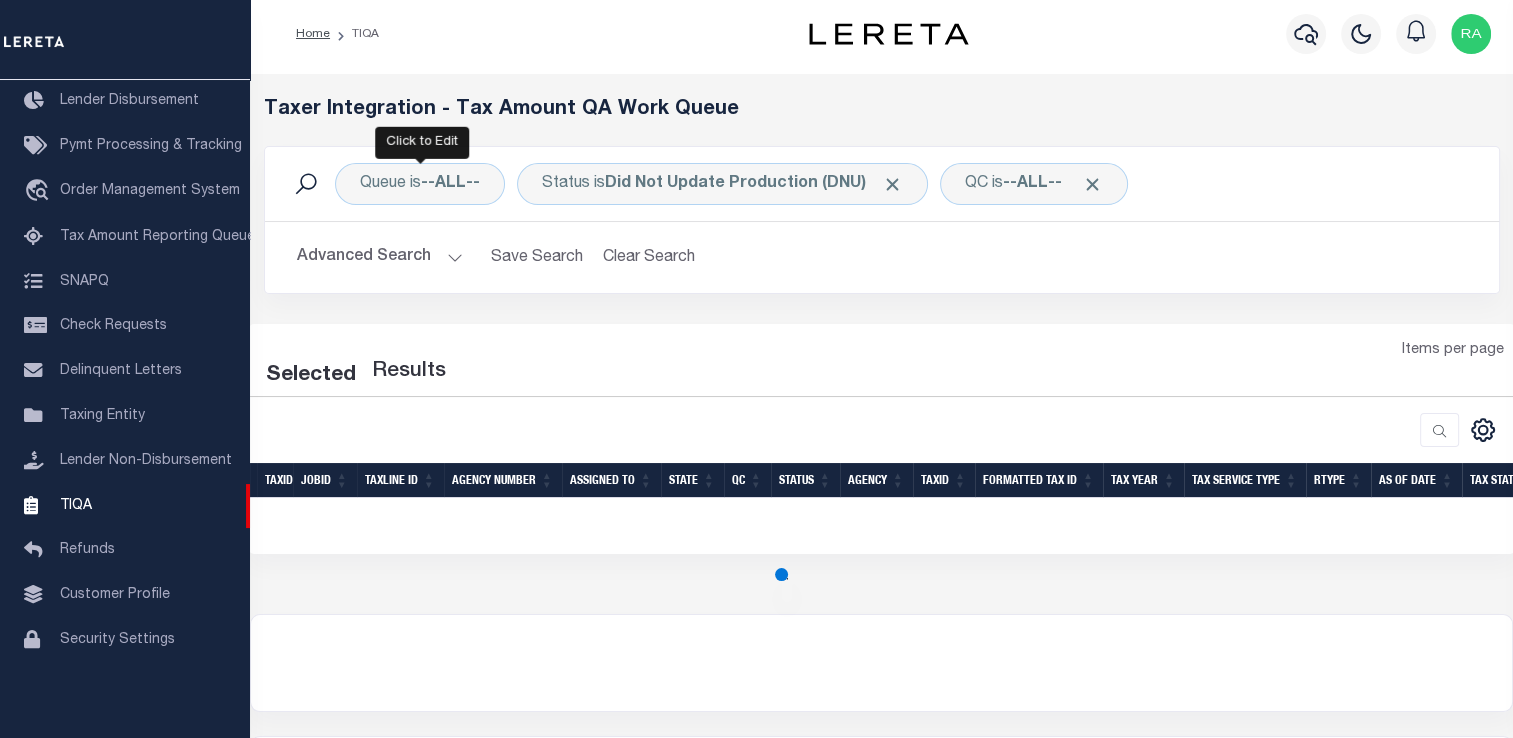 select on "200" 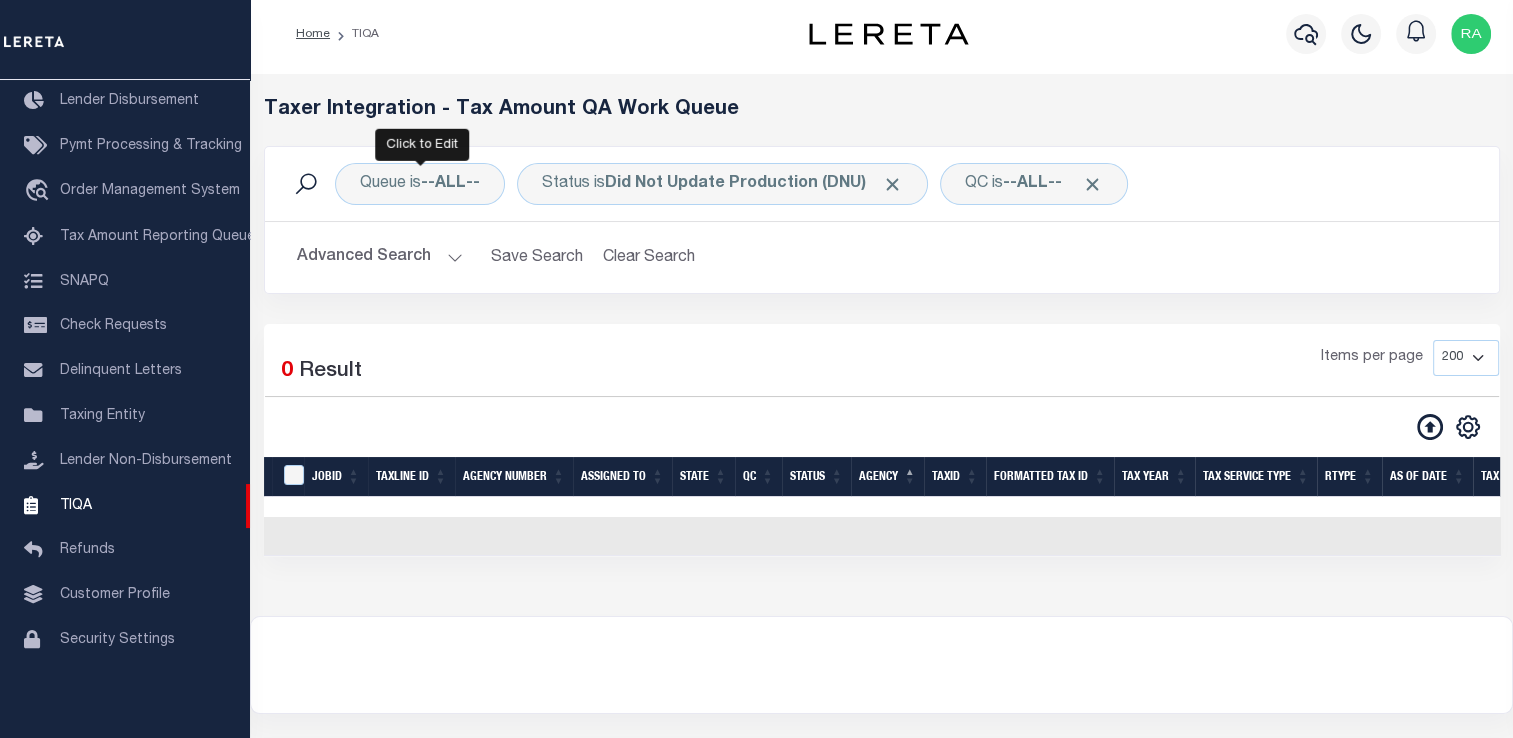 click on "Advanced Search" at bounding box center [380, 257] 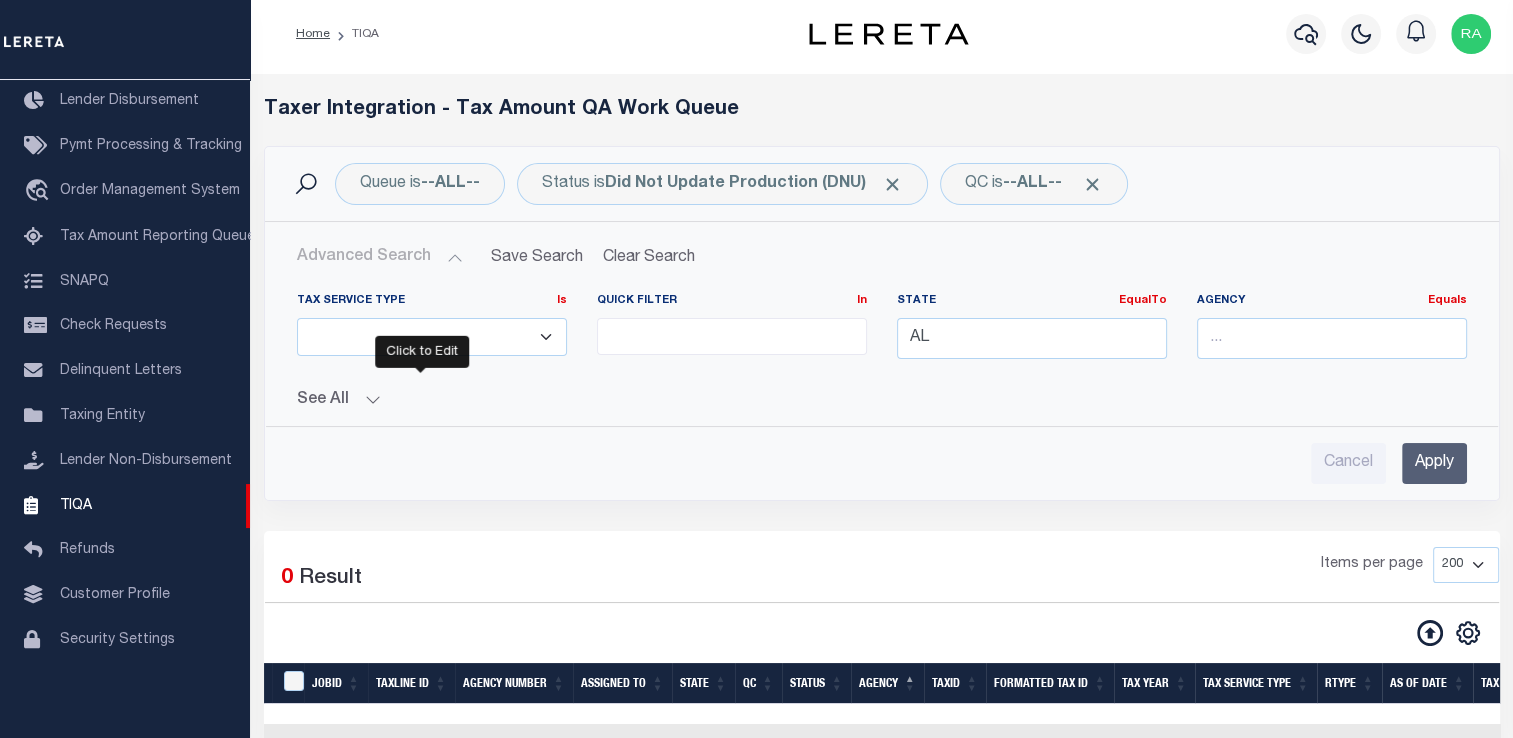 click on "Apply" at bounding box center (1434, 463) 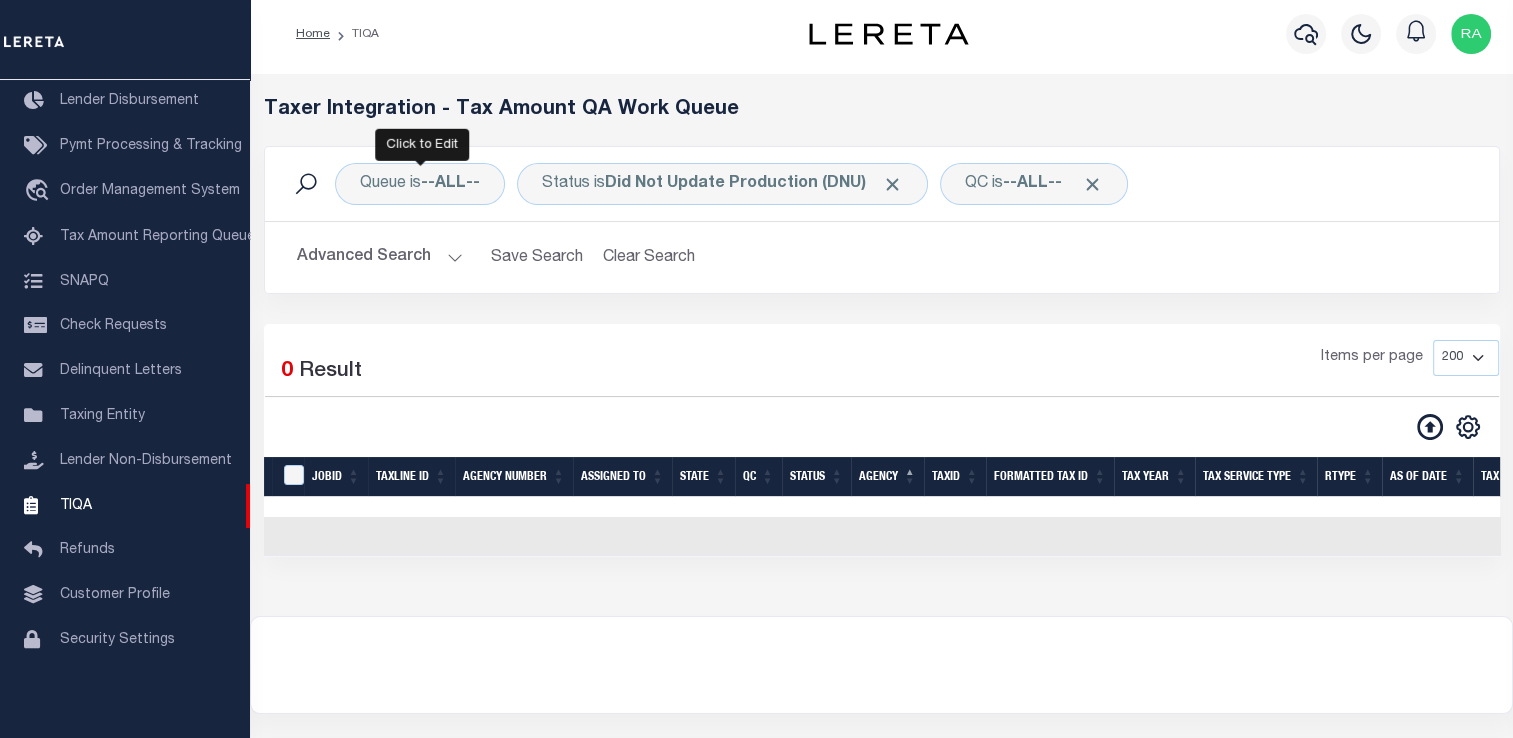 click on "Advanced Search" at bounding box center (380, 257) 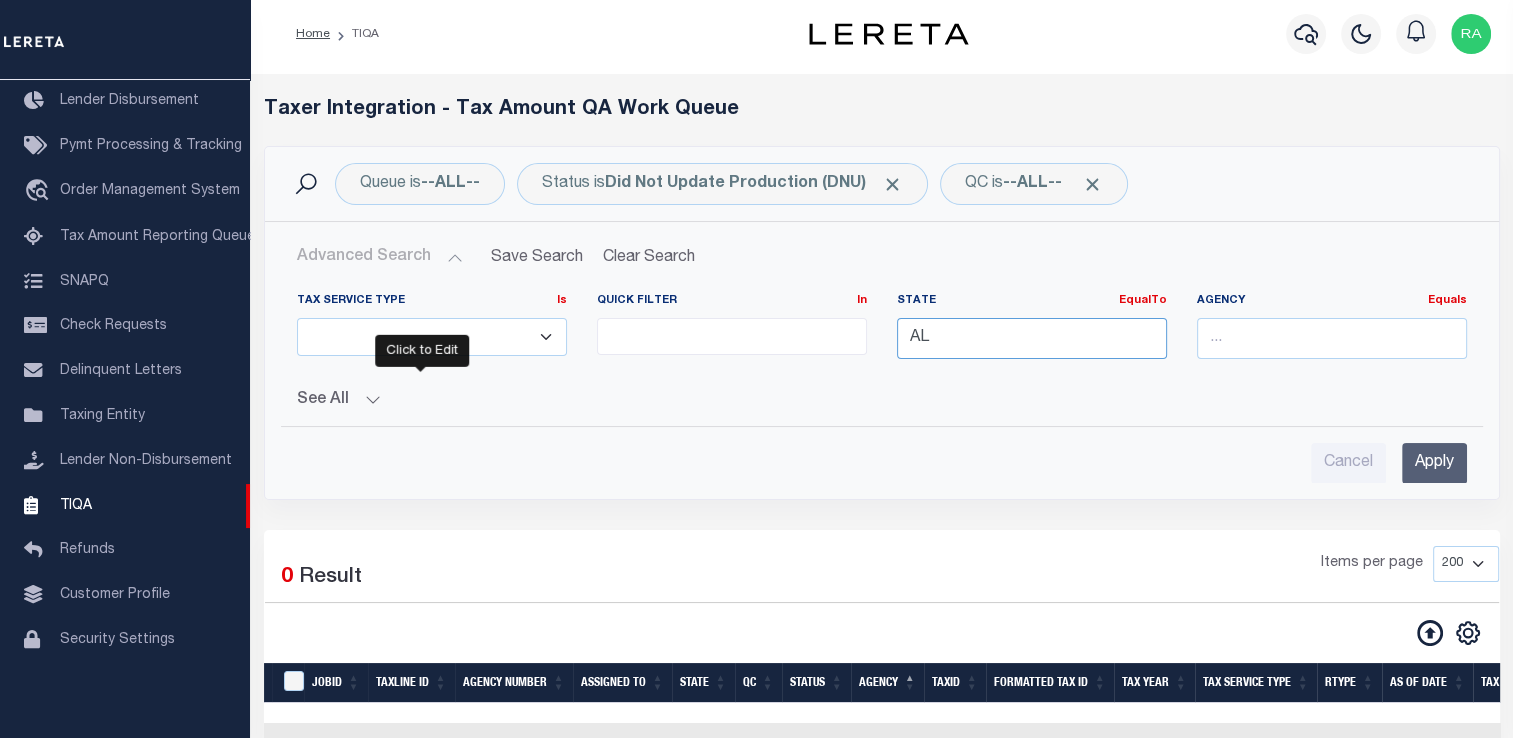 click on "AL" at bounding box center [1032, 338] 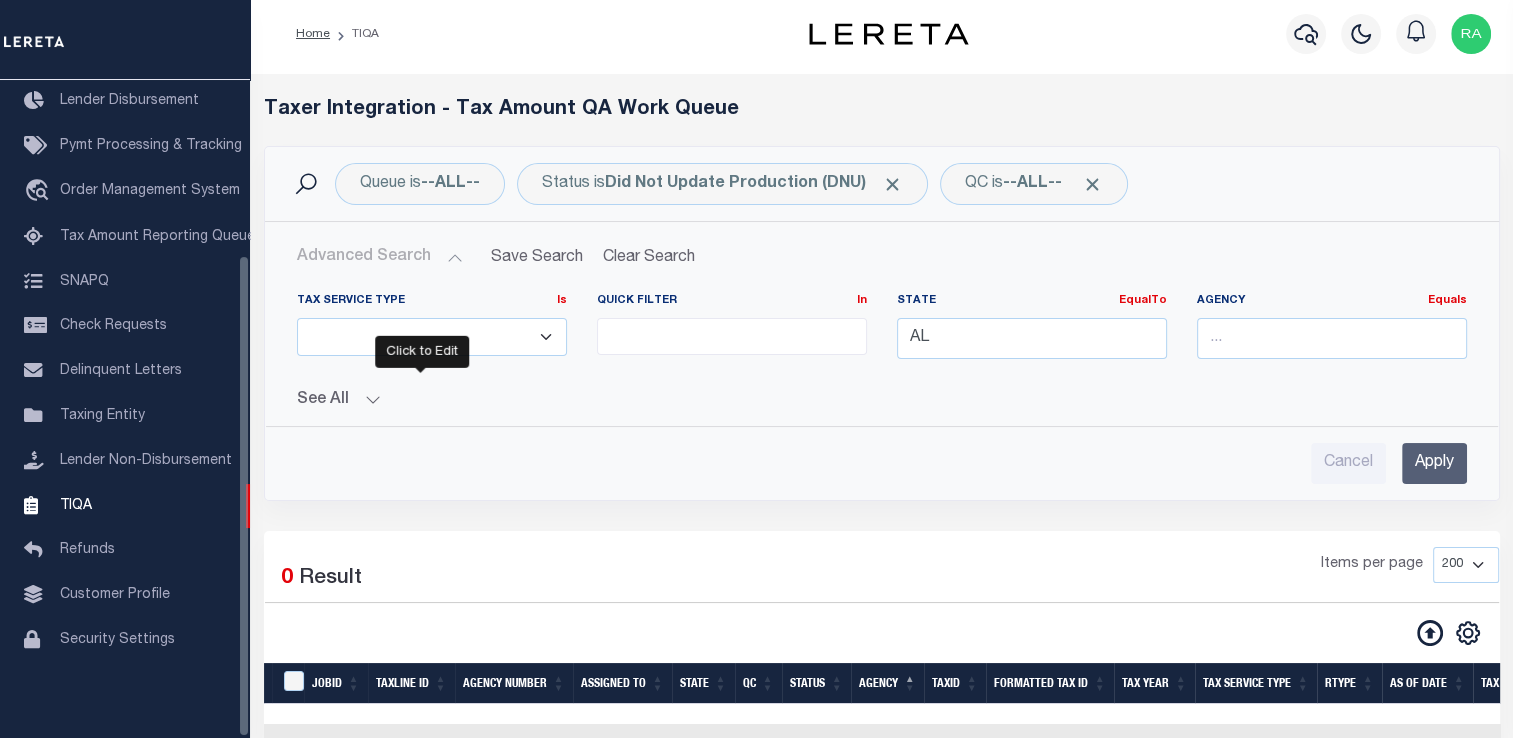 click on "See All" at bounding box center (882, 400) 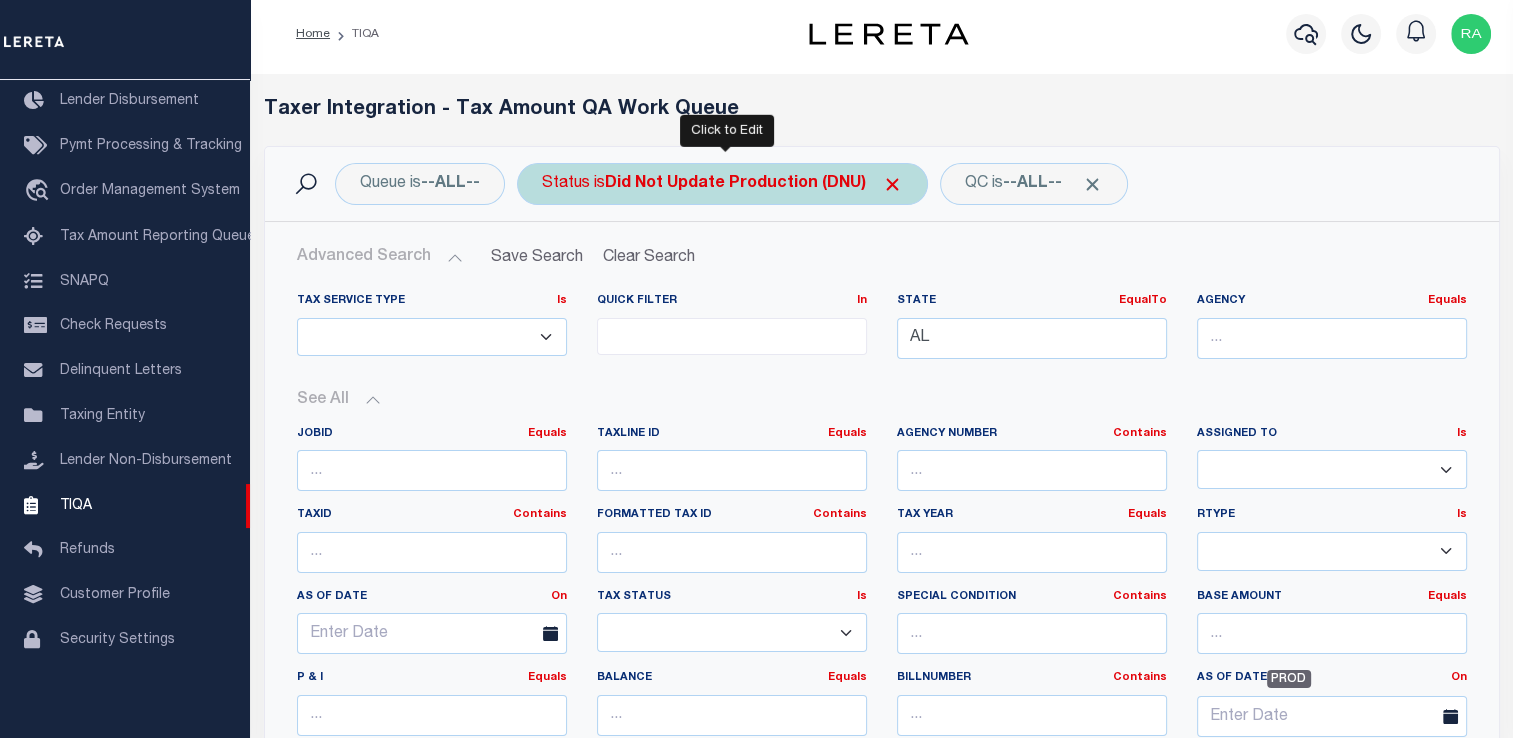 drag, startPoint x: 372, startPoint y: 394, endPoint x: 604, endPoint y: 191, distance: 308.27423 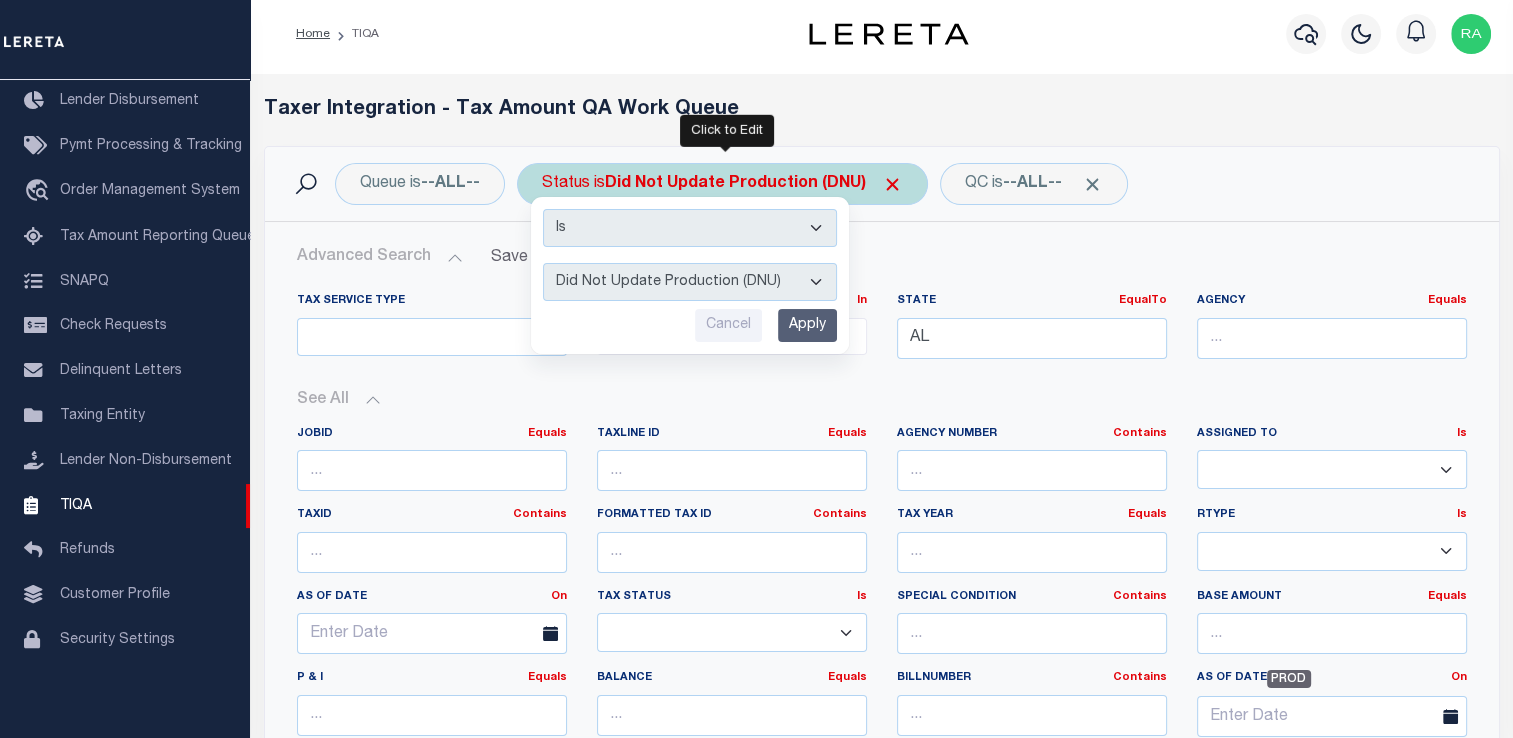 click on "AI - Bot Exception (ERR) AI - Bot Running (PLA) AI - Failed QA (FQA) AI - Prep for Release to TIQA (IUT) AI - Validation (MZT) Details Not Found (DNF) Did Not Update Production (DNU) Load to Production (LTP) Paid No Update (PNU) Ready for Production (RFP) Ready for QA (RQA) Tax ID Not Found (TNF) Tax Year Not Found (YNF)" at bounding box center [690, 282] 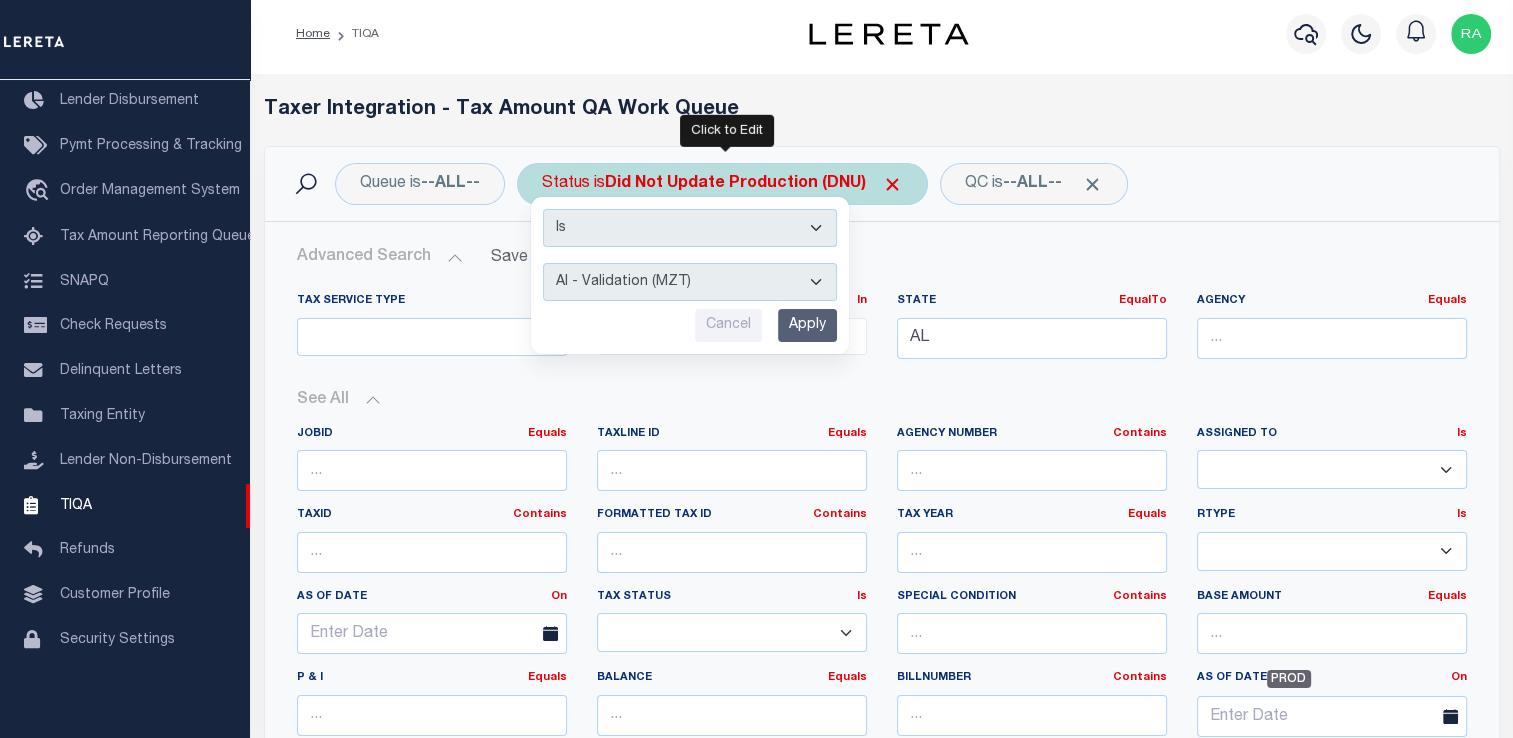 click on "Apply" at bounding box center (807, 325) 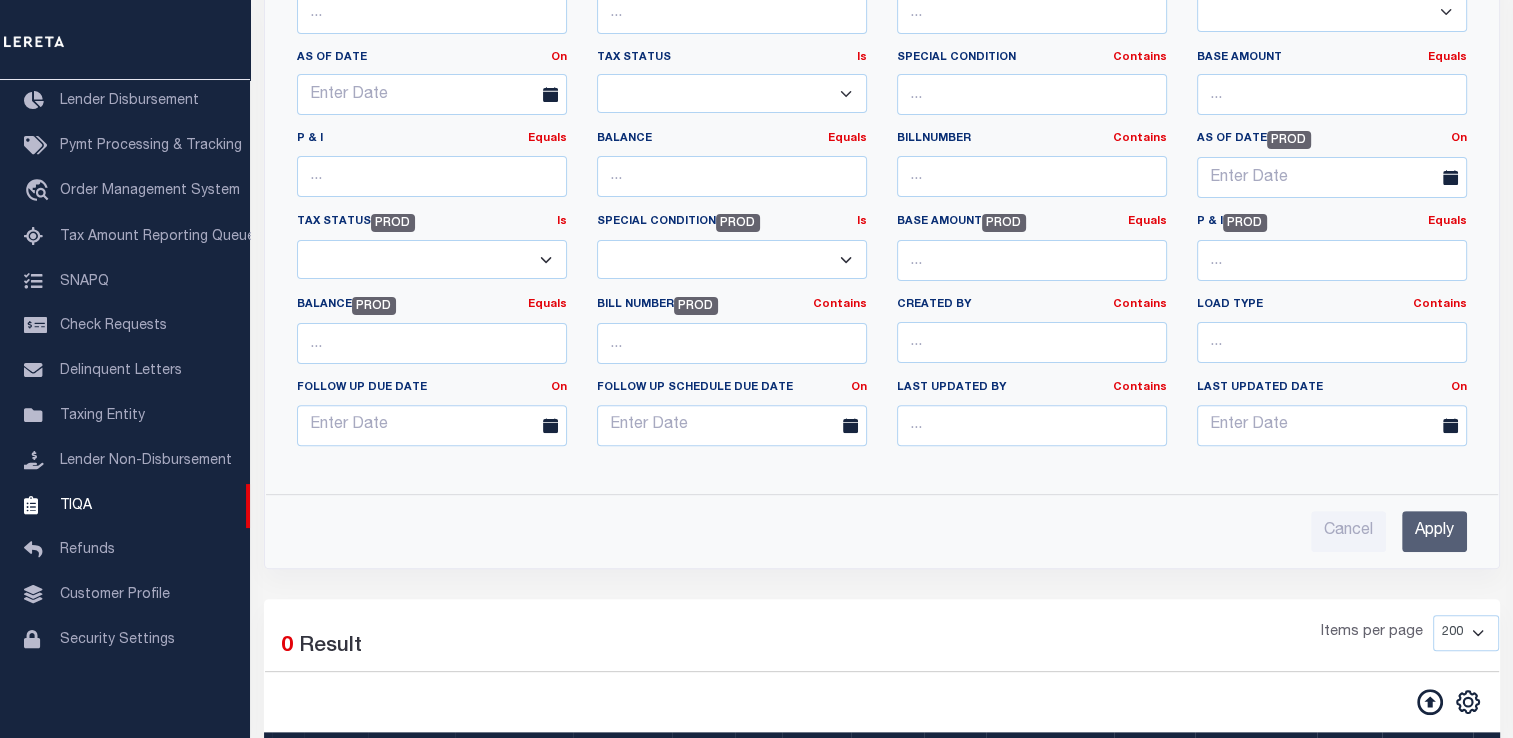 scroll, scrollTop: 546, scrollLeft: 0, axis: vertical 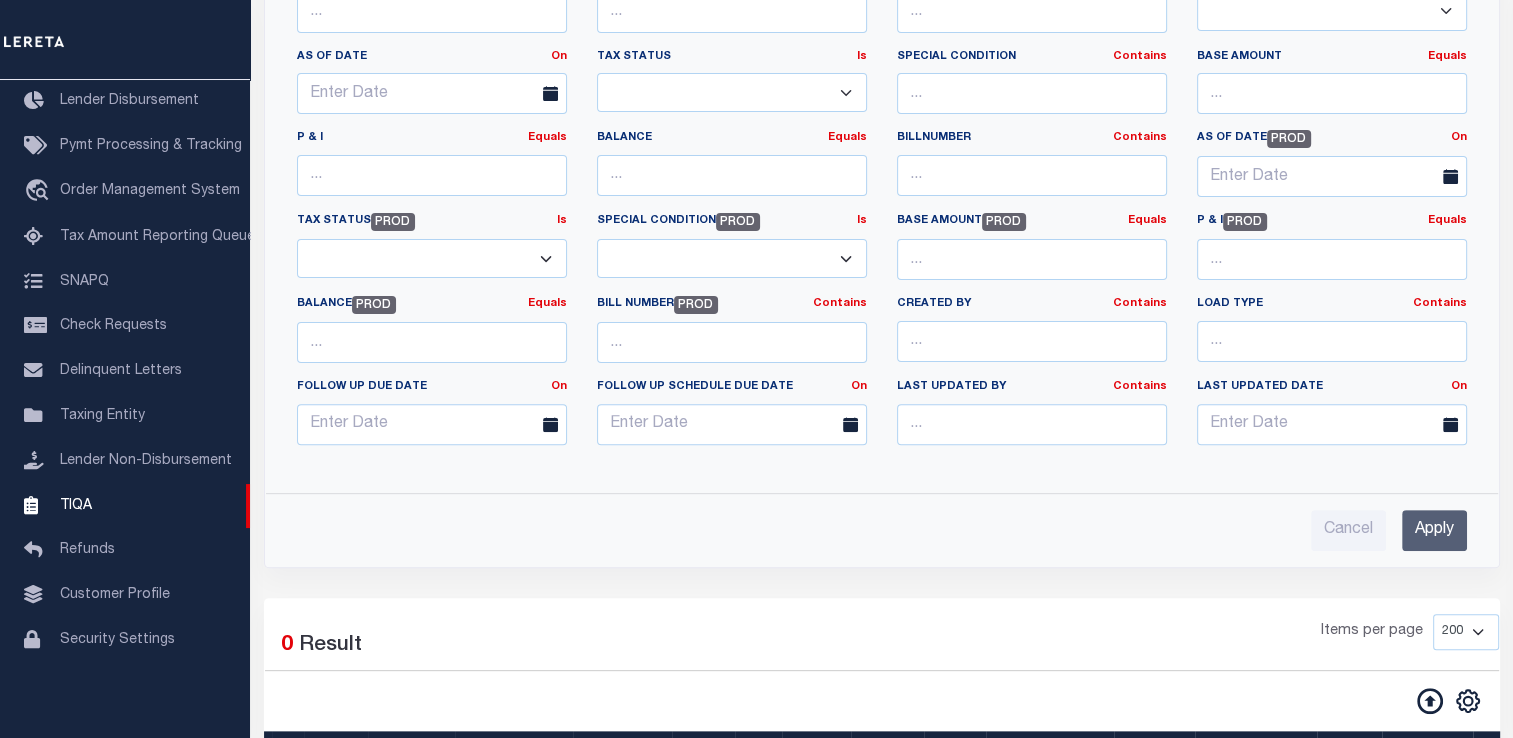 click on "Apply" at bounding box center (1434, 530) 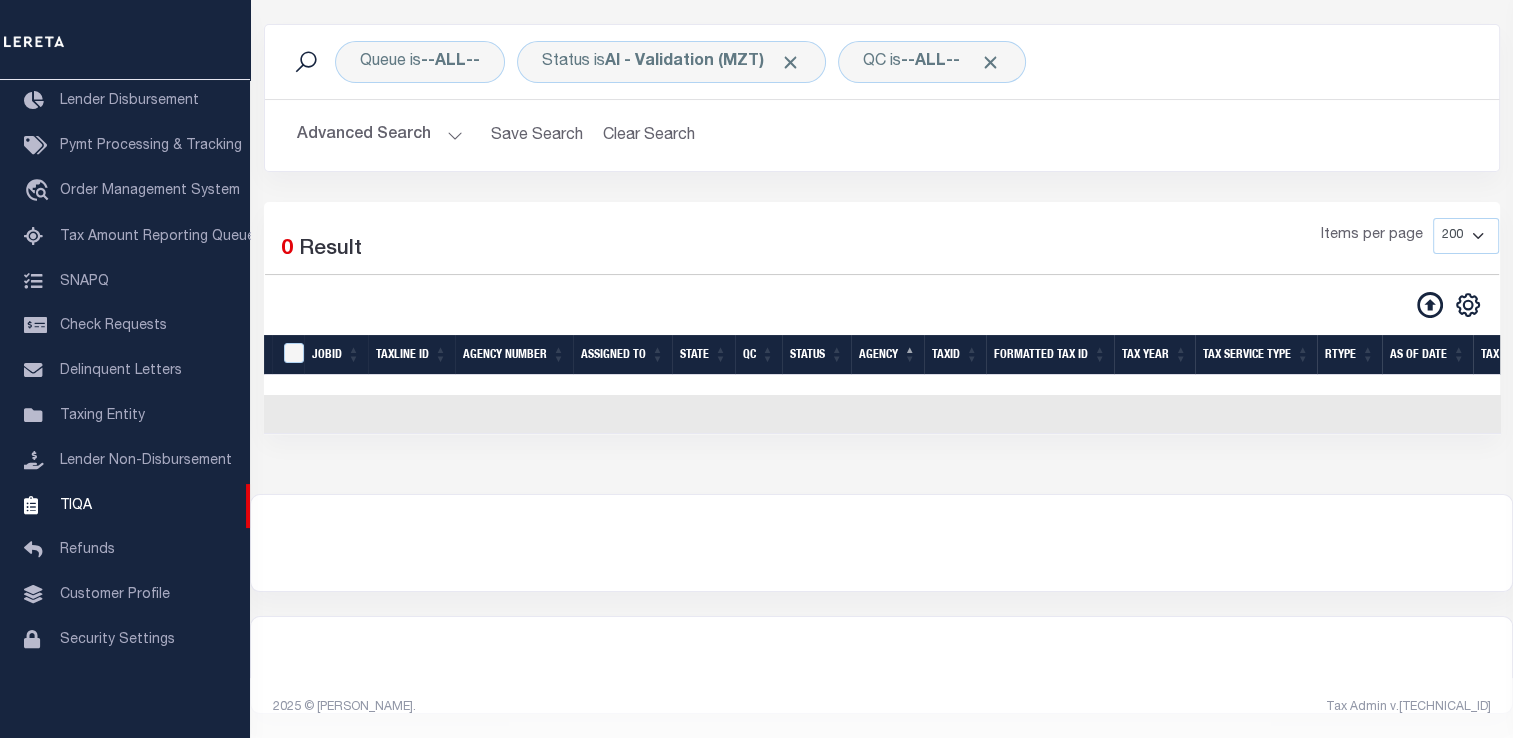 scroll, scrollTop: 141, scrollLeft: 0, axis: vertical 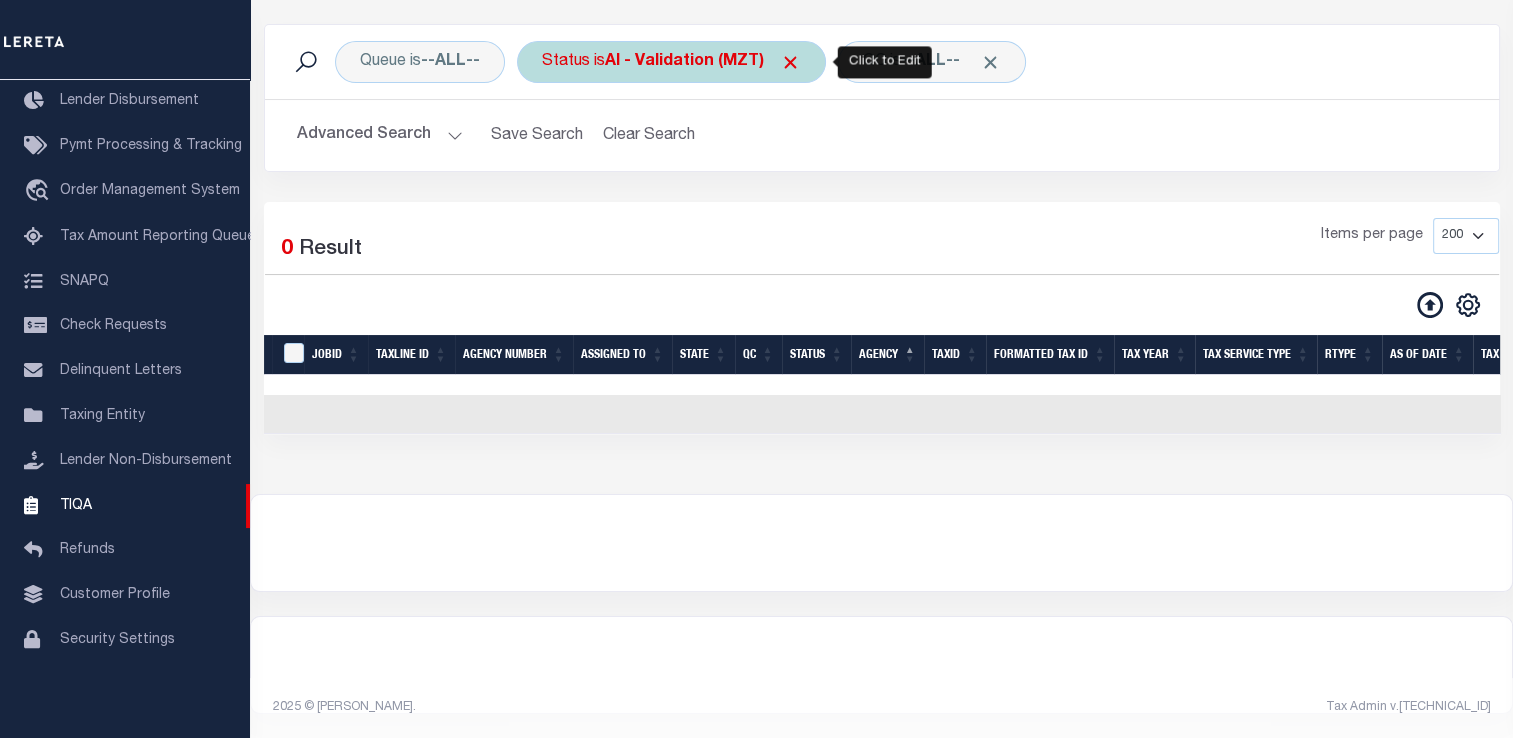 click on "AI - Validation (MZT)" at bounding box center [703, 62] 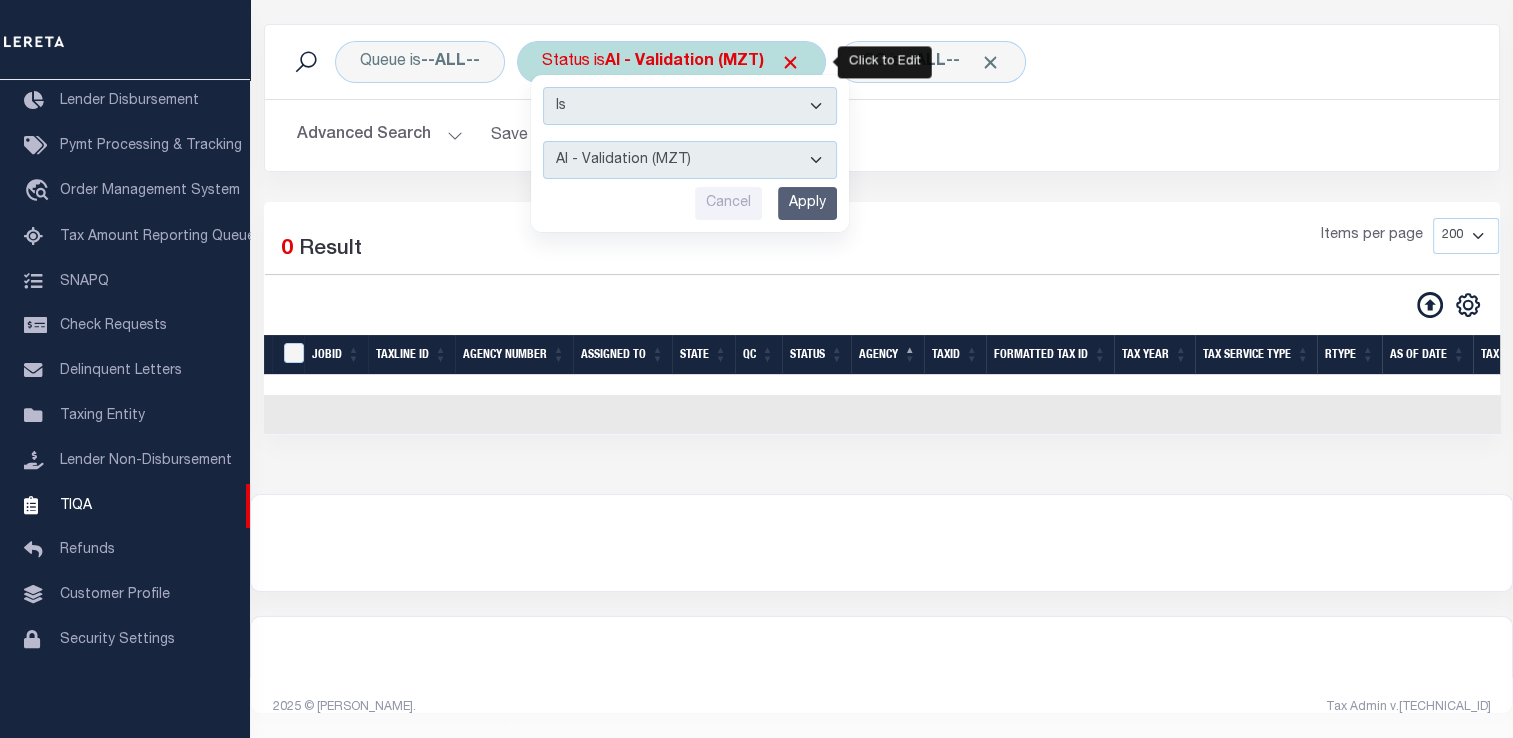 click on "AI - Bot Exception (ERR) AI - Bot Running (PLA) AI - Failed QA (FQA) AI - Prep for Release to TIQA (IUT) AI - Validation (MZT) Details Not Found (DNF) Did Not Update Production (DNU) Load to Production (LTP) Paid No Update (PNU) Ready for Production (RFP) Ready for QA (RQA) Tax ID Not Found (TNF) Tax Year Not Found (YNF)" at bounding box center [690, 160] 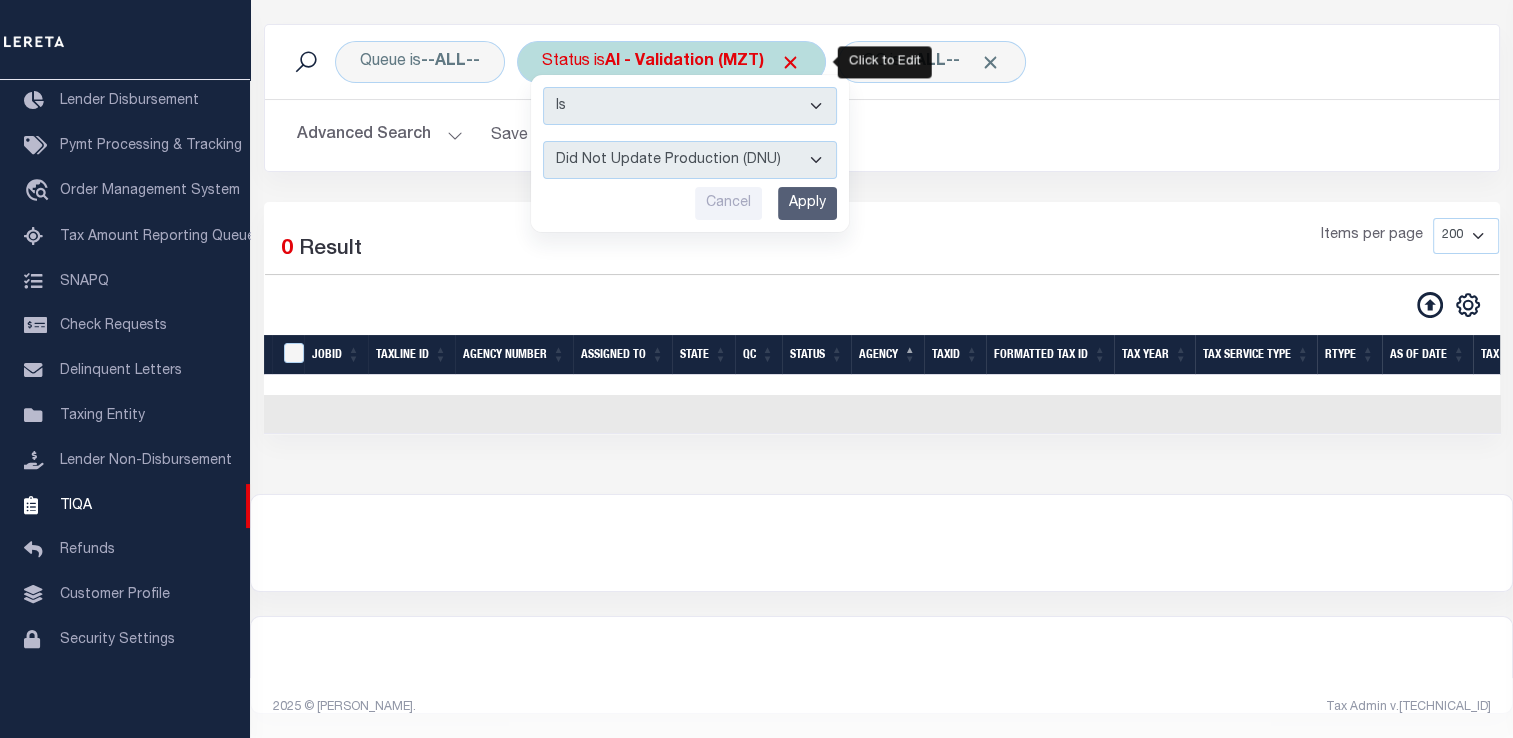 click on "AI - Bot Exception (ERR) AI - Bot Running (PLA) AI - Failed QA (FQA) AI - Prep for Release to TIQA (IUT) AI - Validation (MZT) Details Not Found (DNF) Did Not Update Production (DNU) Load to Production (LTP) Paid No Update (PNU) Ready for Production (RFP) Ready for QA (RQA) Tax ID Not Found (TNF) Tax Year Not Found (YNF)" at bounding box center [690, 160] 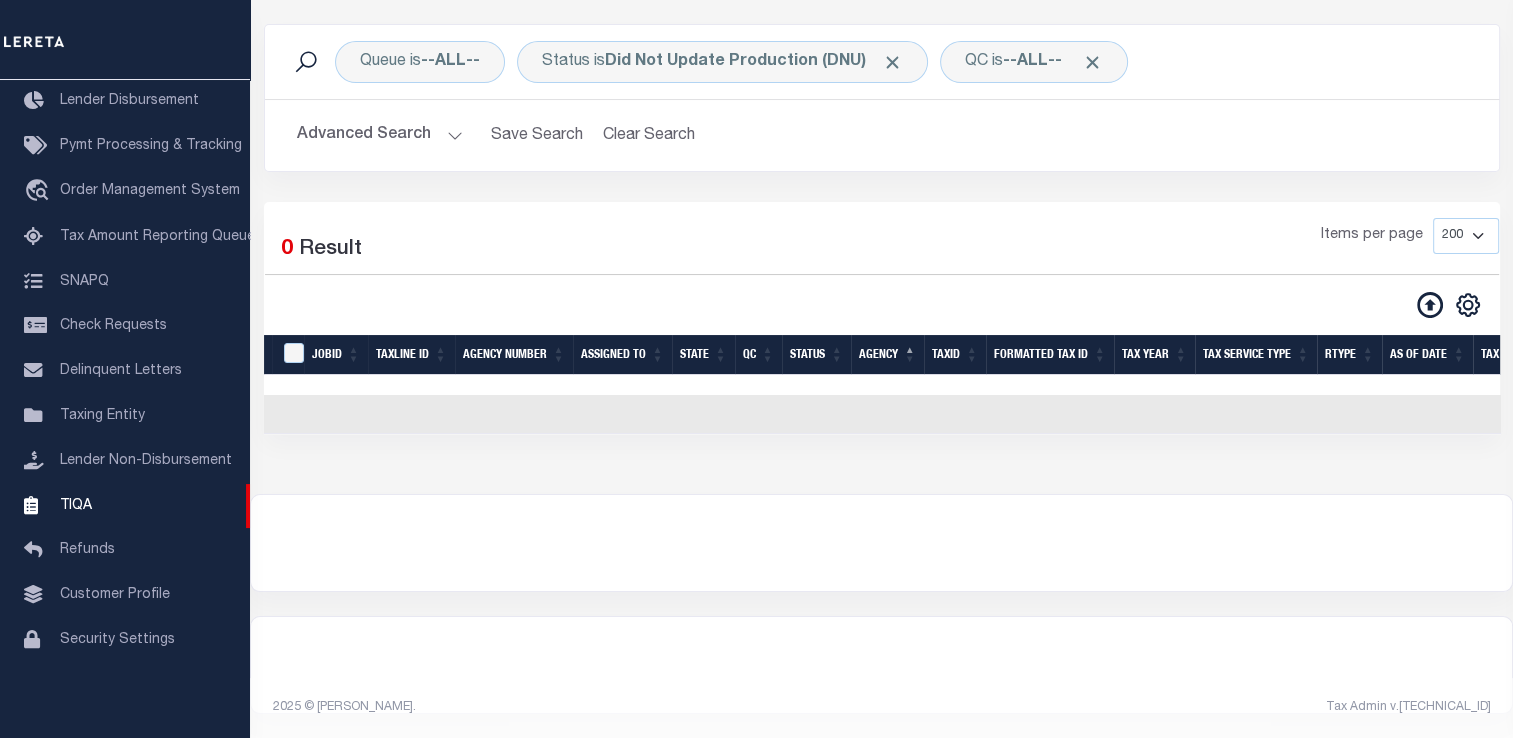 click on "Advanced Search" at bounding box center (380, 135) 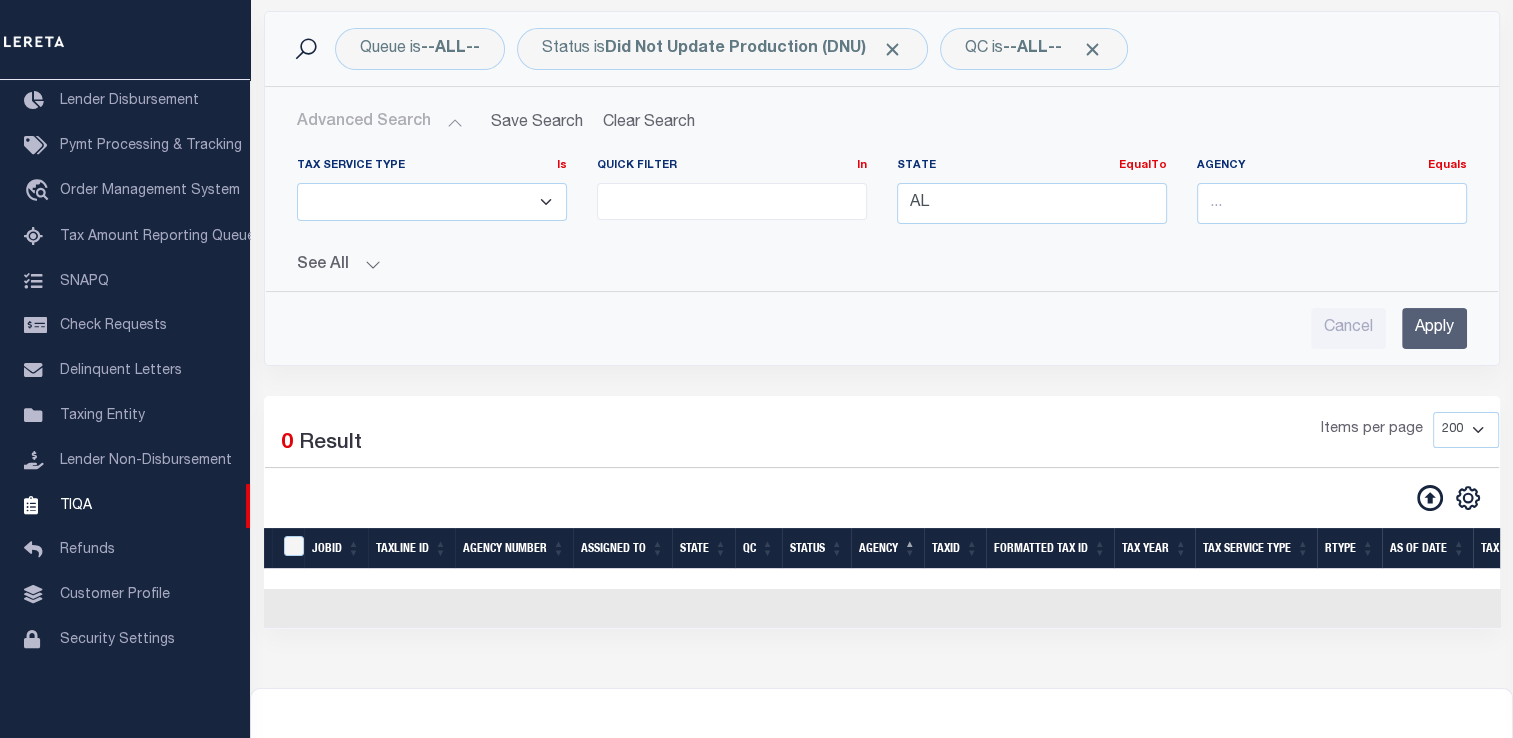 click on "Apply" at bounding box center (1434, 328) 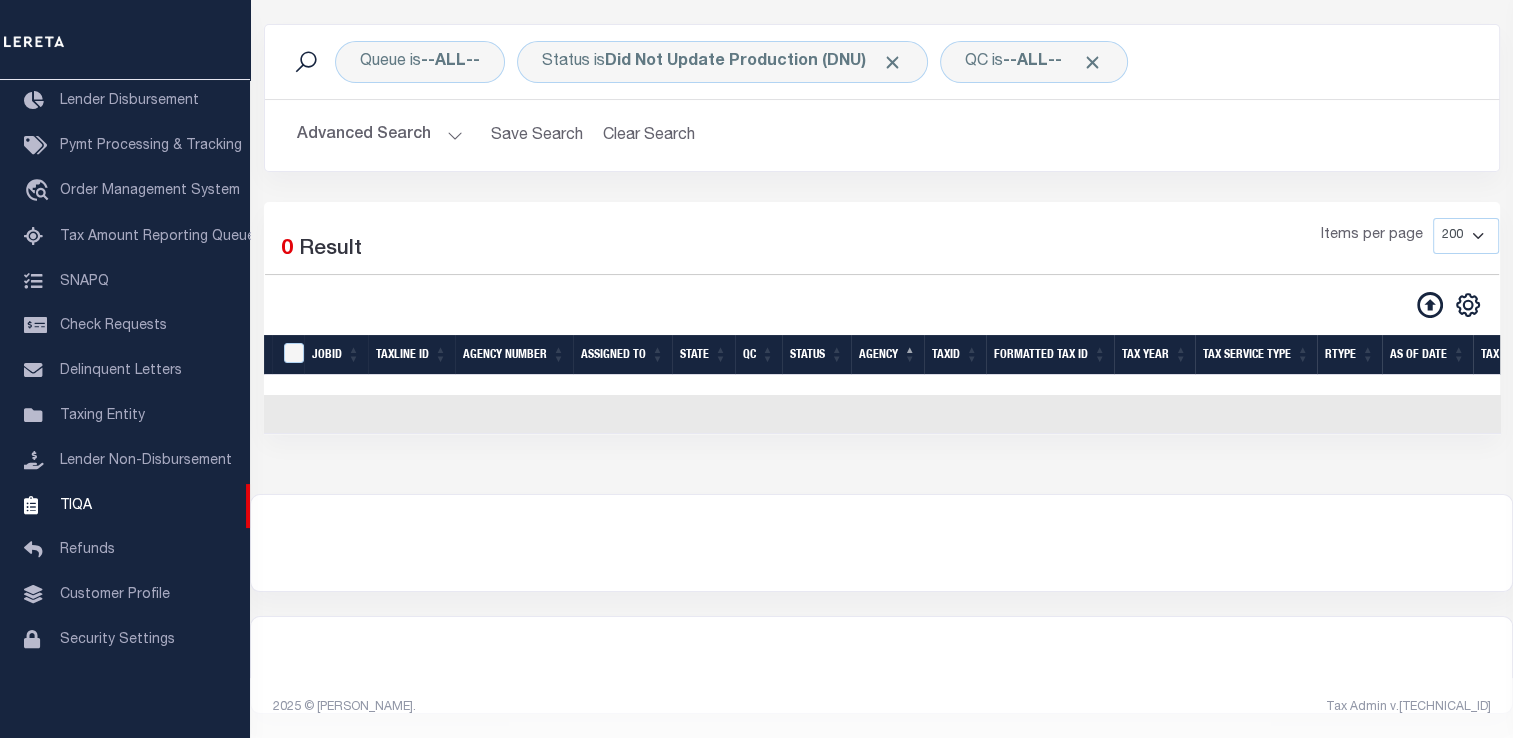 click on "Advanced Search" at bounding box center [380, 135] 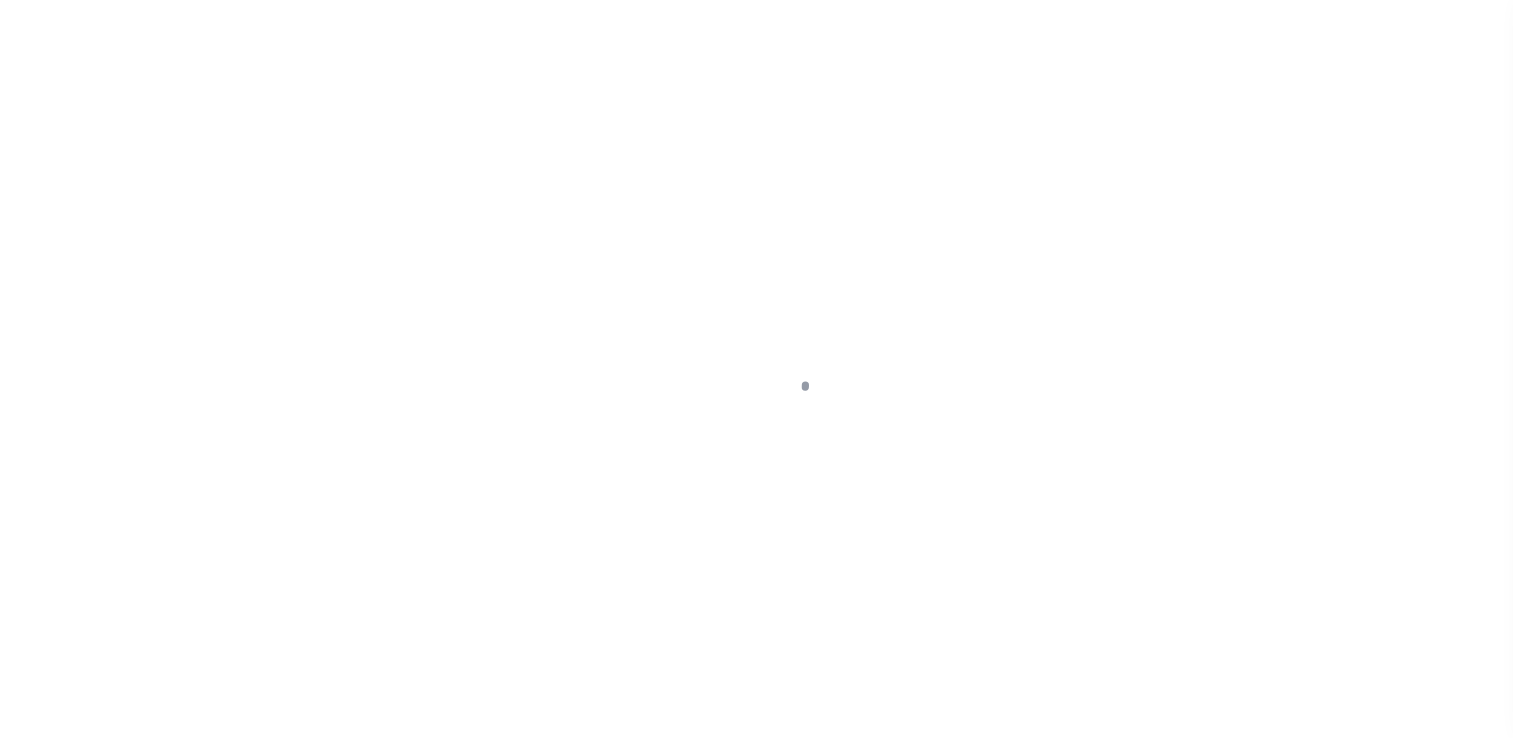 scroll, scrollTop: 6, scrollLeft: 0, axis: vertical 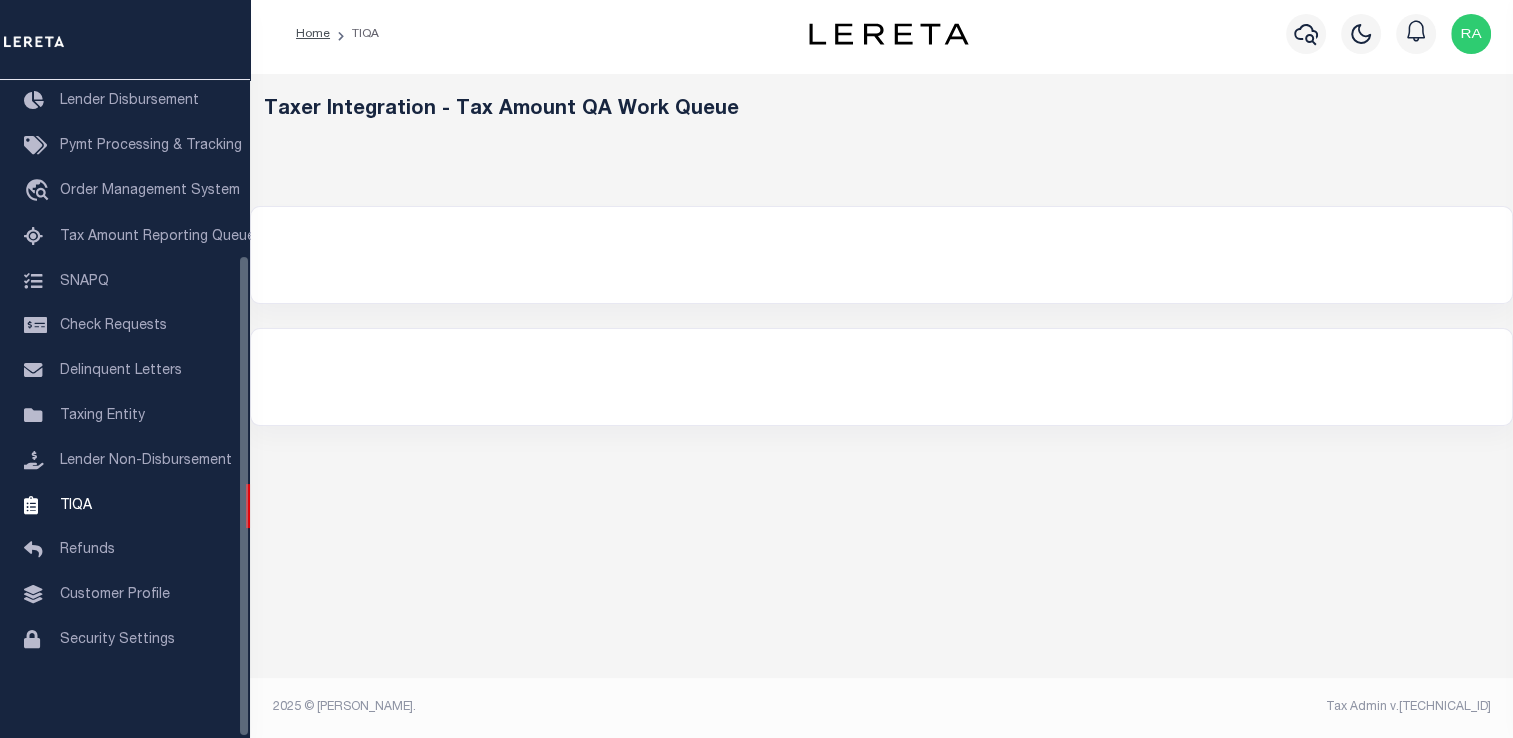 select on "200" 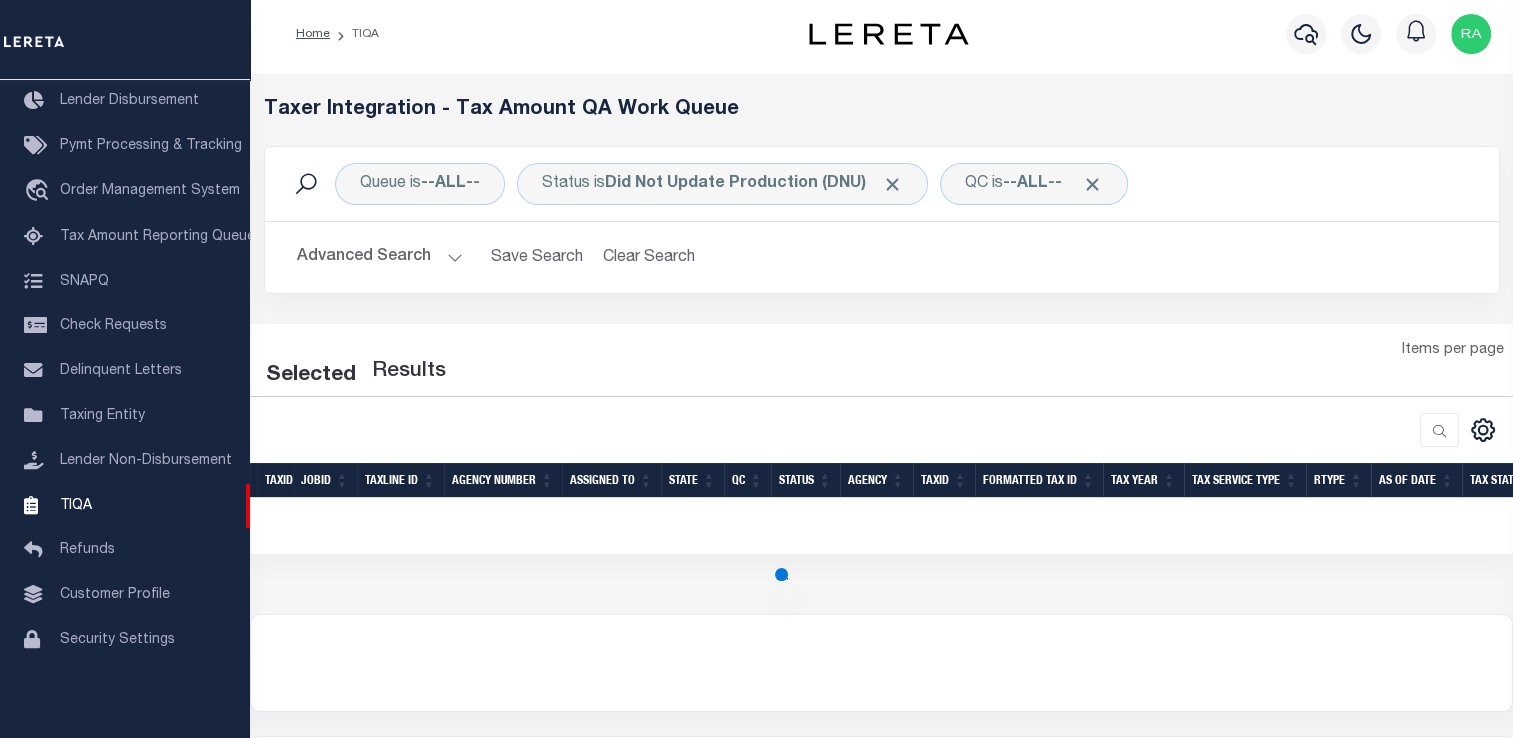 select on "200" 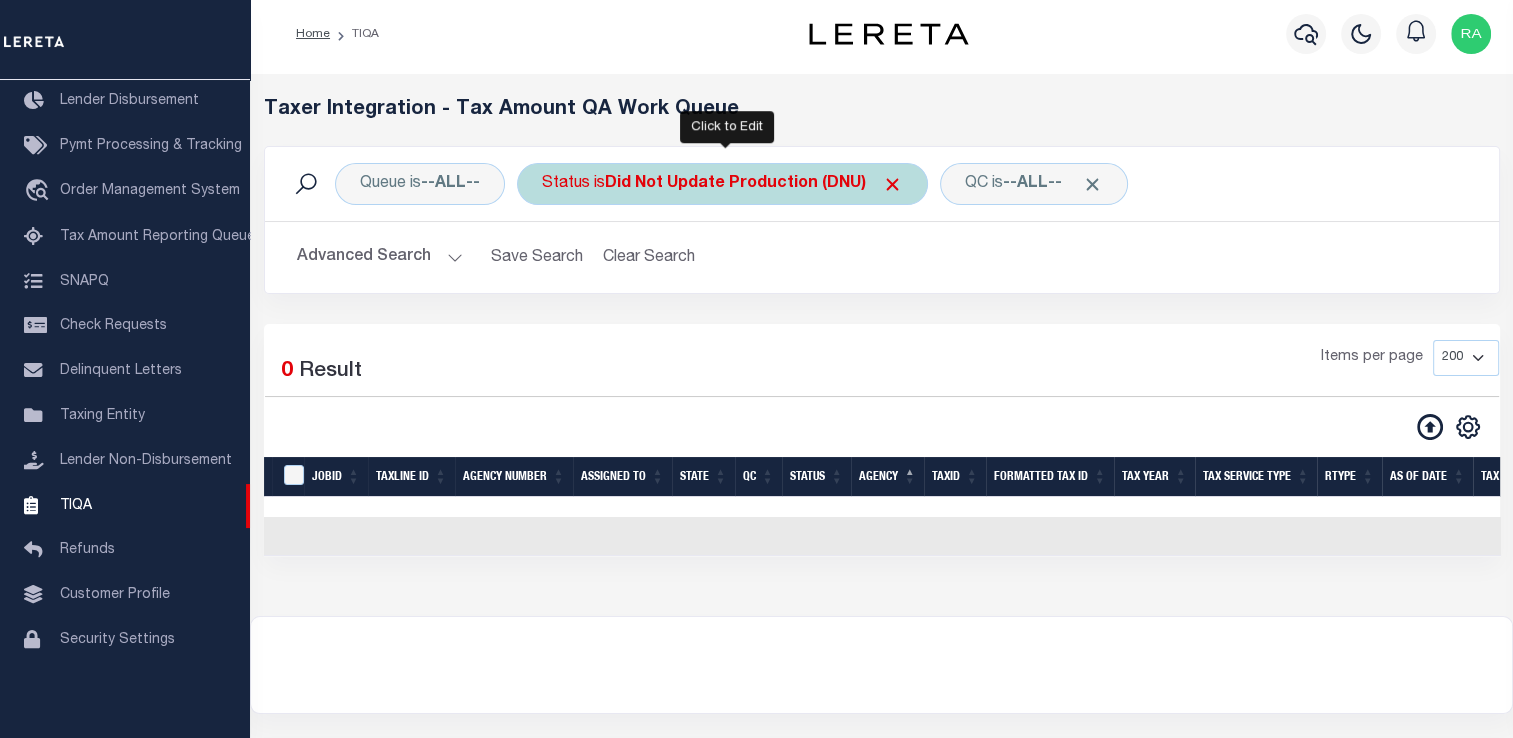 click on "Status is  Did Not Update Production (DNU)" at bounding box center (722, 184) 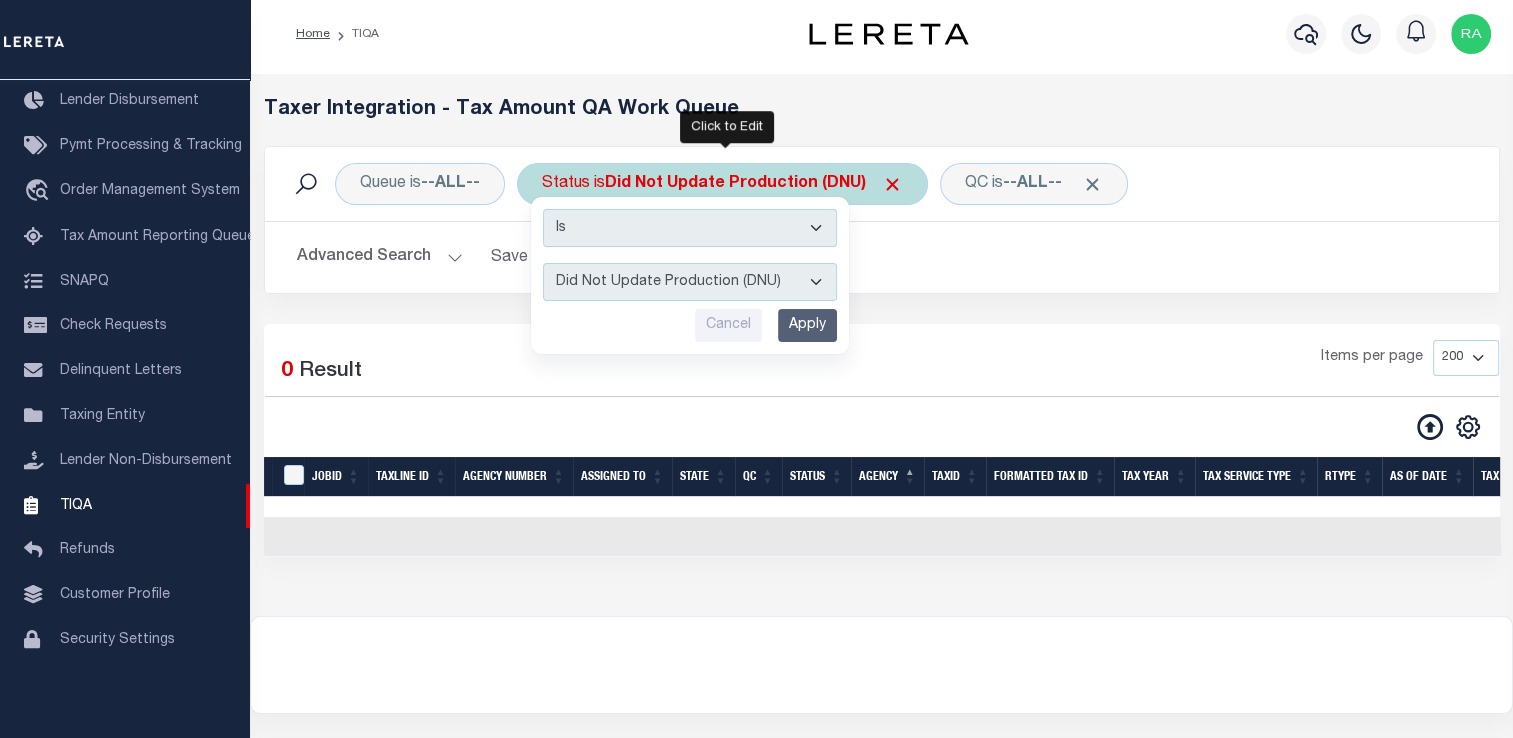 click on "AI - Bot Exception (ERR) AI - Bot Running (PLA) AI - Failed QA (FQA) AI - Prep for Release to TIQA (IUT) AI - Validation (MZT) Details Not Found (DNF) Did Not Update Production (DNU) Load to Production (LTP) Paid No Update (PNU) Ready for Production (RFP) Ready for QA (RQA) Tax ID Not Found (TNF) Tax Year Not Found (YNF)" at bounding box center (690, 282) 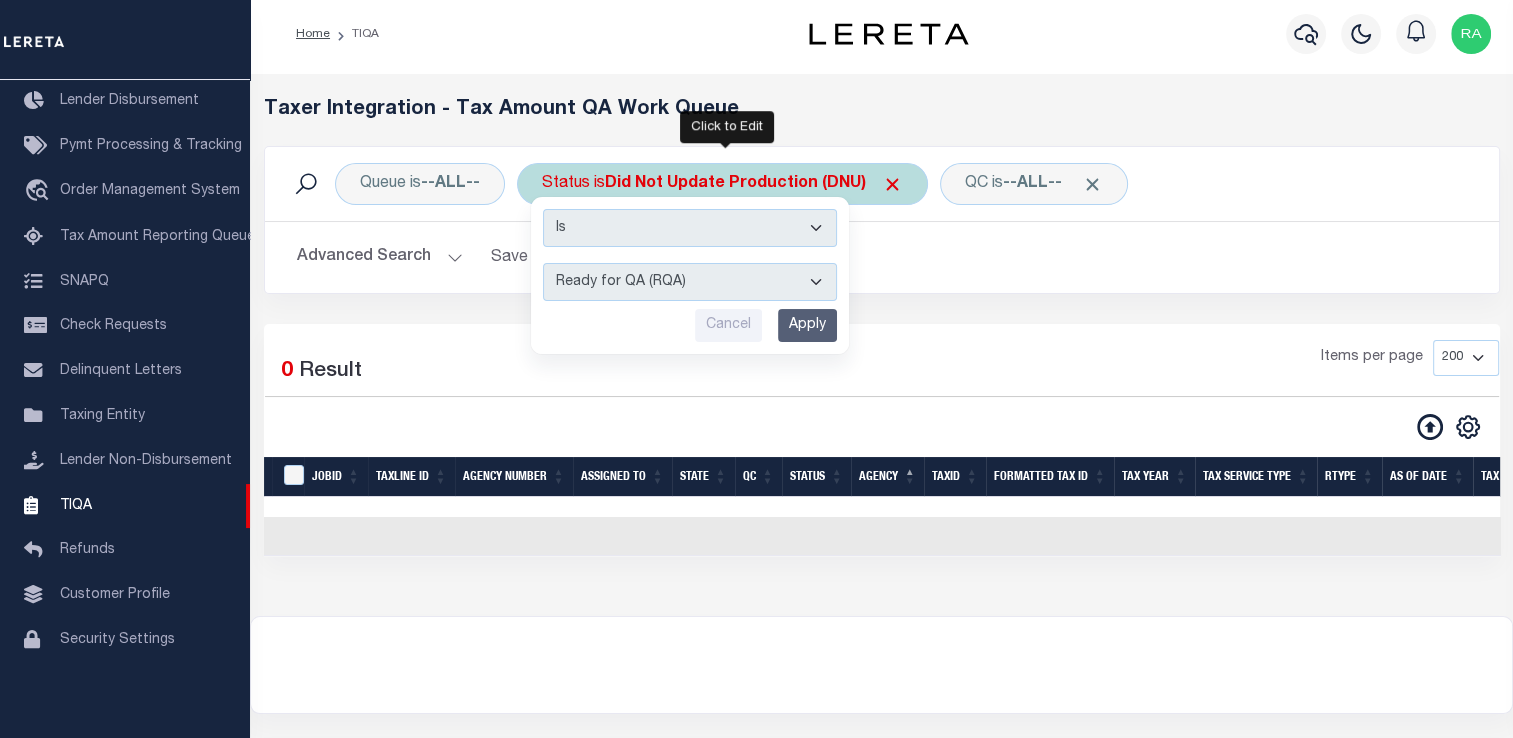 click on "AI - Bot Exception (ERR) AI - Bot Running (PLA) AI - Failed QA (FQA) AI - Prep for Release to TIQA (IUT) AI - Validation (MZT) Details Not Found (DNF) Did Not Update Production (DNU) Load to Production (LTP) Paid No Update (PNU) Ready for Production (RFP) Ready for QA (RQA) Tax ID Not Found (TNF) Tax Year Not Found (YNF)" at bounding box center [690, 282] 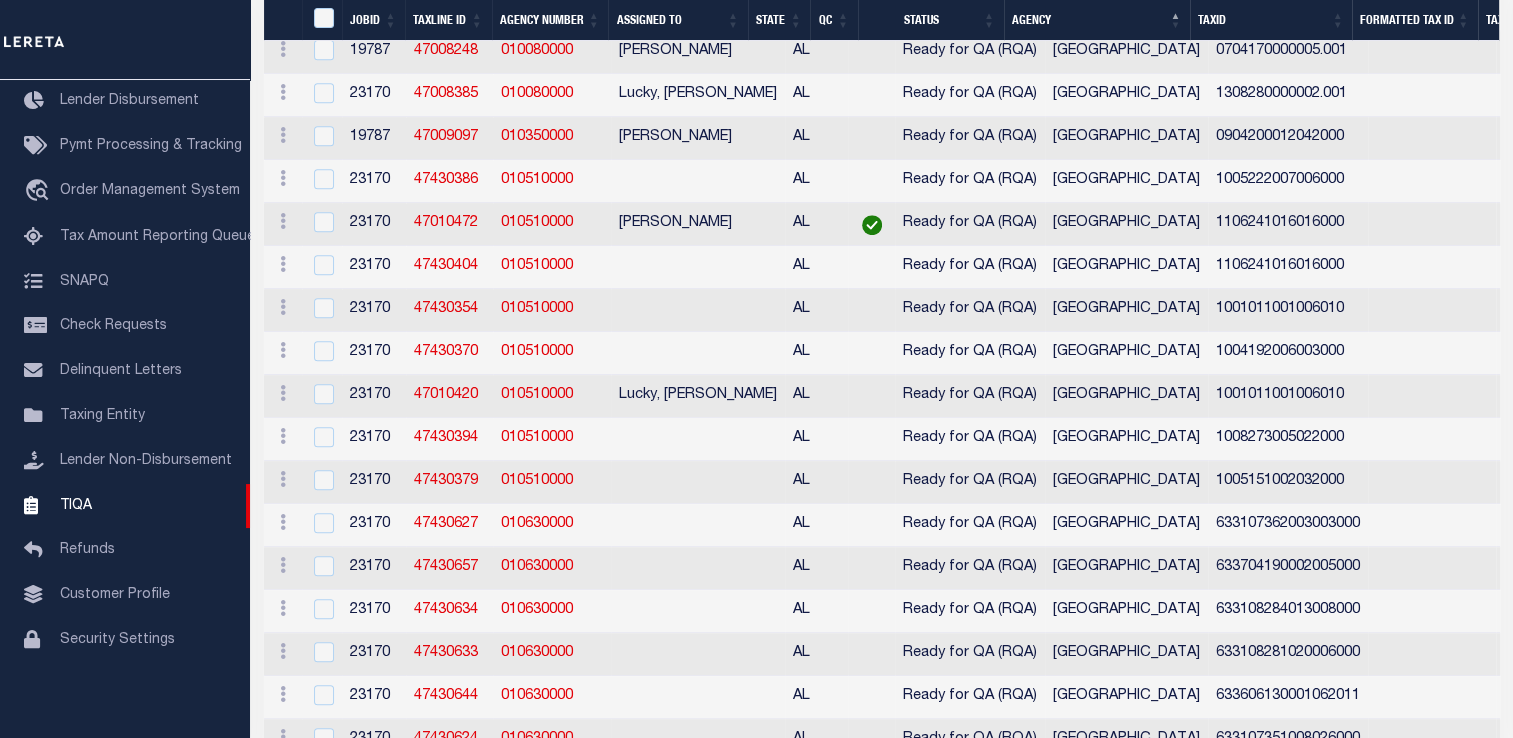 scroll, scrollTop: 904, scrollLeft: 0, axis: vertical 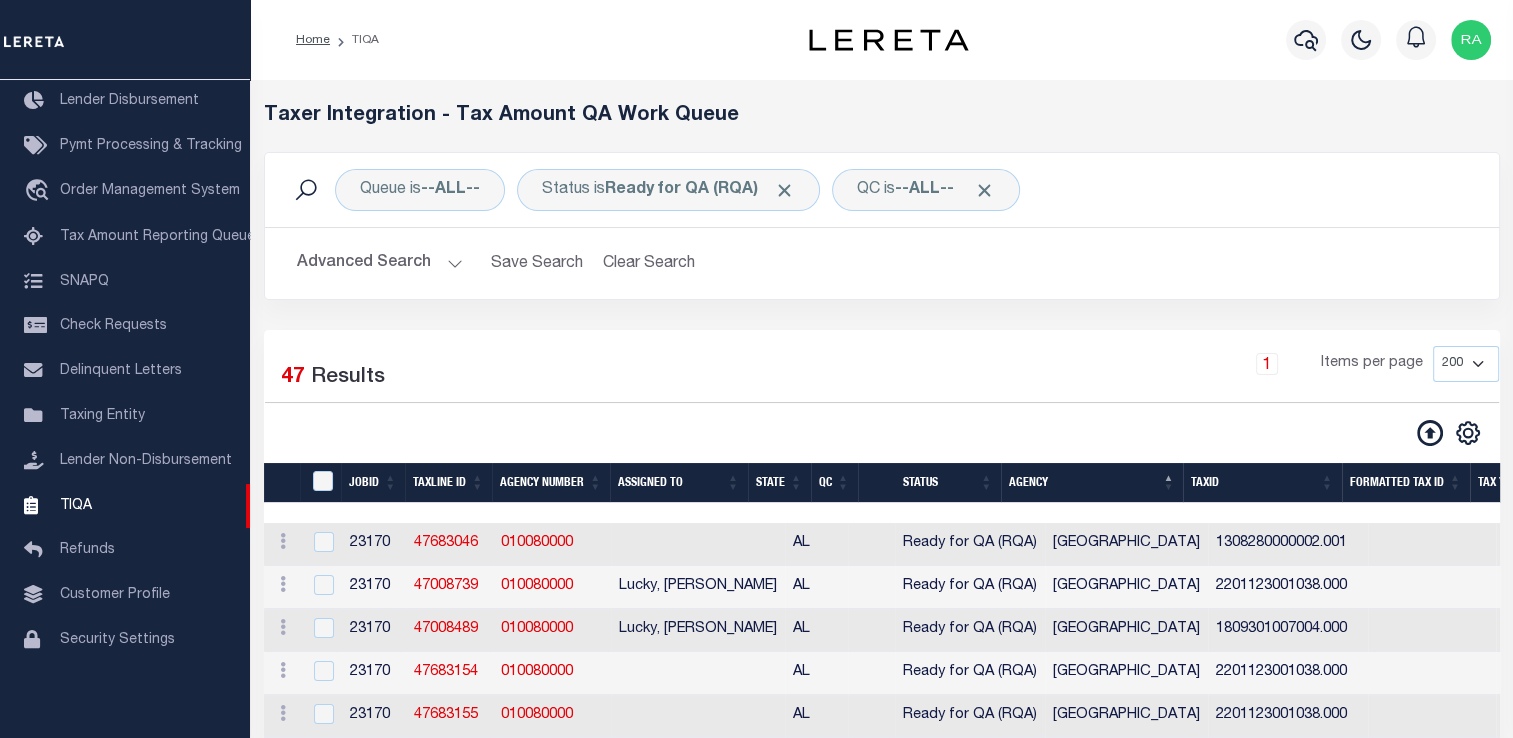click on "Advanced Search" at bounding box center (380, 263) 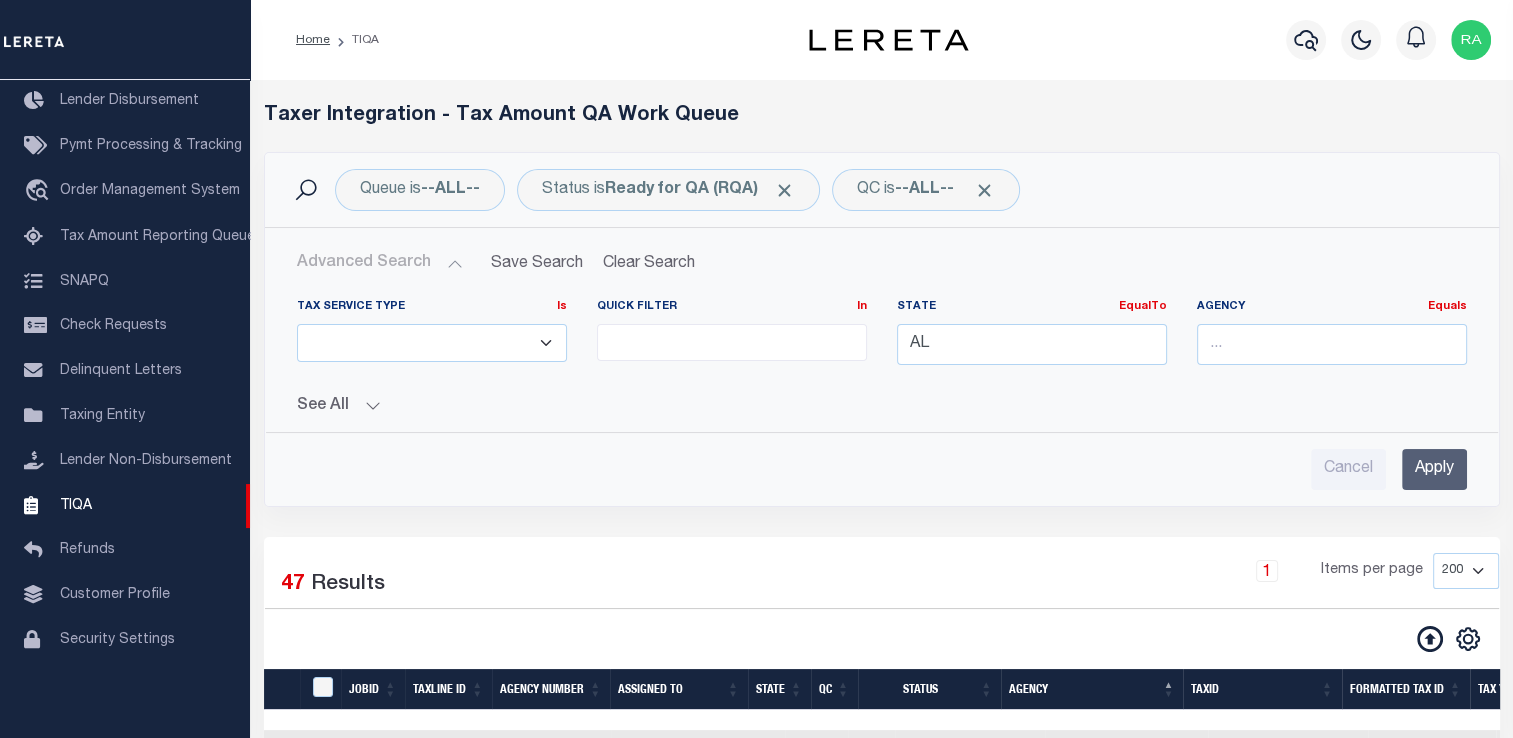 click on "Advanced Search" at bounding box center (380, 263) 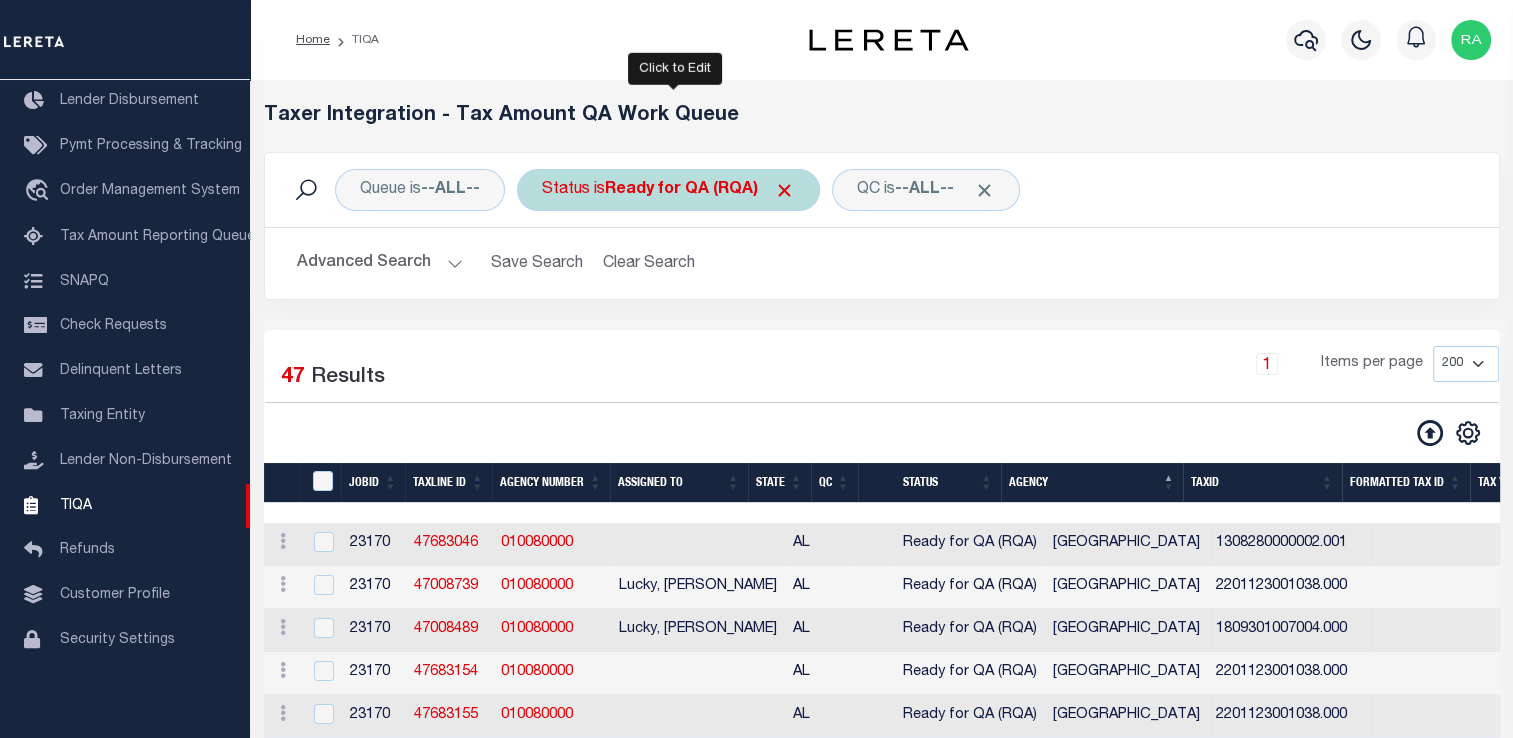 click on "Status is  Ready for QA (RQA)" at bounding box center [668, 190] 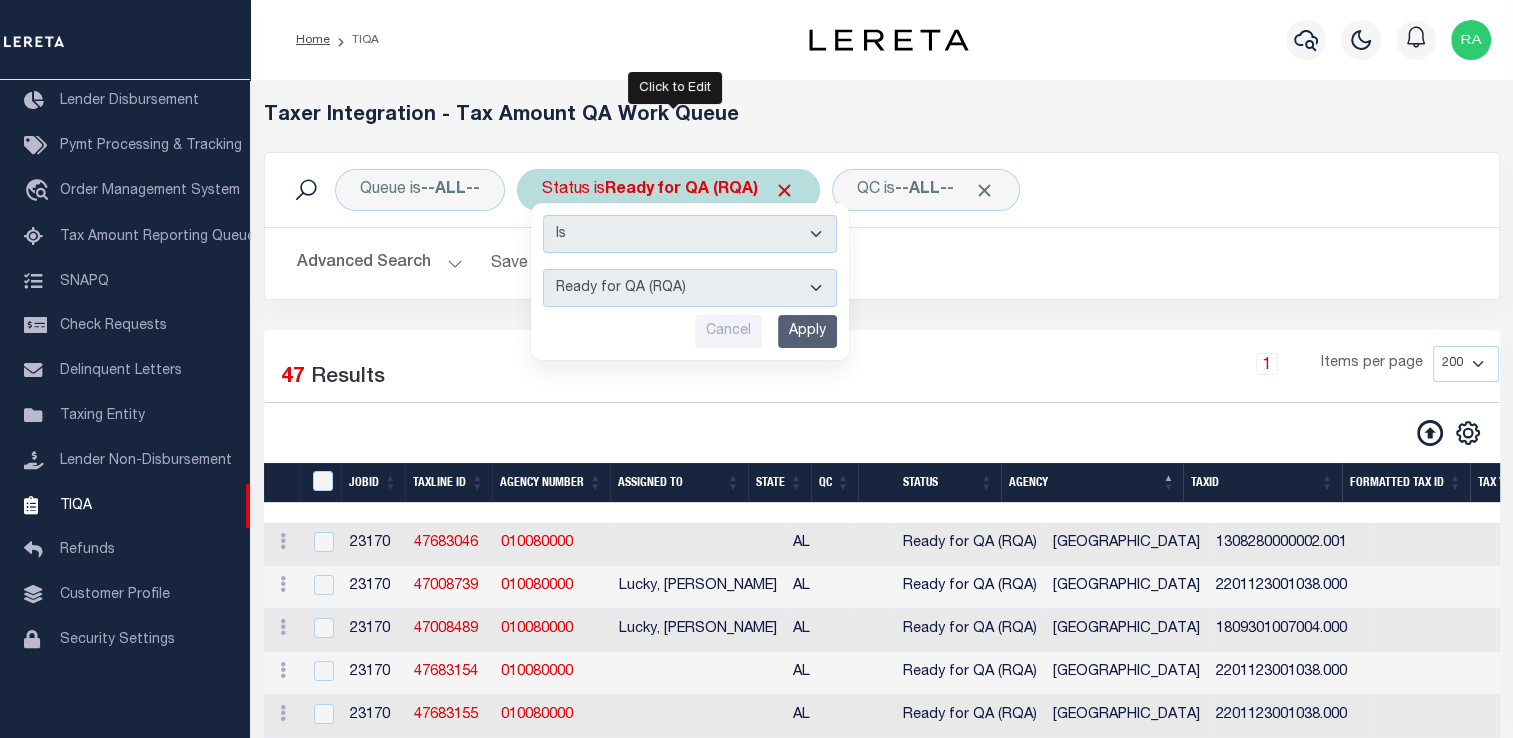 click on "AI - Bot Exception (ERR) AI - Bot Running (PLA) AI - Failed QA (FQA) AI - Prep for Release to TIQA (IUT) AI - Validation (MZT) Details Not Found (DNF) Did Not Update Production (DNU) Load to Production (LTP) Paid No Update (PNU) Ready for Production (RFP) Ready for QA (RQA) Tax ID Not Found (TNF) Tax Year Not Found (YNF)" at bounding box center (690, 288) 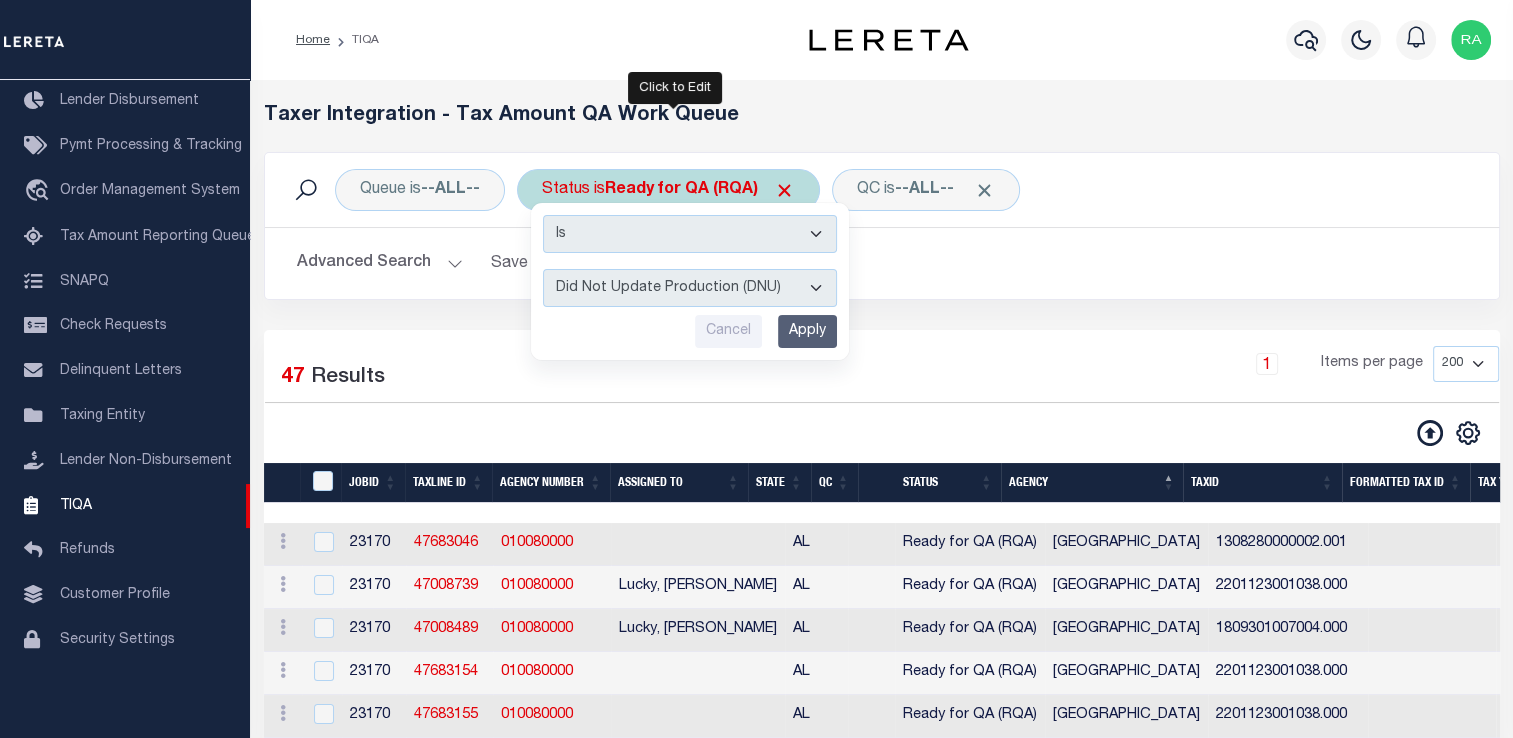 click on "AI - Bot Exception (ERR) AI - Bot Running (PLA) AI - Failed QA (FQA) AI - Prep for Release to TIQA (IUT) AI - Validation (MZT) Details Not Found (DNF) Did Not Update Production (DNU) Load to Production (LTP) Paid No Update (PNU) Ready for Production (RFP) Ready for QA (RQA) Tax ID Not Found (TNF) Tax Year Not Found (YNF)" at bounding box center (690, 288) 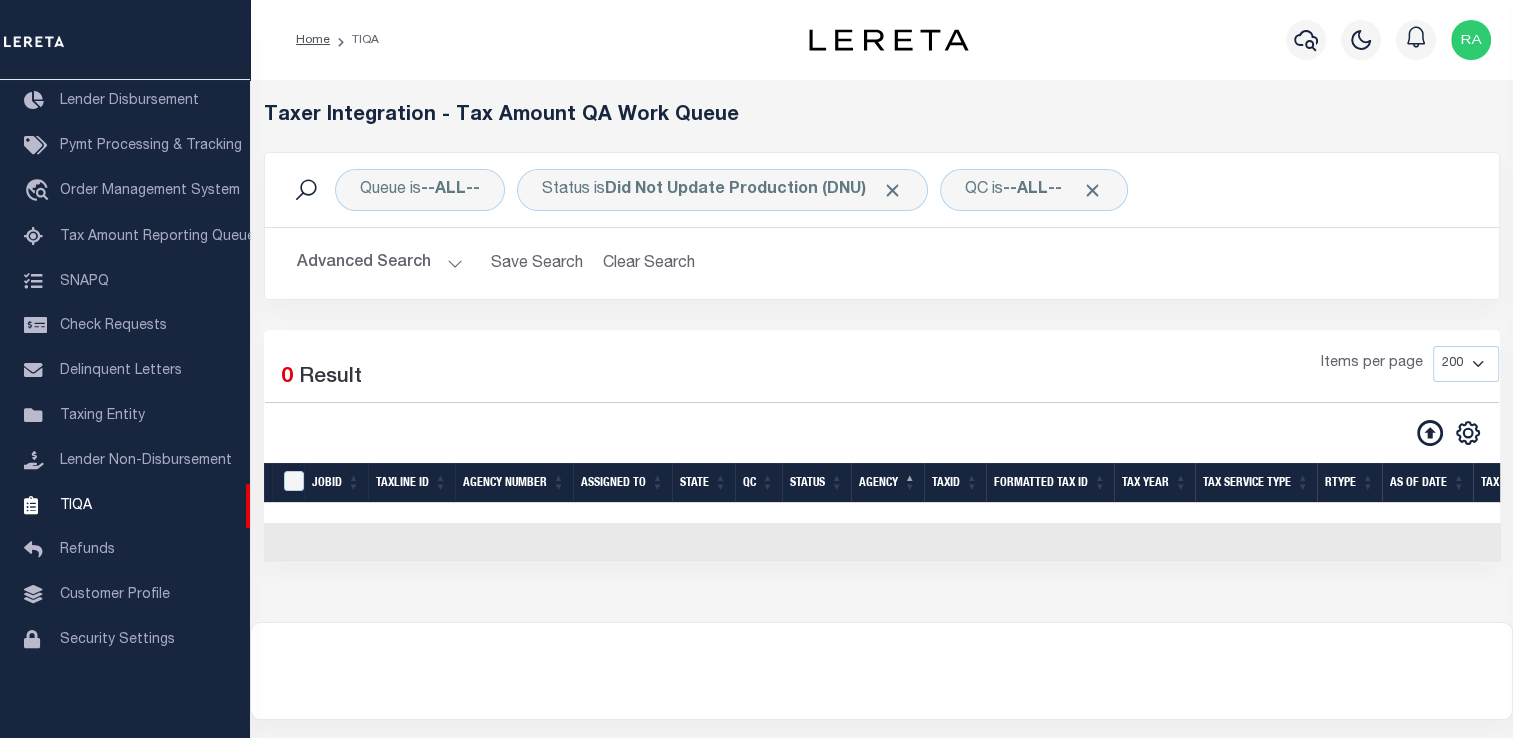 click on "Advanced Search" at bounding box center (380, 263) 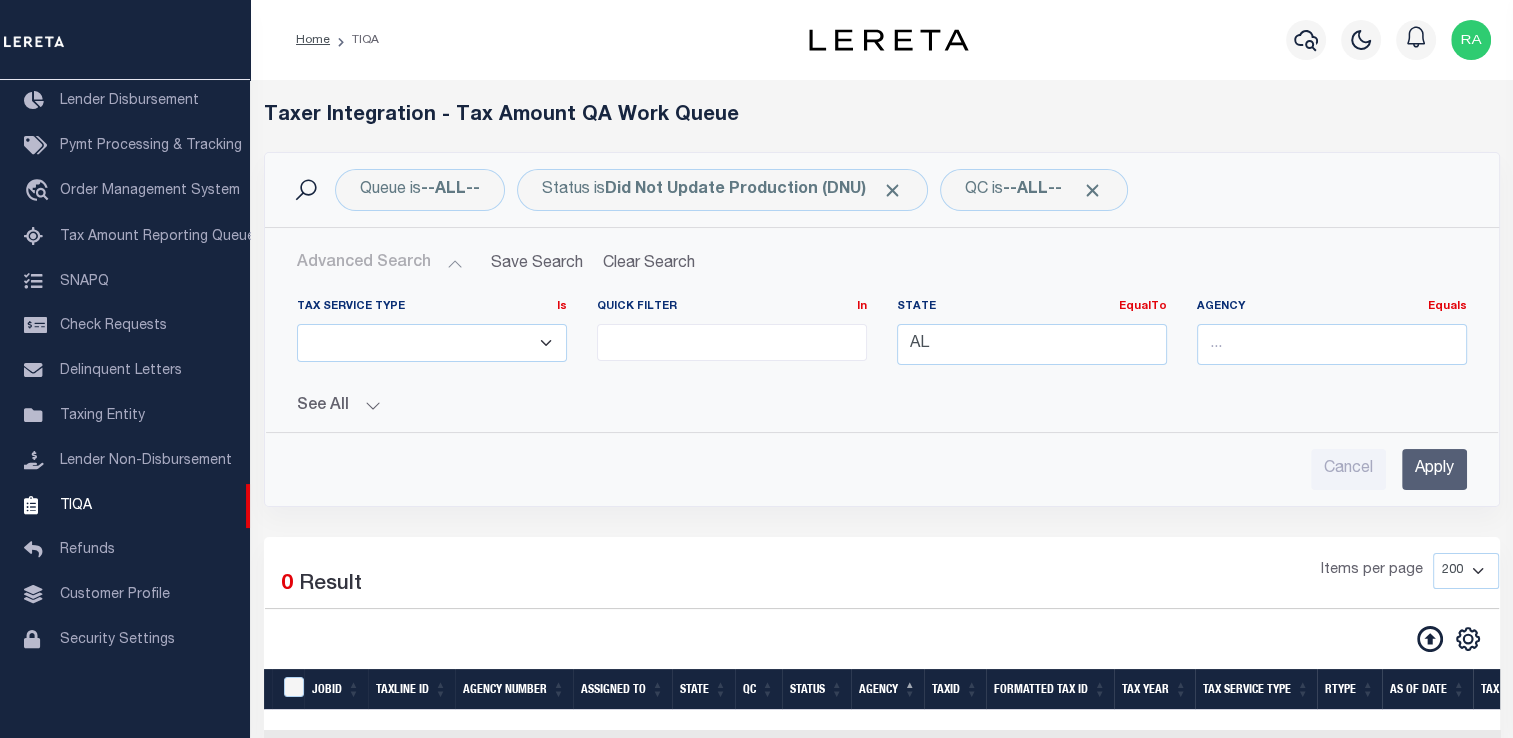 click on "Apply" at bounding box center [1434, 469] 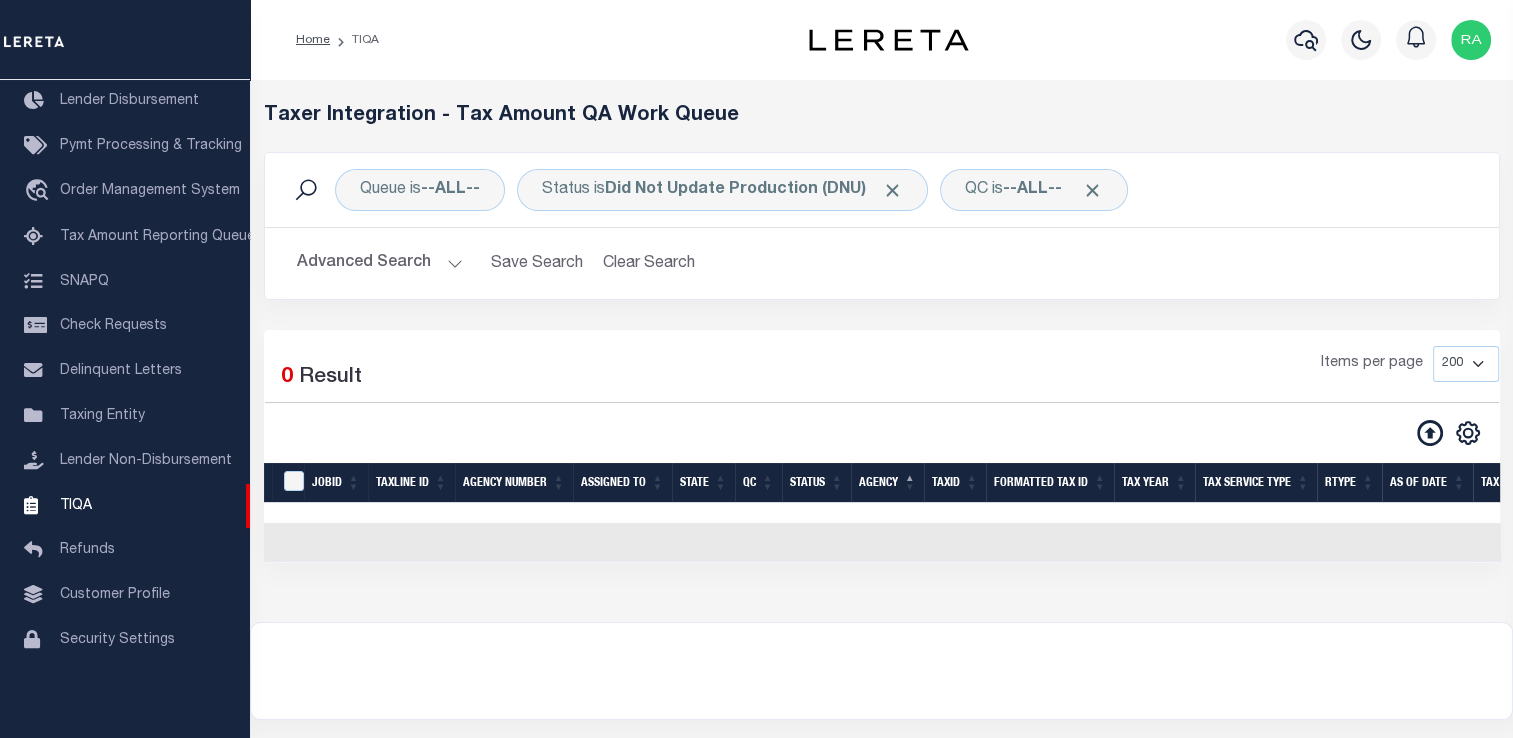 click on "Advanced Search" at bounding box center [380, 263] 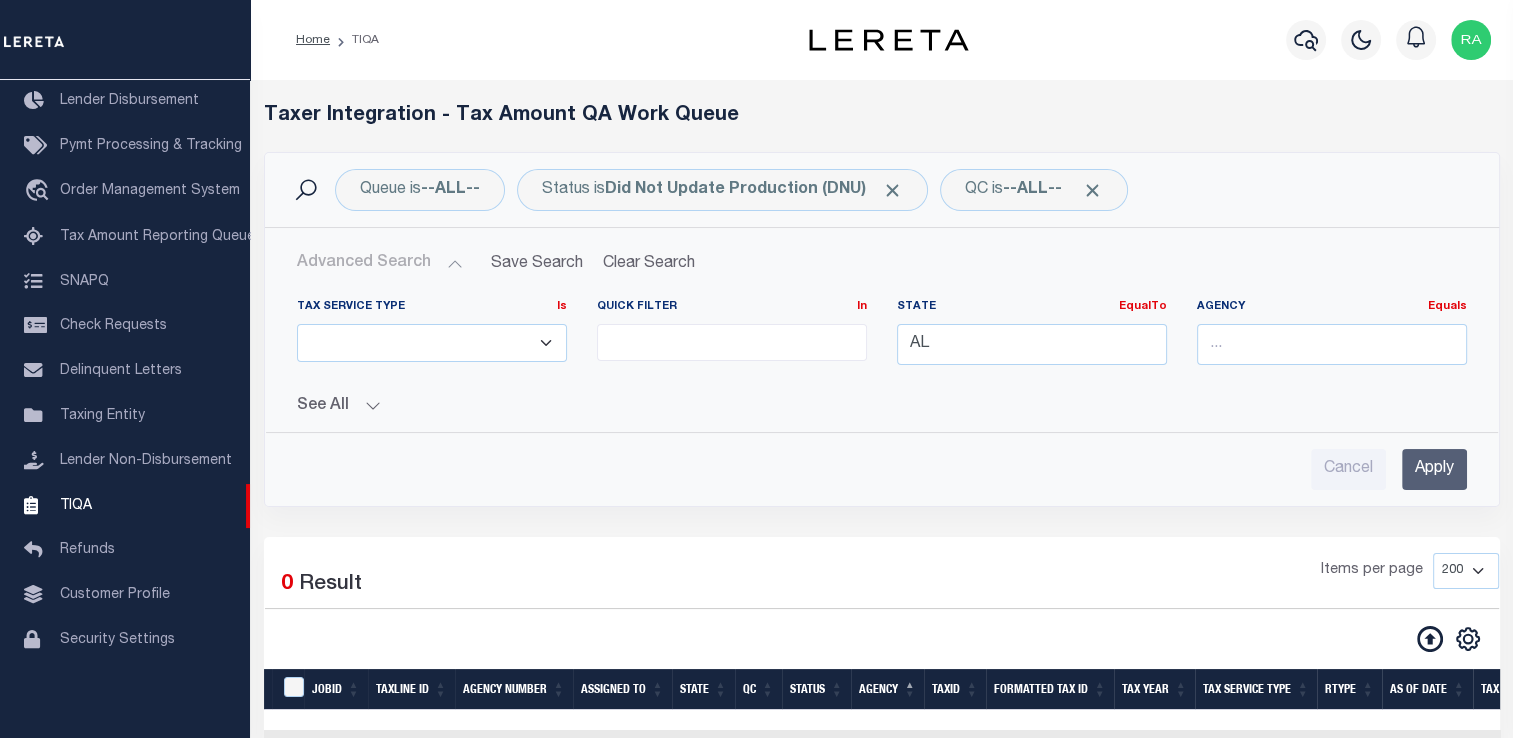 click on "See All" at bounding box center [882, 406] 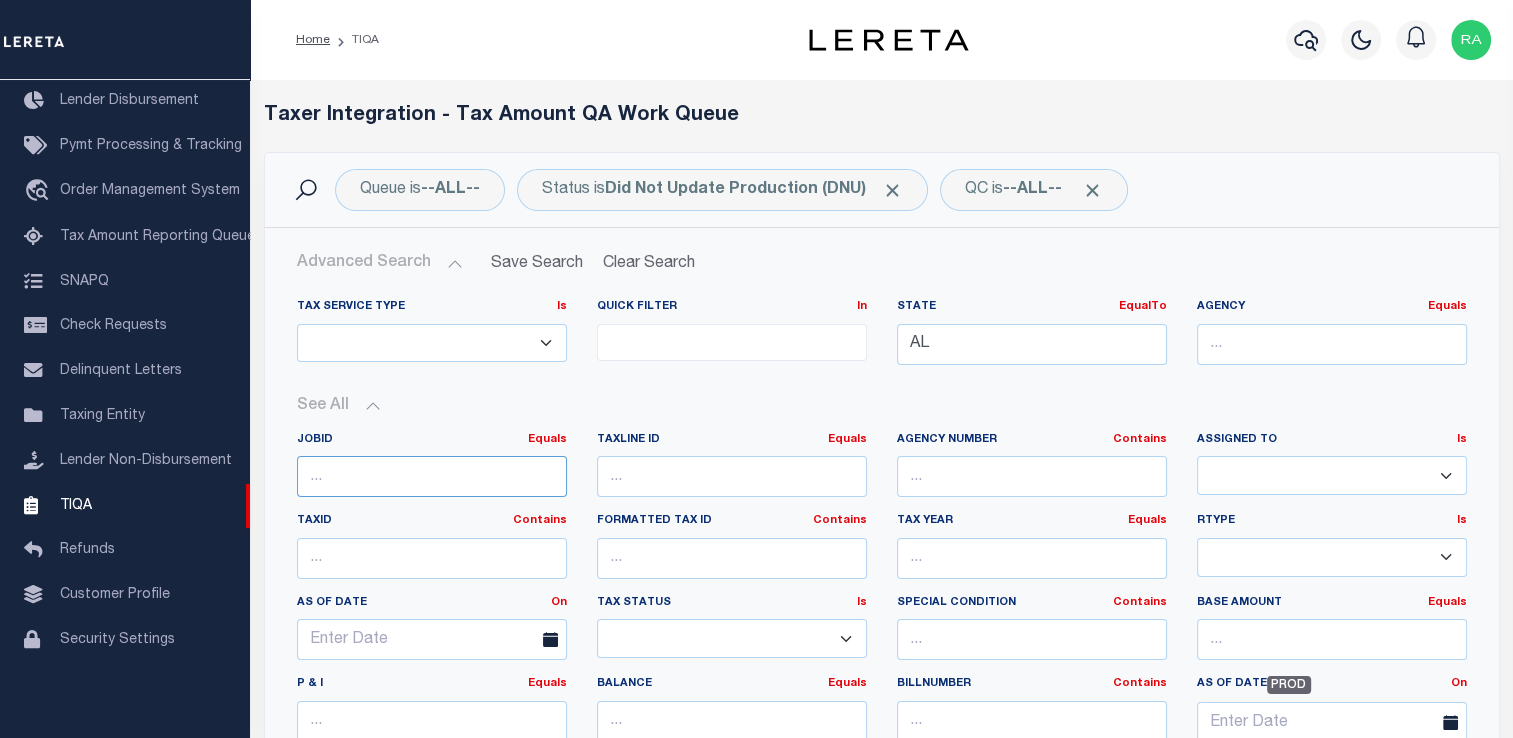 click at bounding box center [432, 476] 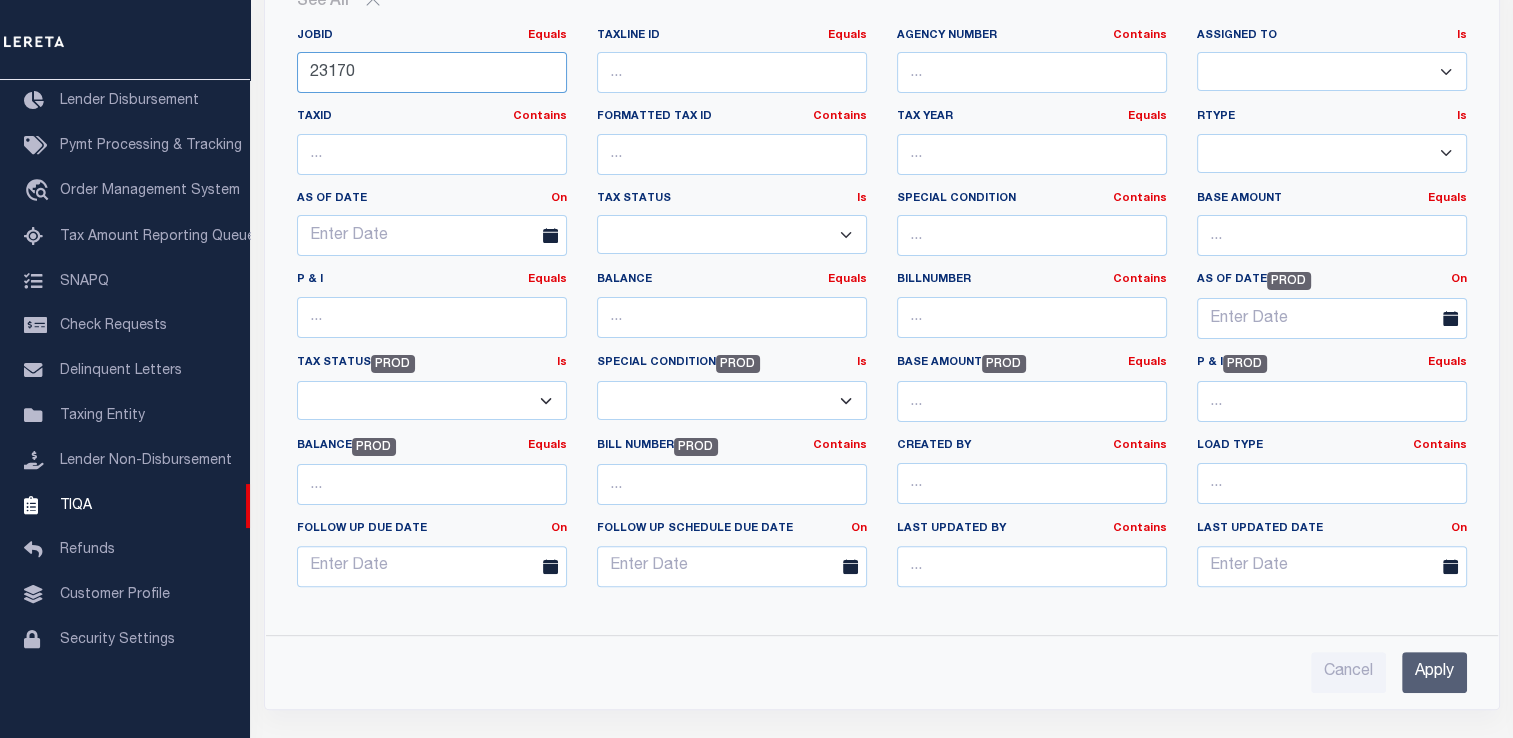 type on "23170" 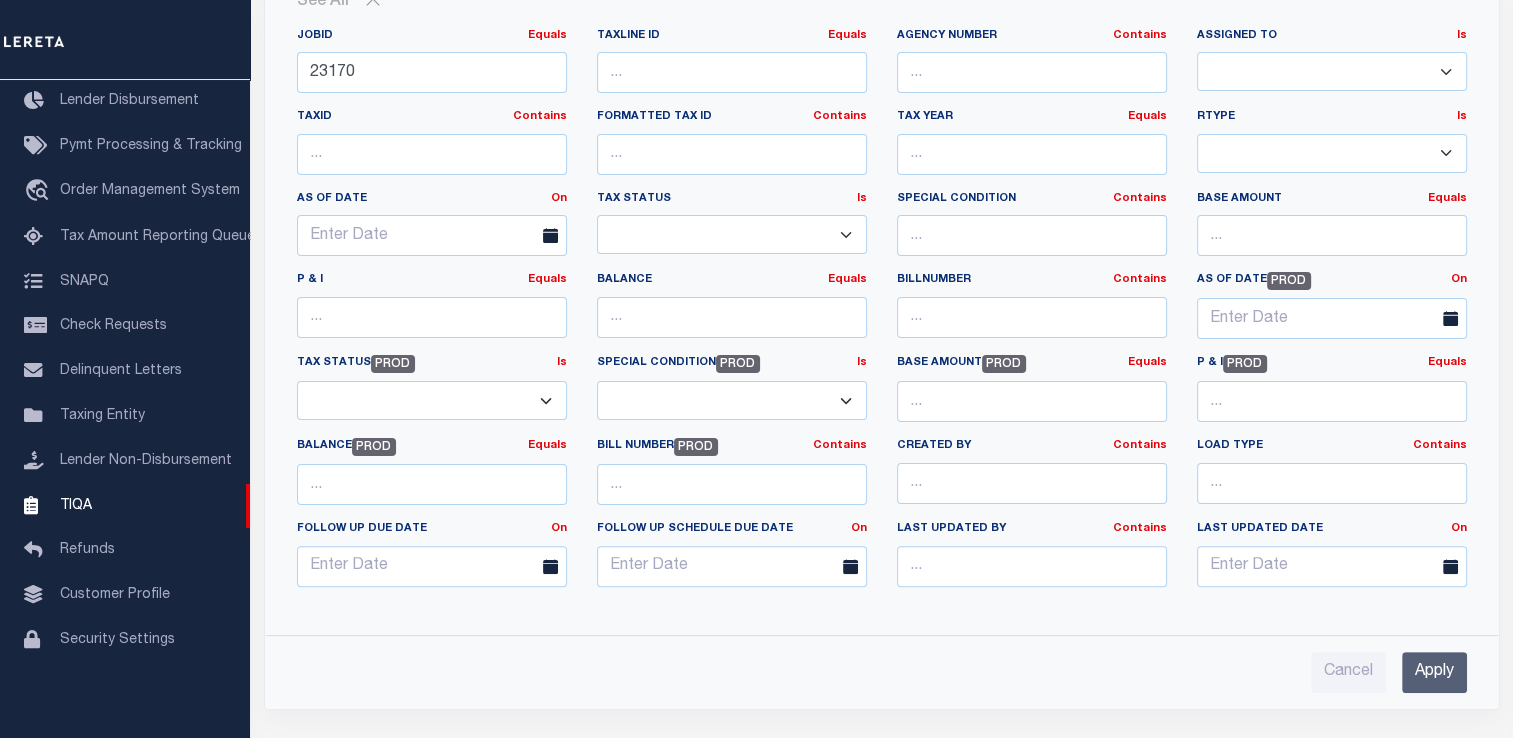 click on "Advanced Search
Save Search Clear Search
TIQATaxLineSearchTable_dynamictable_____DefaultSaveFilter
Tax Service Type
Is Is Contains ESCROW" at bounding box center [882, 266] 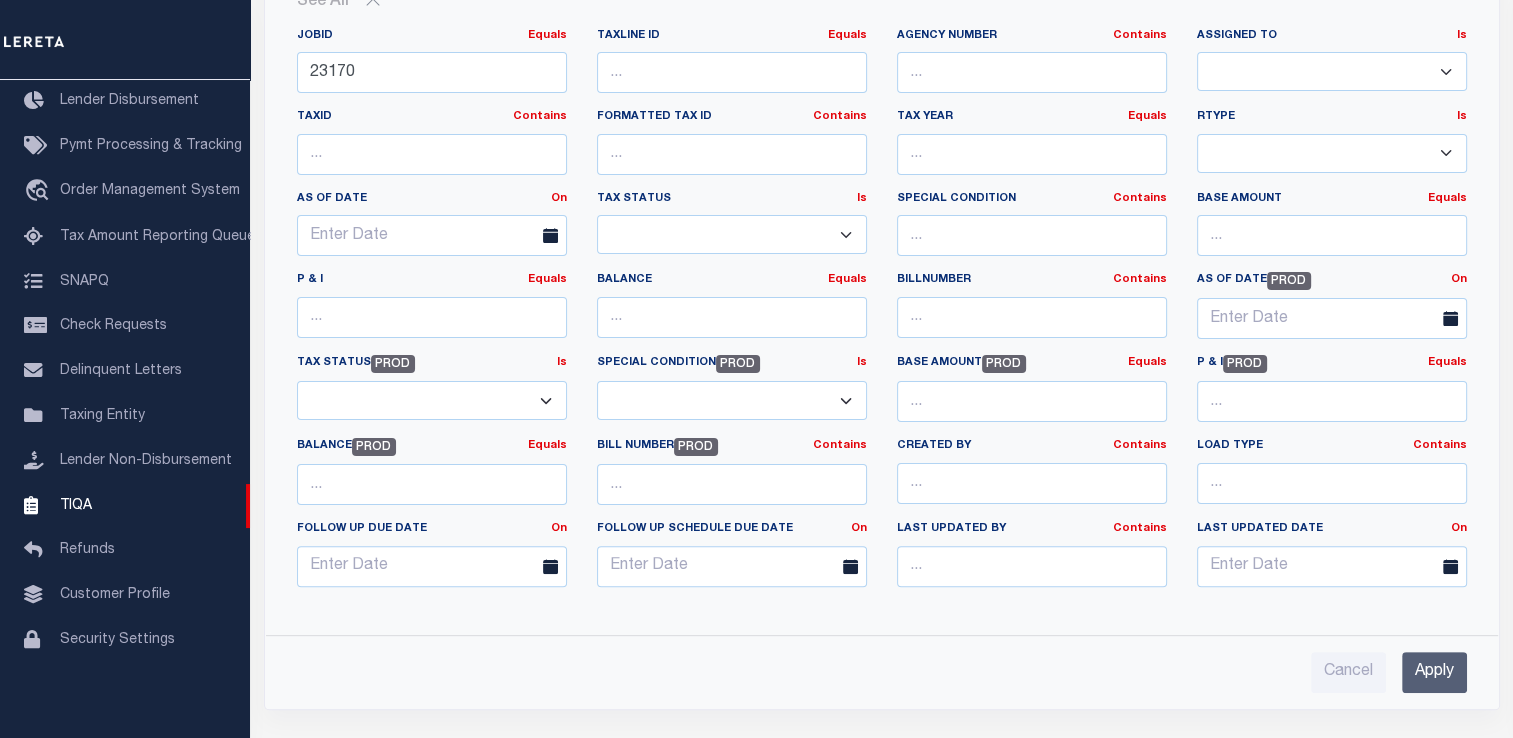 click on "Apply" at bounding box center (1434, 672) 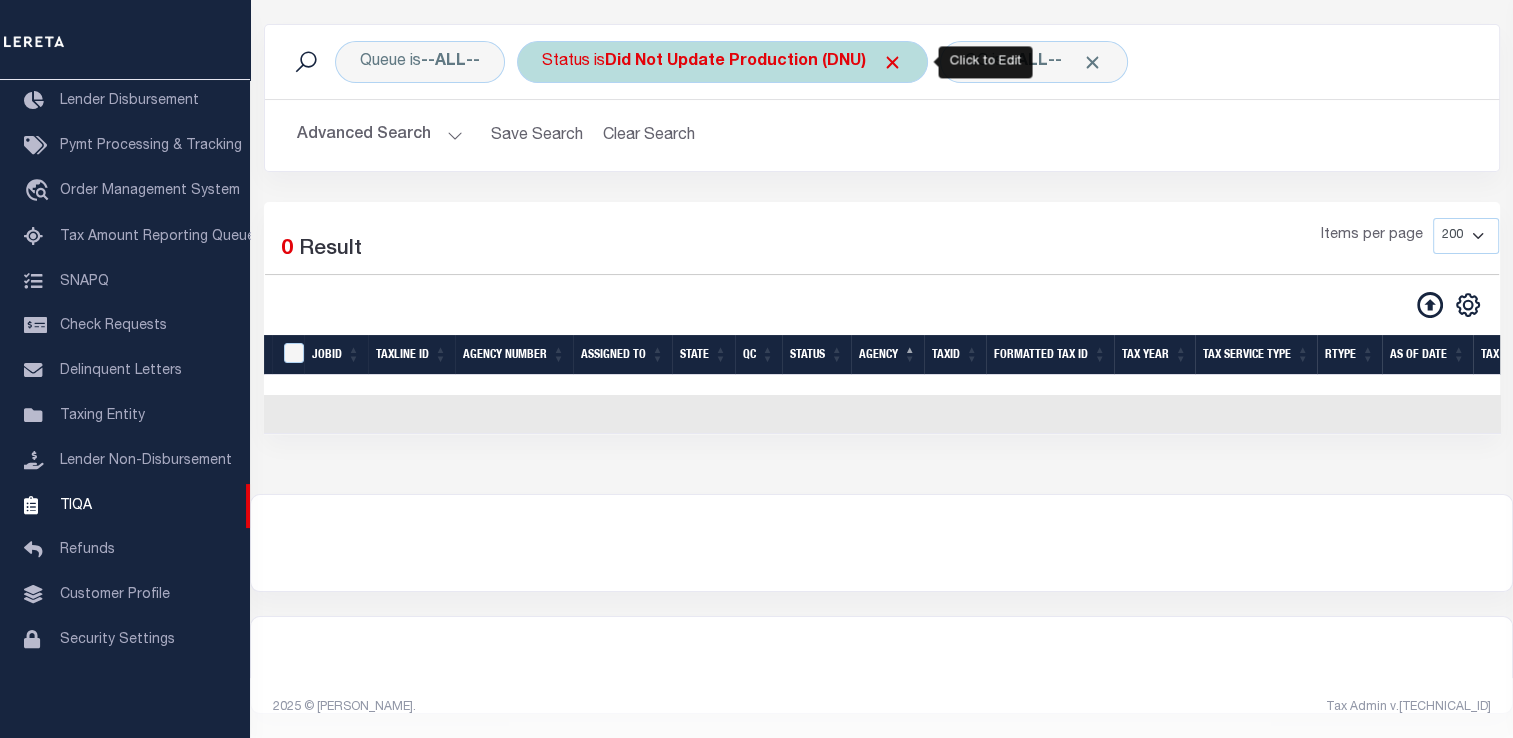 click on "Did Not Update Production (DNU)" at bounding box center (754, 62) 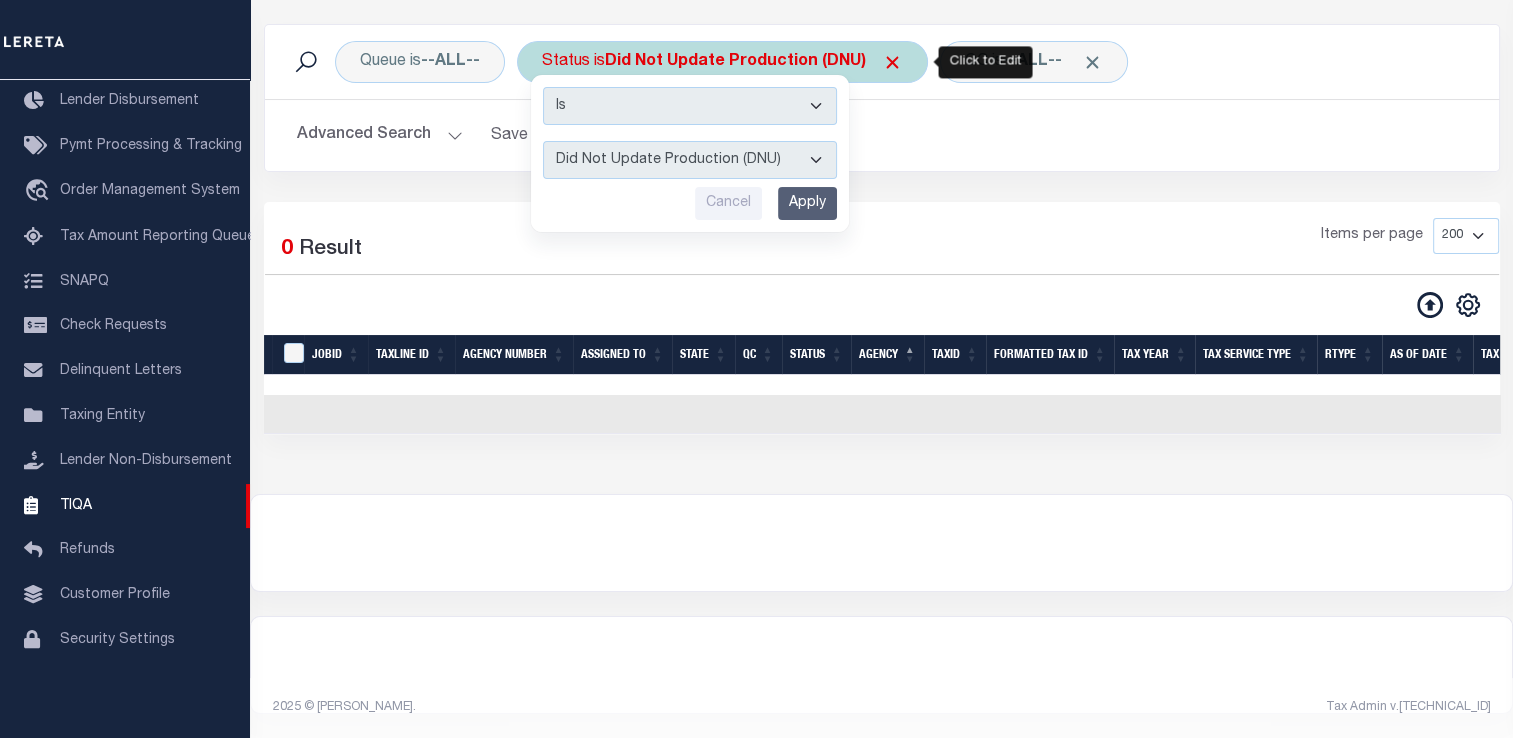 click on "AI - Bot Exception (ERR) AI - Bot Running (PLA) AI - Failed QA (FQA) AI - Prep for Release to TIQA (IUT) AI - Validation (MZT) Details Not Found (DNF) Did Not Update Production (DNU) Load to Production (LTP) Paid No Update (PNU) Ready for Production (RFP) Ready for QA (RQA) Tax ID Not Found (TNF) Tax Year Not Found (YNF)" at bounding box center [690, 160] 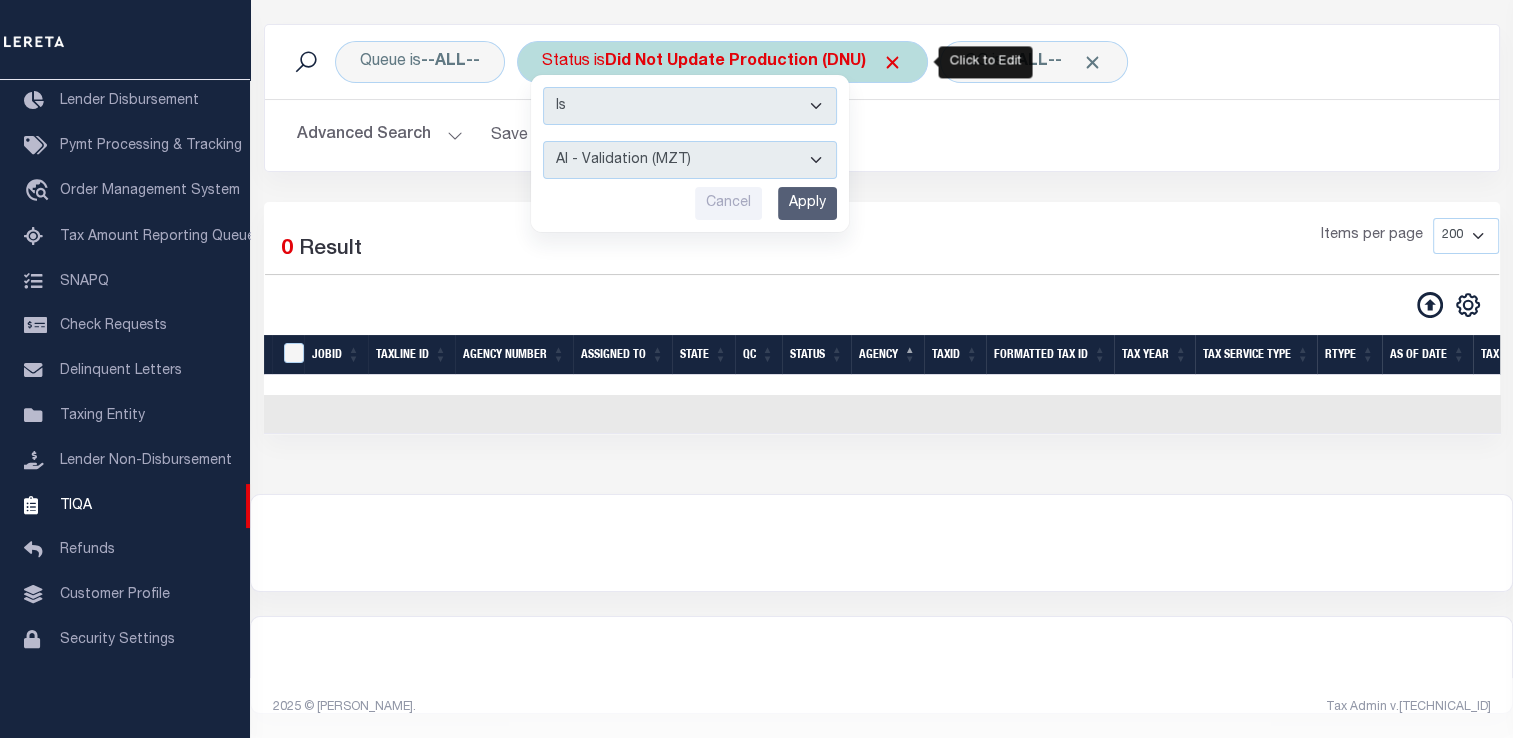 click on "Apply" at bounding box center [807, 203] 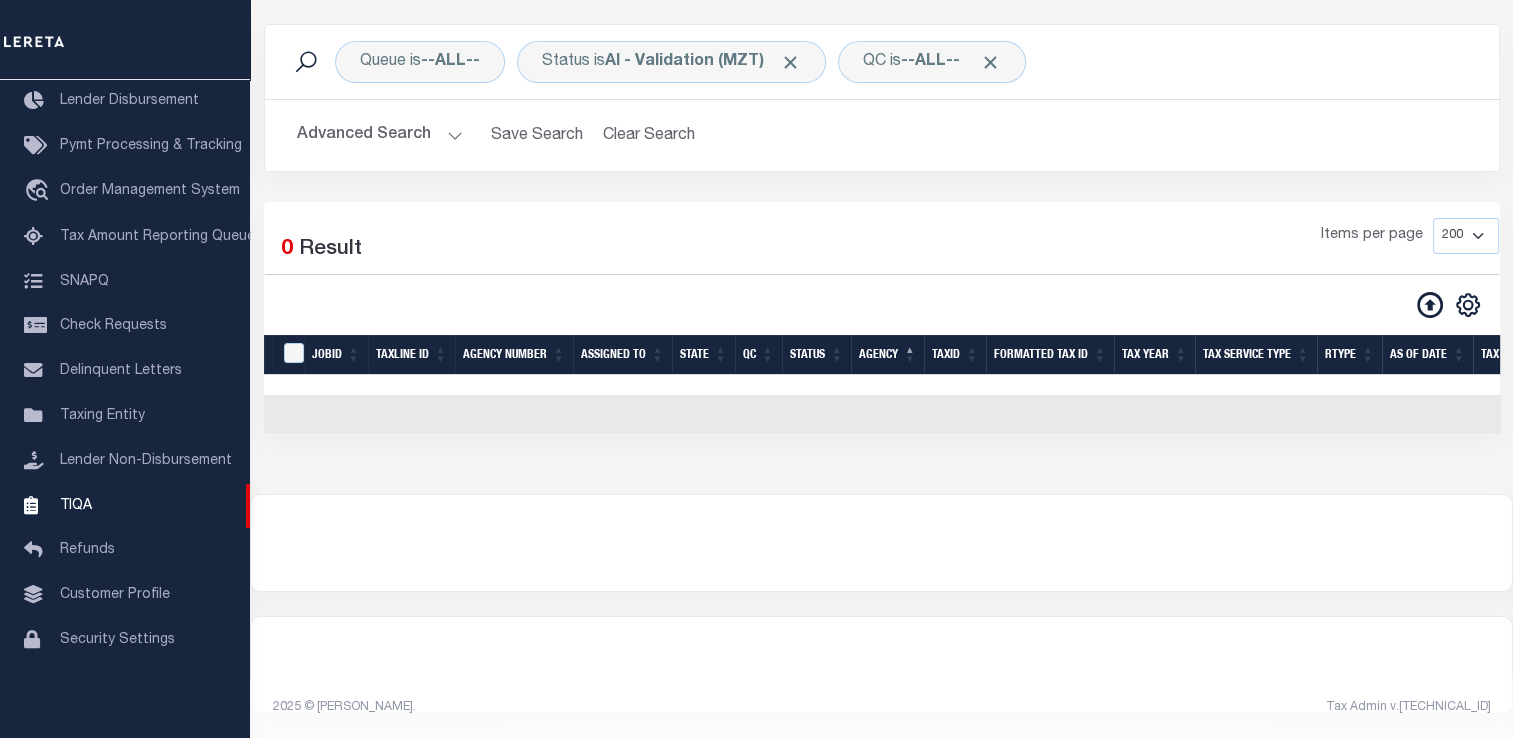 click on "Advanced Search" at bounding box center [380, 135] 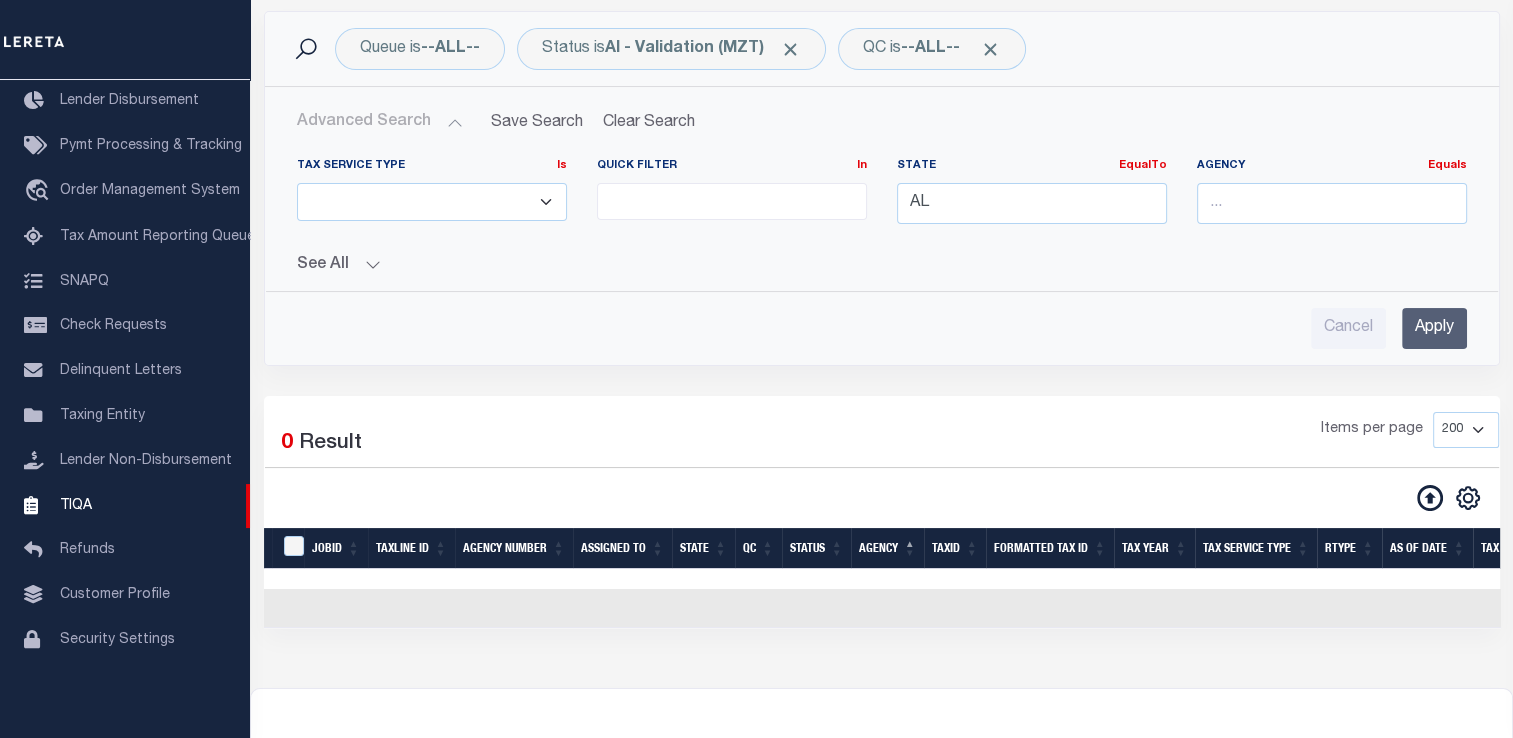 click on "Apply" at bounding box center [1434, 328] 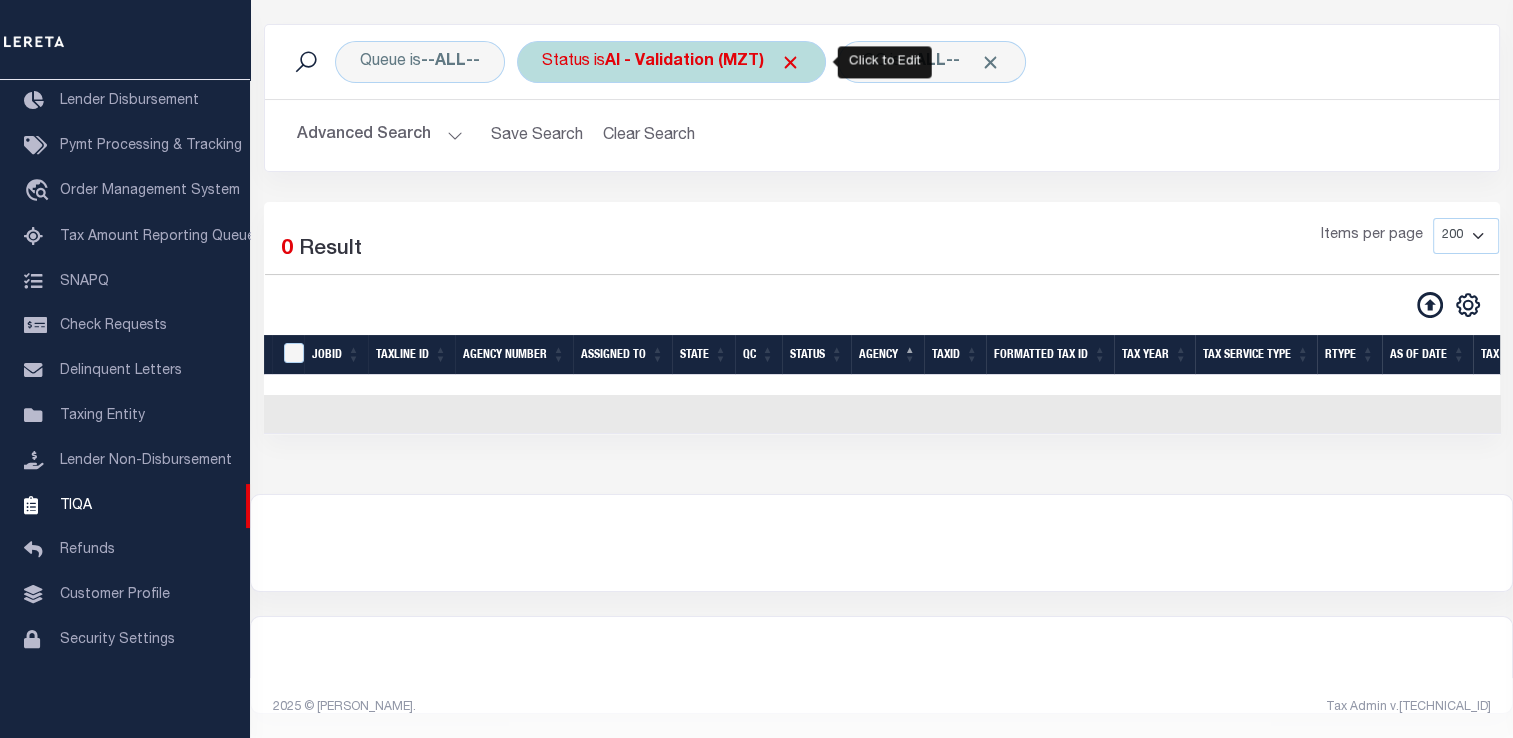 click on "AI - Validation (MZT)" at bounding box center (703, 62) 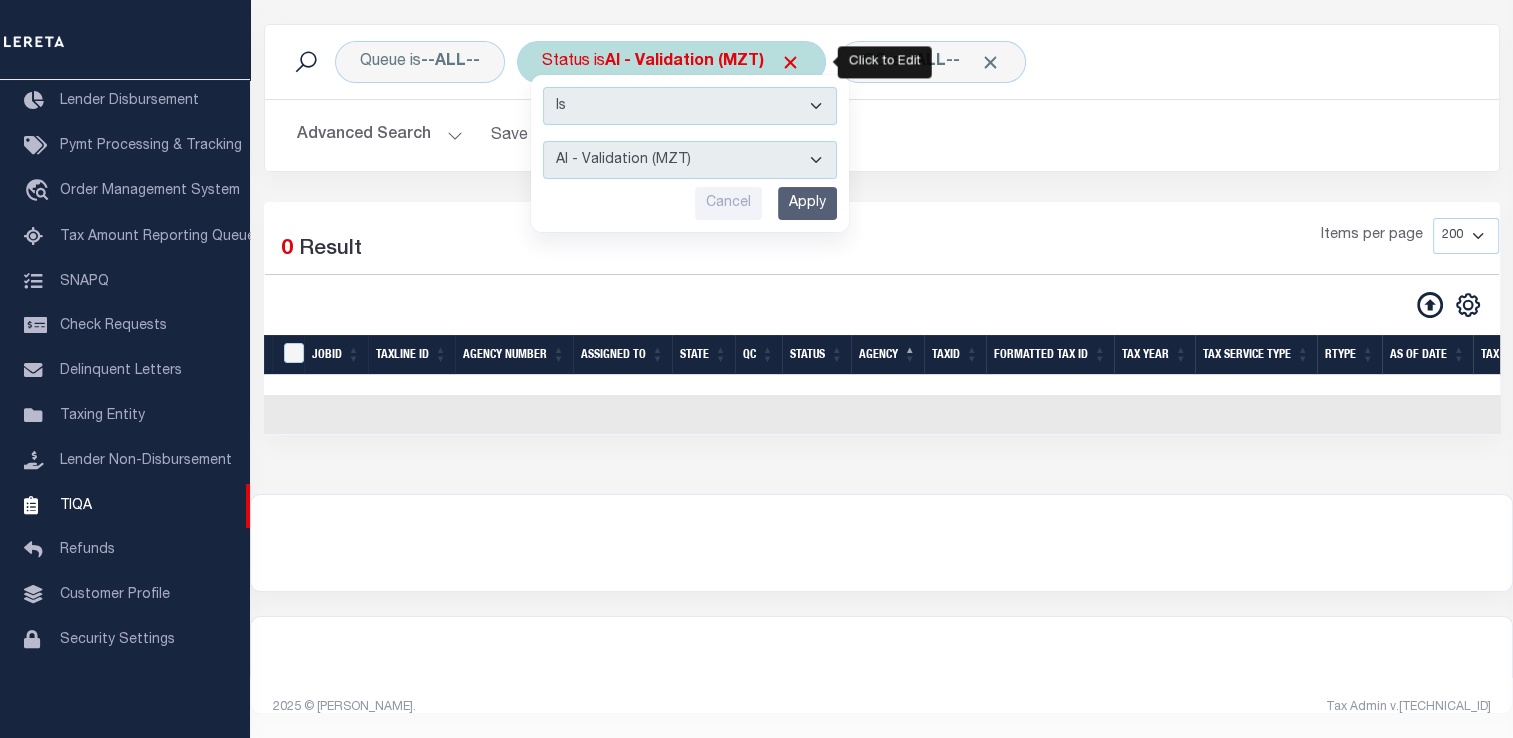 click on "AI - Bot Exception (ERR) AI - Bot Running (PLA) AI - Failed QA (FQA) AI - Prep for Release to TIQA (IUT) AI - Validation (MZT) Details Not Found (DNF) Did Not Update Production (DNU) Load to Production (LTP) Paid No Update (PNU) Ready for Production (RFP) Ready for QA (RQA) Tax ID Not Found (TNF) Tax Year Not Found (YNF)" at bounding box center (690, 160) 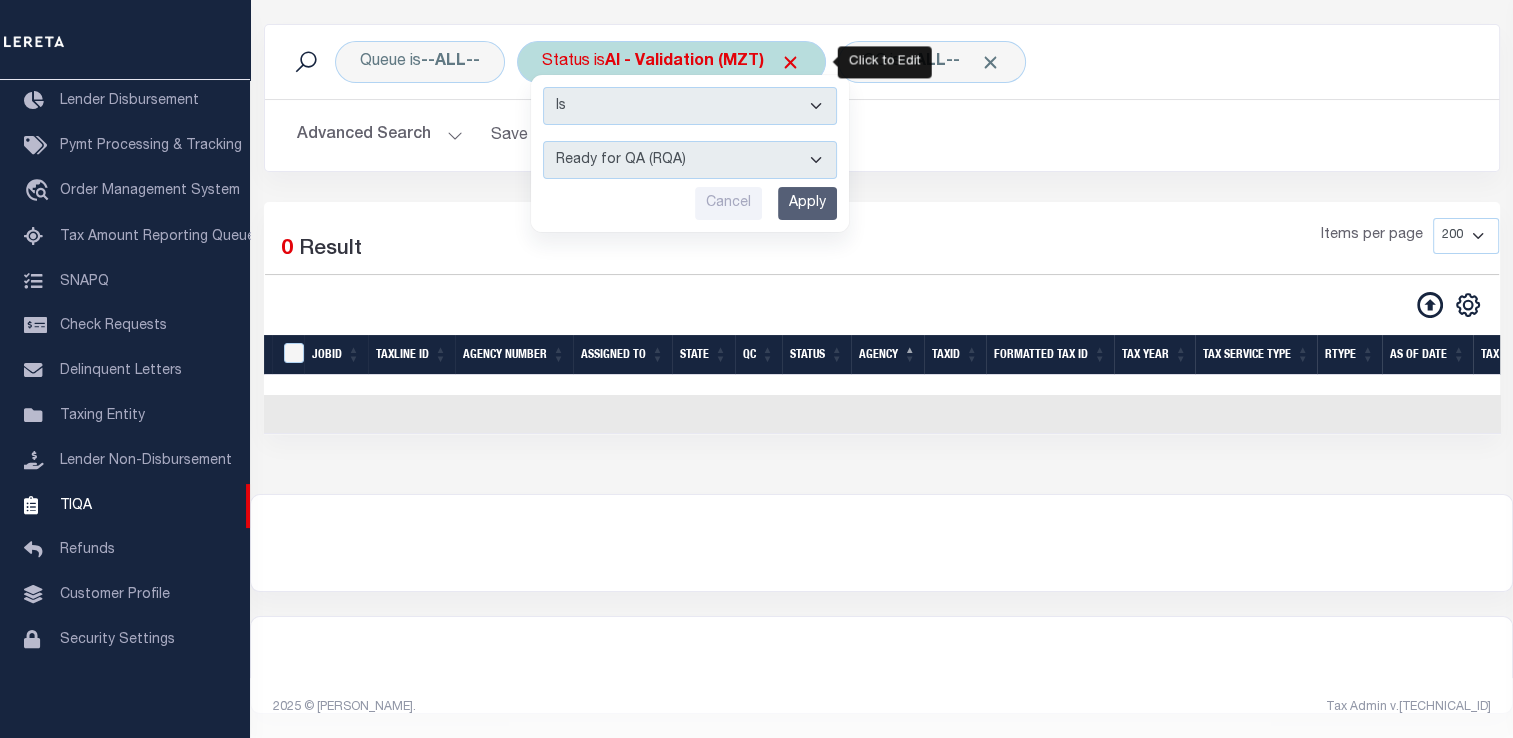 click on "AI - Bot Exception (ERR) AI - Bot Running (PLA) AI - Failed QA (FQA) AI - Prep for Release to TIQA (IUT) AI - Validation (MZT) Details Not Found (DNF) Did Not Update Production (DNU) Load to Production (LTP) Paid No Update (PNU) Ready for Production (RFP) Ready for QA (RQA) Tax ID Not Found (TNF) Tax Year Not Found (YNF)" at bounding box center (690, 160) 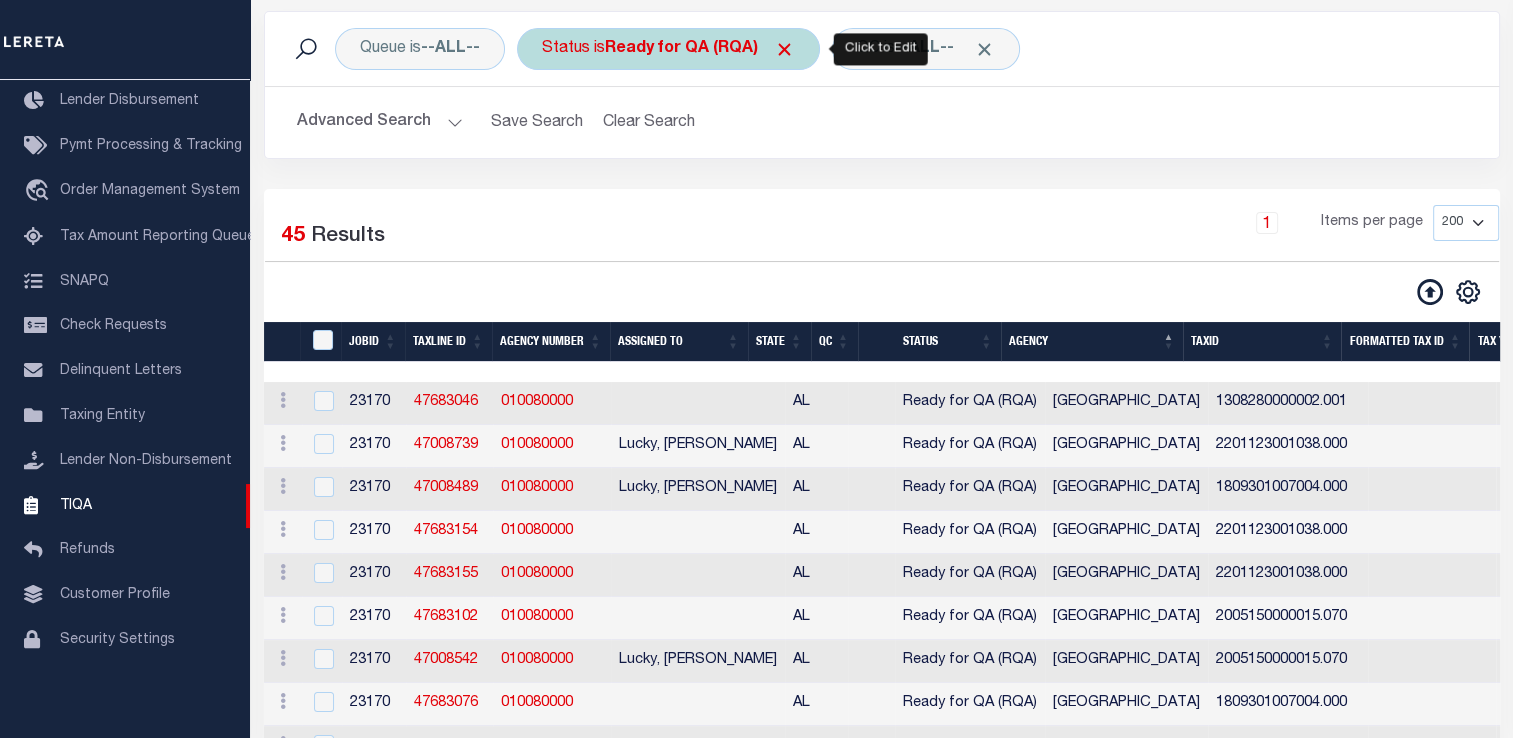 click on "Status is  Ready for QA (RQA)" at bounding box center [668, 49] 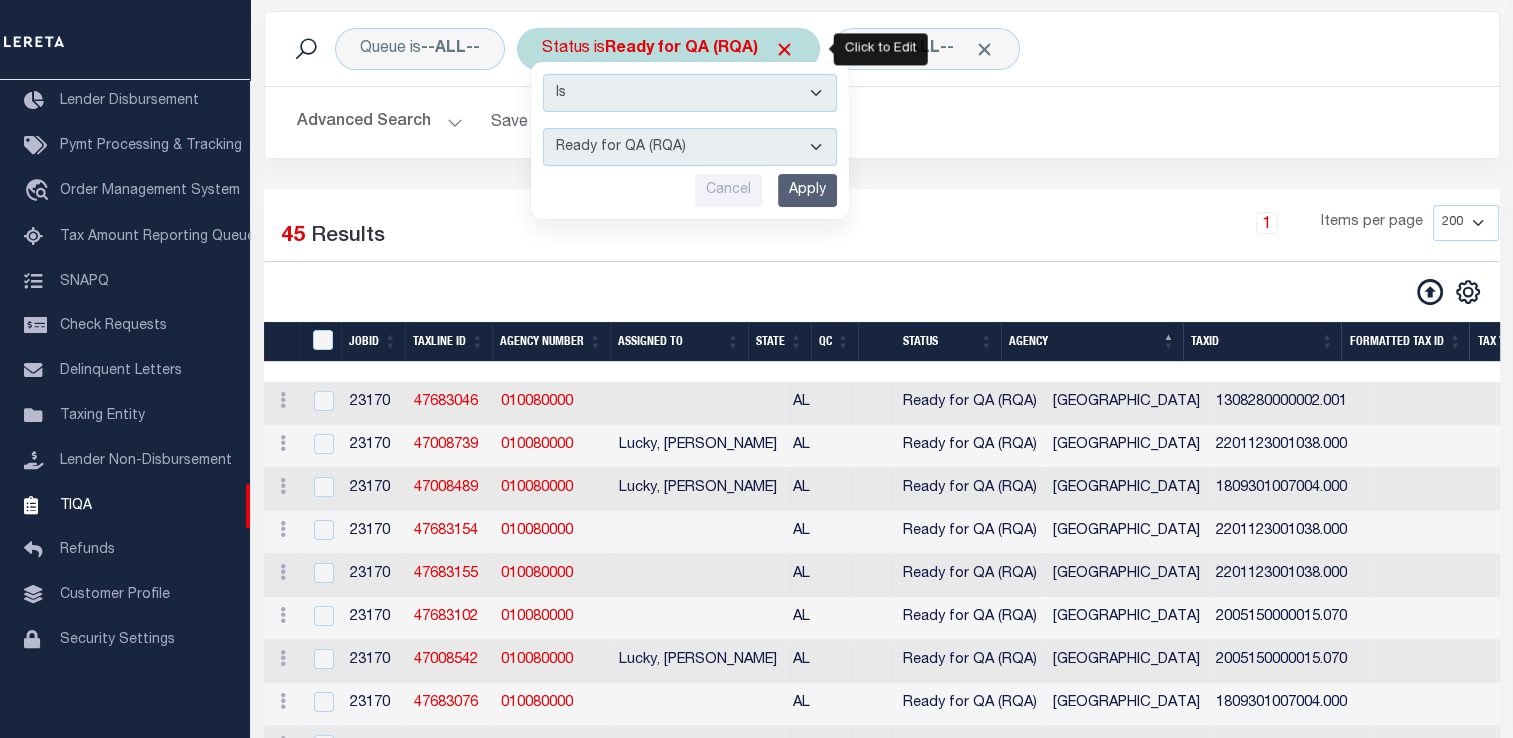 click on "AI - Bot Exception (ERR) AI - Bot Running (PLA) AI - Failed QA (FQA) AI - Prep for Release to TIQA (IUT) AI - Validation (MZT) Details Not Found (DNF) Did Not Update Production (DNU) Load to Production (LTP) Paid No Update (PNU) Ready for Production (RFP) Ready for QA (RQA) Tax ID Not Found (TNF) Tax Year Not Found (YNF)" at bounding box center (690, 147) 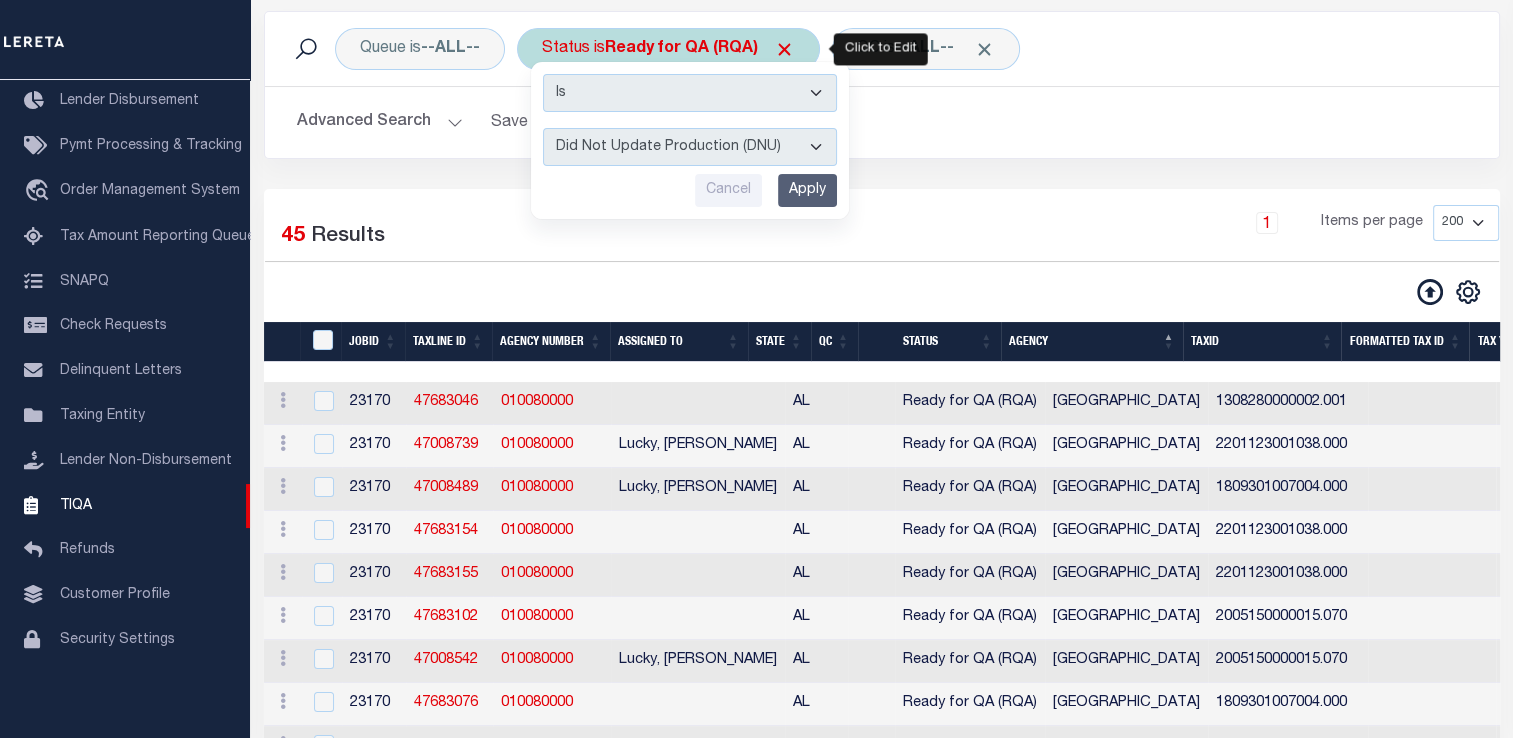 click on "Apply" at bounding box center (807, 190) 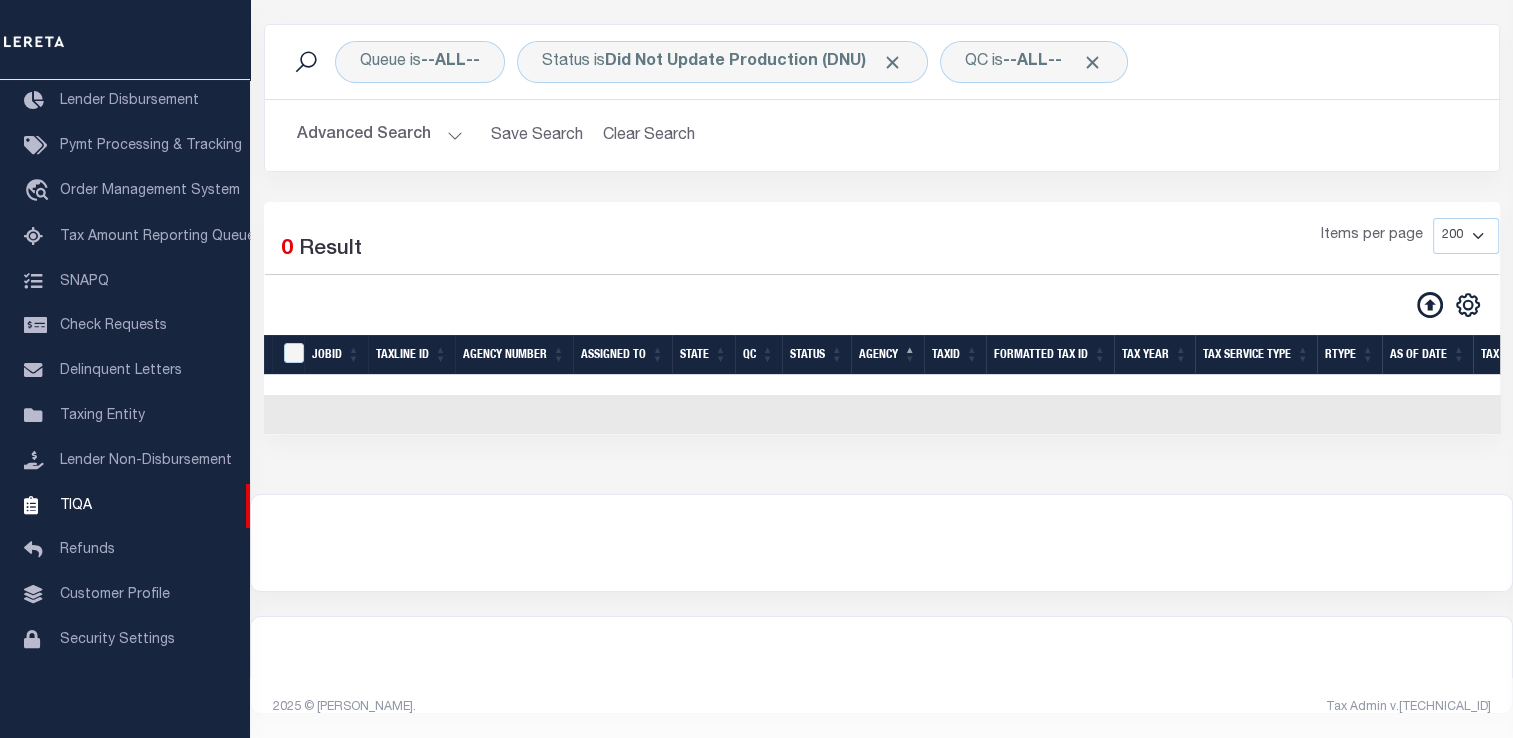 click on "Advanced Search" at bounding box center (380, 135) 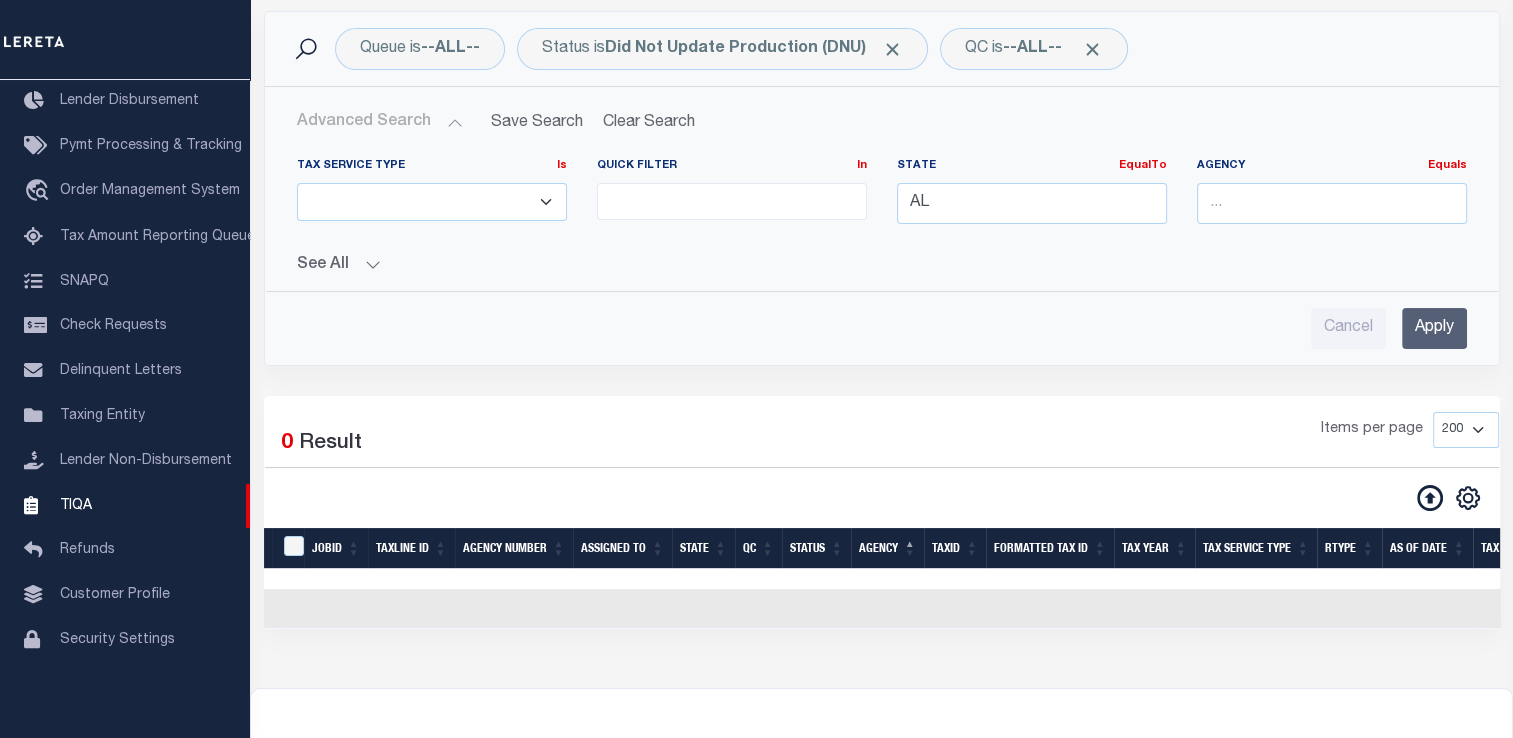 click on "See All" at bounding box center (882, 265) 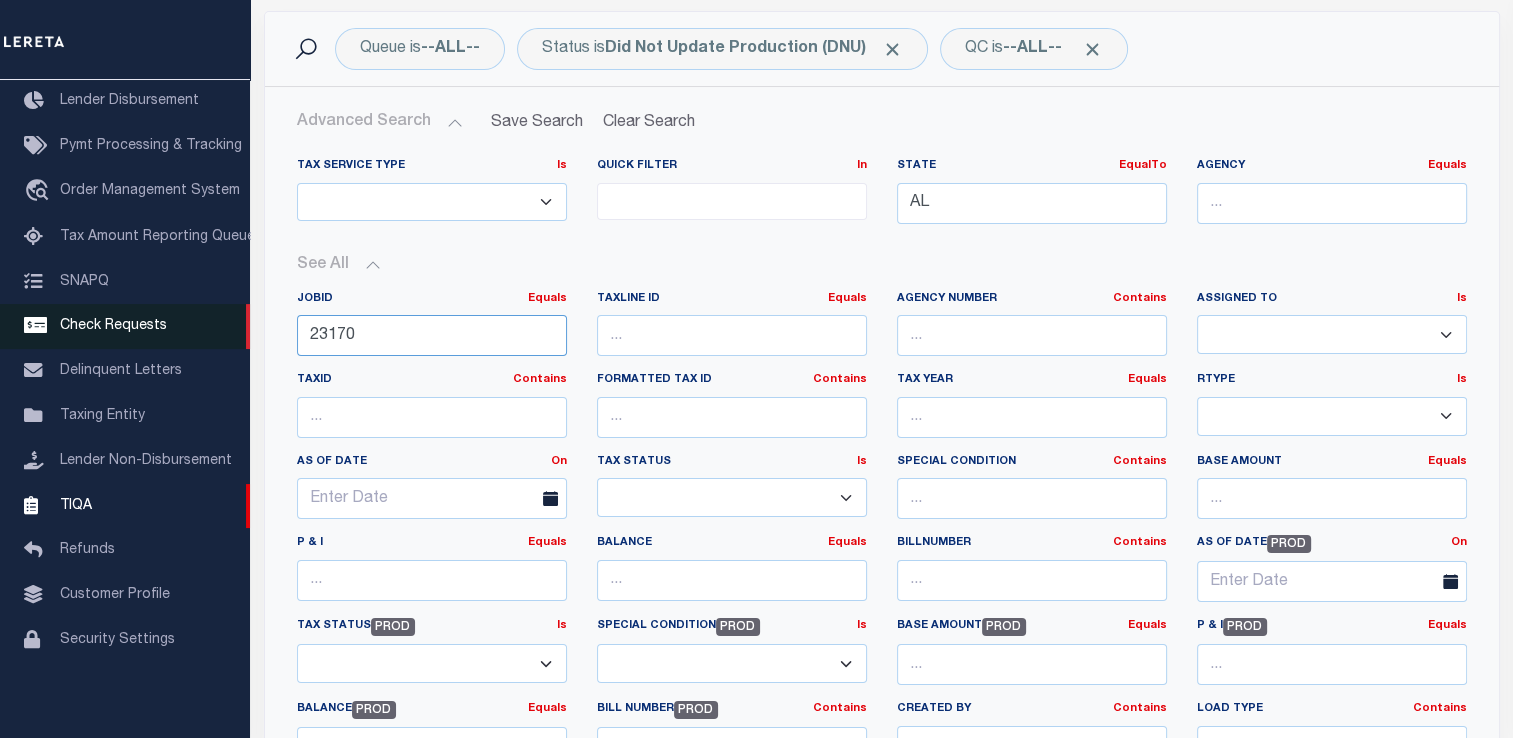 drag, startPoint x: 400, startPoint y: 326, endPoint x: 222, endPoint y: 306, distance: 179.12007 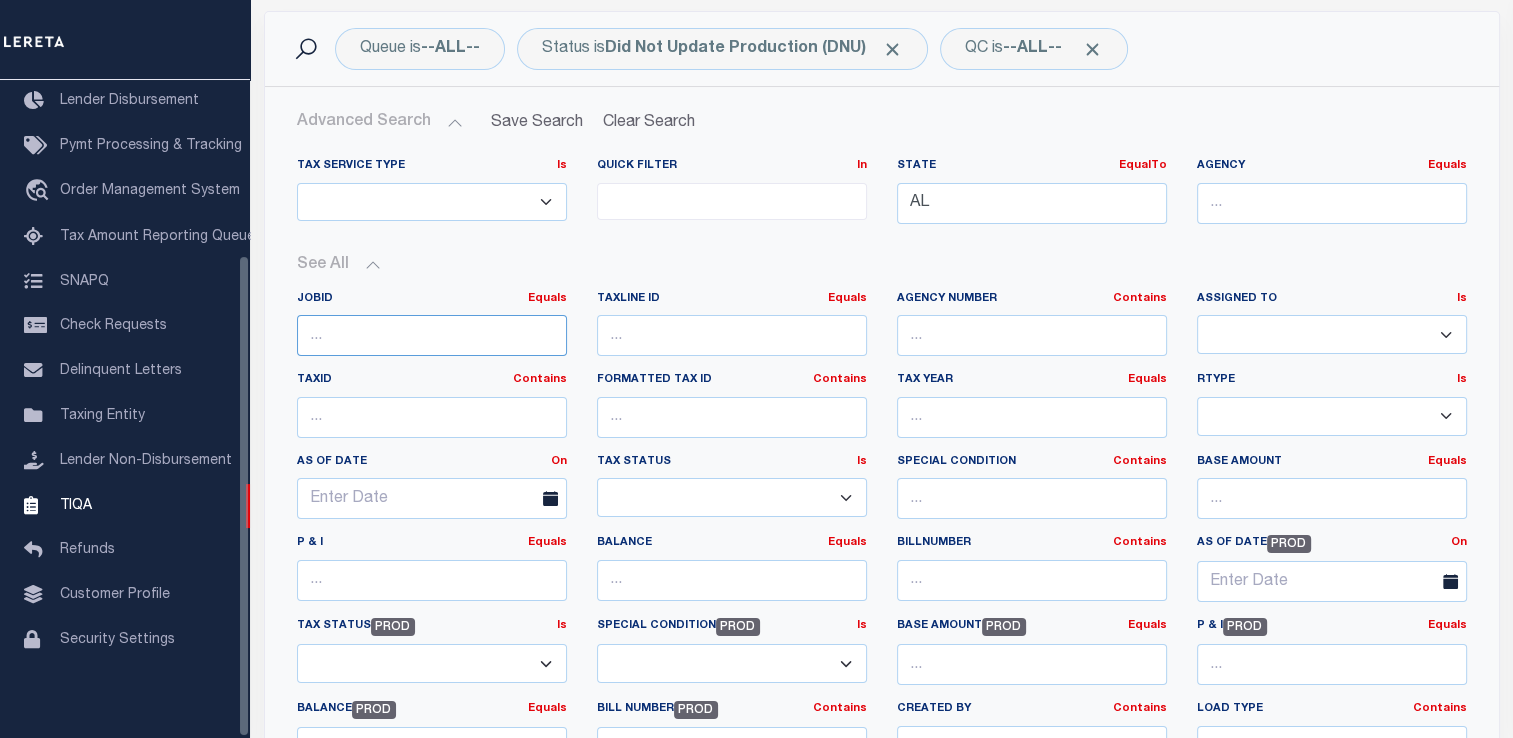 type 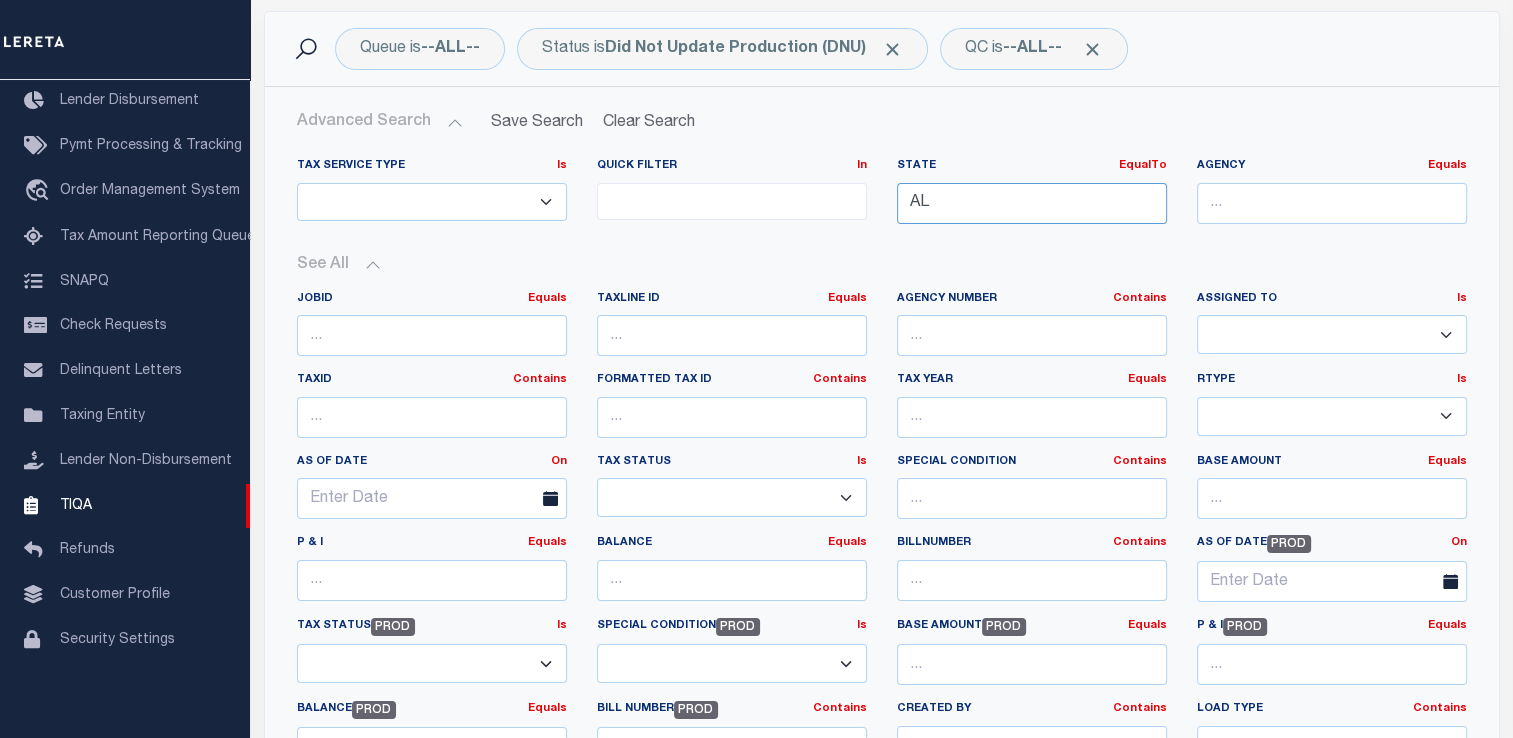 drag, startPoint x: 959, startPoint y: 213, endPoint x: 850, endPoint y: 218, distance: 109.11462 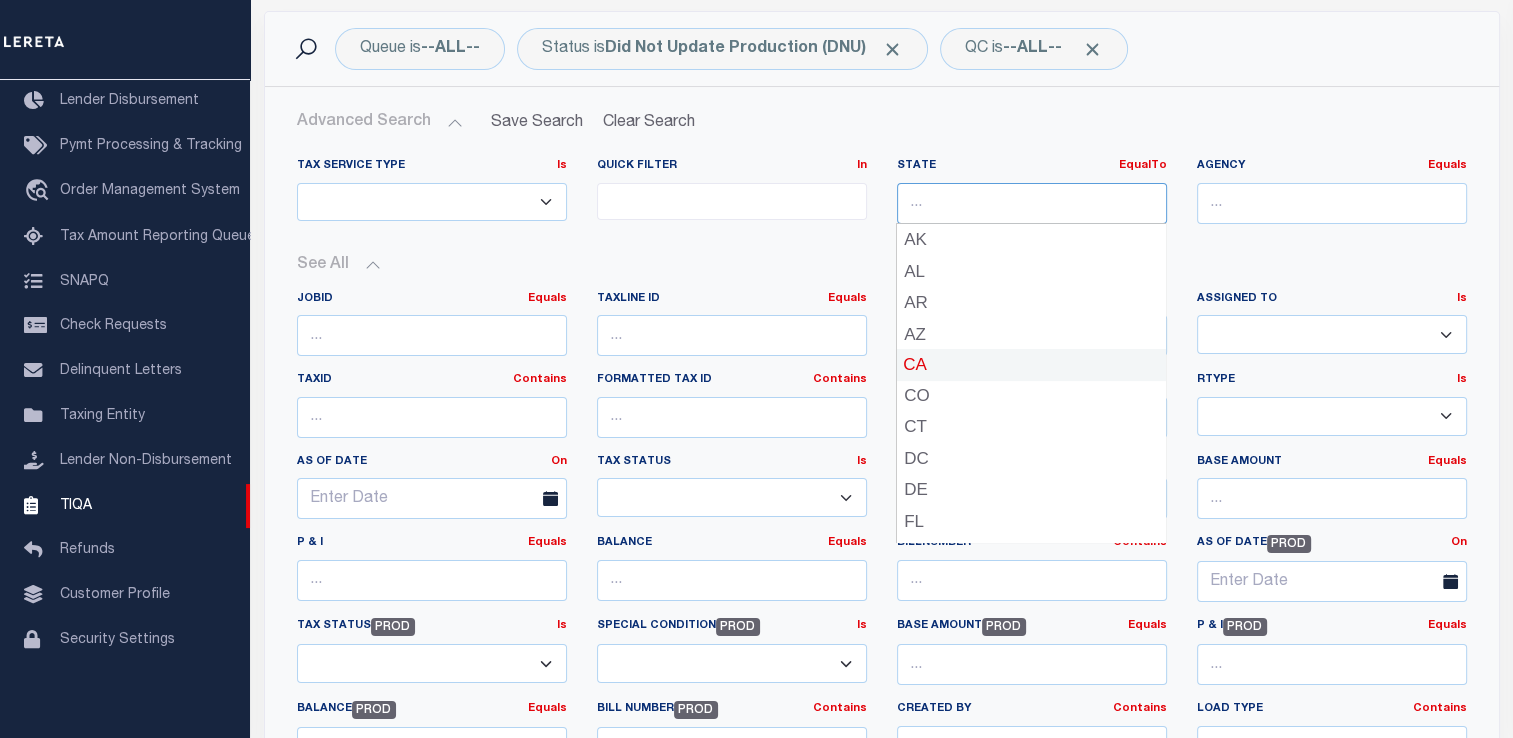type 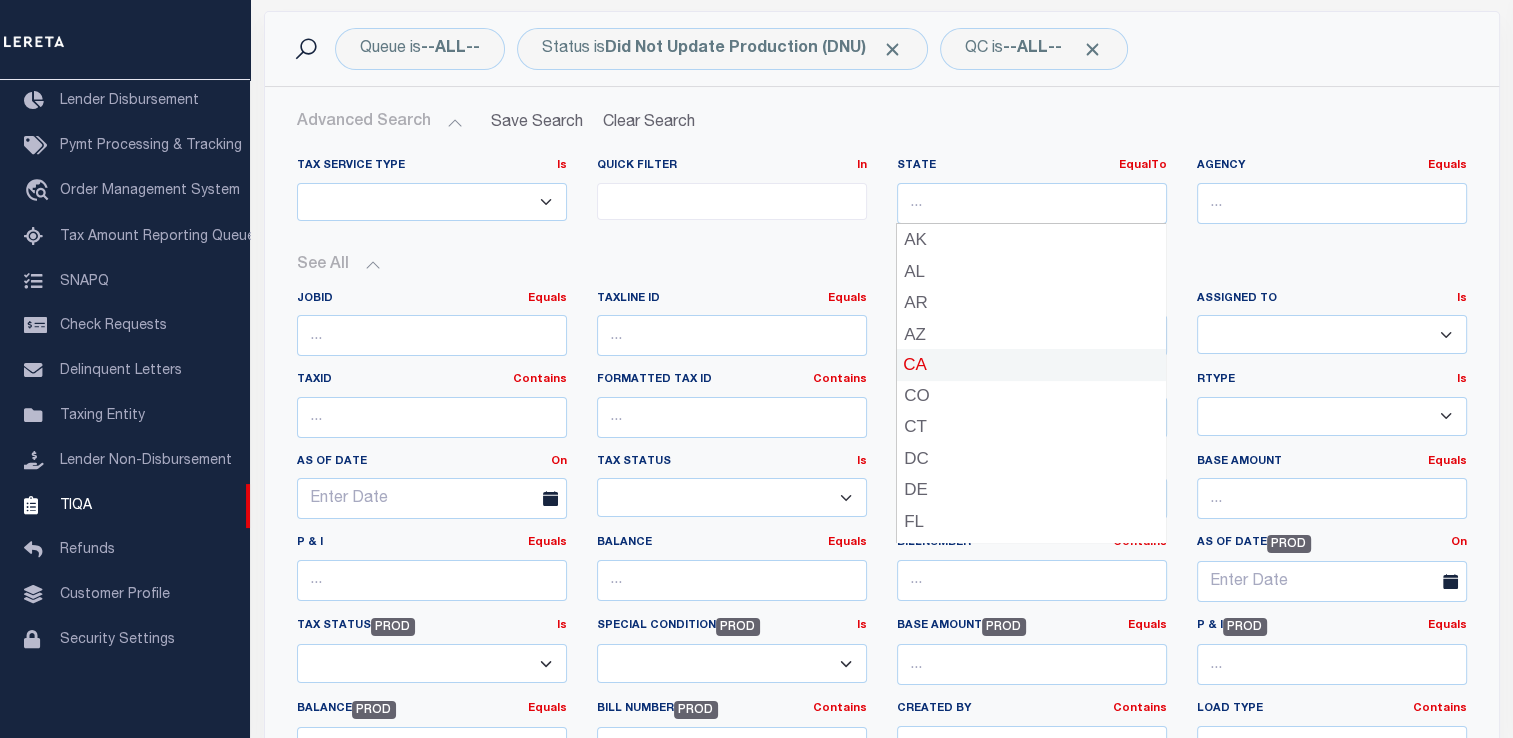 click on "JobID
Equals
Equals Is Not Equal To Is Greater Than Is Less Than
TaxLine ID
Equals Equals Contains" at bounding box center [882, 578] 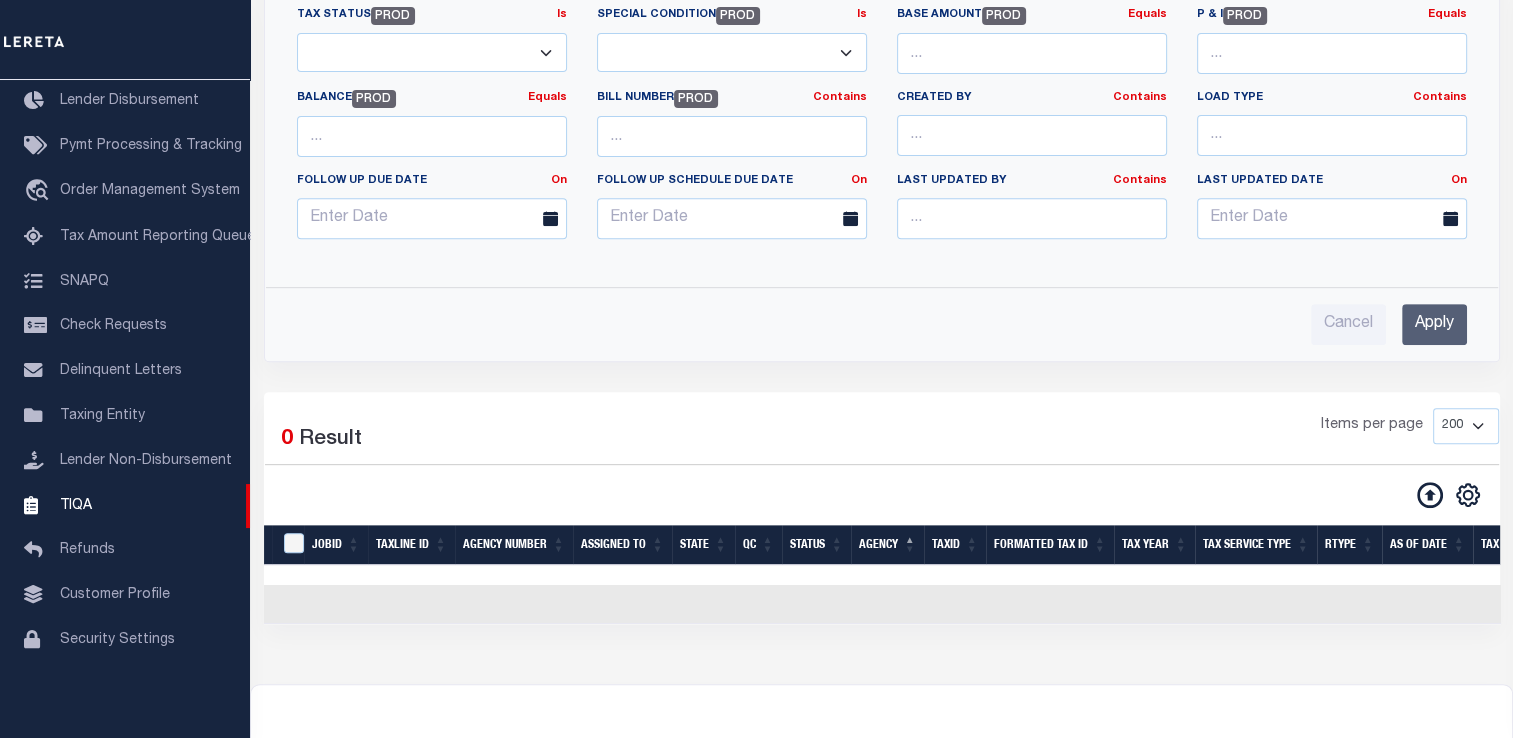 scroll, scrollTop: 813, scrollLeft: 0, axis: vertical 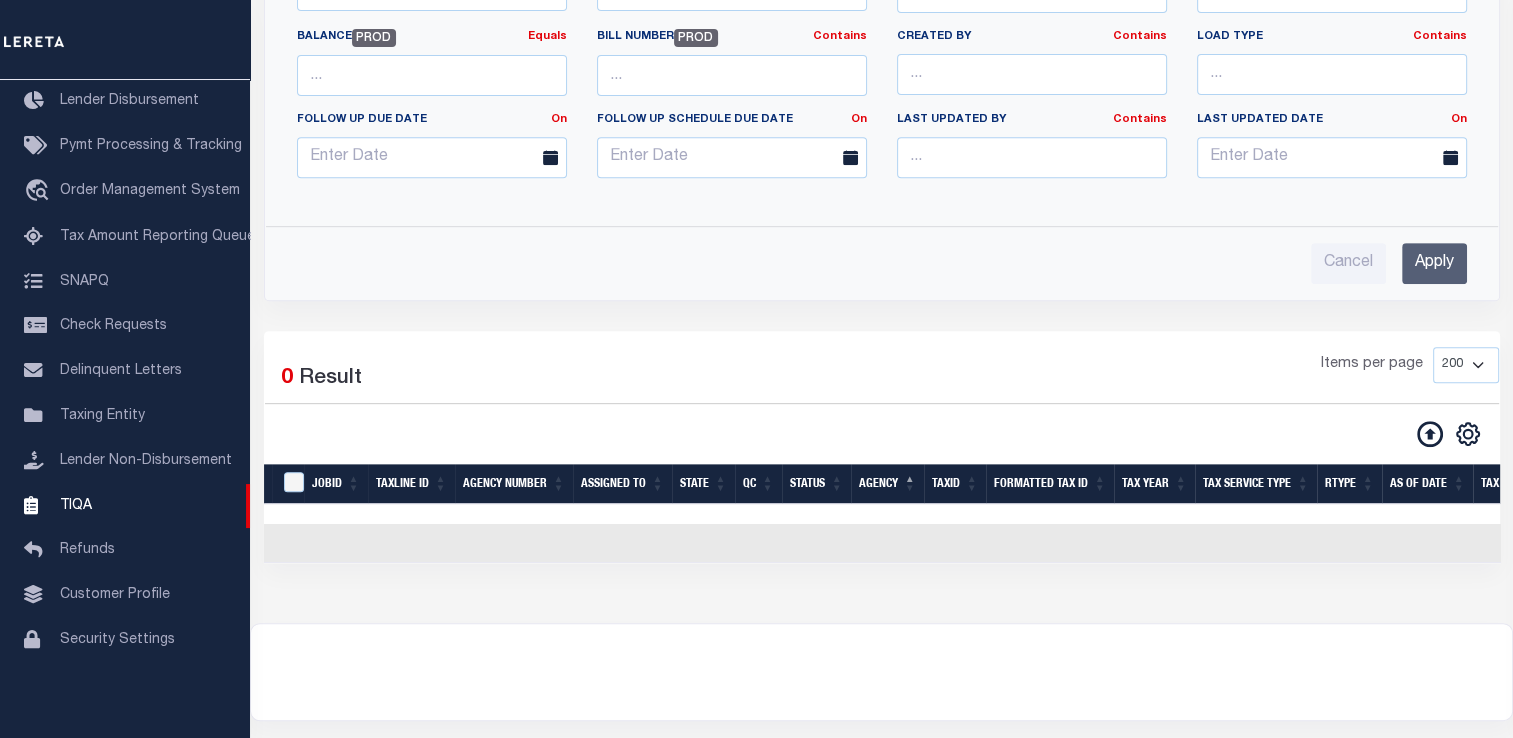 click on "Apply" at bounding box center (1434, 263) 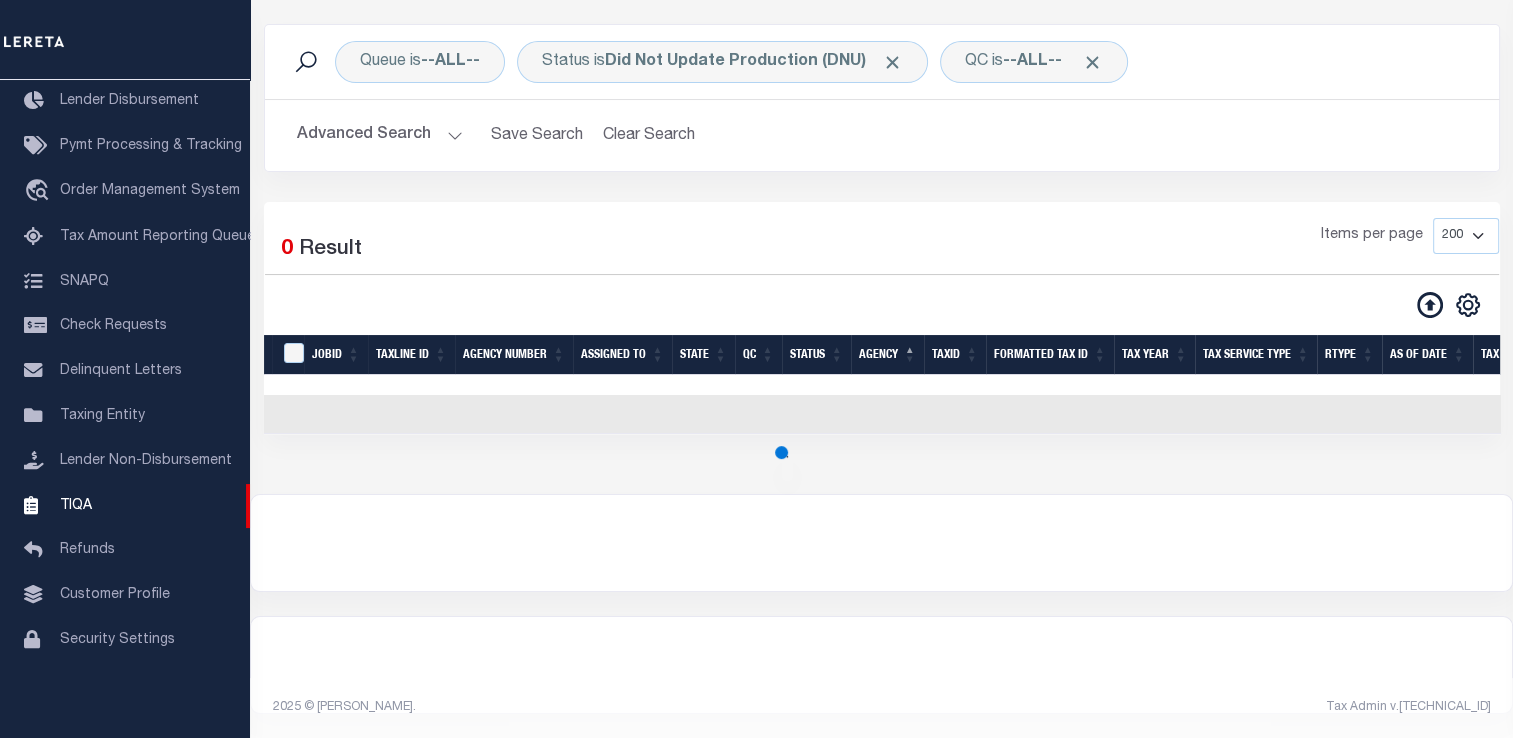 scroll, scrollTop: 141, scrollLeft: 0, axis: vertical 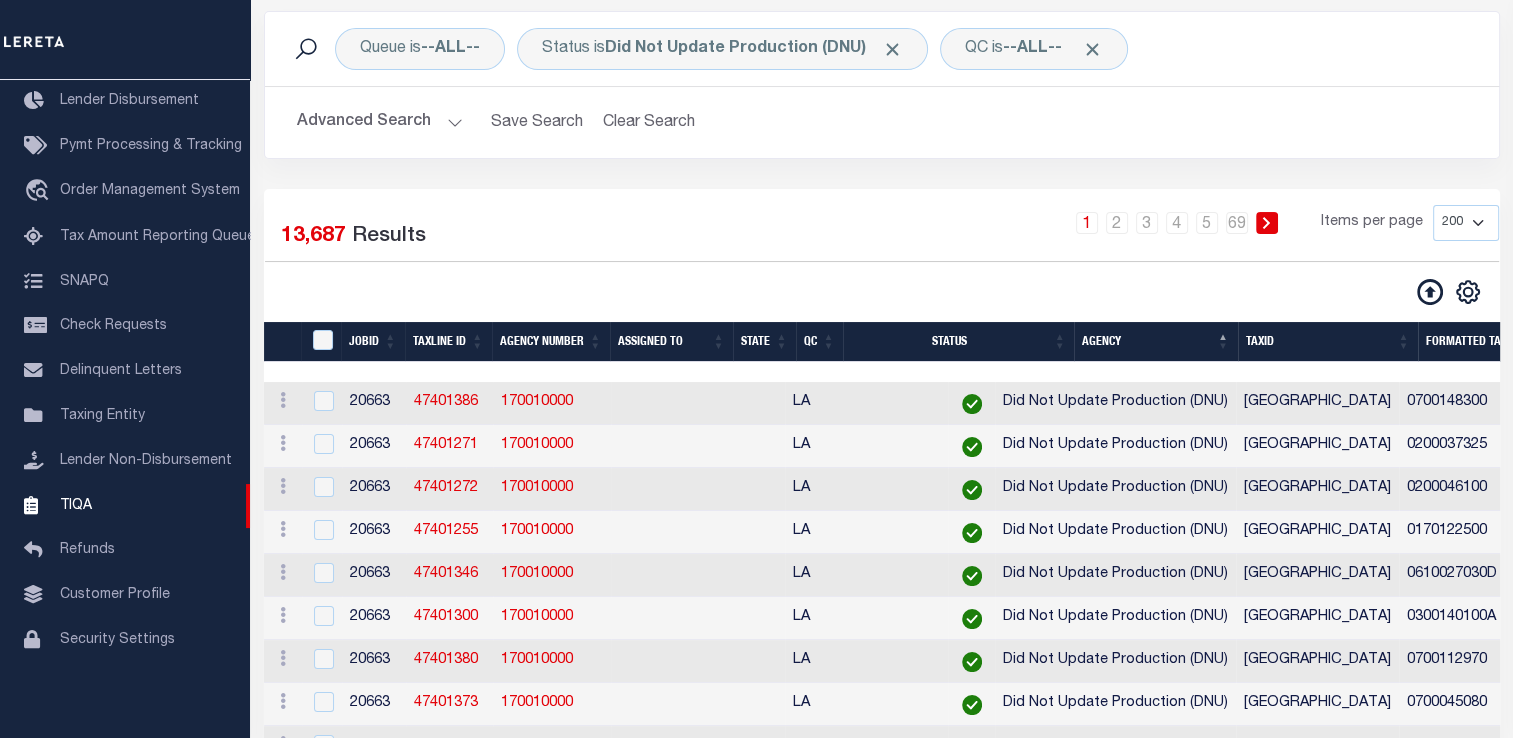 click on "State" at bounding box center (764, 342) 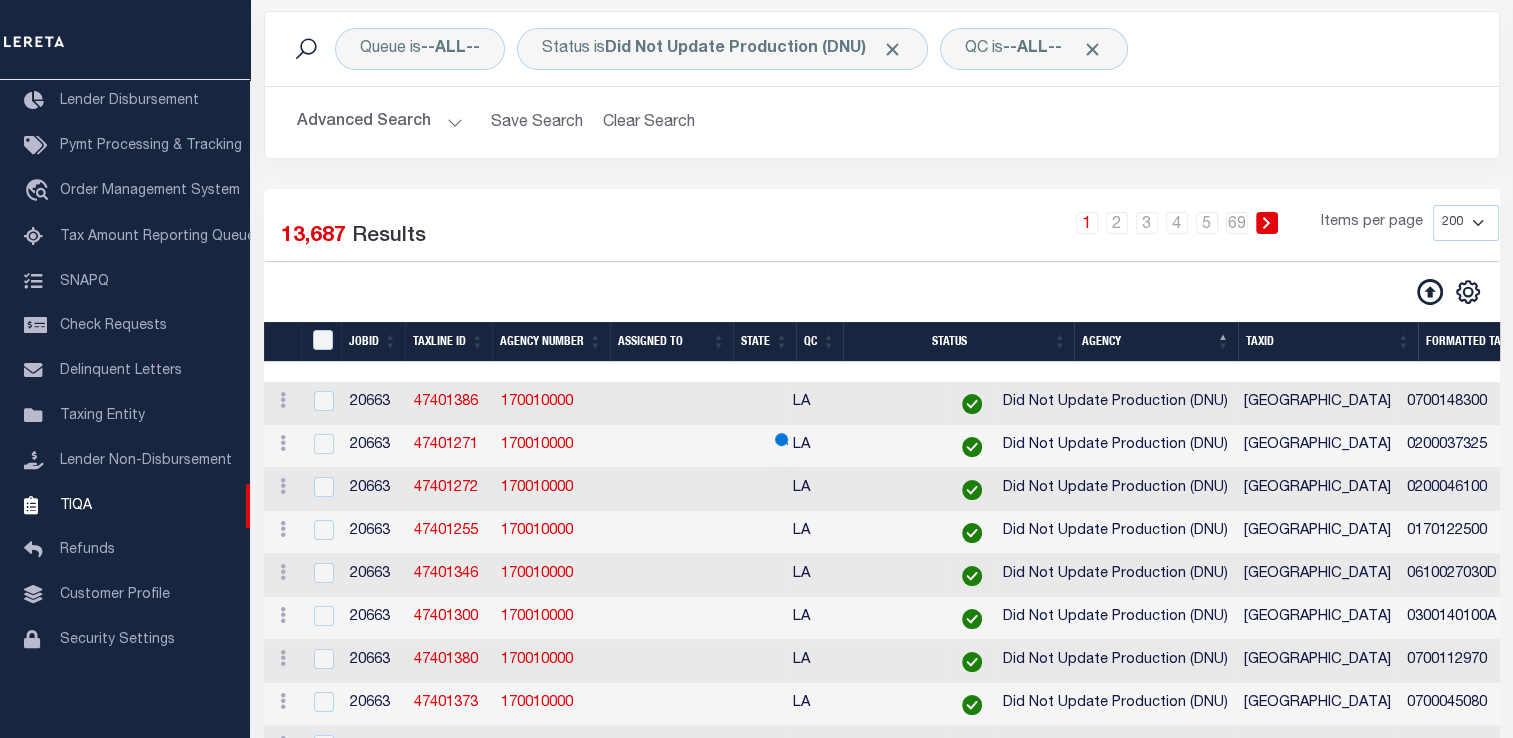 scroll, scrollTop: 0, scrollLeft: 32, axis: horizontal 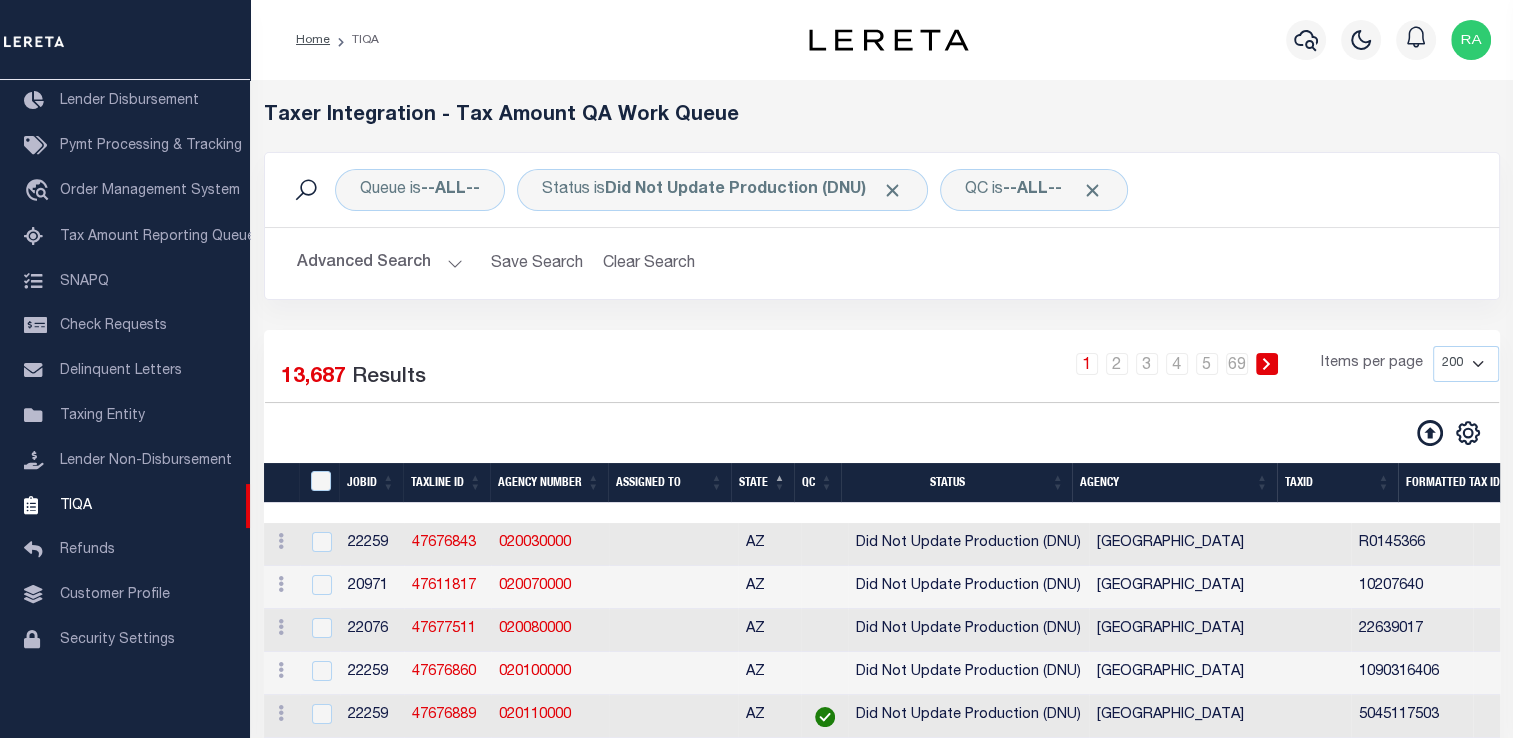 click on "10 25 50 100 200 500 1000 2000" at bounding box center [1466, 364] 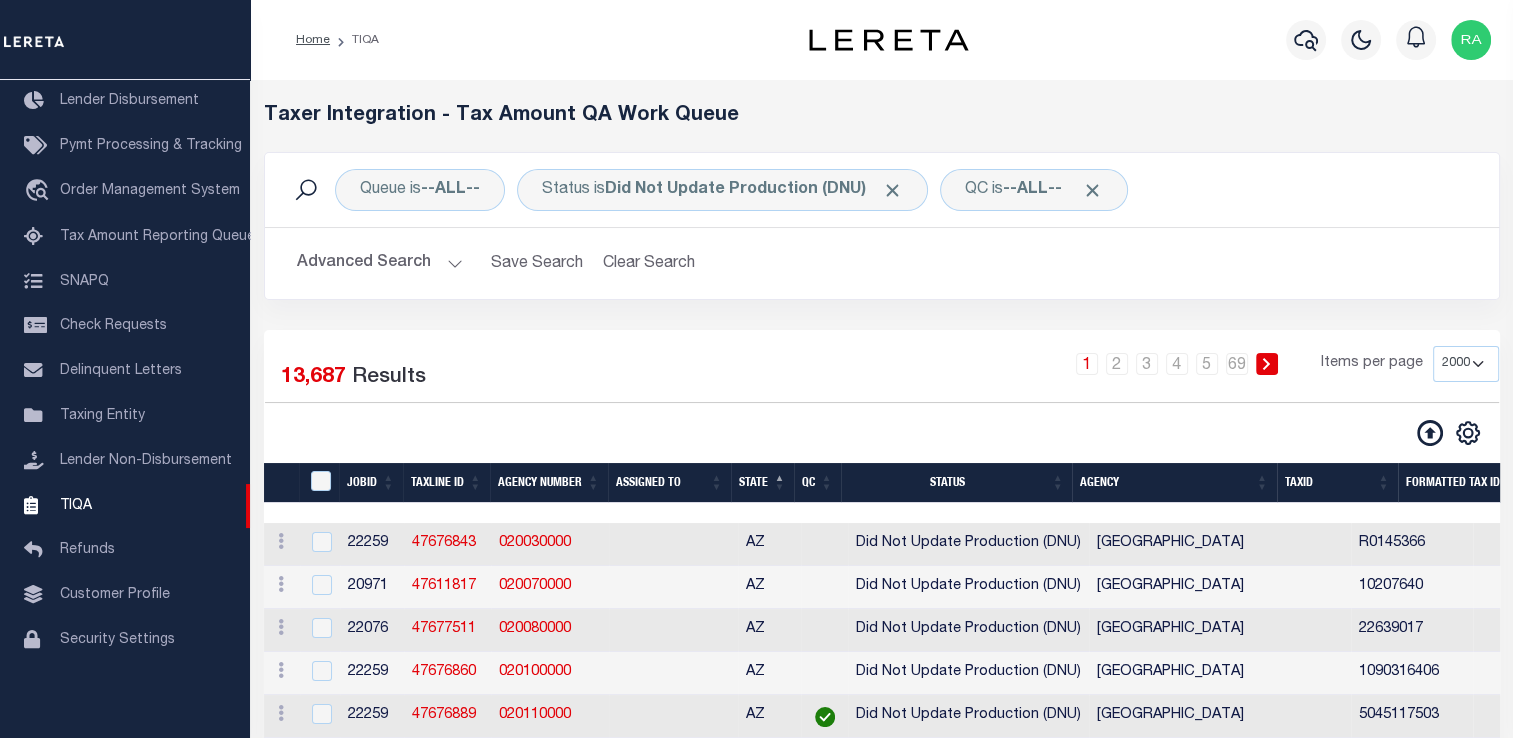 click on "10 25 50 100 200 500 1000 2000" at bounding box center (1466, 364) 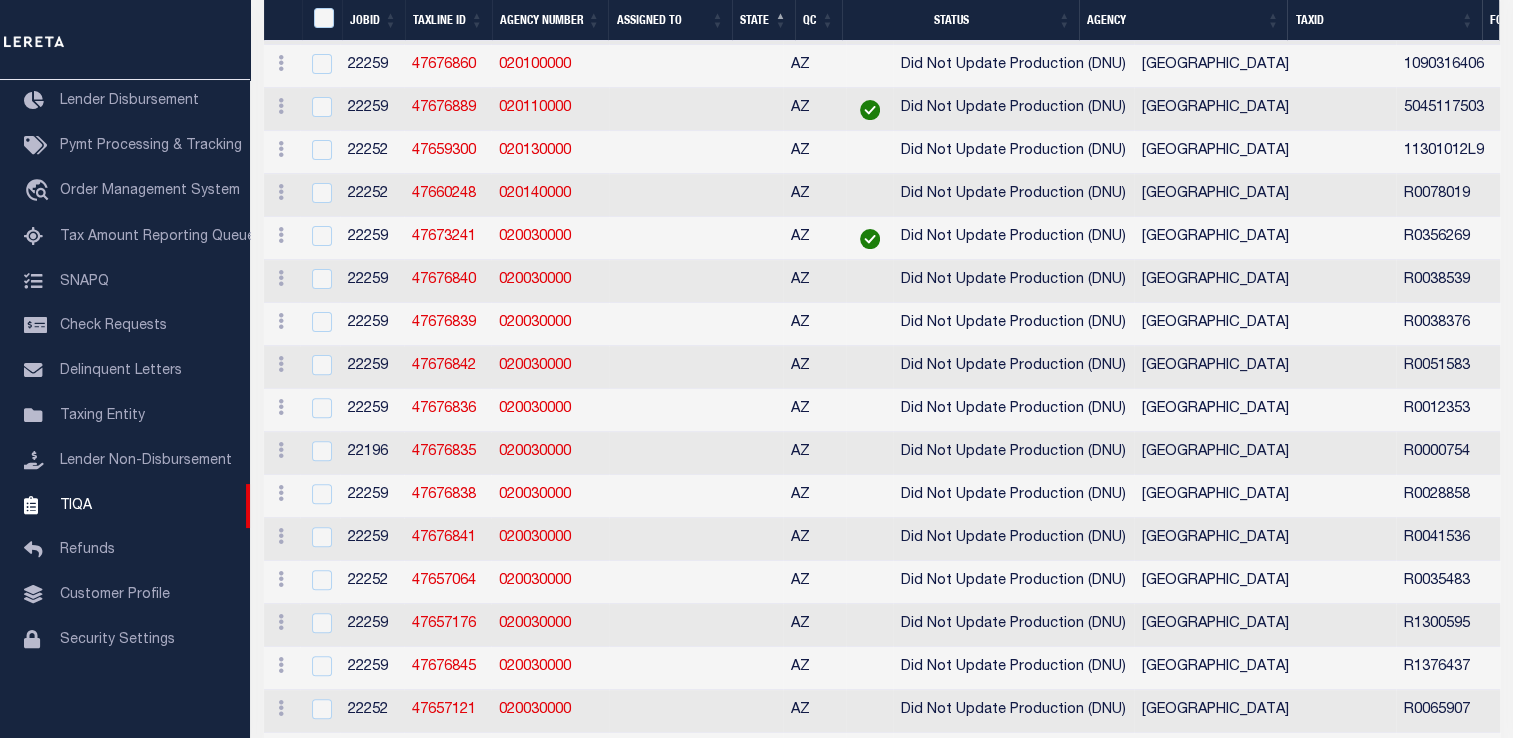 scroll, scrollTop: 4896, scrollLeft: 0, axis: vertical 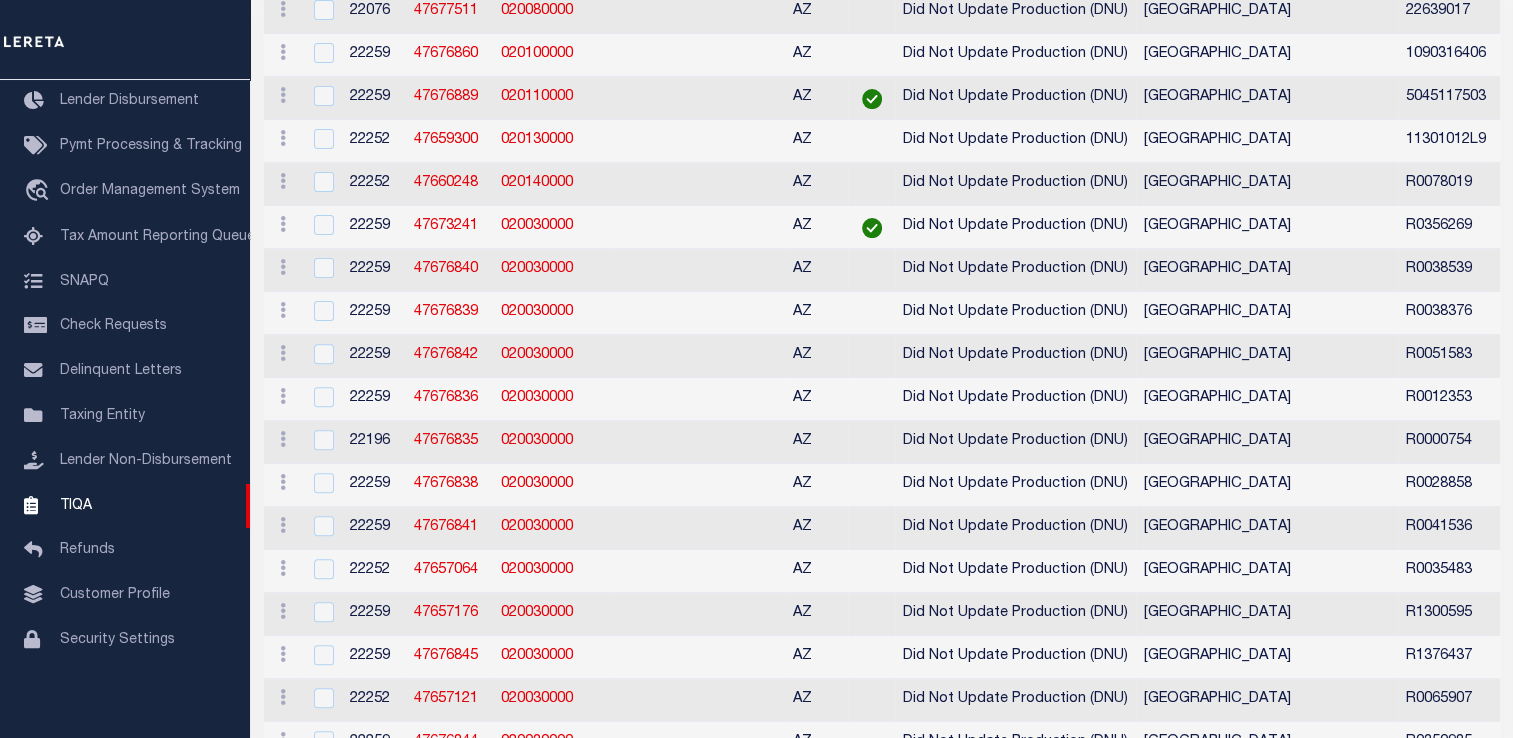 click on "Advanced Search" at bounding box center [380, -355] 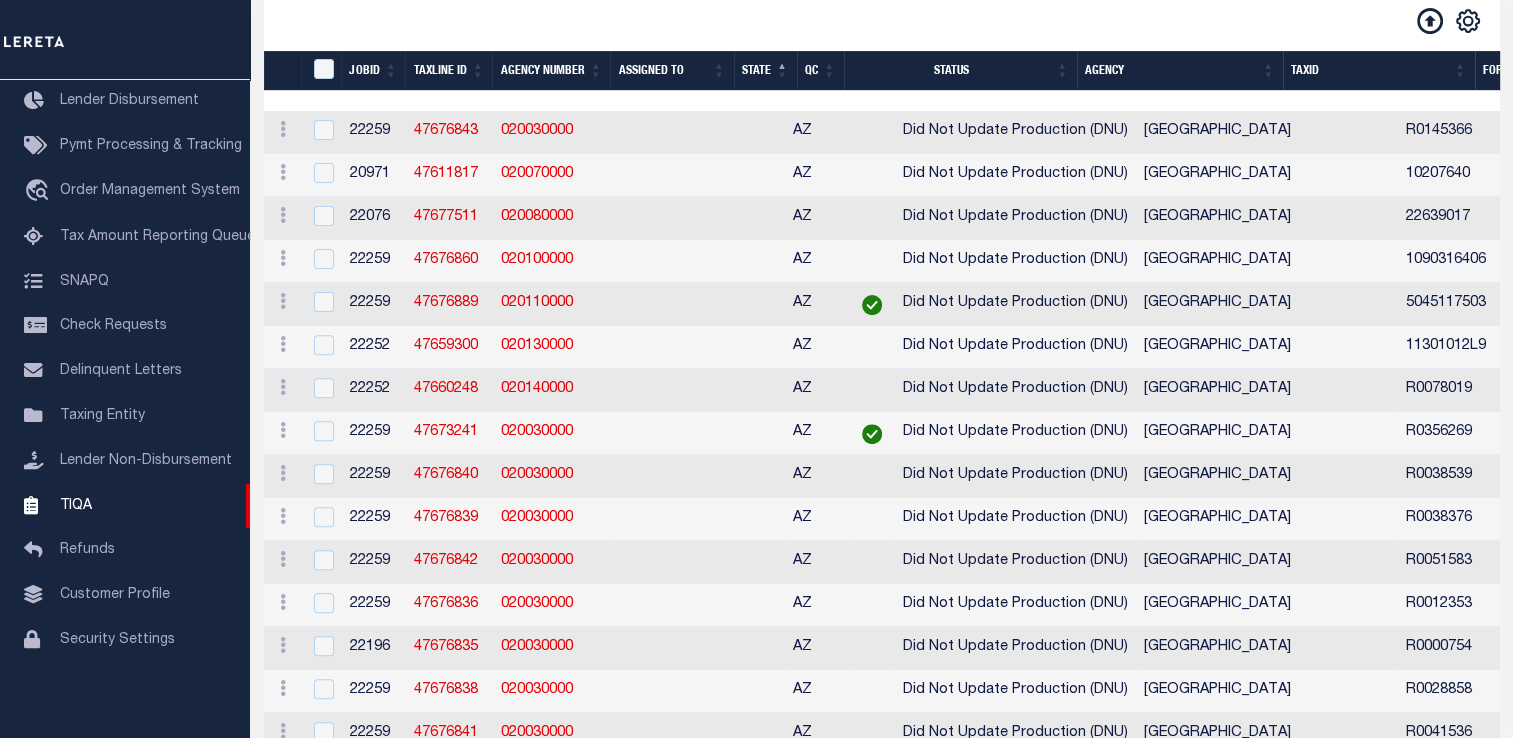 scroll, scrollTop: 0, scrollLeft: 0, axis: both 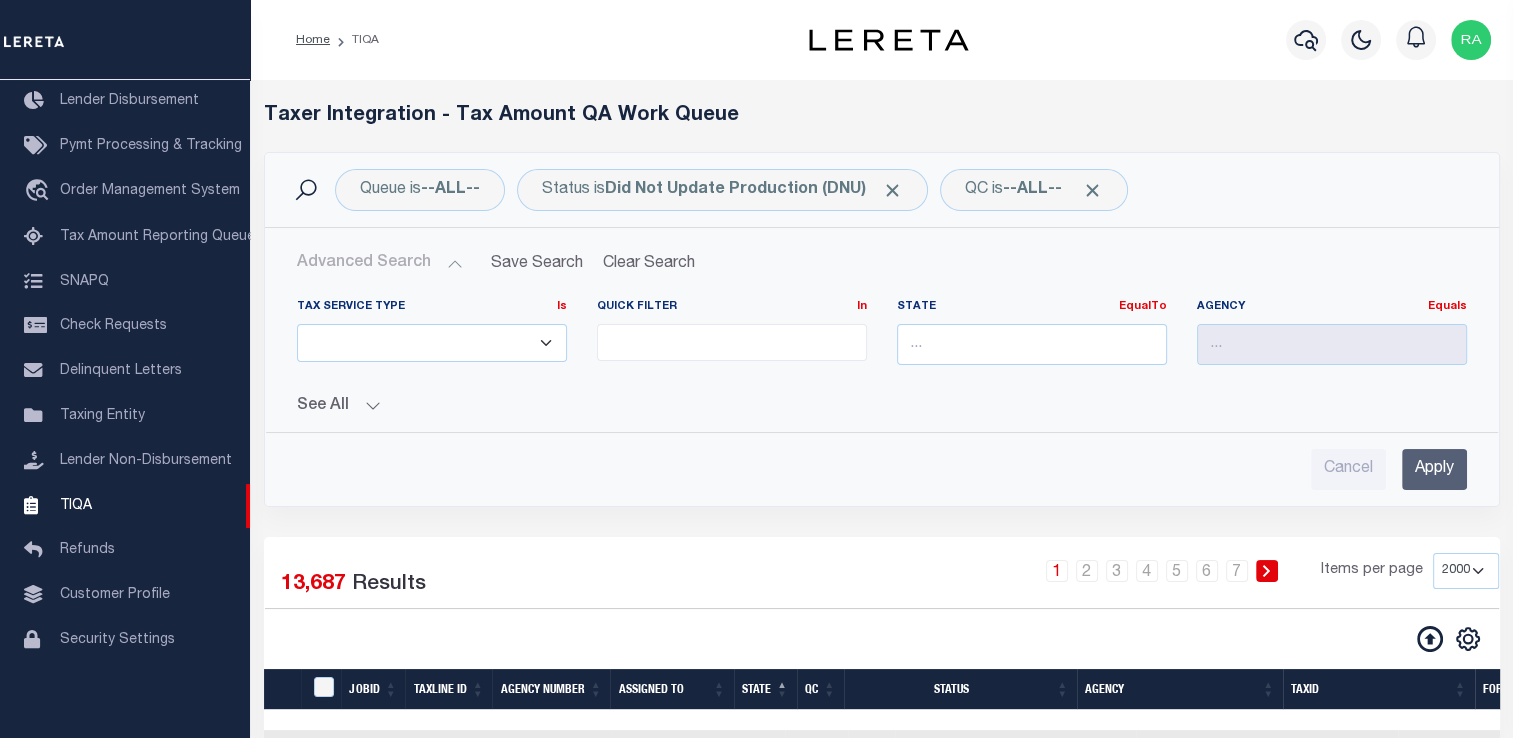 click on "Advanced Search" at bounding box center [380, 263] 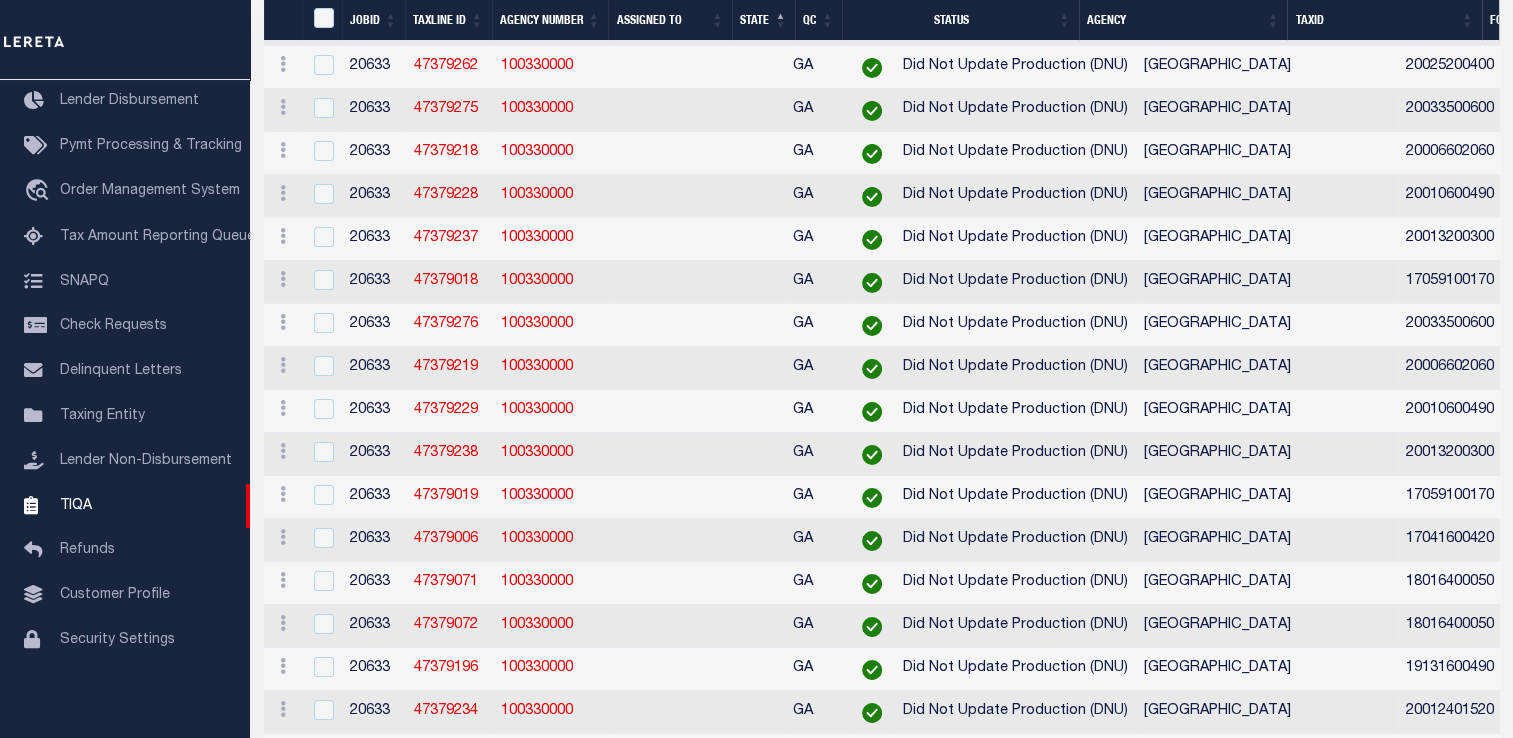 scroll, scrollTop: 30556, scrollLeft: 0, axis: vertical 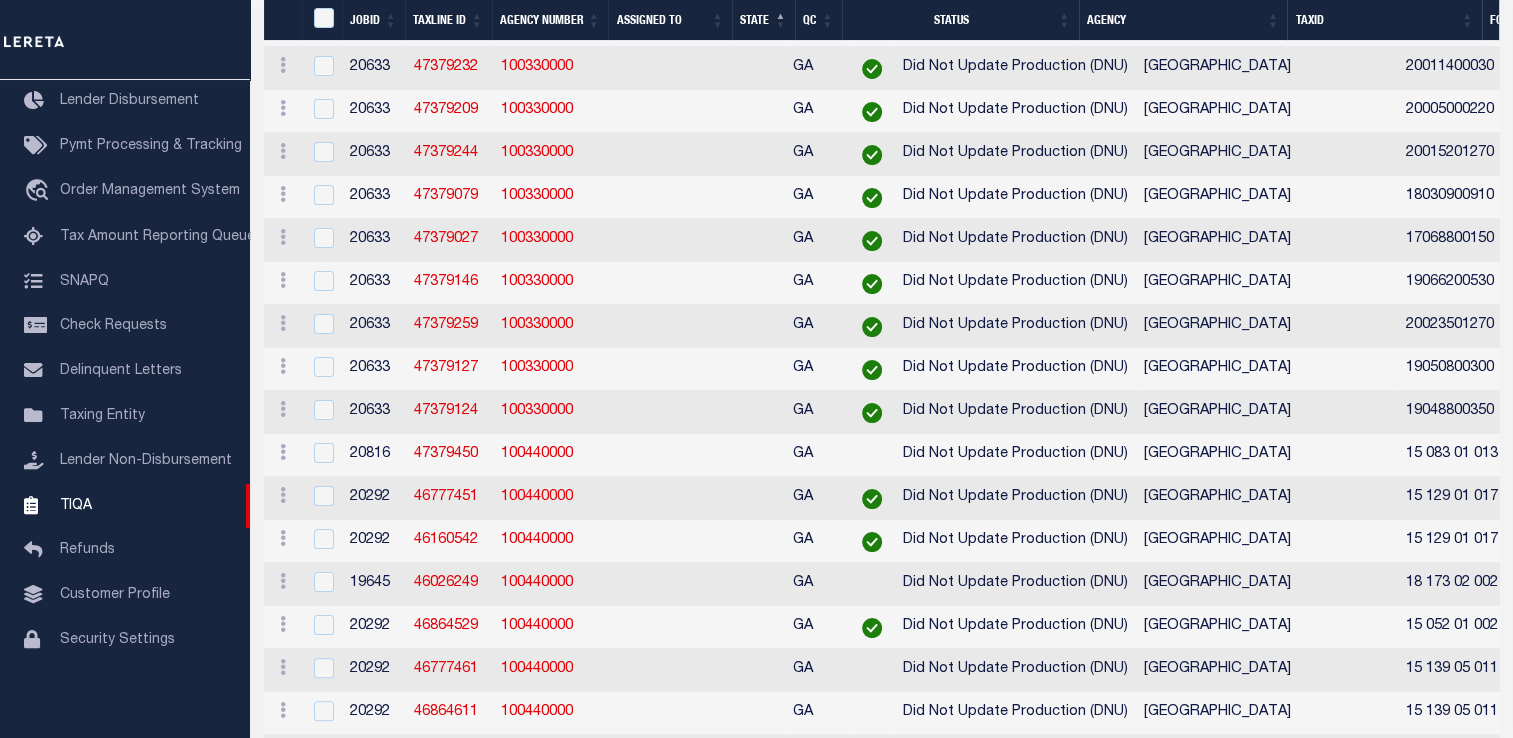 click on "Did Not Update Production (DNU)" at bounding box center (1015, -406) 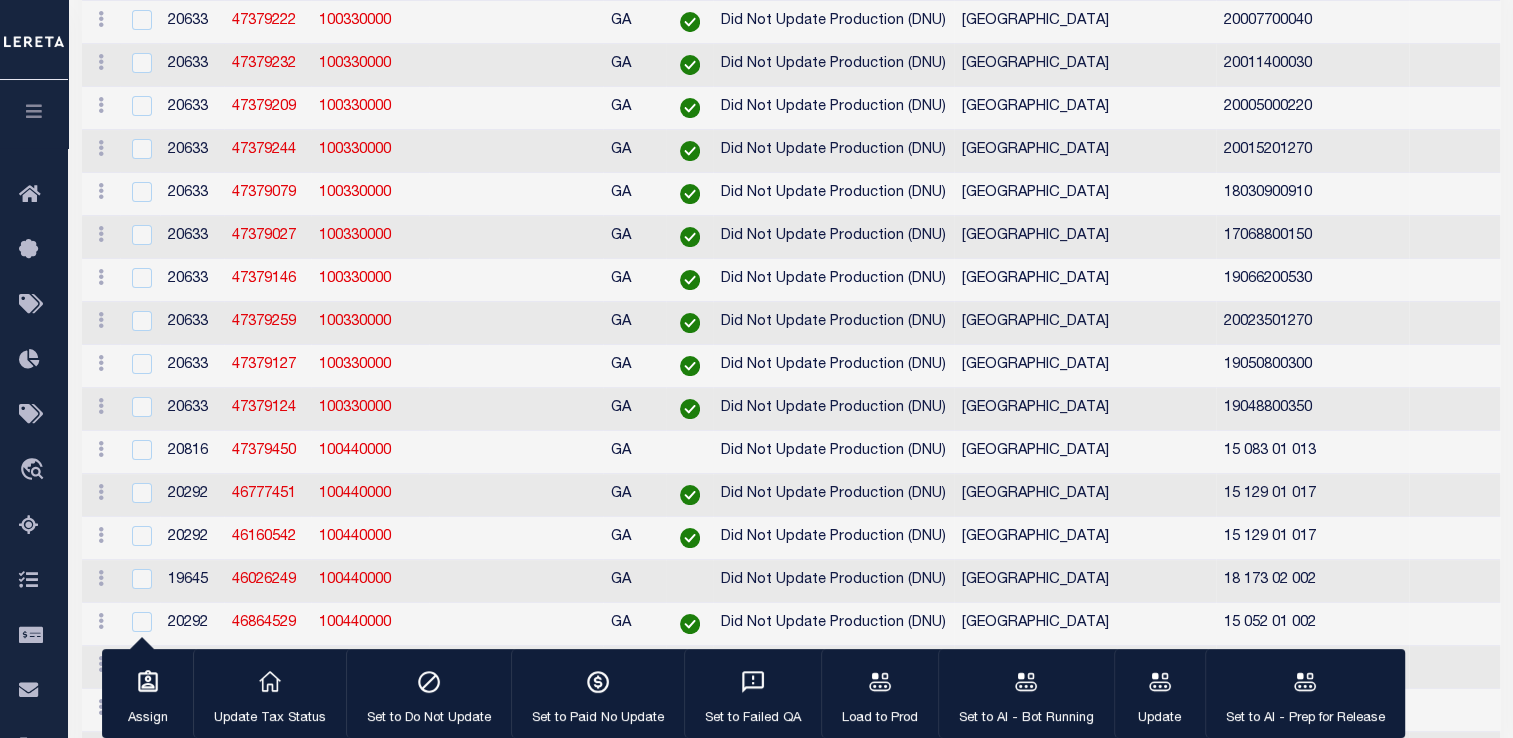 click on "Advanced Search" at bounding box center (198, -30293) 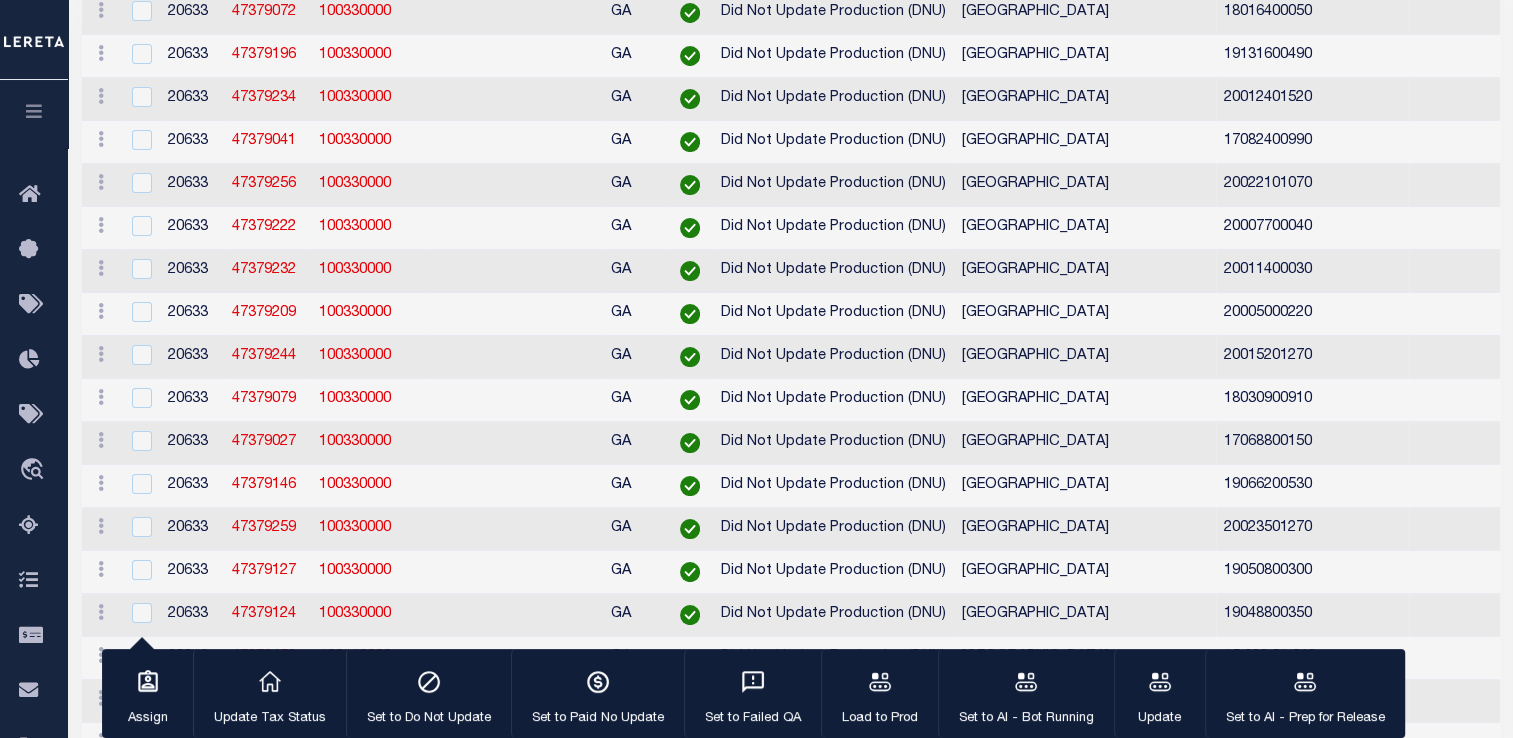 scroll, scrollTop: 0, scrollLeft: 0, axis: both 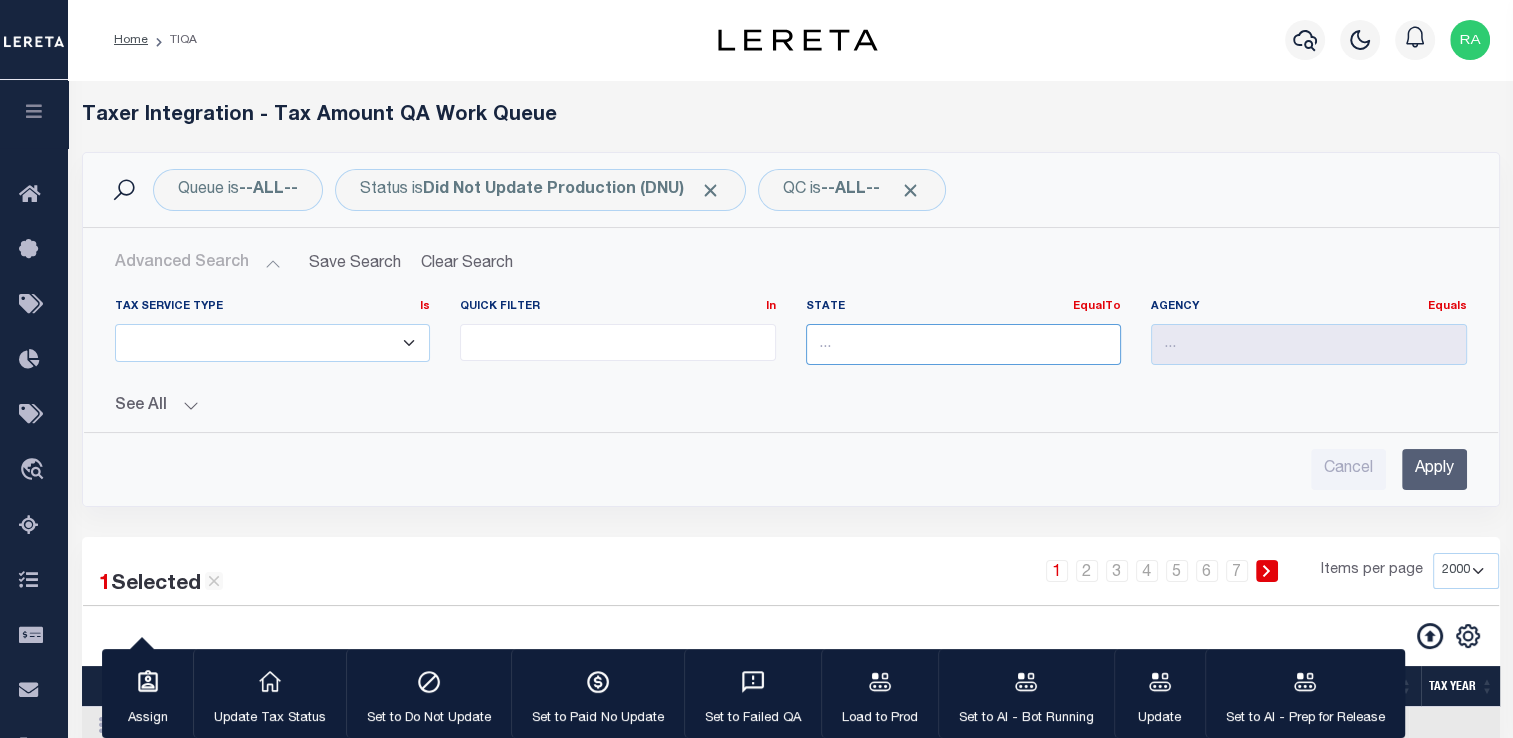 click at bounding box center (964, 344) 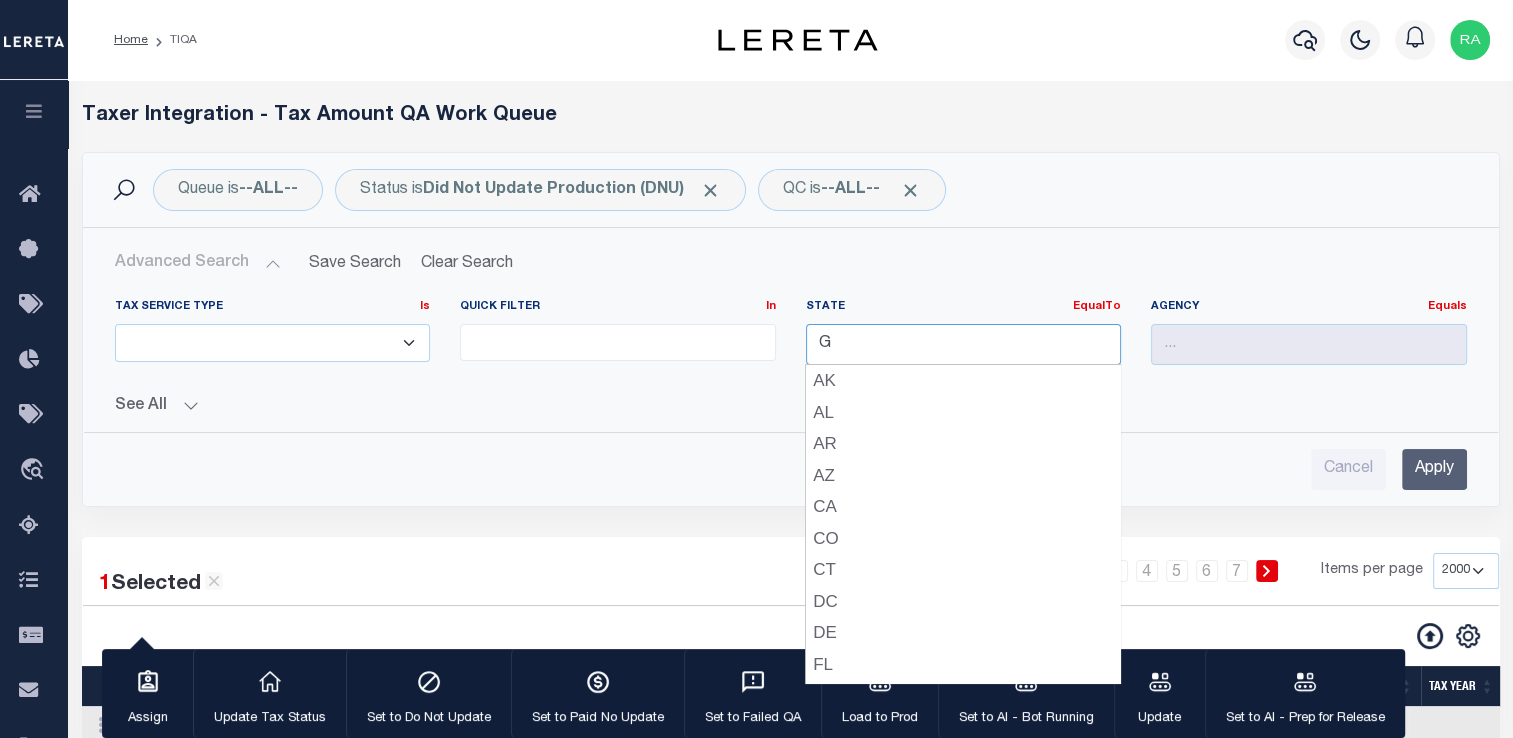 type on "GA" 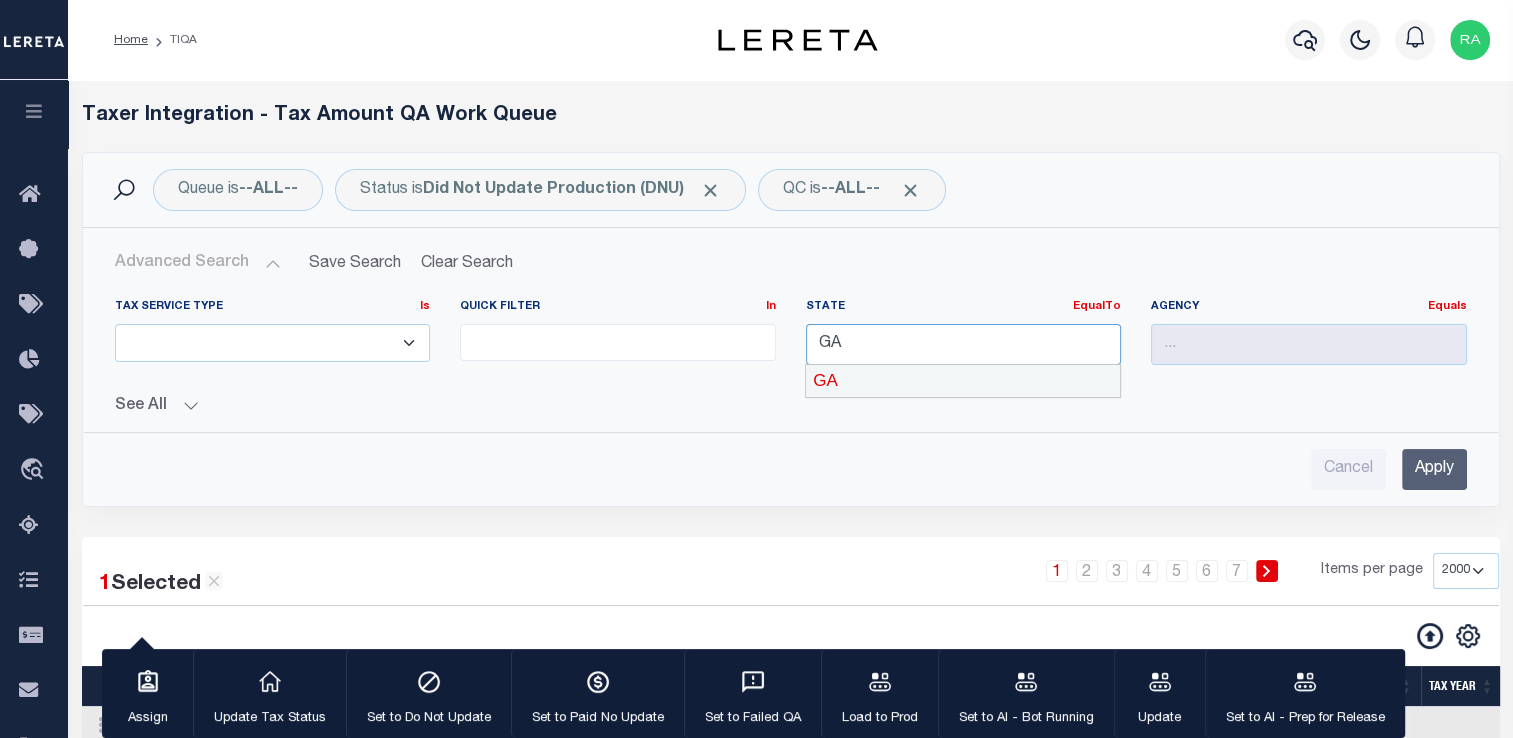 click on "GA" at bounding box center [963, 381] 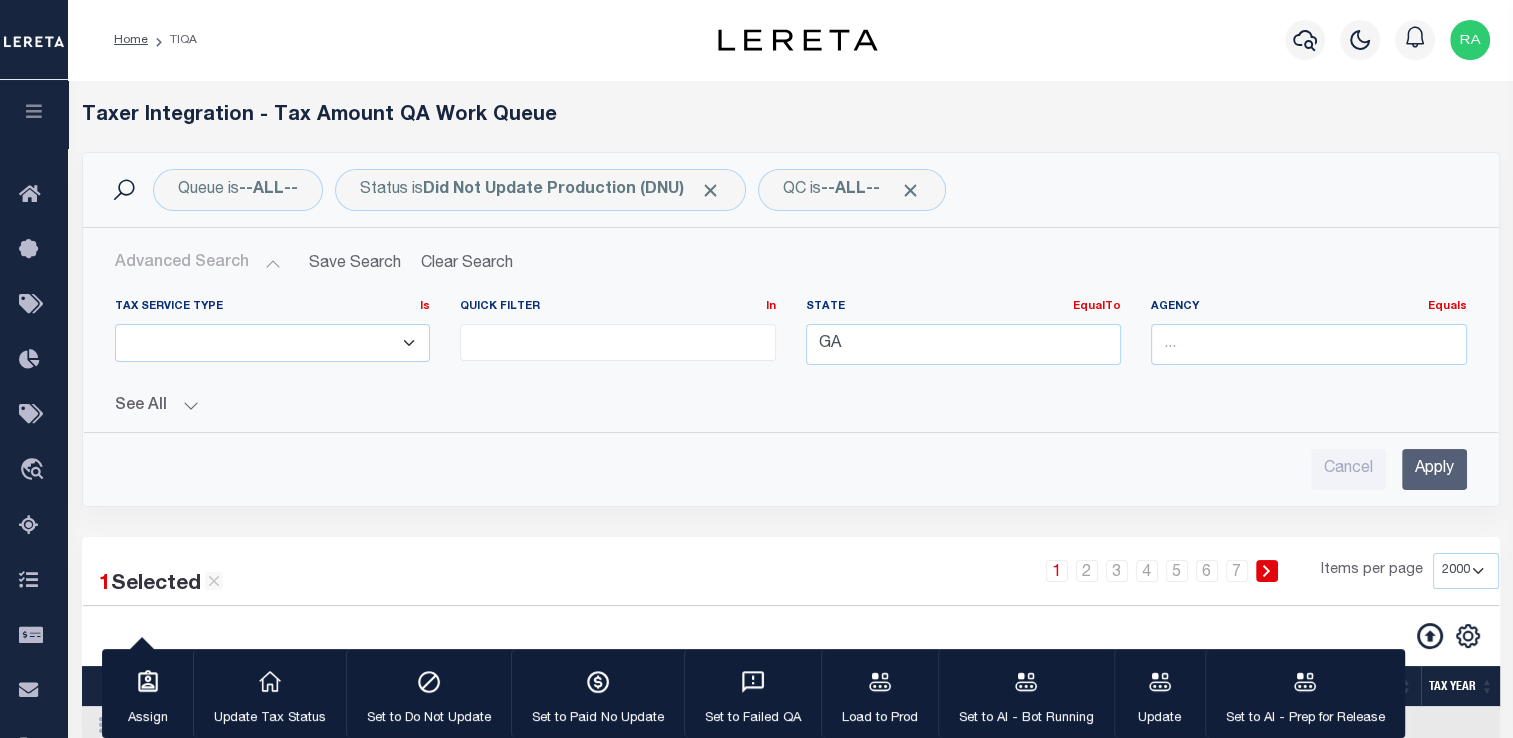 click on "Apply" at bounding box center [1434, 469] 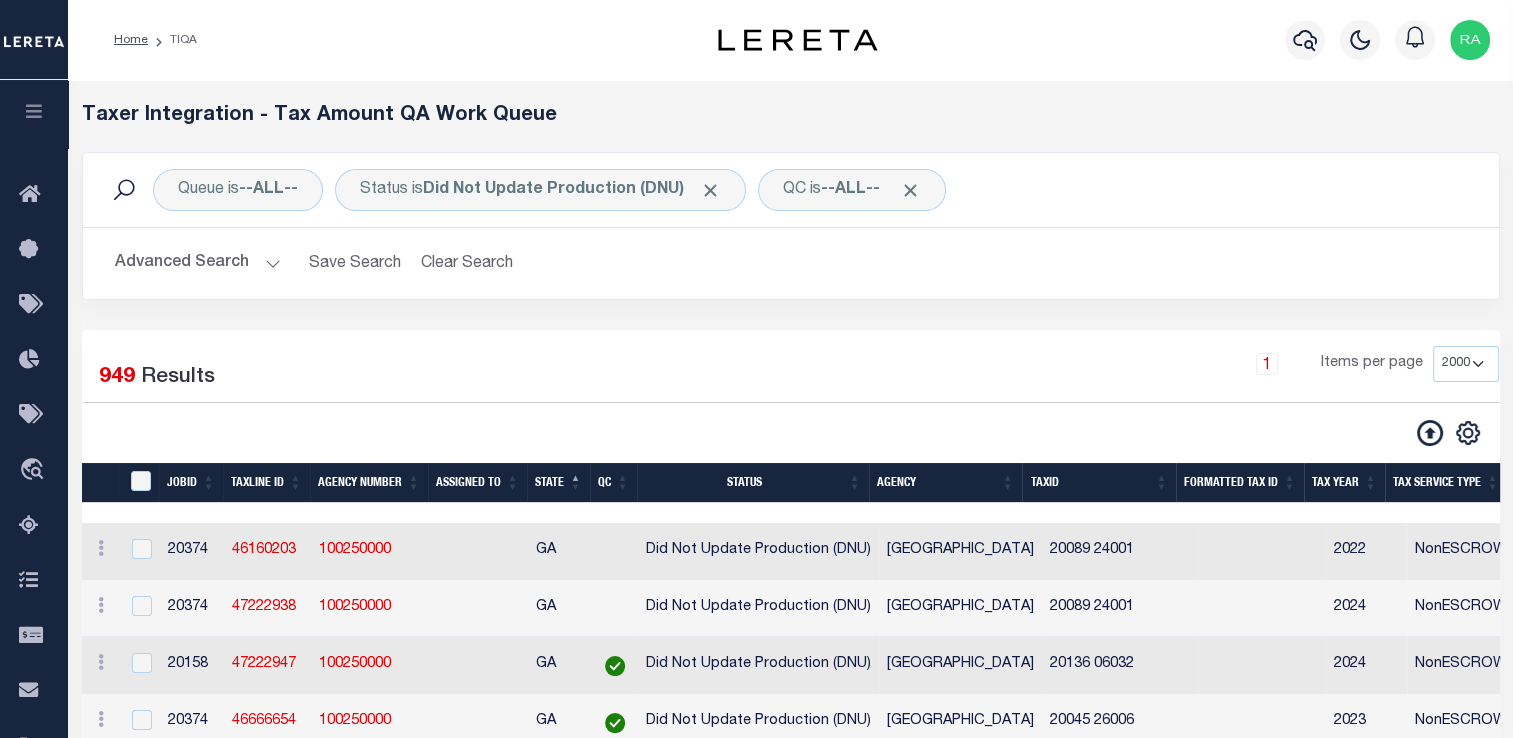 scroll, scrollTop: 40, scrollLeft: 0, axis: vertical 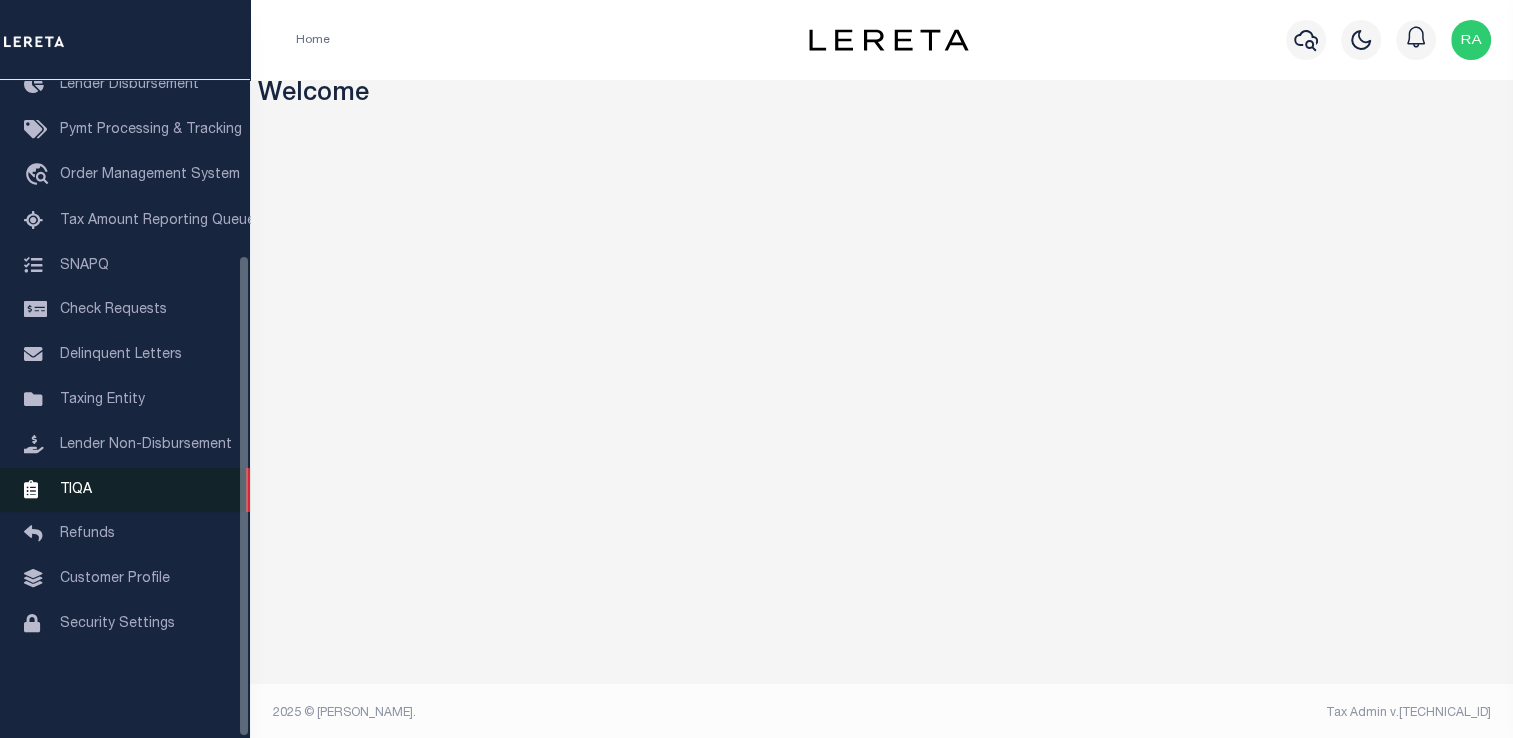 click on "TIQA" at bounding box center [76, 489] 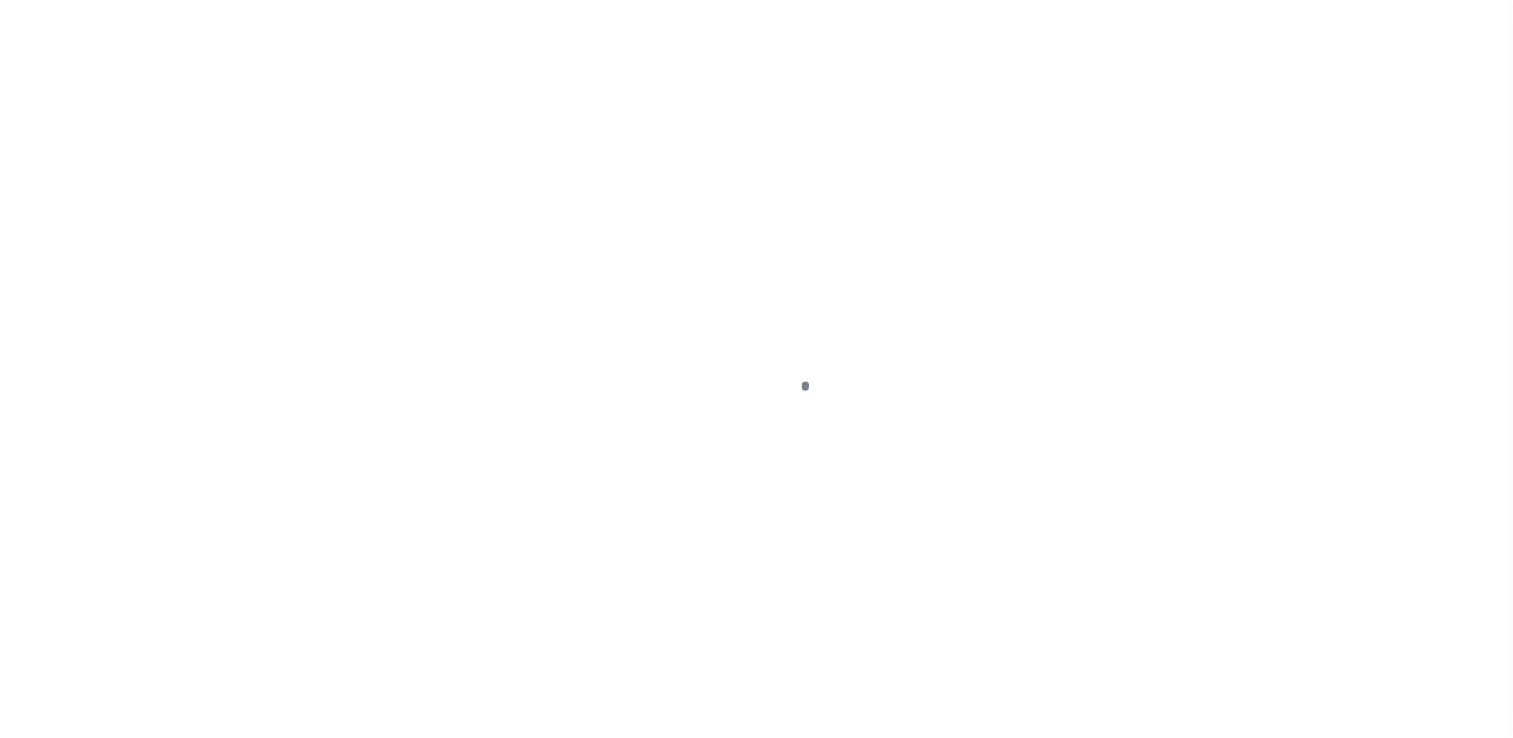 scroll, scrollTop: 0, scrollLeft: 0, axis: both 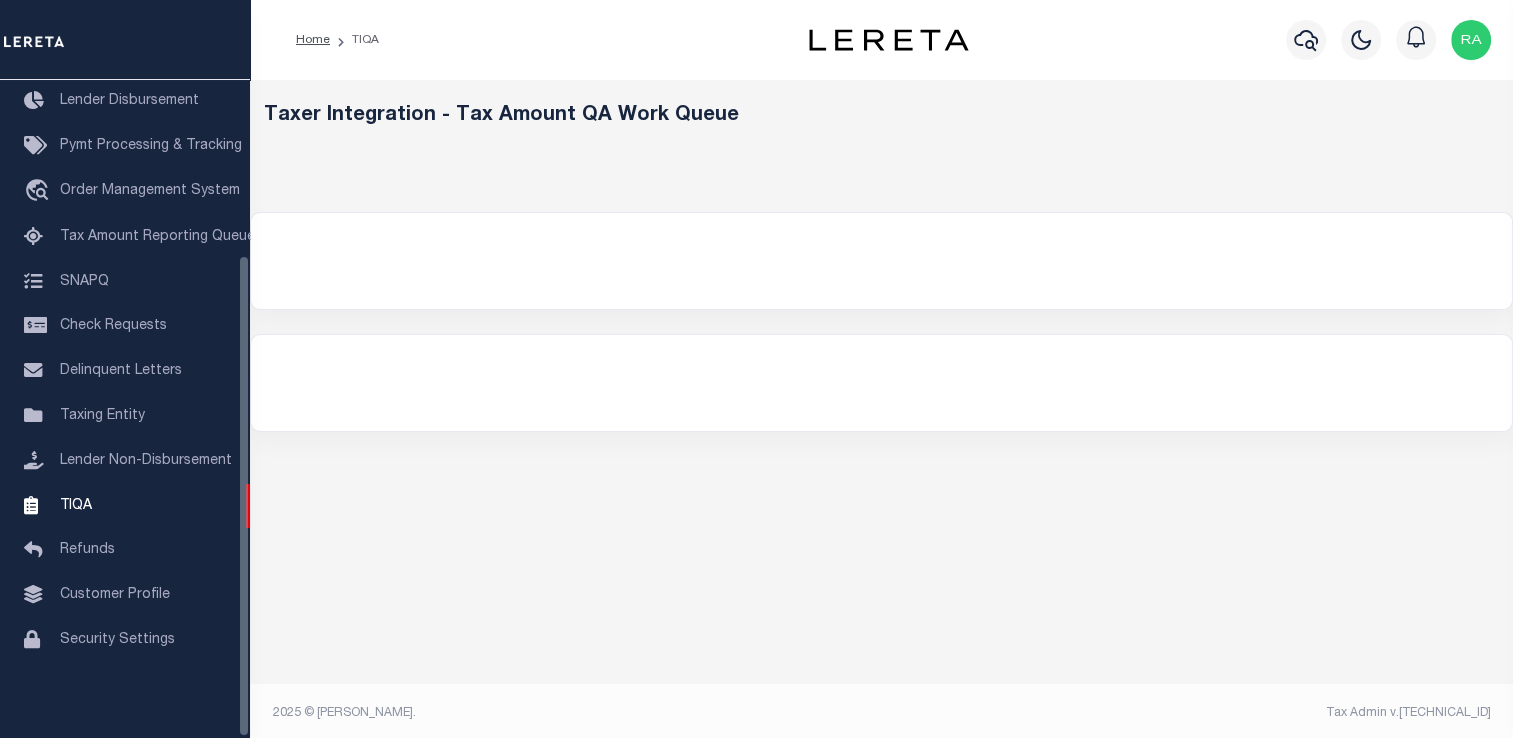select 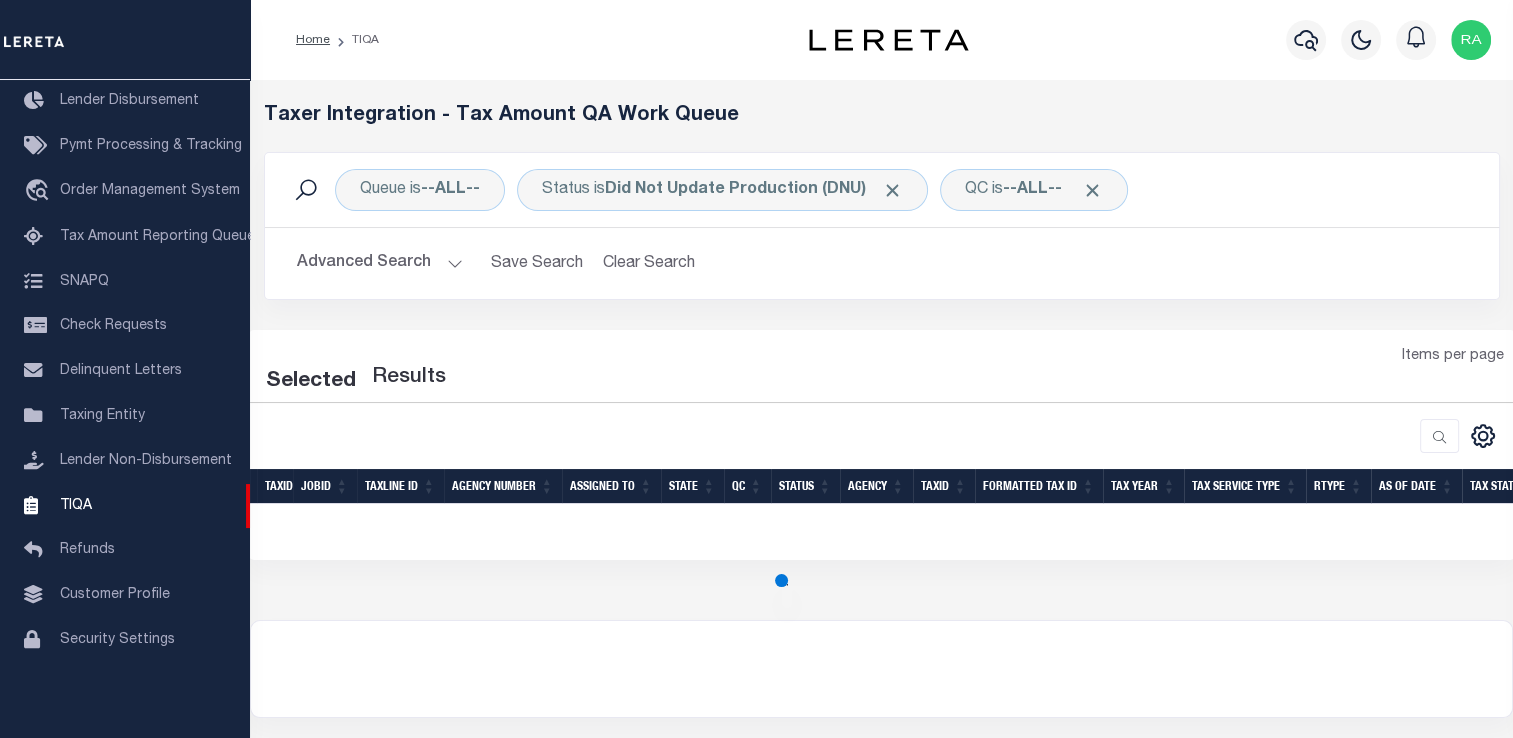 select on "200" 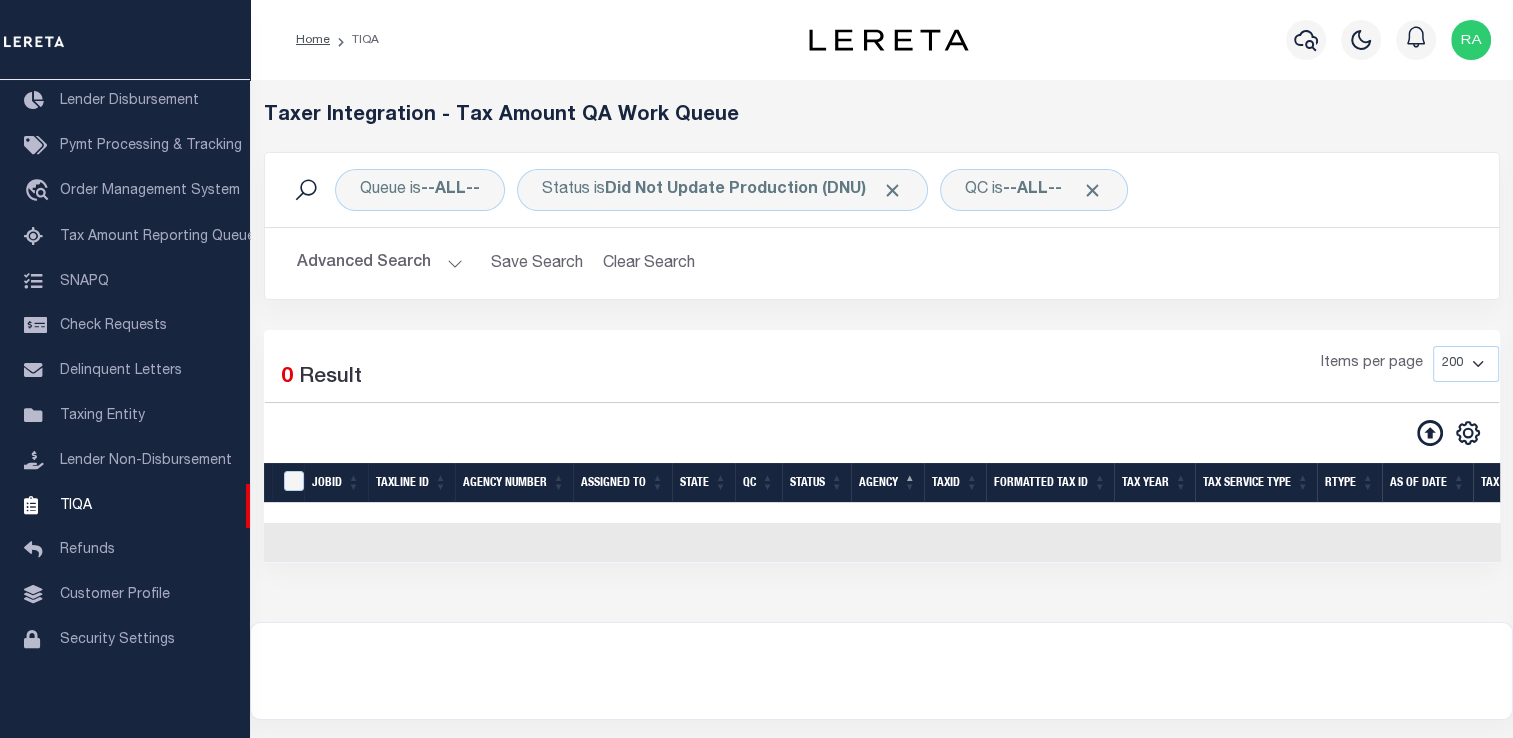 click on "Advanced Search" at bounding box center (380, 263) 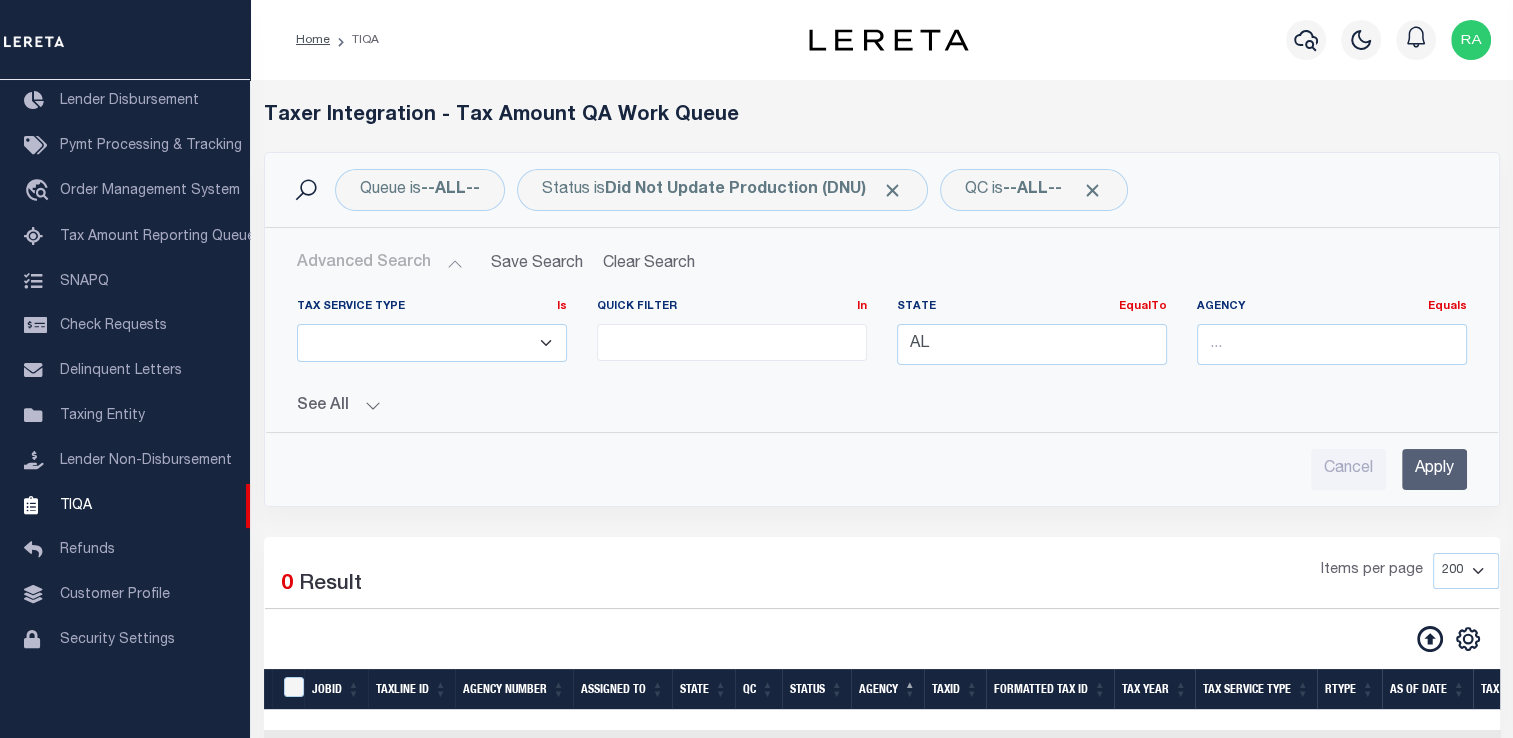 click on "Queue is  --ALL--    Status is  Did Not Update Production (DNU)   QC is  --ALL--
Search
Advanced Search
Save Search Clear Search
TIQATaxLineSearchTable_dynamictable_____DefaultSaveFilter
Is Is Contains" at bounding box center (882, 460) 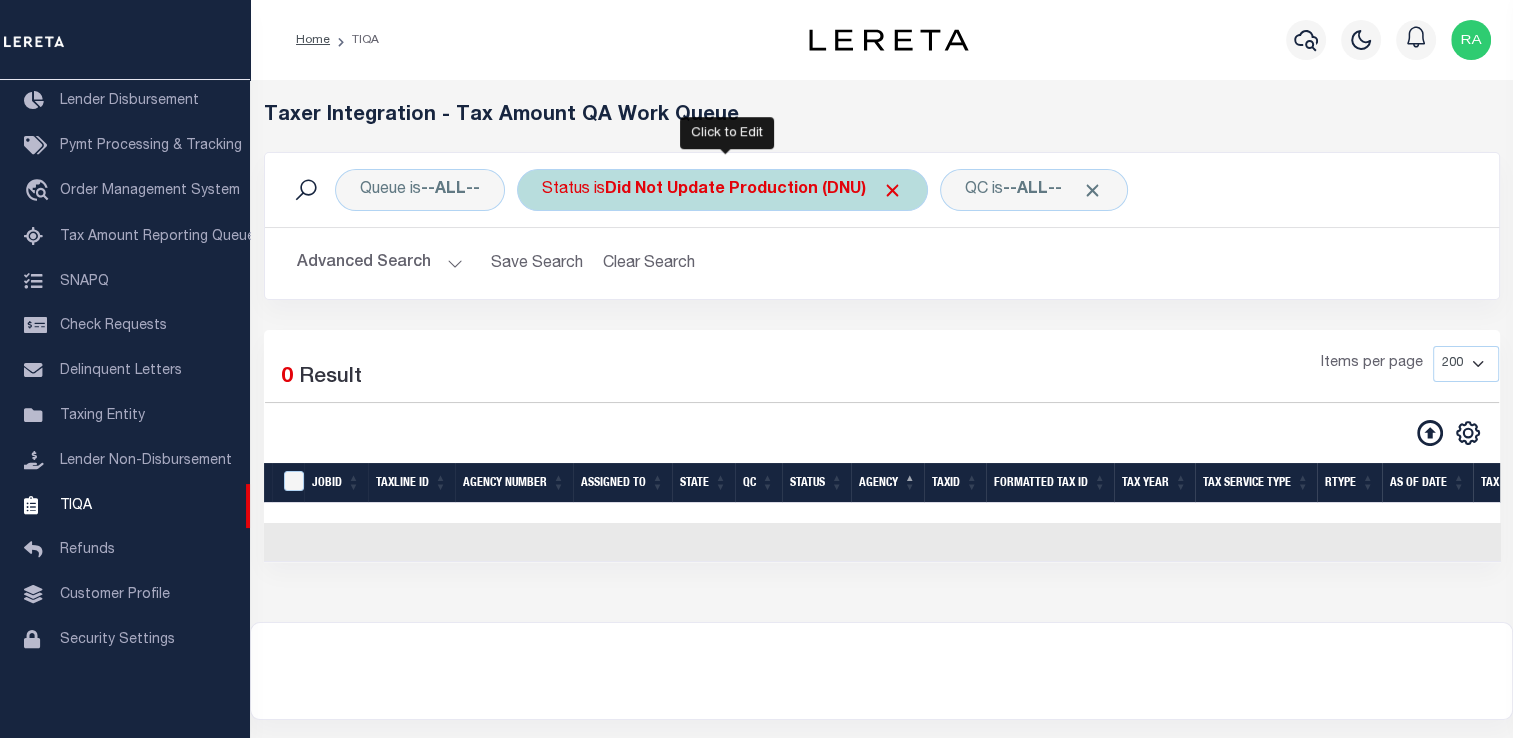click on "Status is  Did Not Update Production (DNU)" at bounding box center (722, 190) 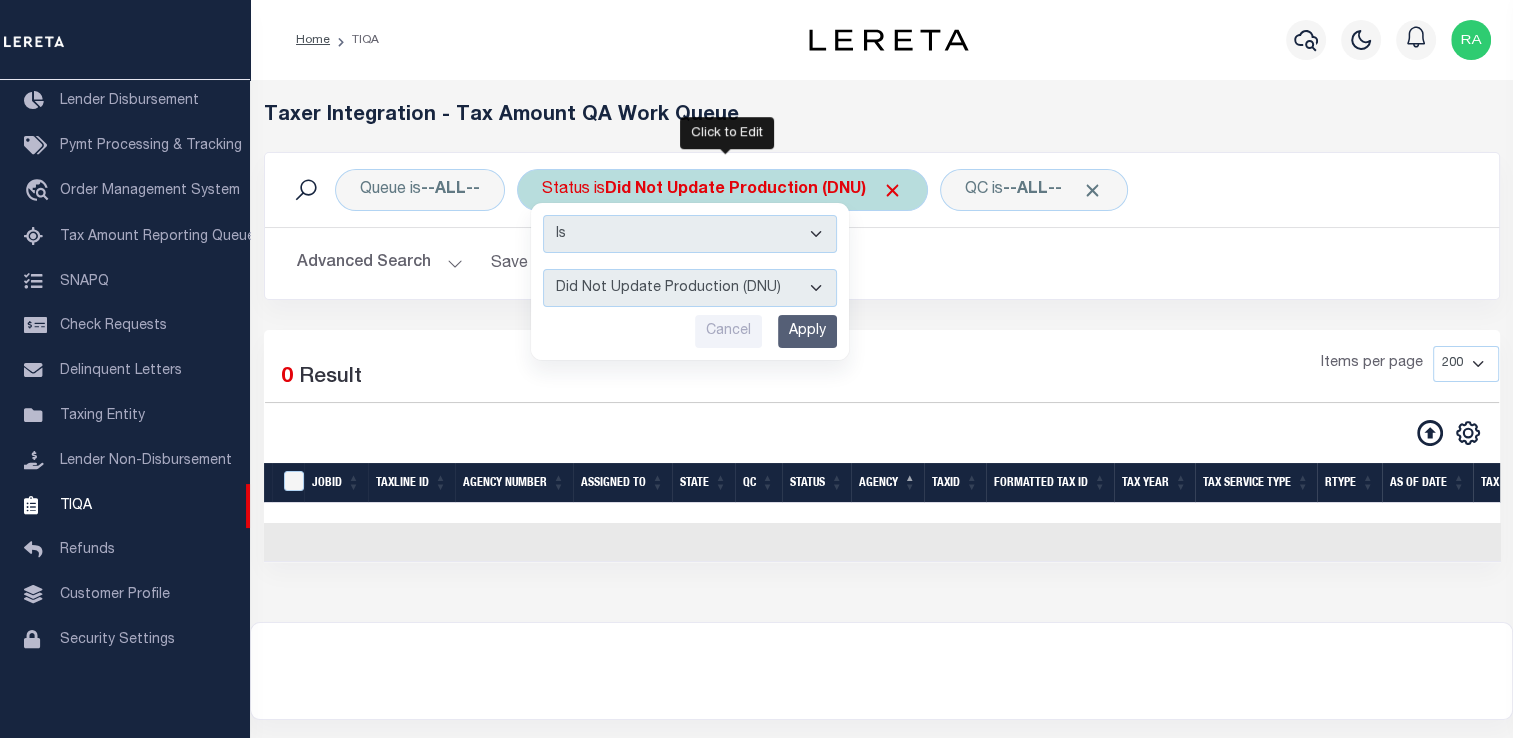 click on "AI - Bot Exception (ERR) AI - Bot Running (PLA) AI - Failed QA (FQA) AI - Prep for Release to TIQA (IUT) AI - Validation (MZT) Details Not Found (DNF) Did Not Update Production (DNU) Load to Production (LTP) Paid No Update (PNU) Ready for Production (RFP) Ready for QA (RQA) Tax ID Not Found (TNF) Tax Year Not Found (YNF)" at bounding box center (690, 288) 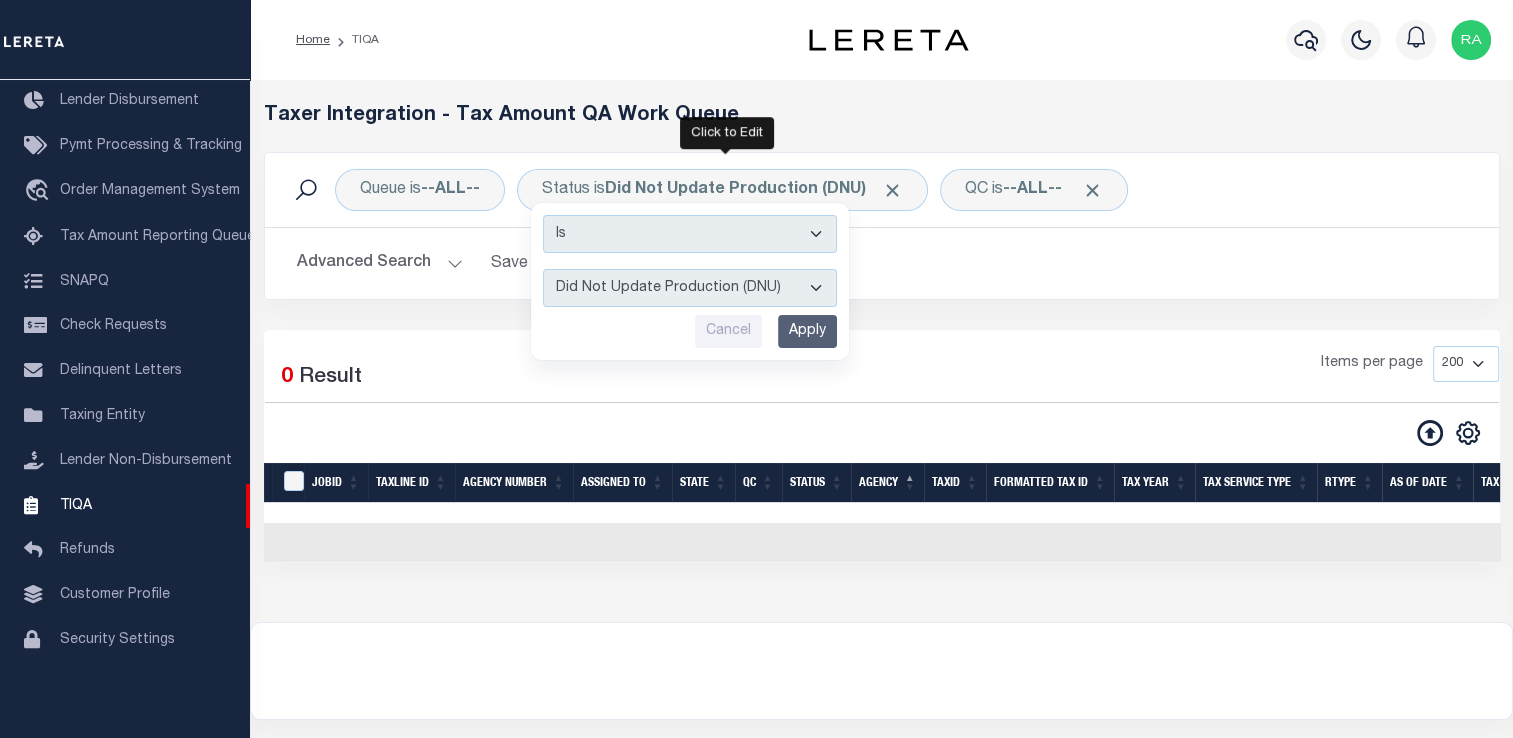 click on "Advanced Search
Save Search Clear Search
TIQATaxLineSearchTable_dynamictable_____DefaultSaveFilter
Tax Service Type
Is Is Contains ESCROW" at bounding box center (882, 263) 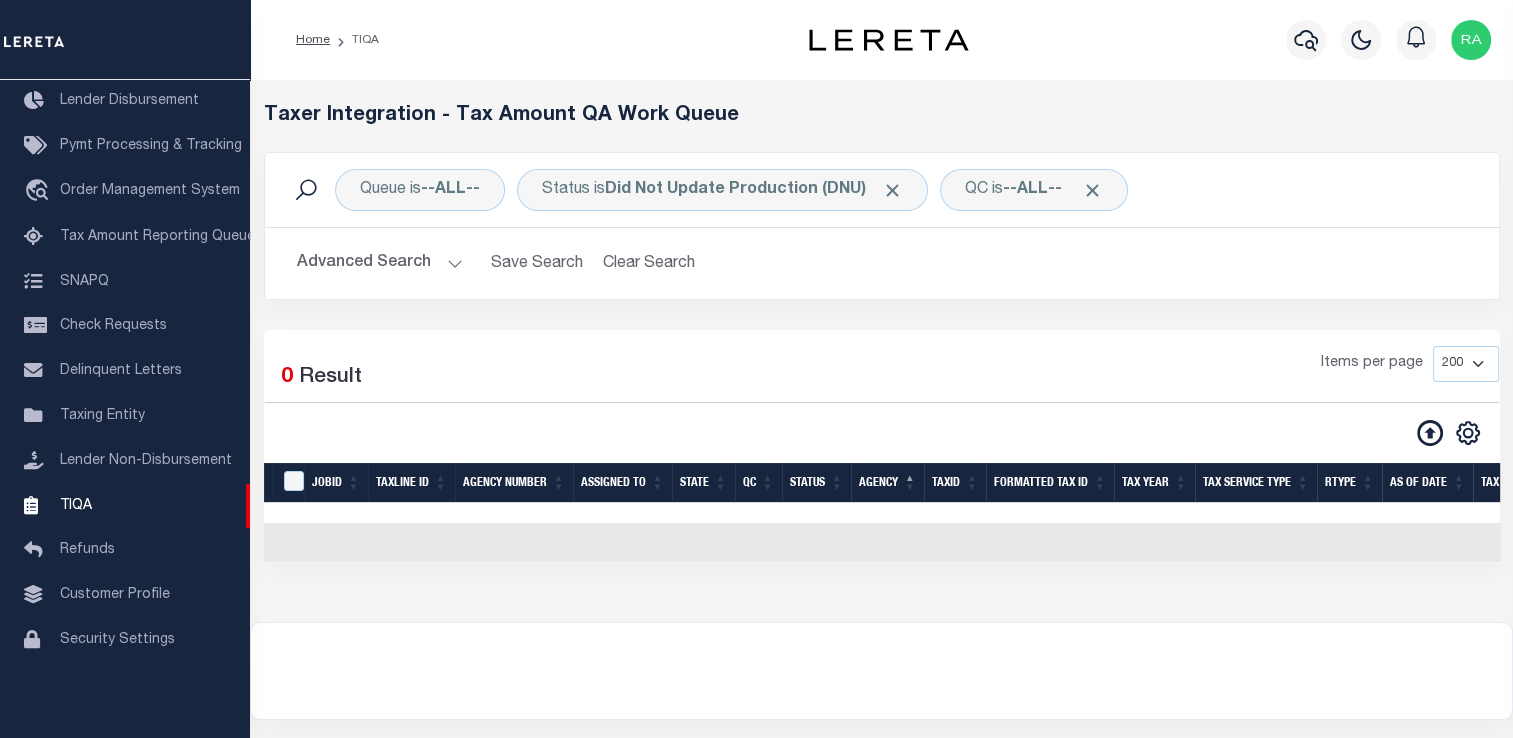 click on "Advanced Search" at bounding box center [380, 263] 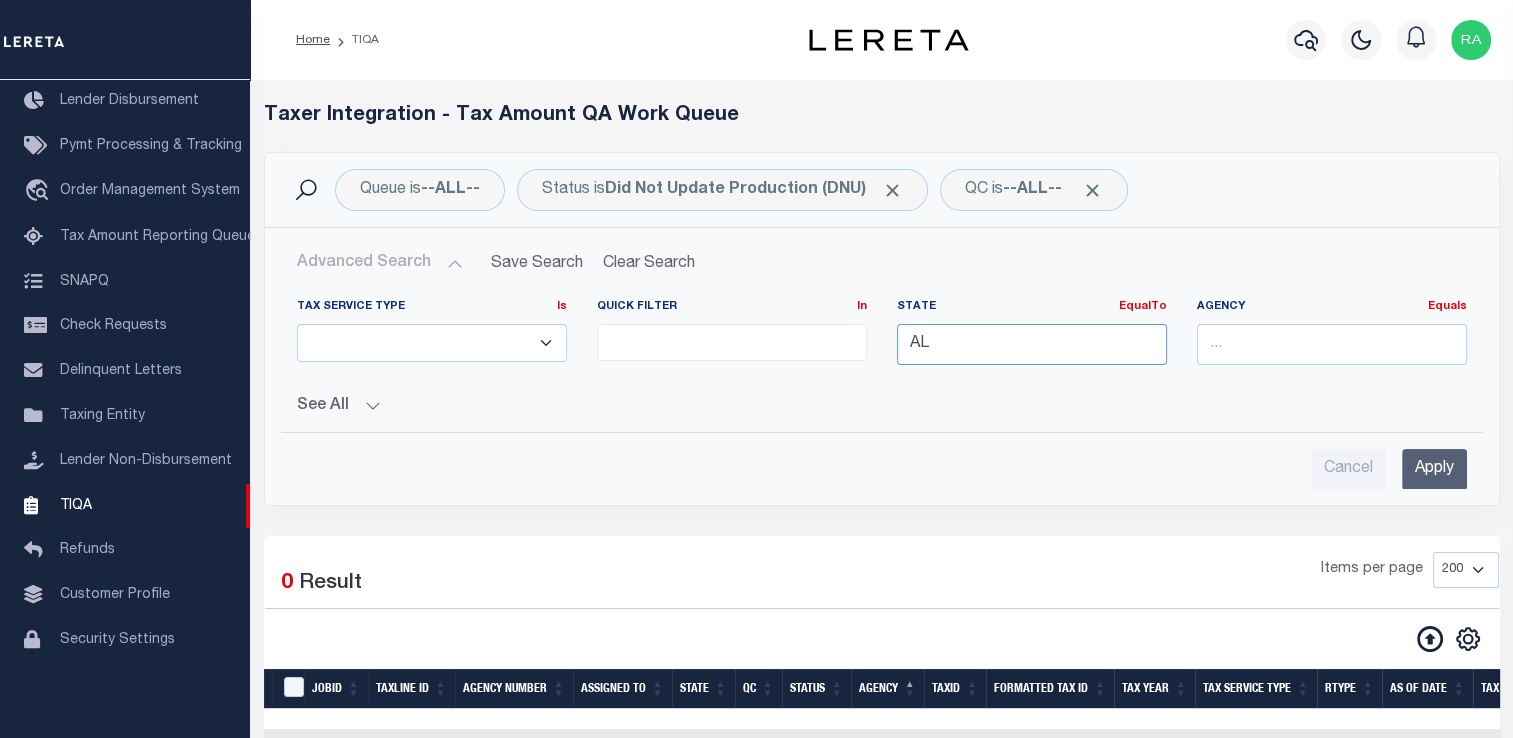 drag, startPoint x: 1005, startPoint y: 353, endPoint x: 945, endPoint y: 353, distance: 60 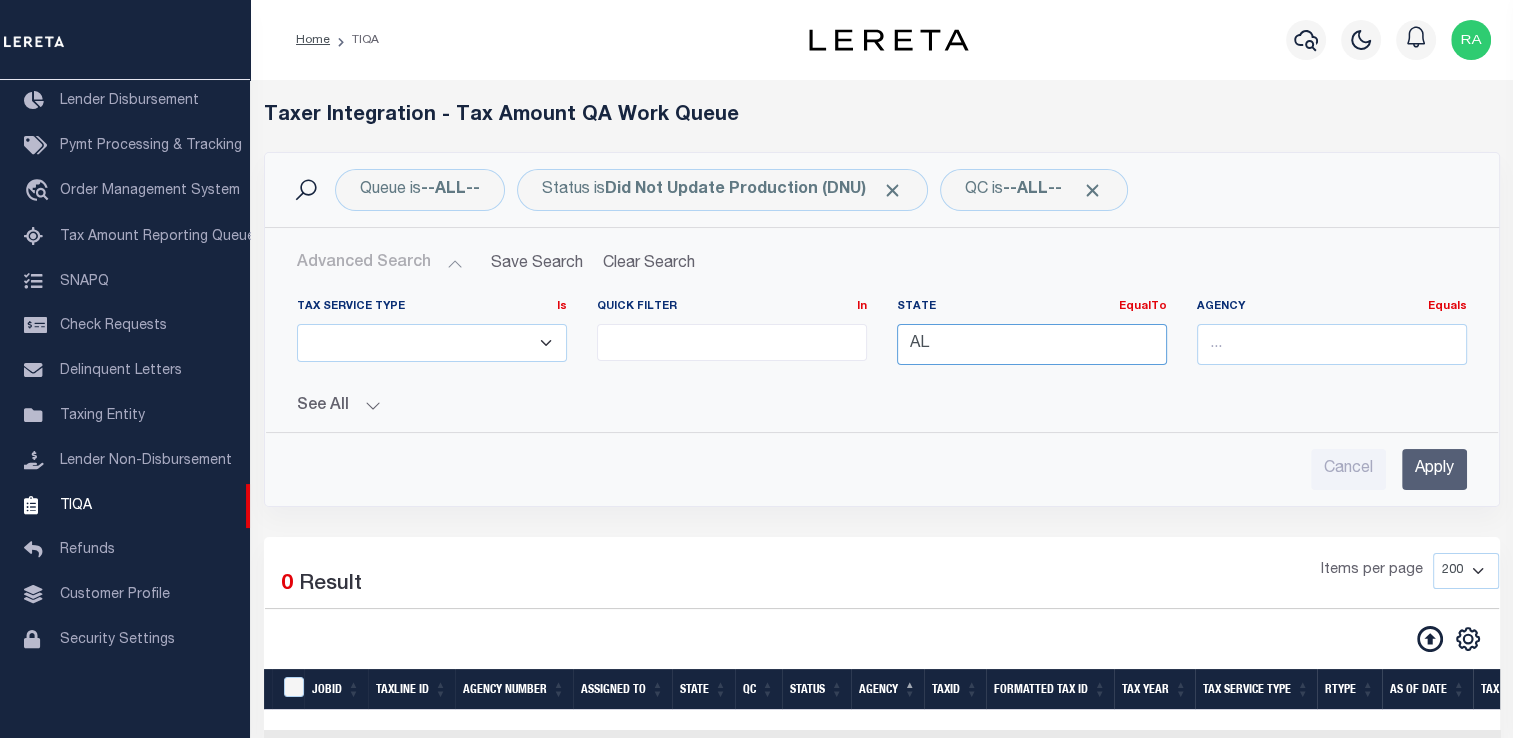 type on "A" 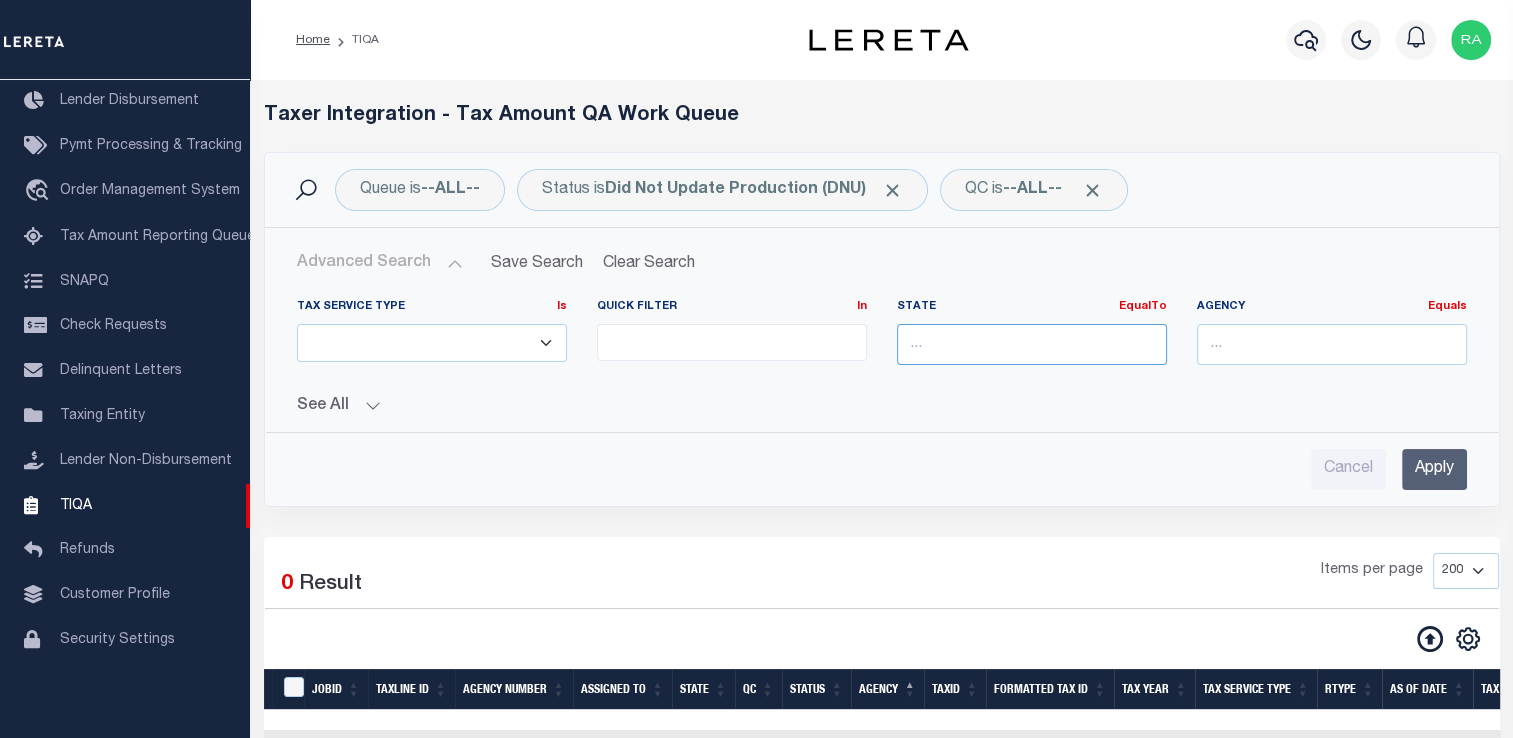 type 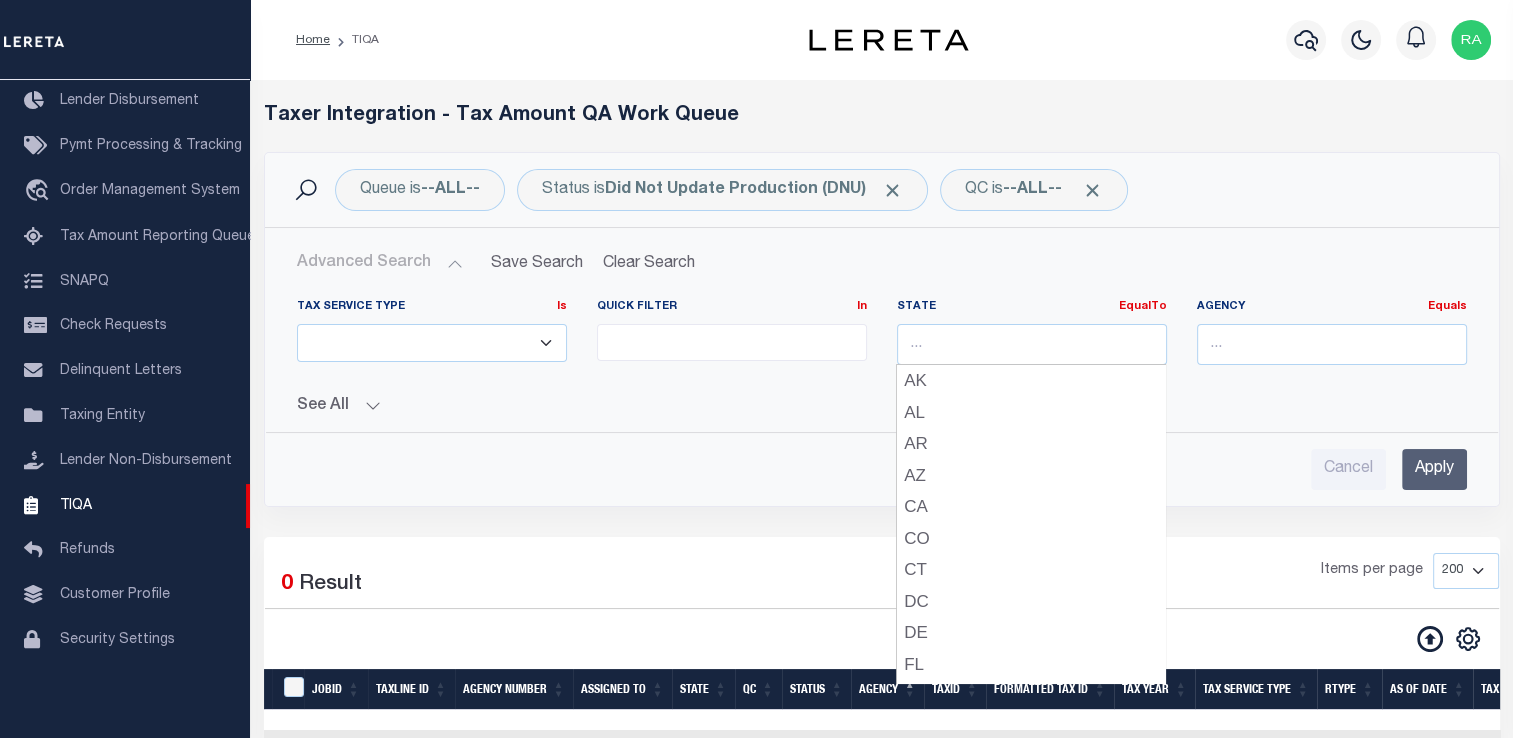 click on "Apply" at bounding box center (1434, 469) 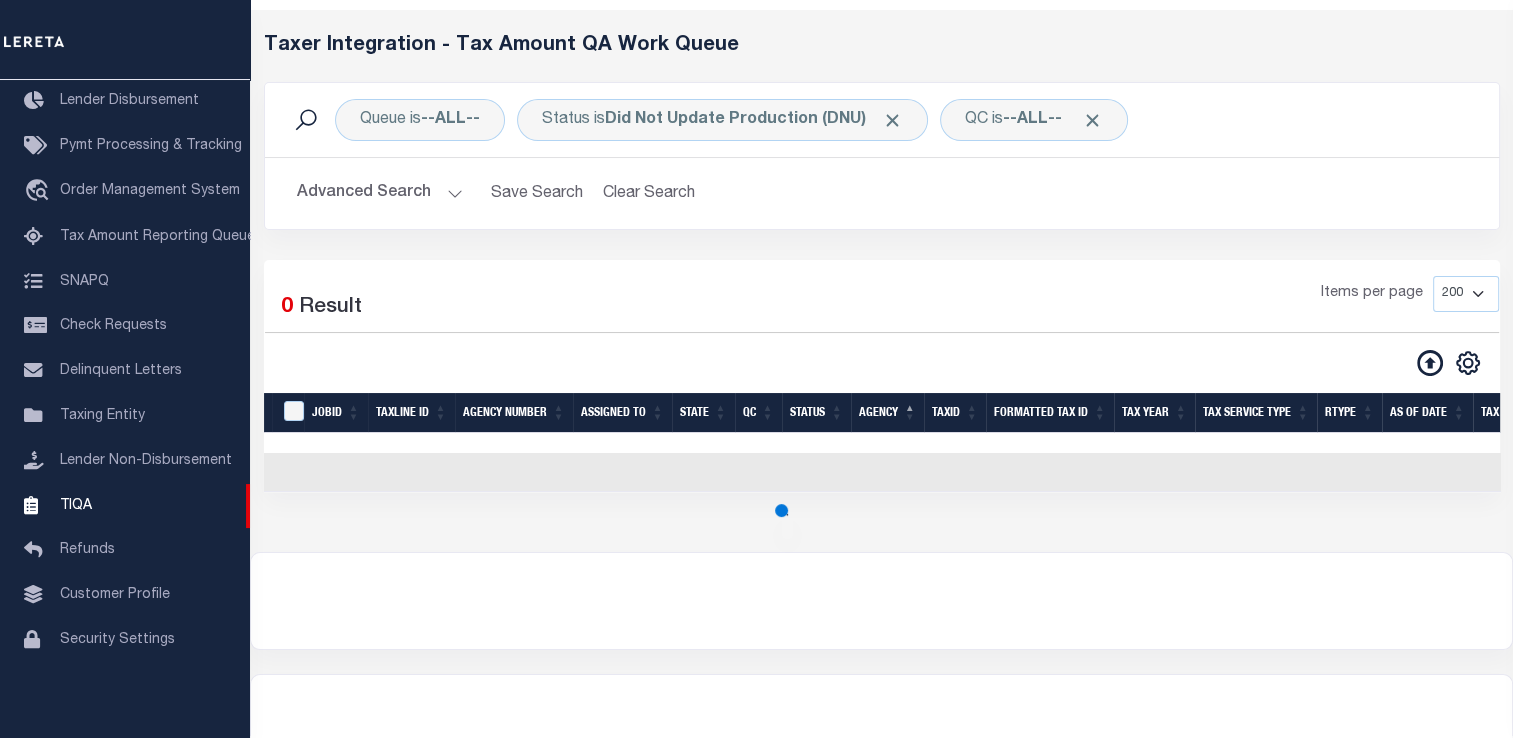 scroll, scrollTop: 72, scrollLeft: 0, axis: vertical 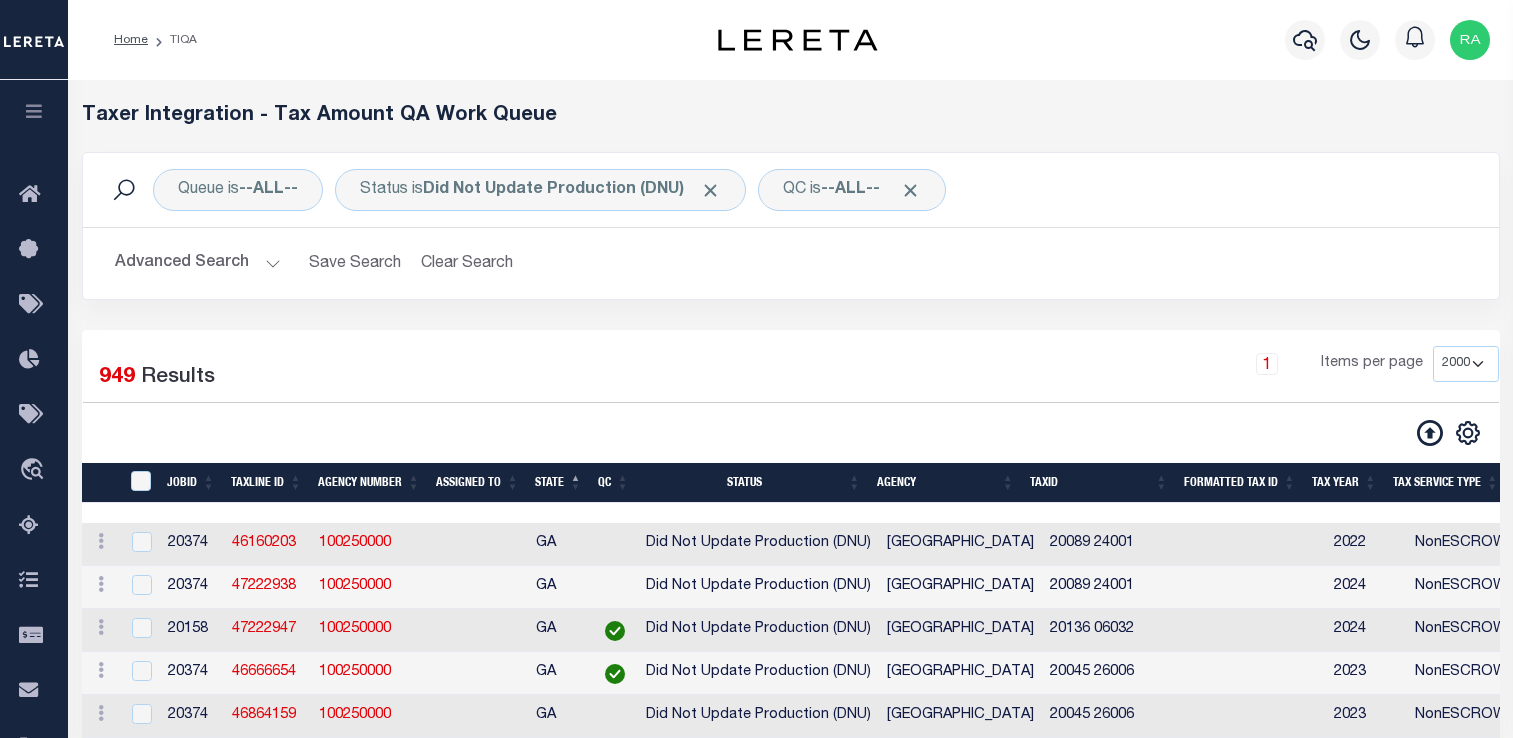 select on "2000" 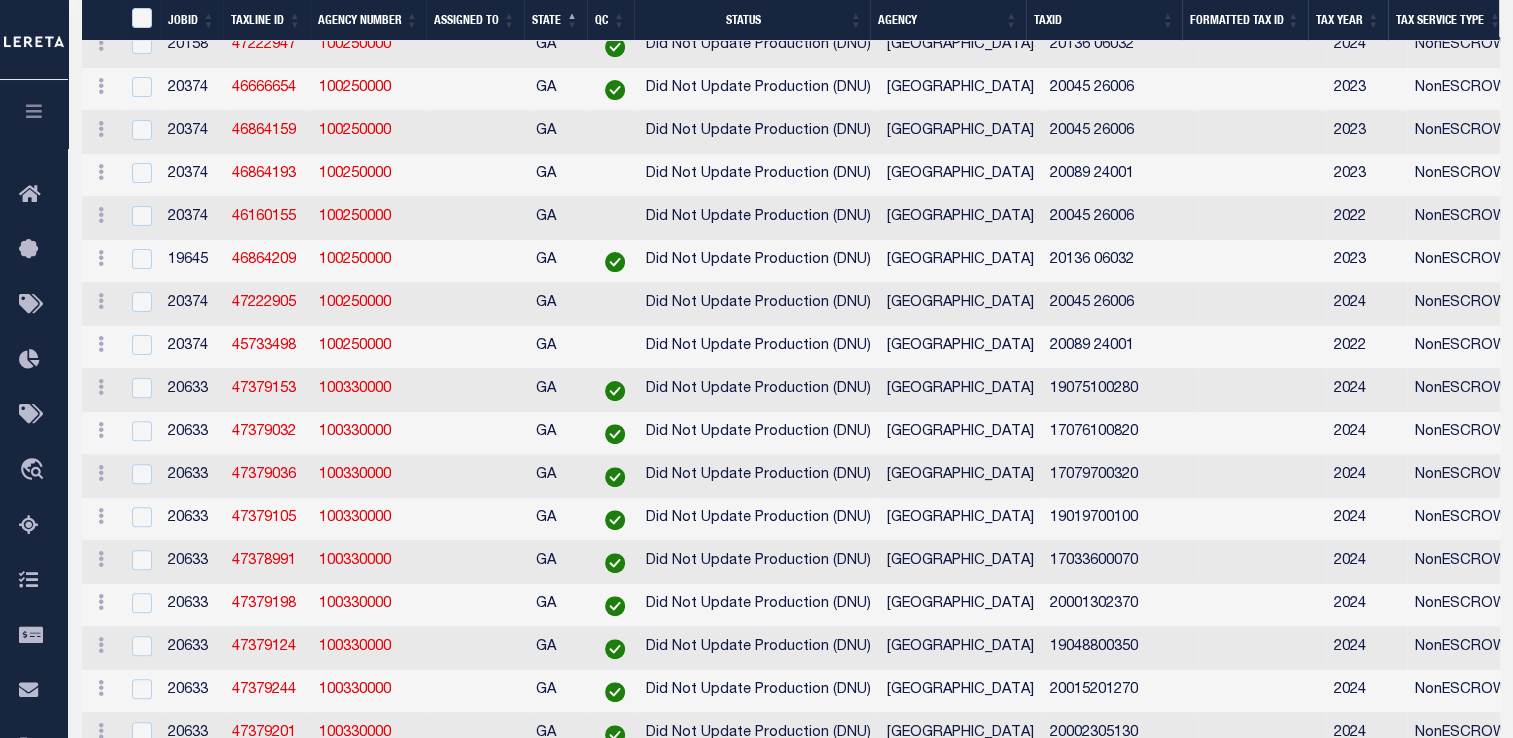 scroll, scrollTop: 840, scrollLeft: 0, axis: vertical 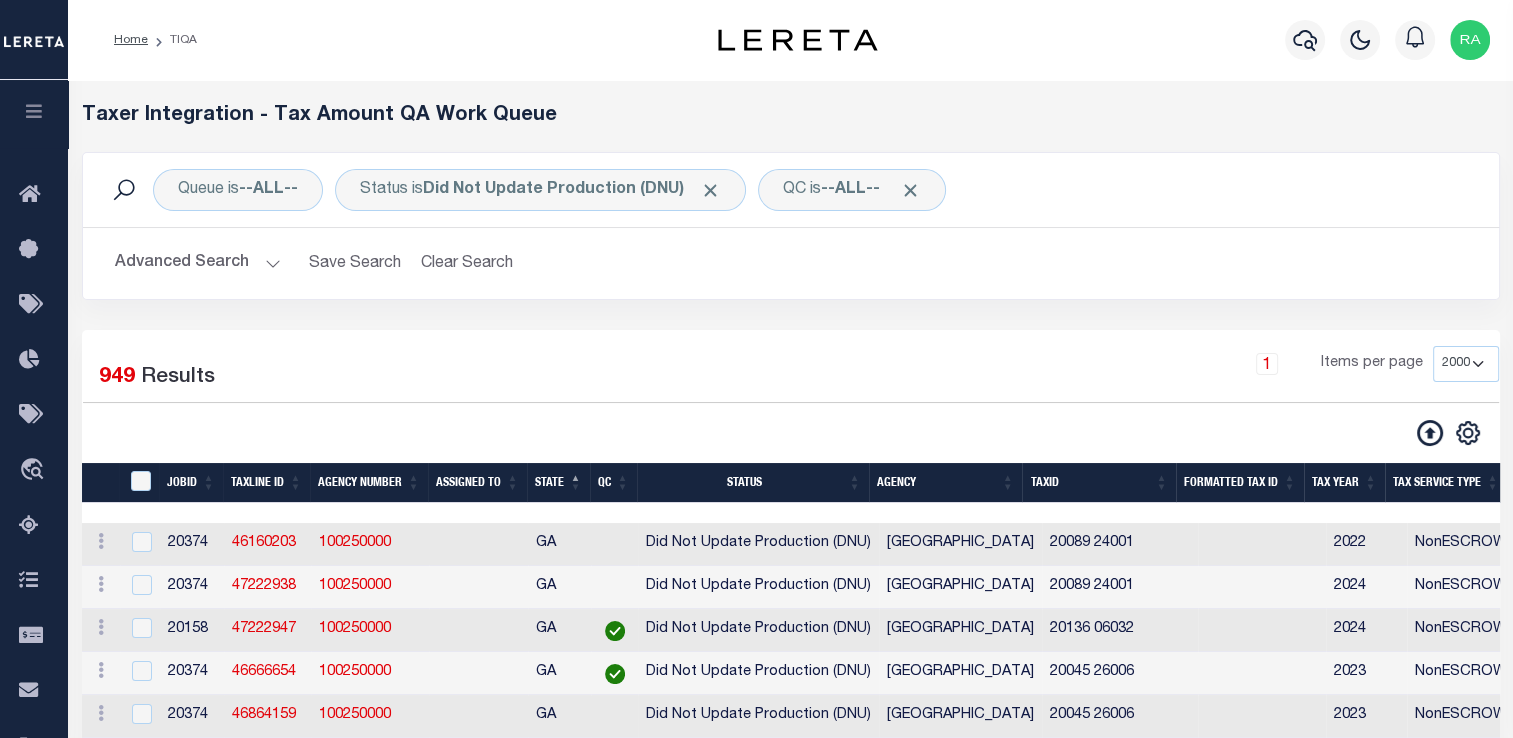 click on "Advanced Search" at bounding box center (198, 263) 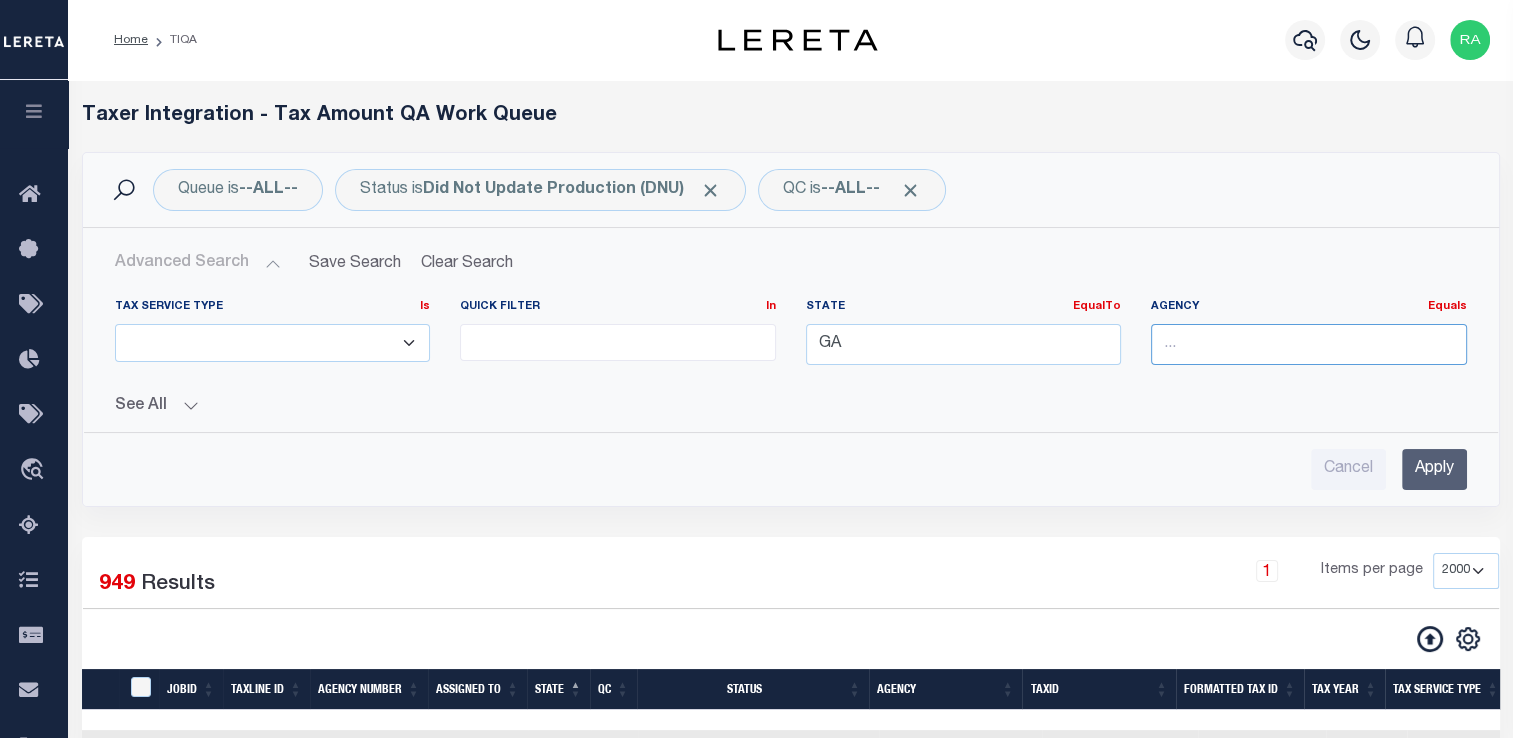 click at bounding box center [1309, 344] 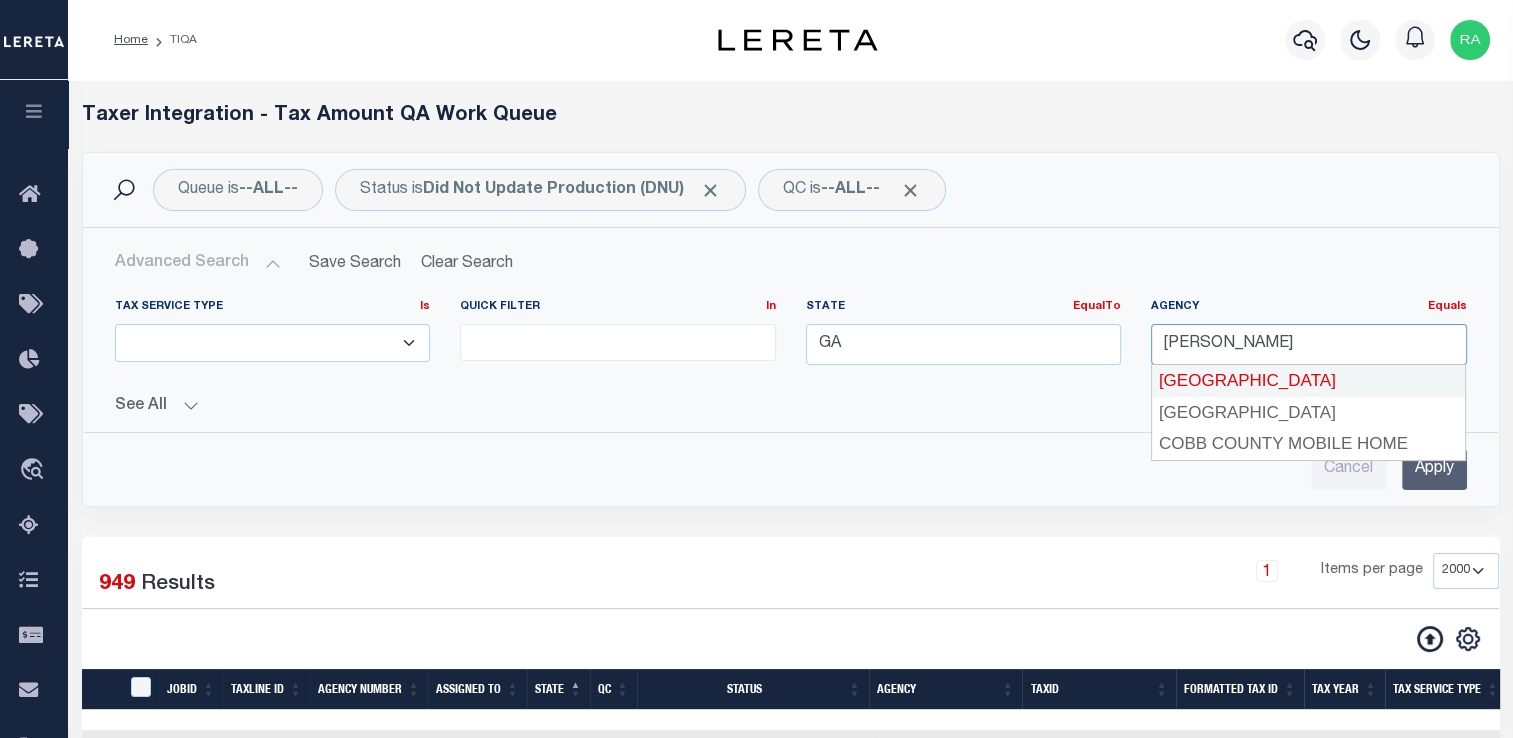 click on "COBB COUNTY" at bounding box center [1309, 381] 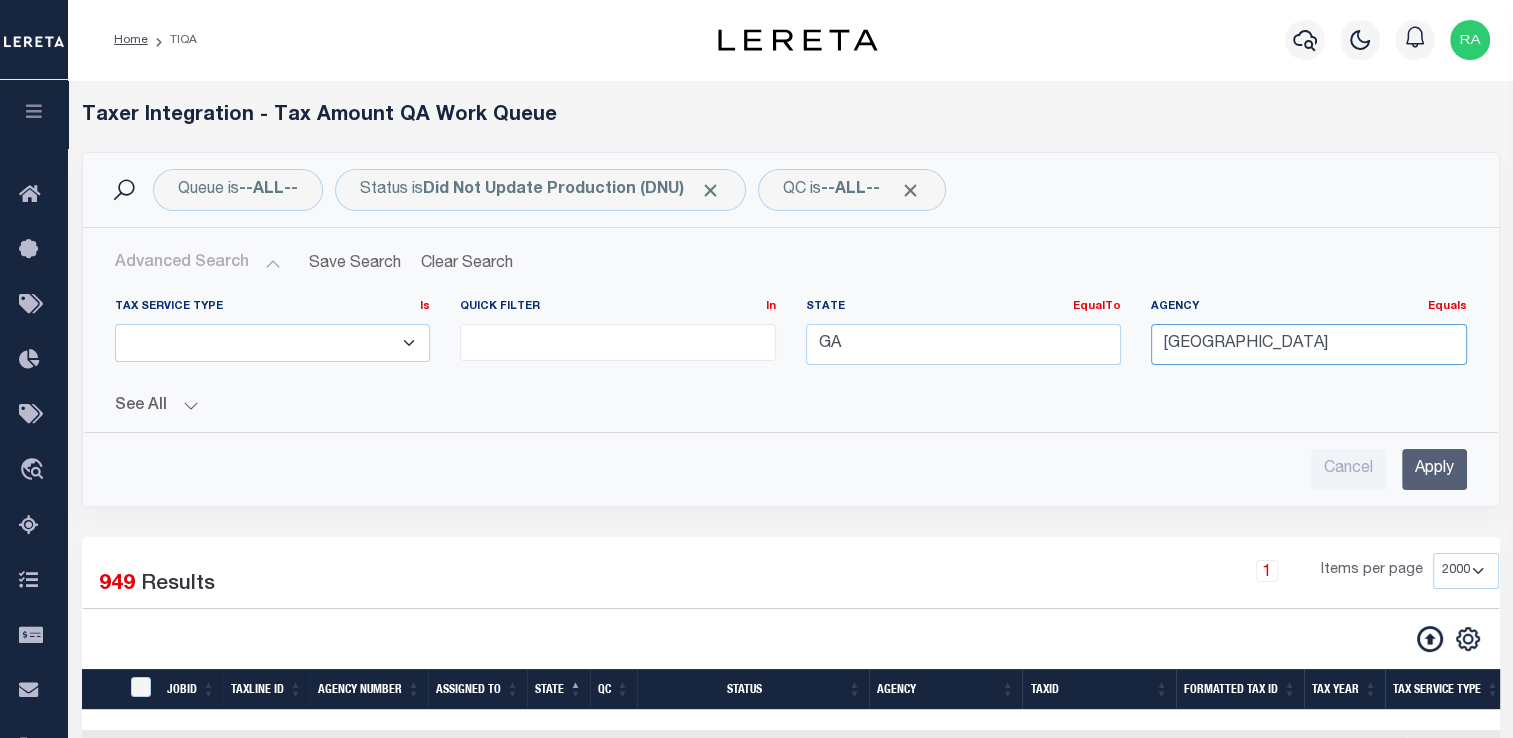 type on "COBB COUNTY" 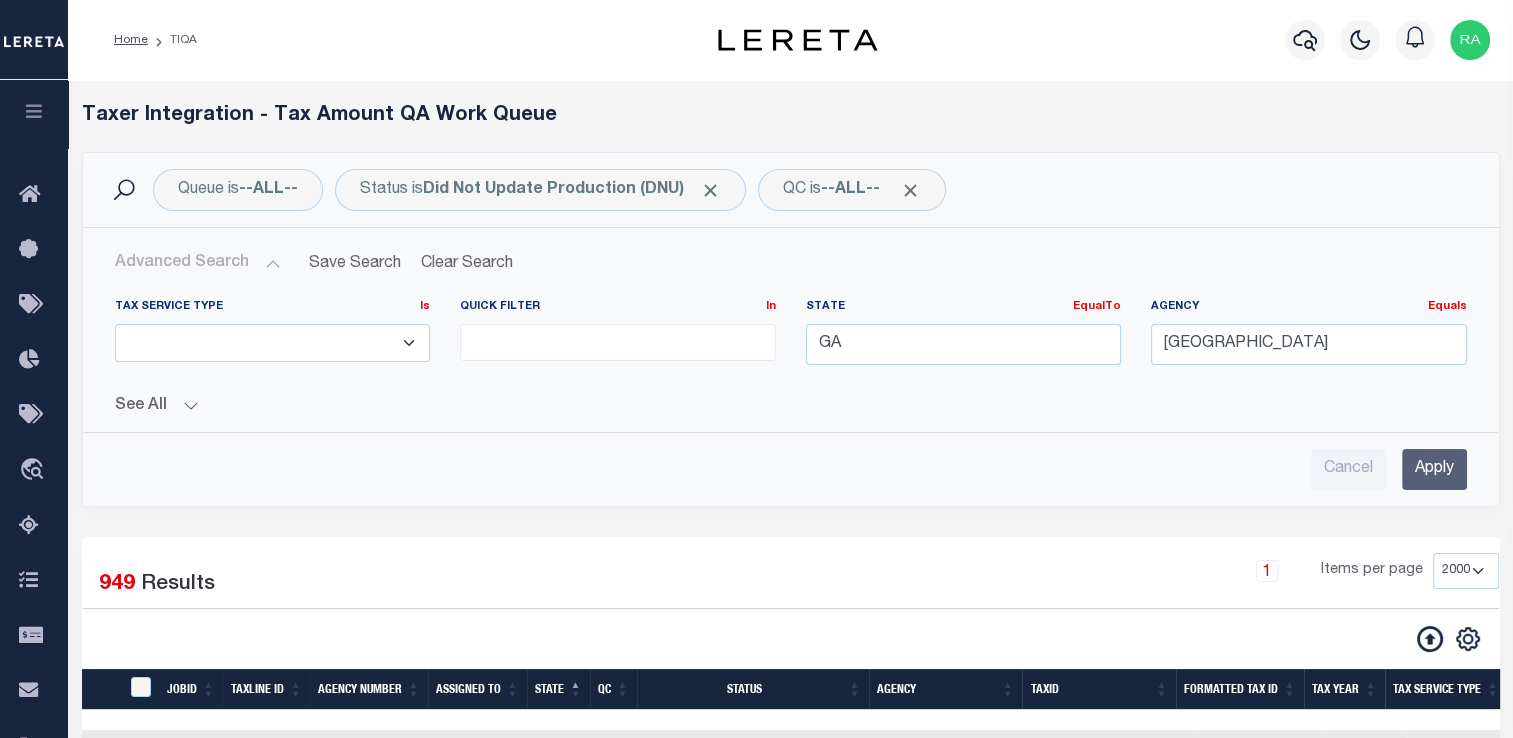 click on "Apply" at bounding box center (1434, 469) 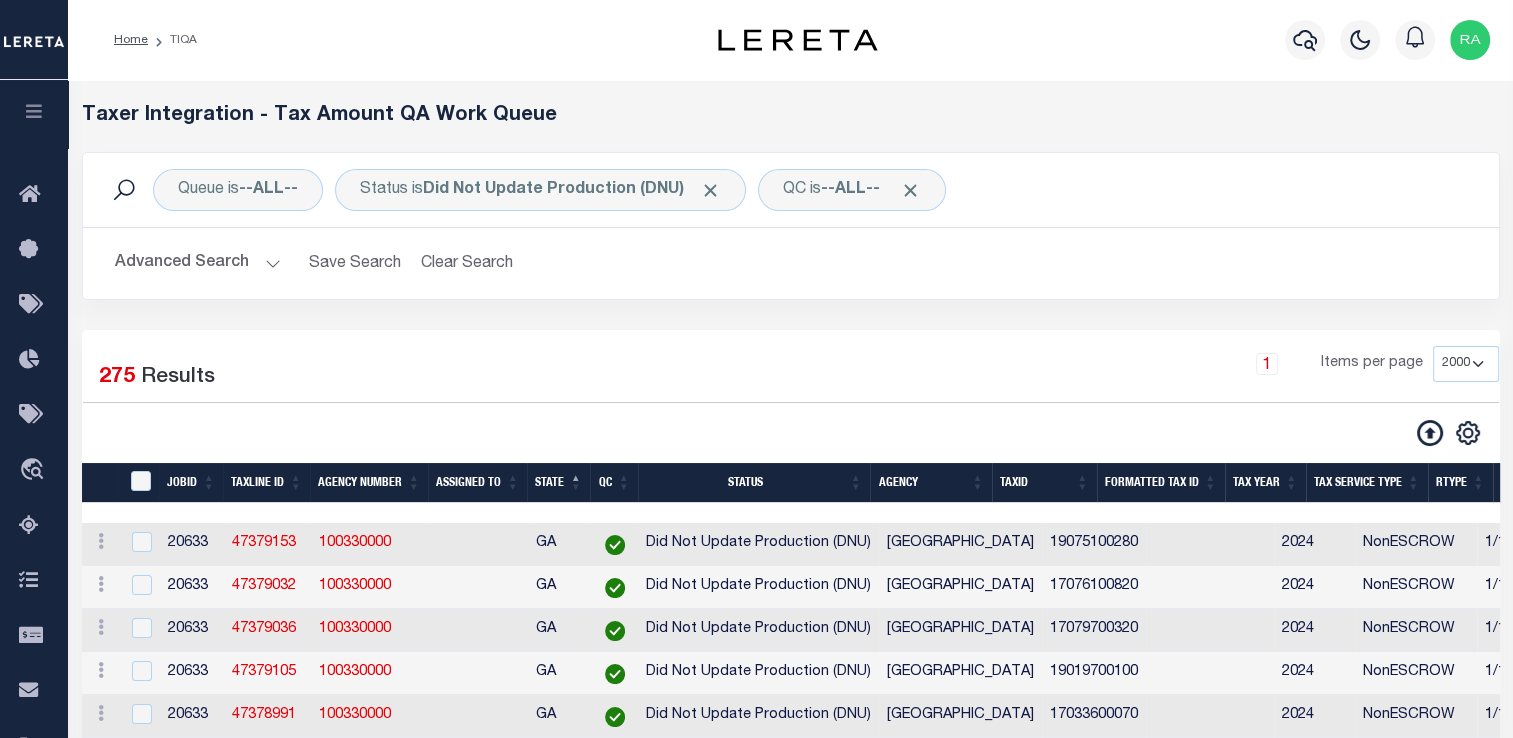 scroll, scrollTop: 135, scrollLeft: 0, axis: vertical 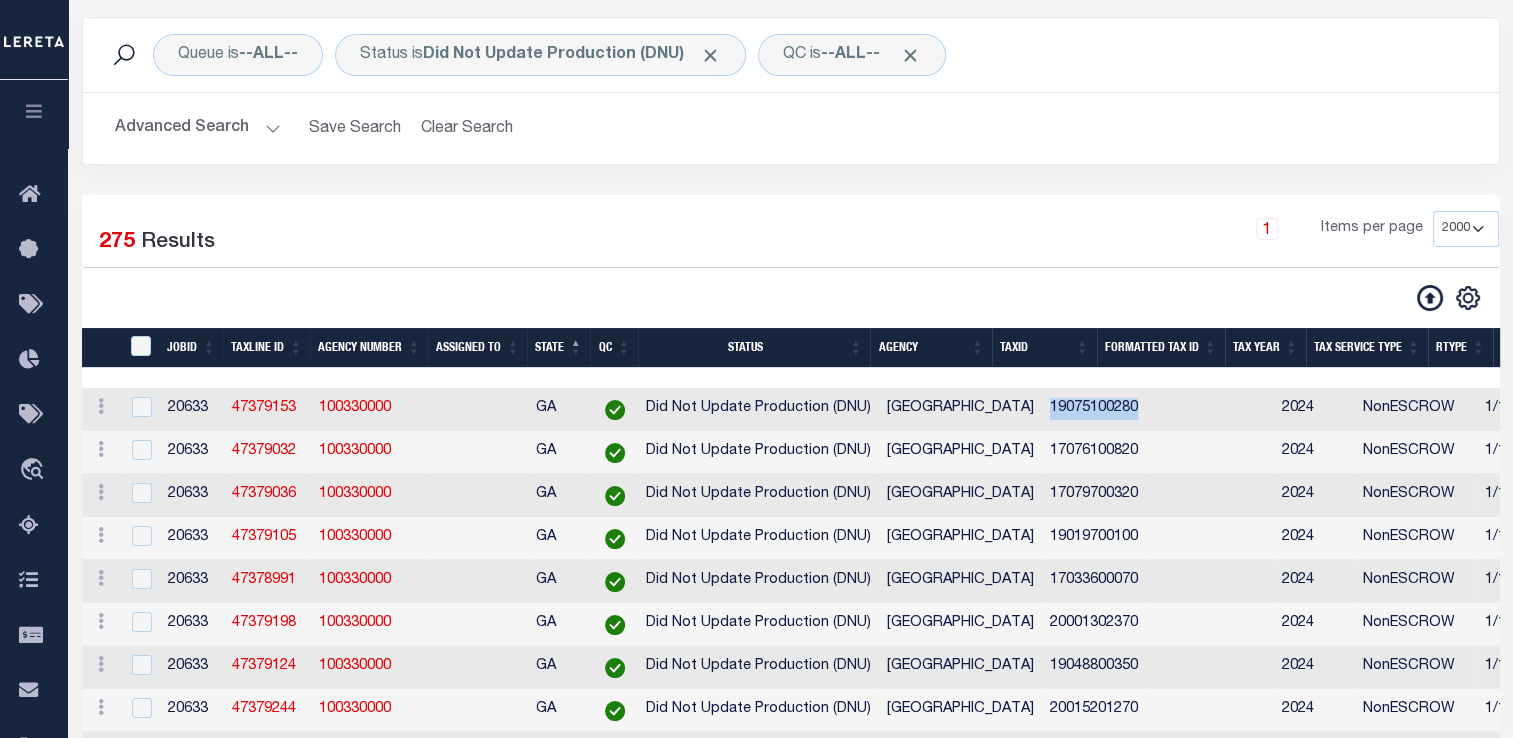 drag, startPoint x: 1000, startPoint y: 414, endPoint x: 1128, endPoint y: 430, distance: 128.99612 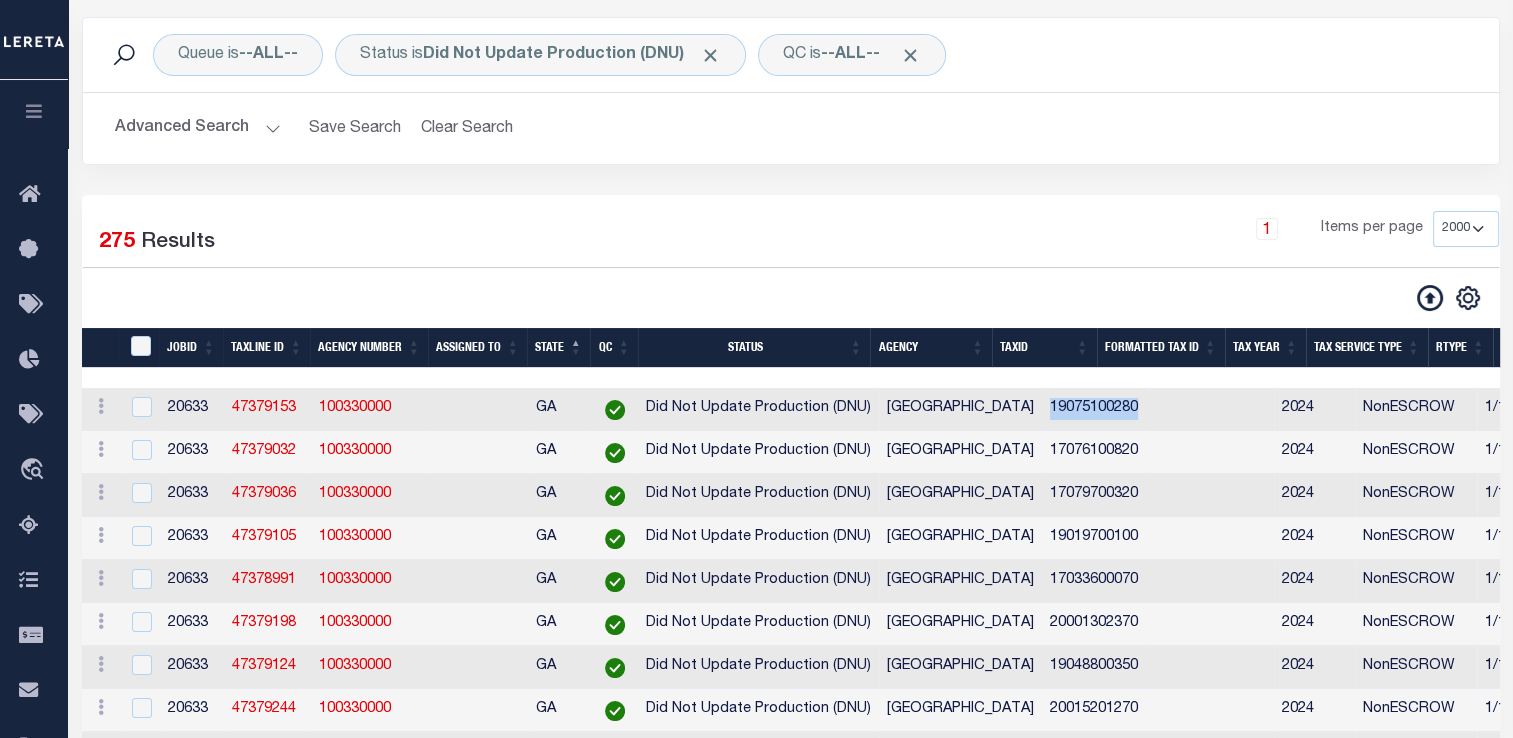 scroll, scrollTop: 0, scrollLeft: 188, axis: horizontal 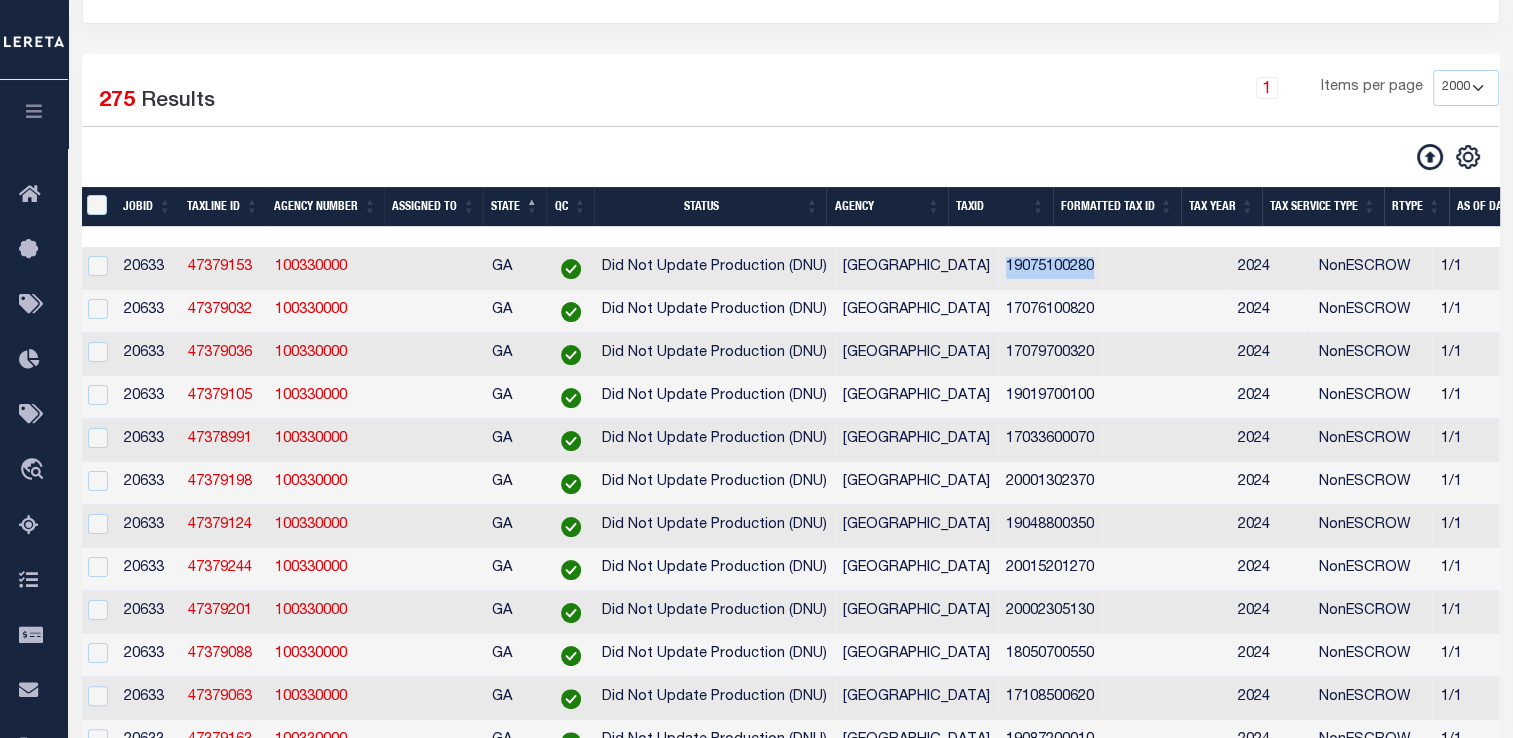 copy on "19075100280" 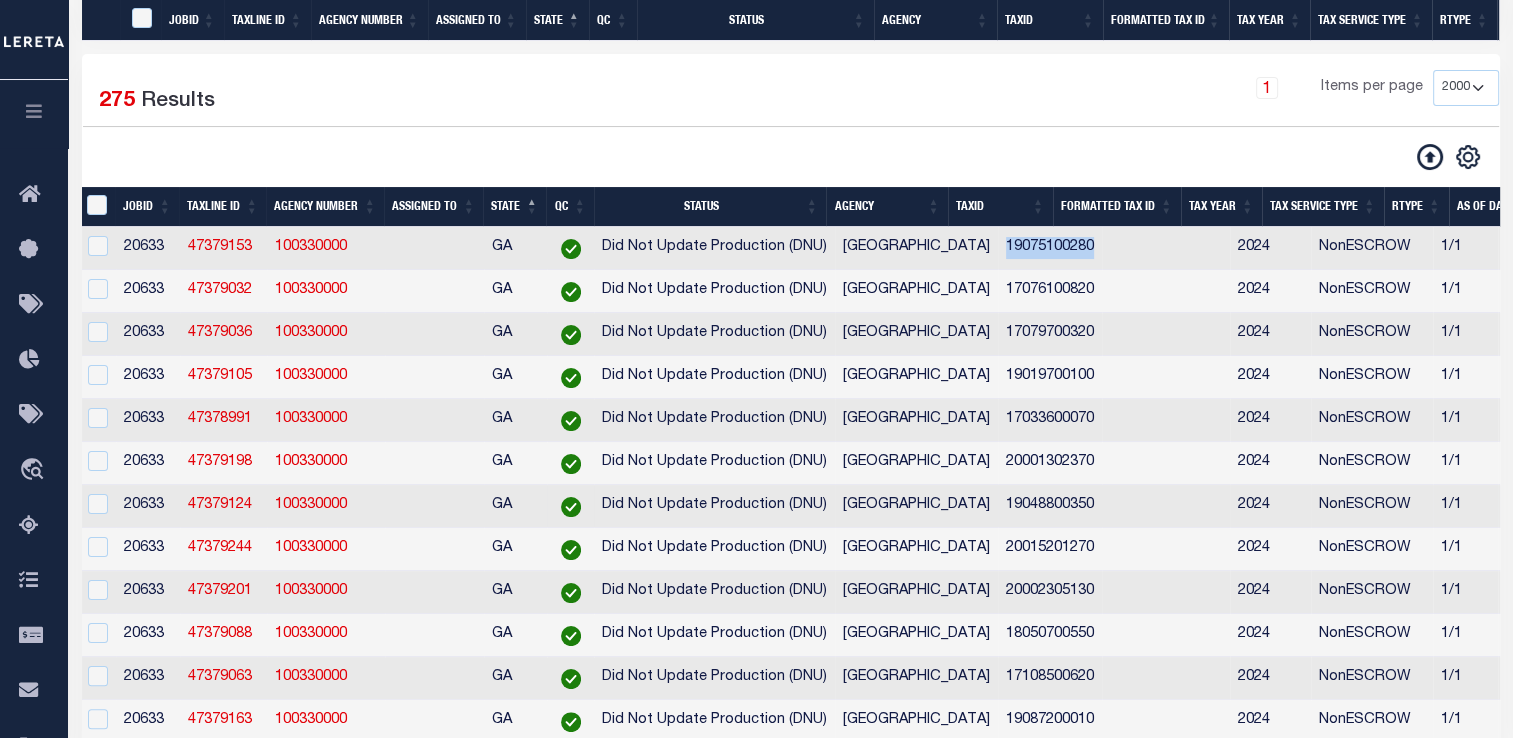 scroll, scrollTop: 670, scrollLeft: 0, axis: vertical 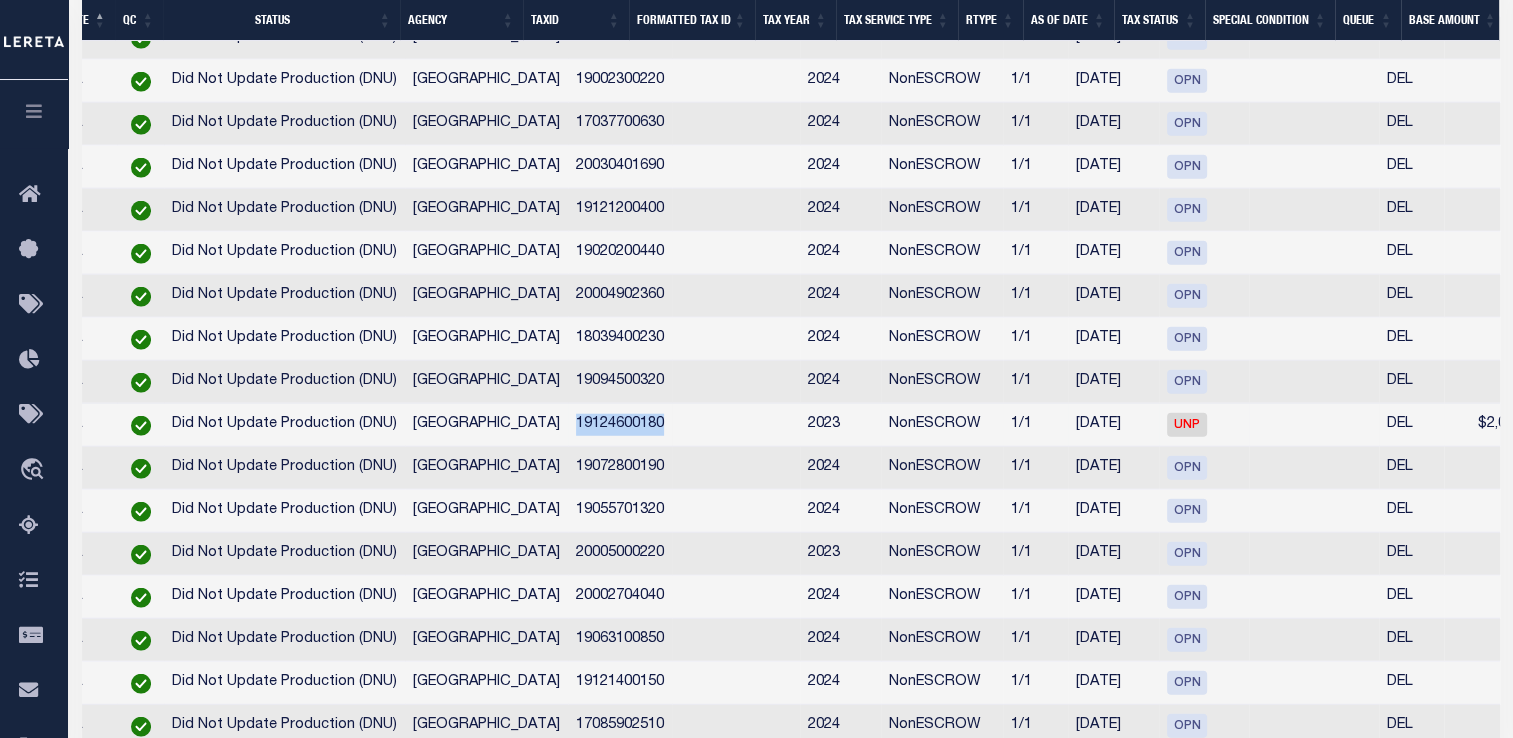 drag, startPoint x: 529, startPoint y: 538, endPoint x: 656, endPoint y: 546, distance: 127.25172 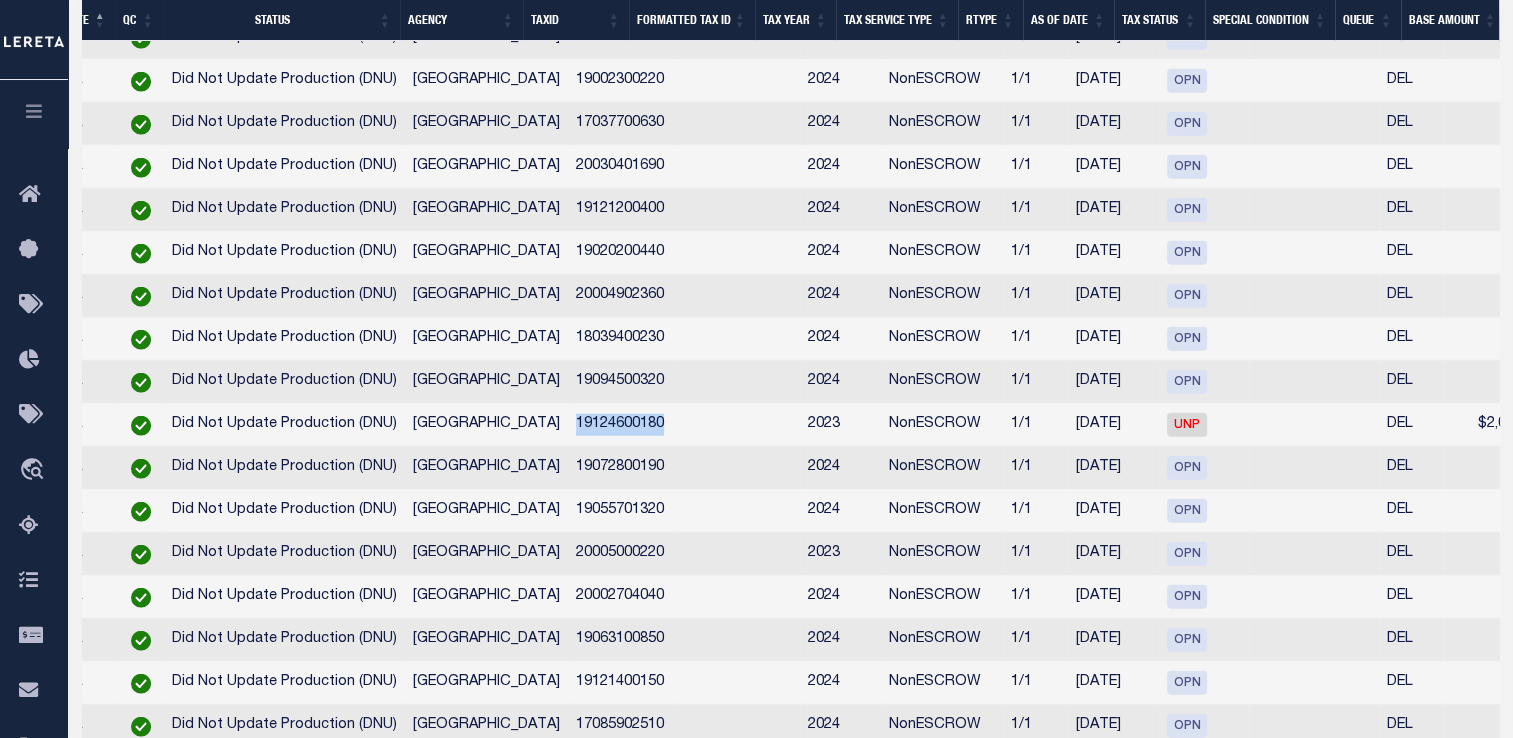 copy on "19124600180" 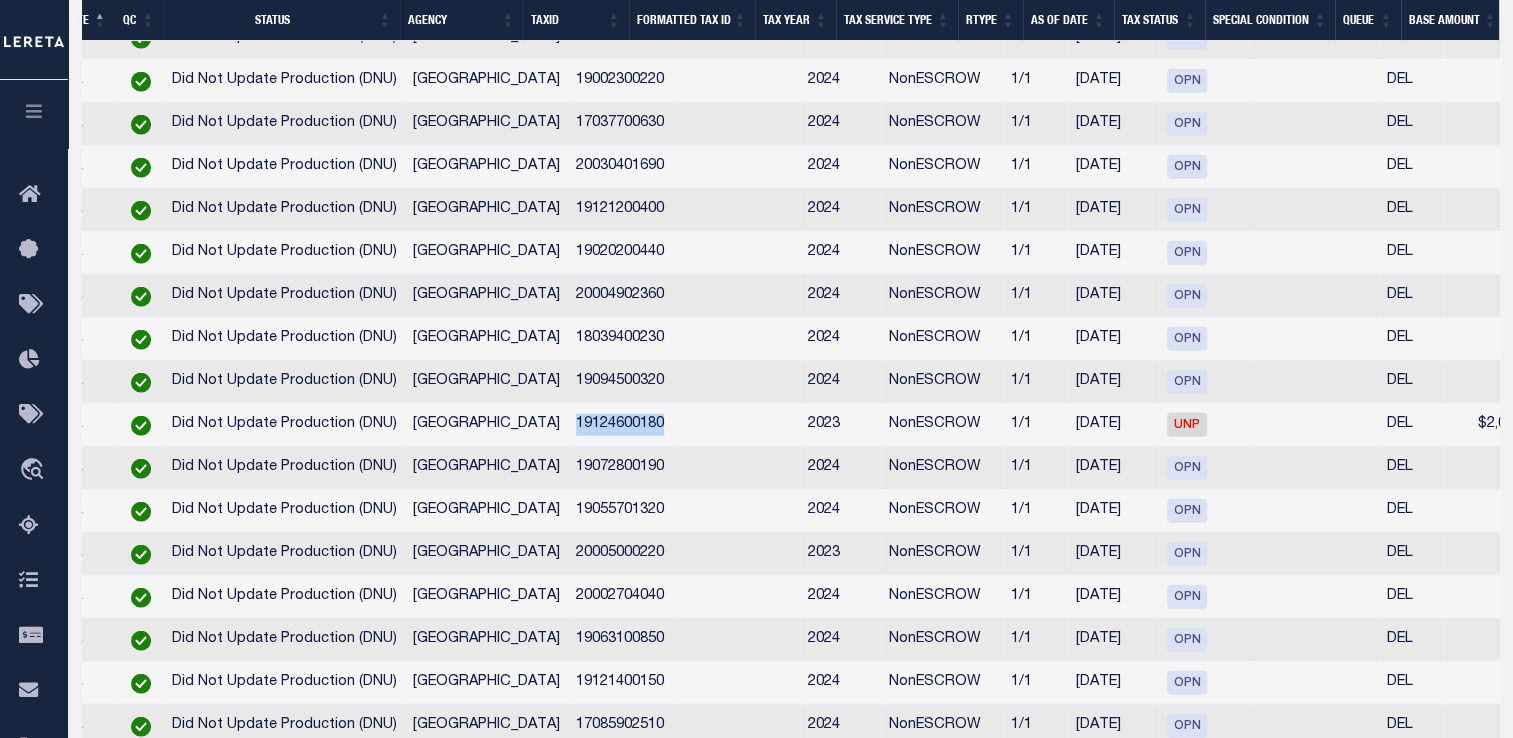 scroll, scrollTop: 0, scrollLeft: 787, axis: horizontal 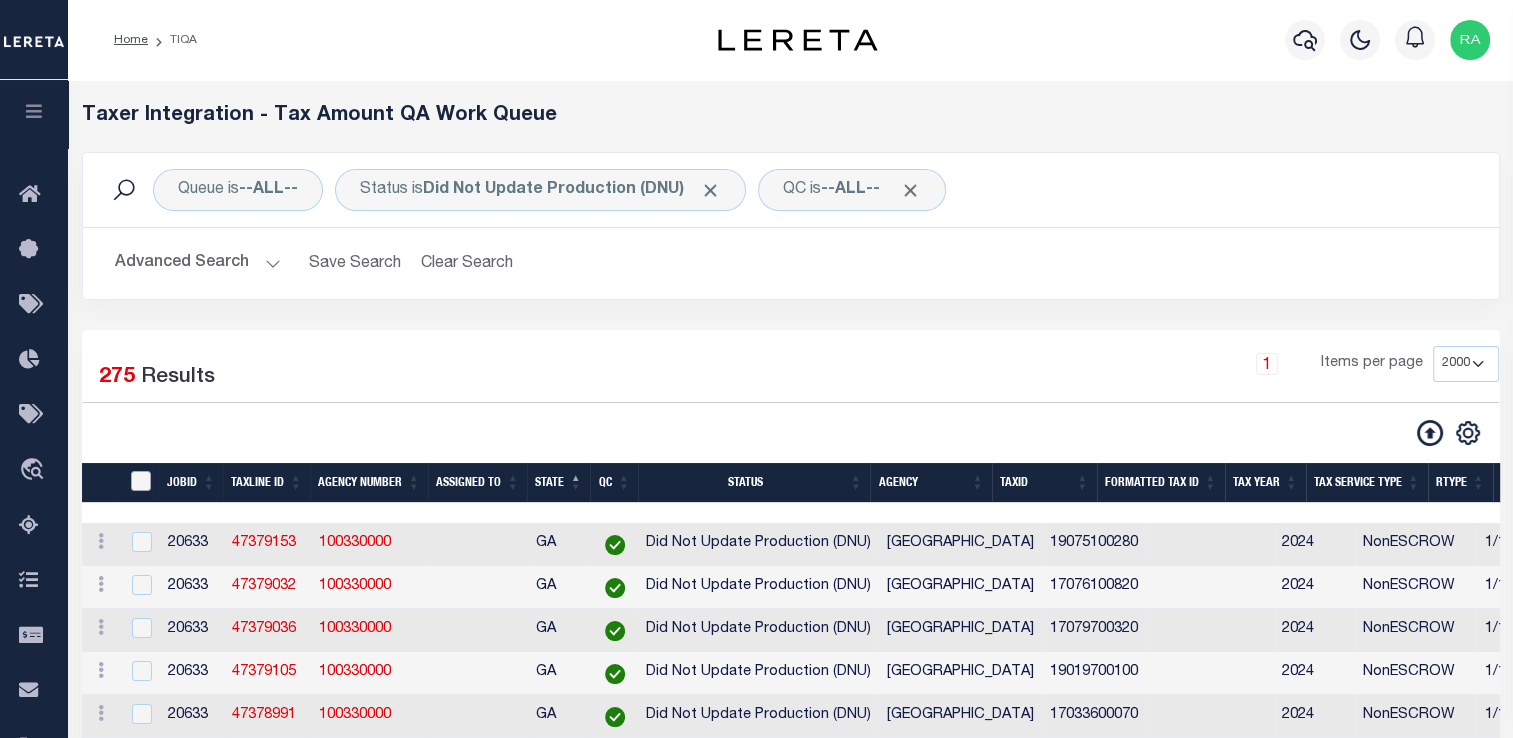click at bounding box center (141, 481) 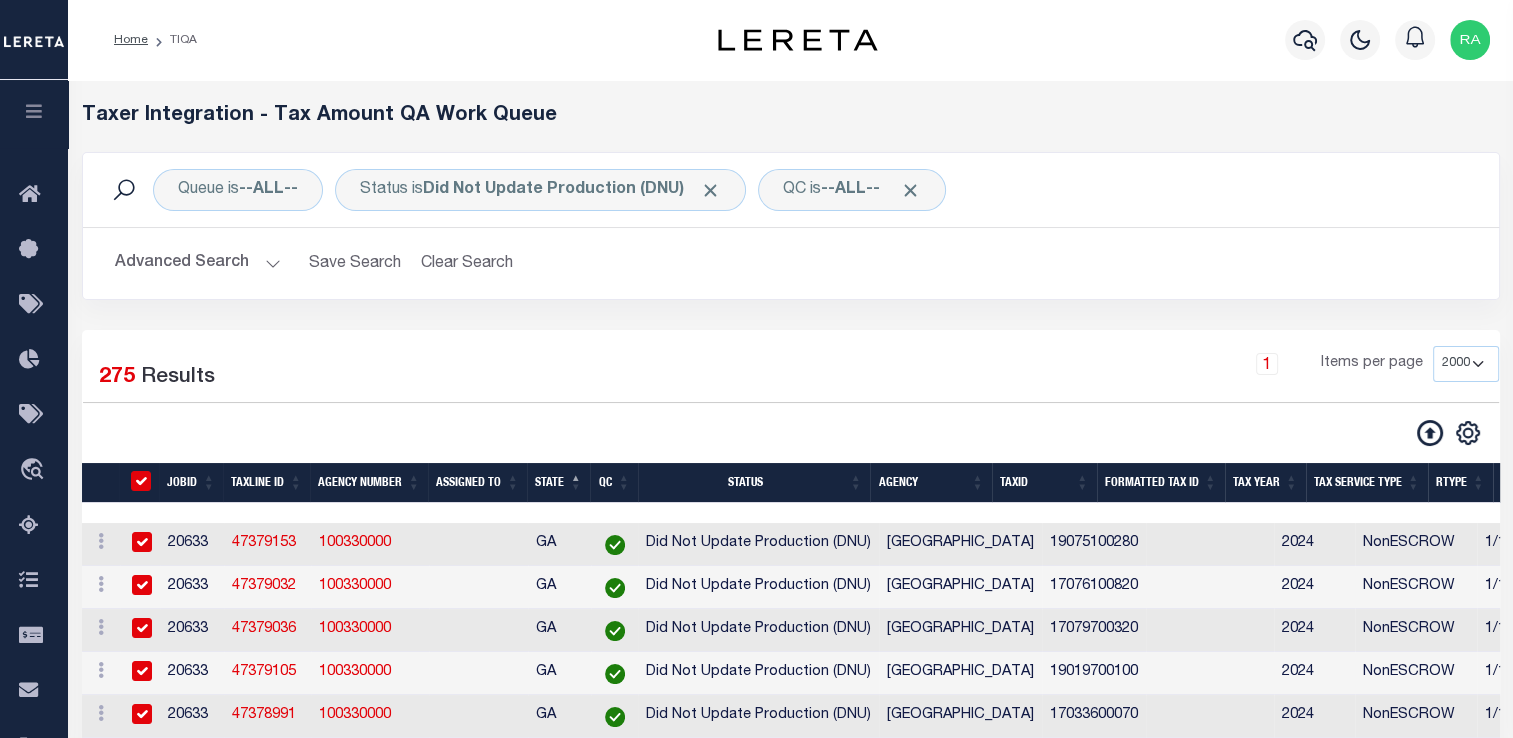 checkbox on "true" 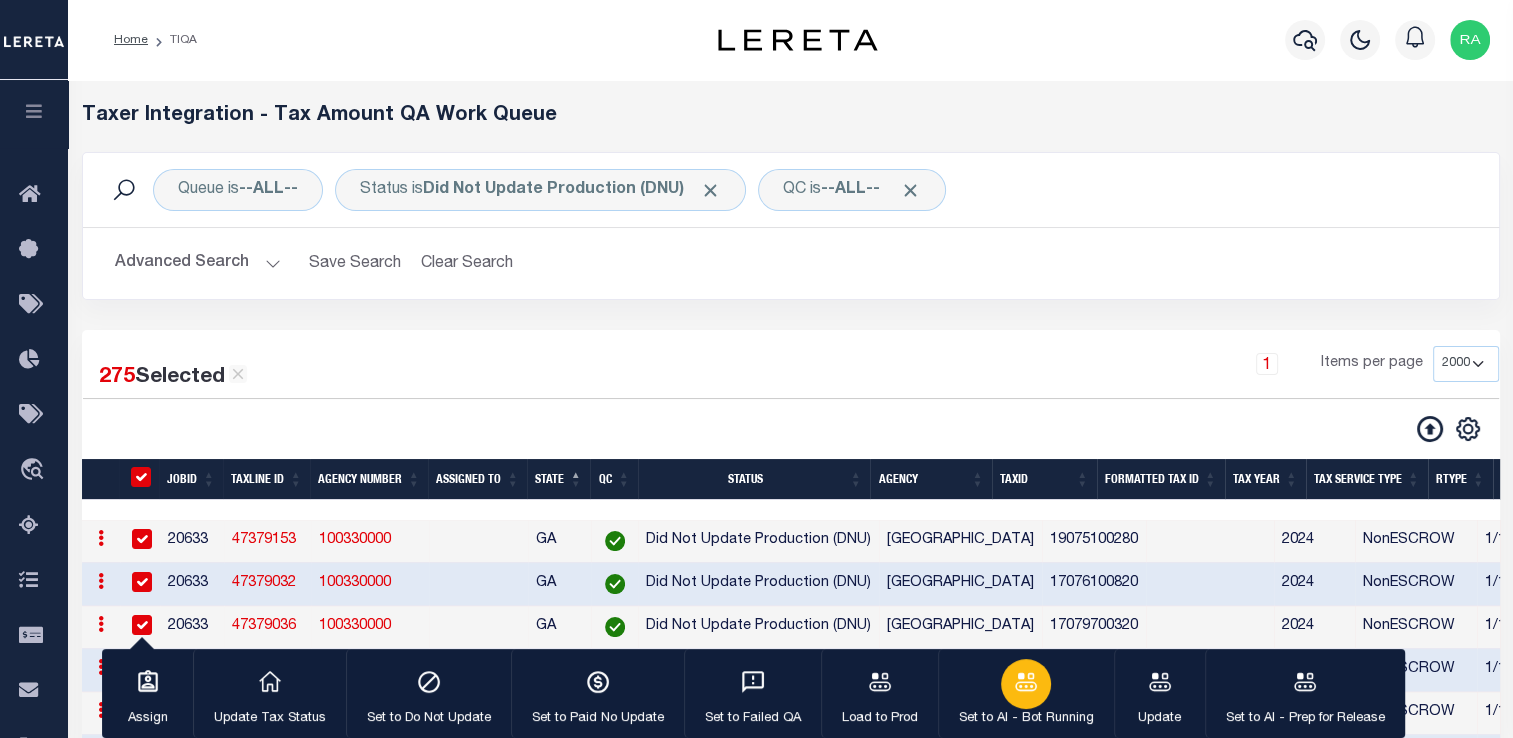 click on "Set to AI - Bot Running" at bounding box center (1026, 719) 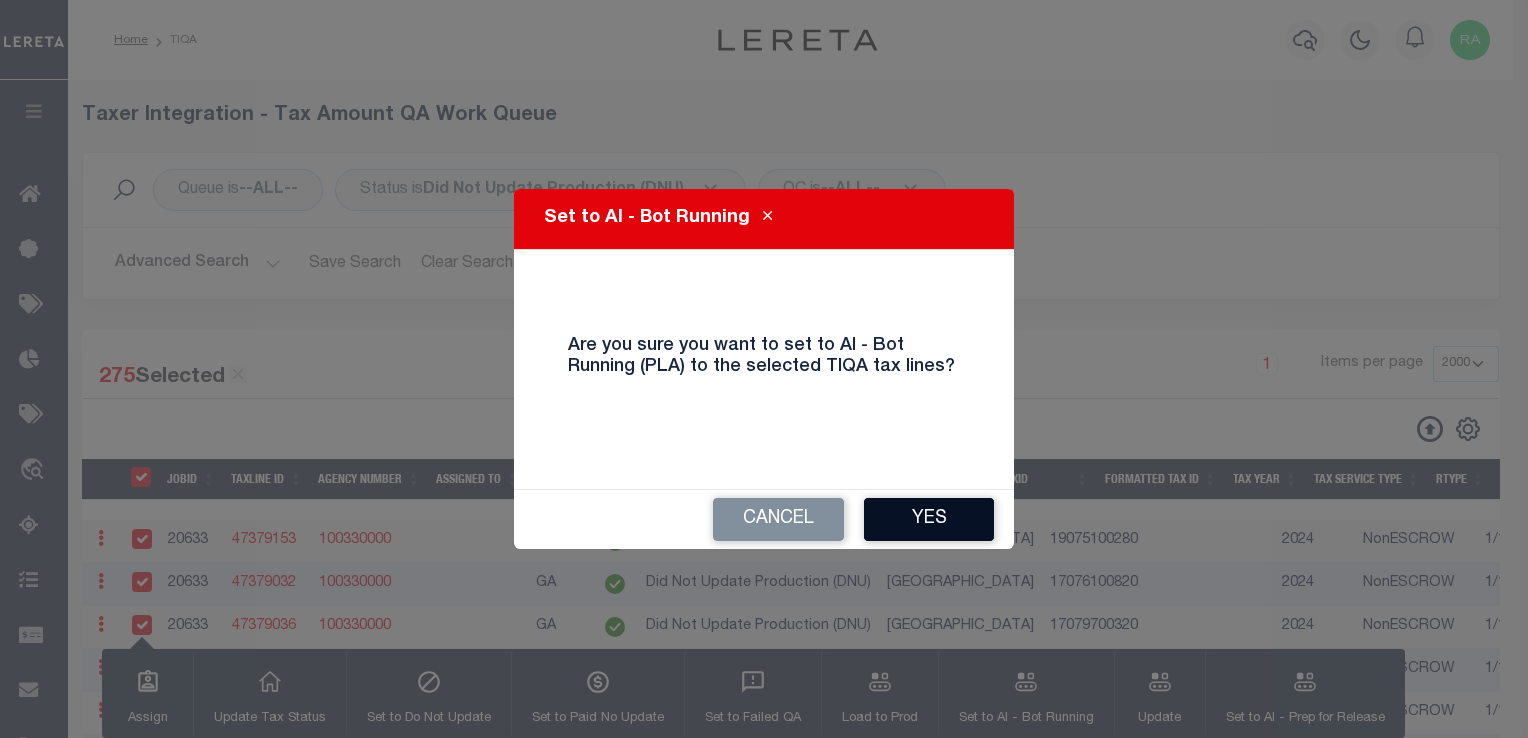 click on "Yes" at bounding box center [929, 519] 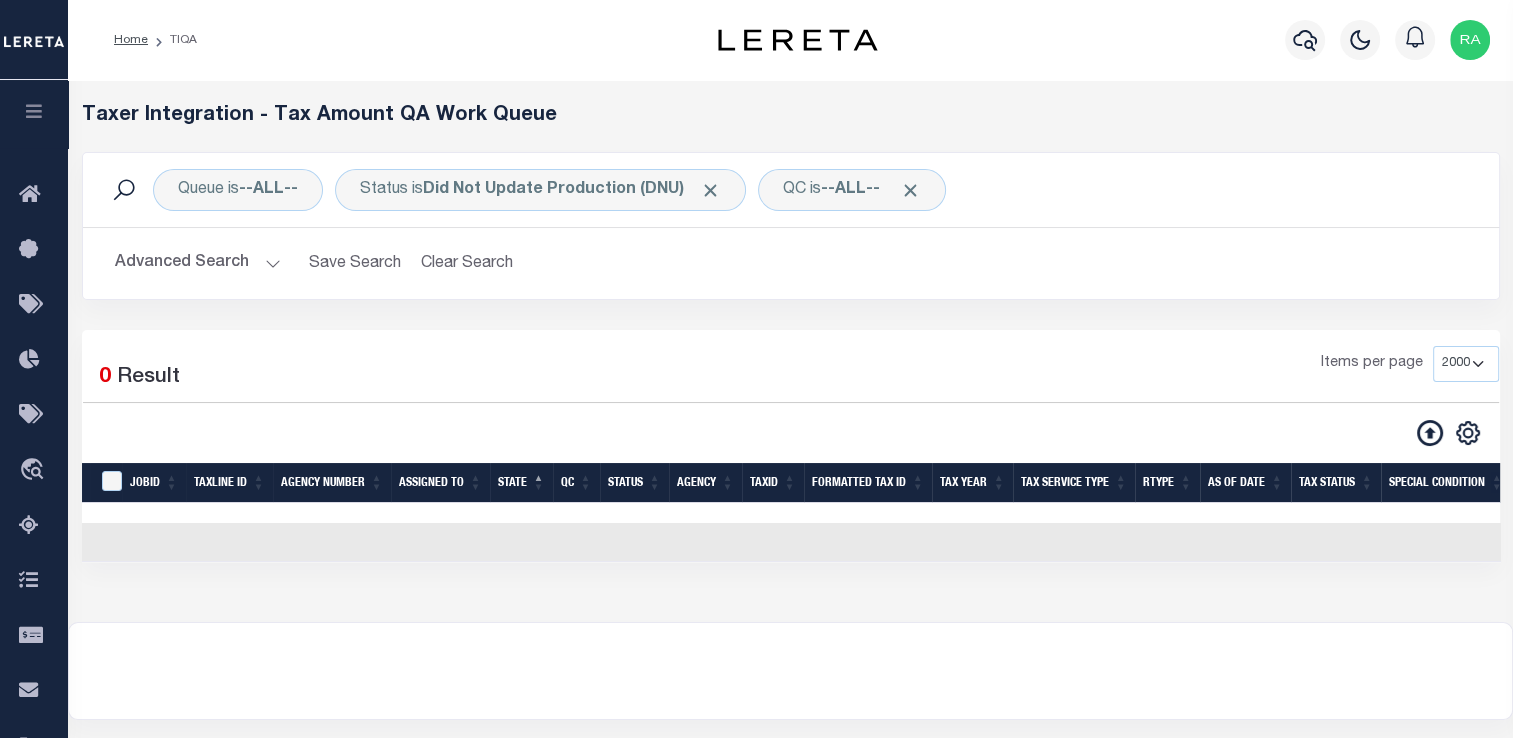 click on "Advanced Search" at bounding box center [198, 263] 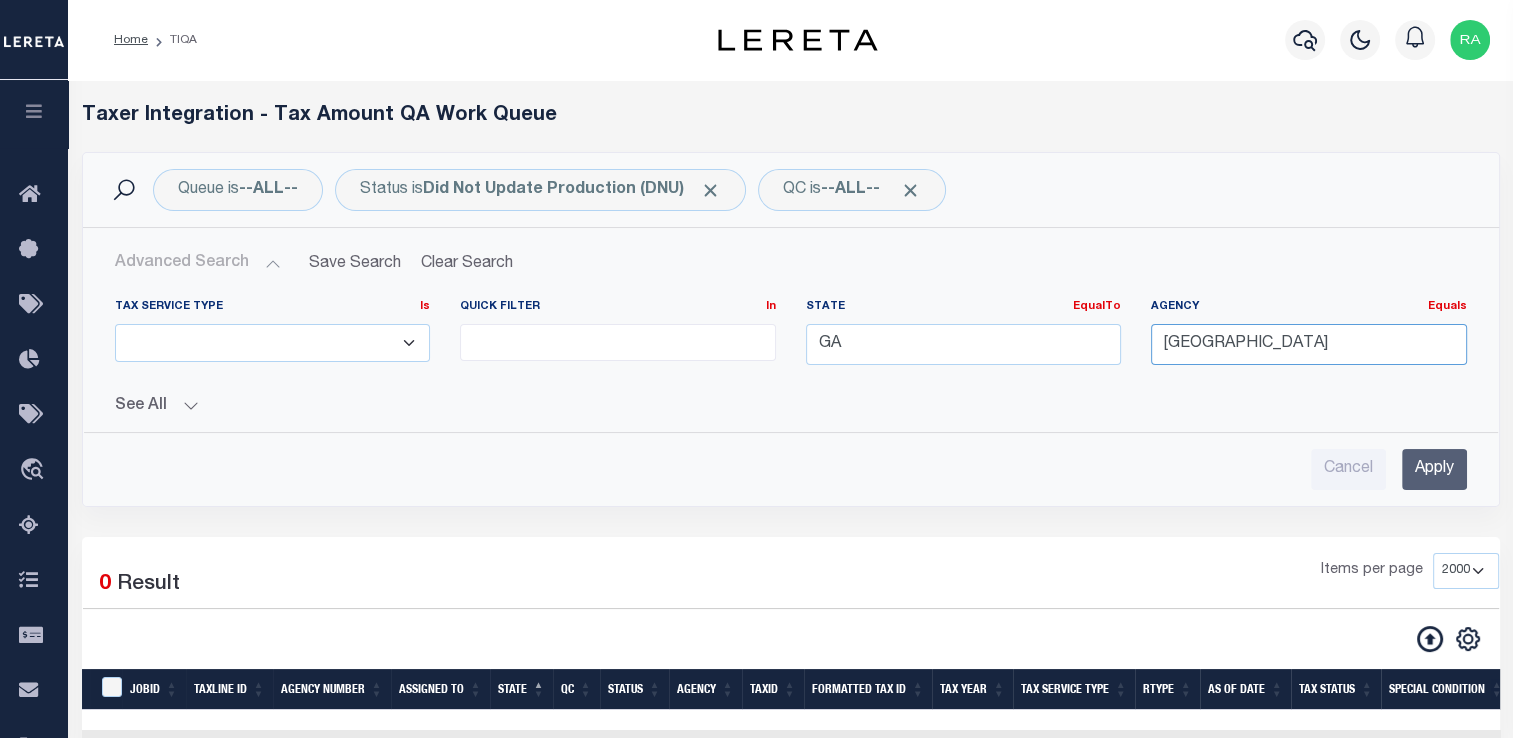 drag, startPoint x: 1285, startPoint y: 337, endPoint x: 1053, endPoint y: 330, distance: 232.10558 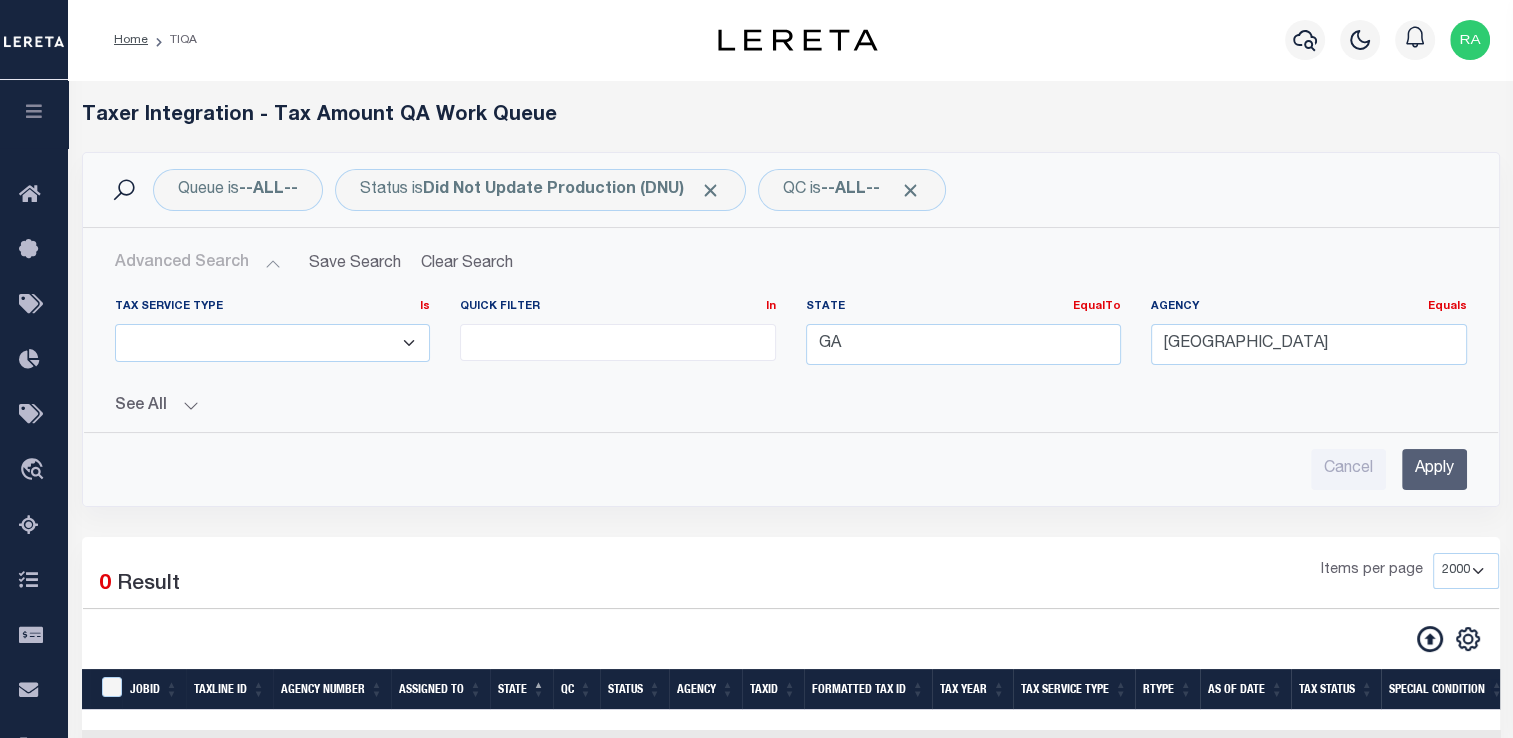 click on "Apply" at bounding box center (1434, 469) 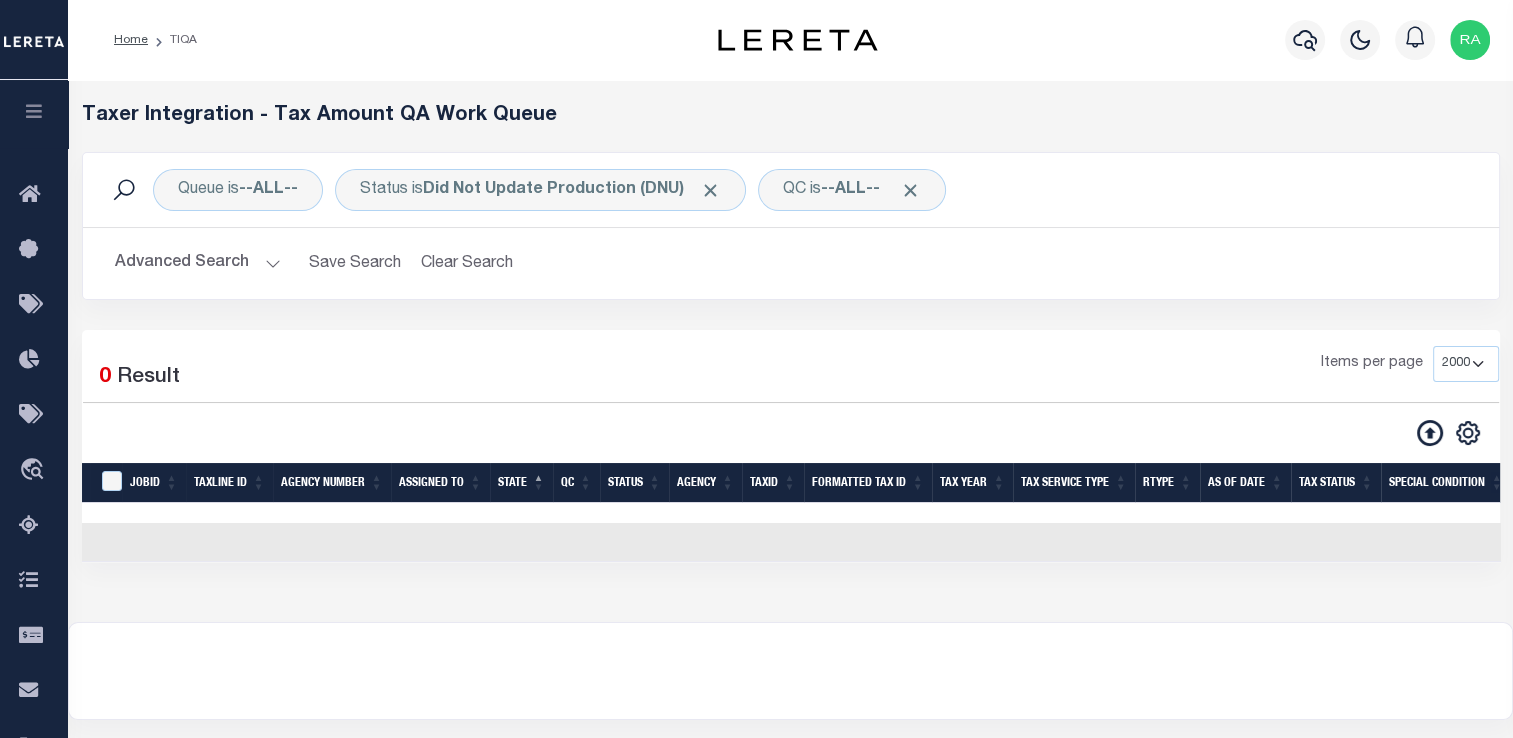click on "Advanced Search" at bounding box center (198, 263) 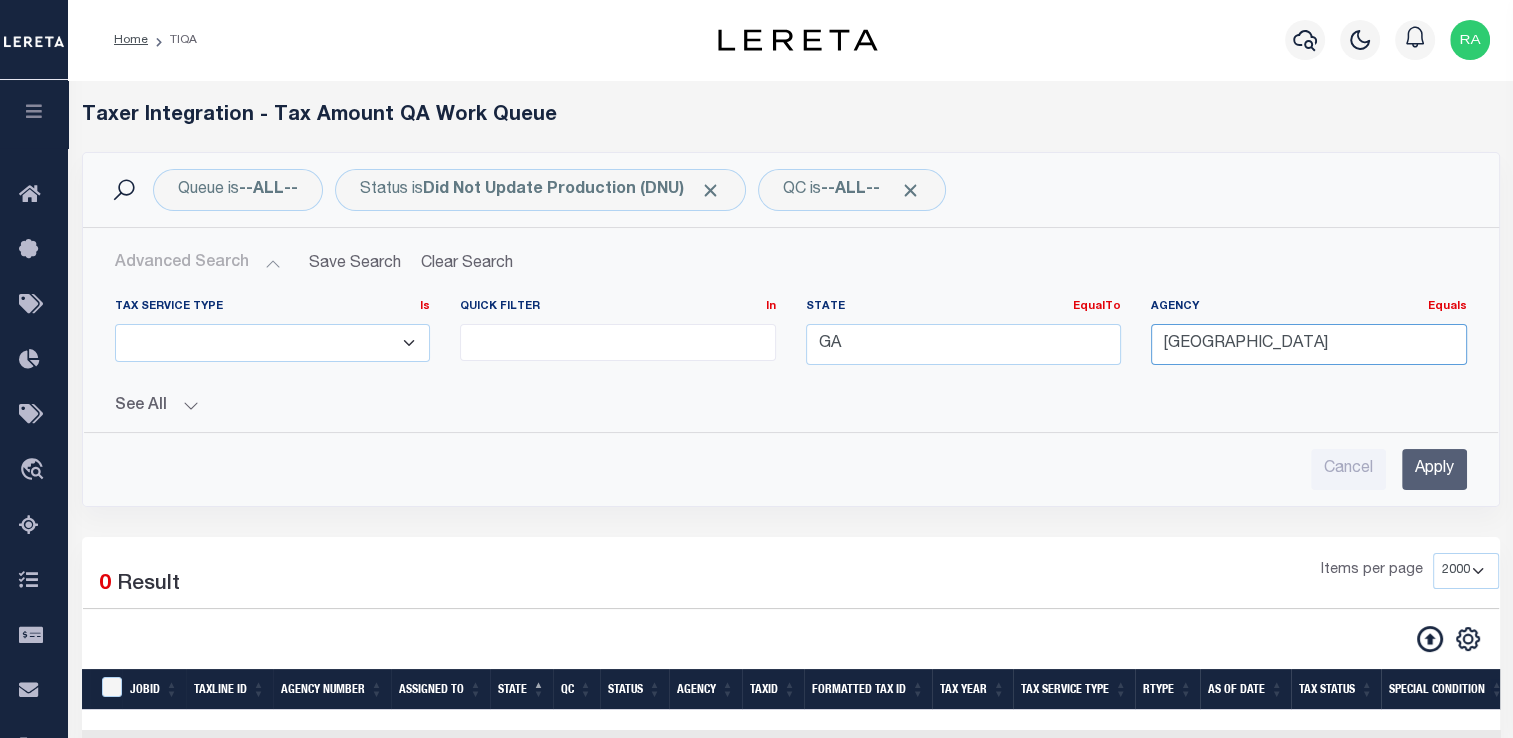 drag, startPoint x: 1302, startPoint y: 336, endPoint x: 1145, endPoint y: 333, distance: 157.02866 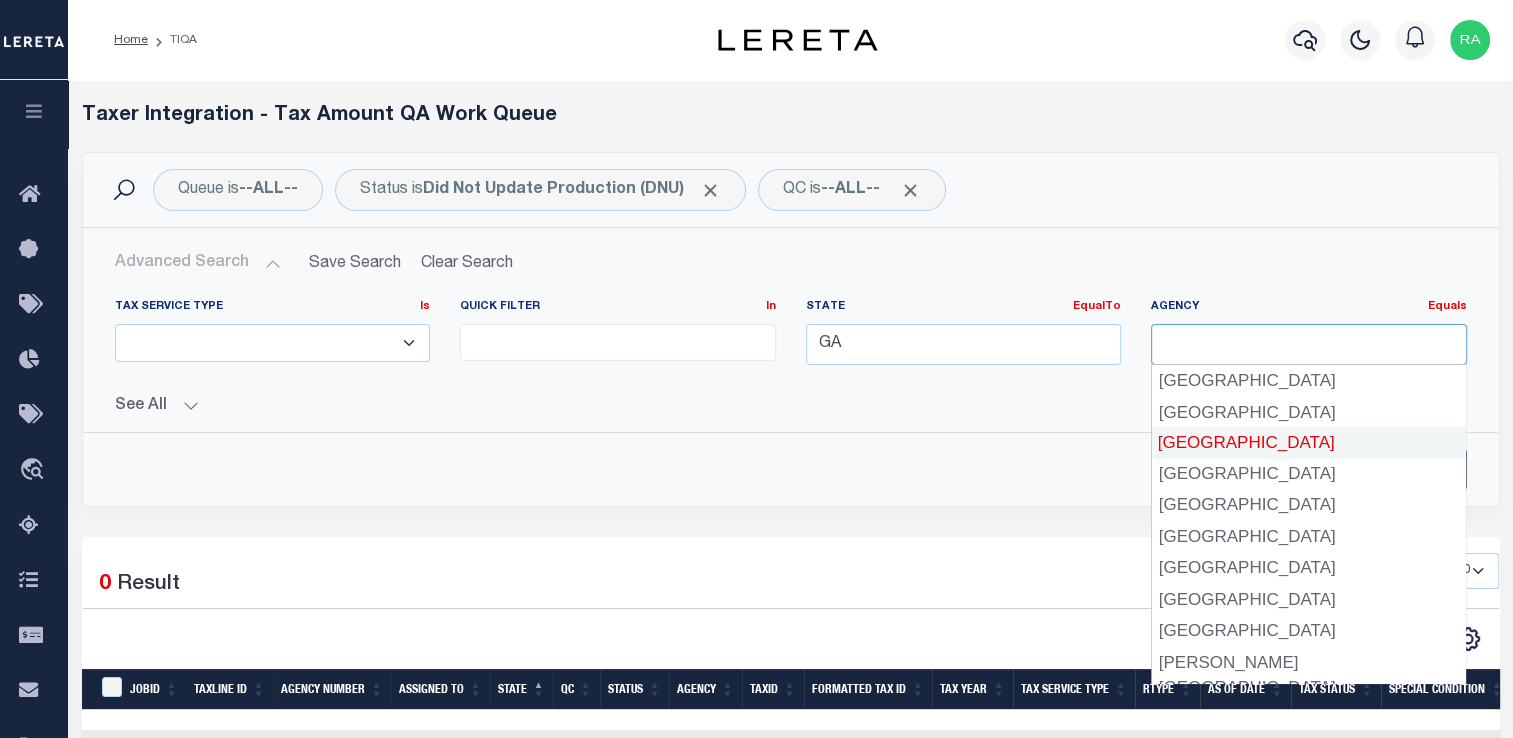 drag, startPoint x: 1426, startPoint y: 458, endPoint x: 1011, endPoint y: 446, distance: 415.17346 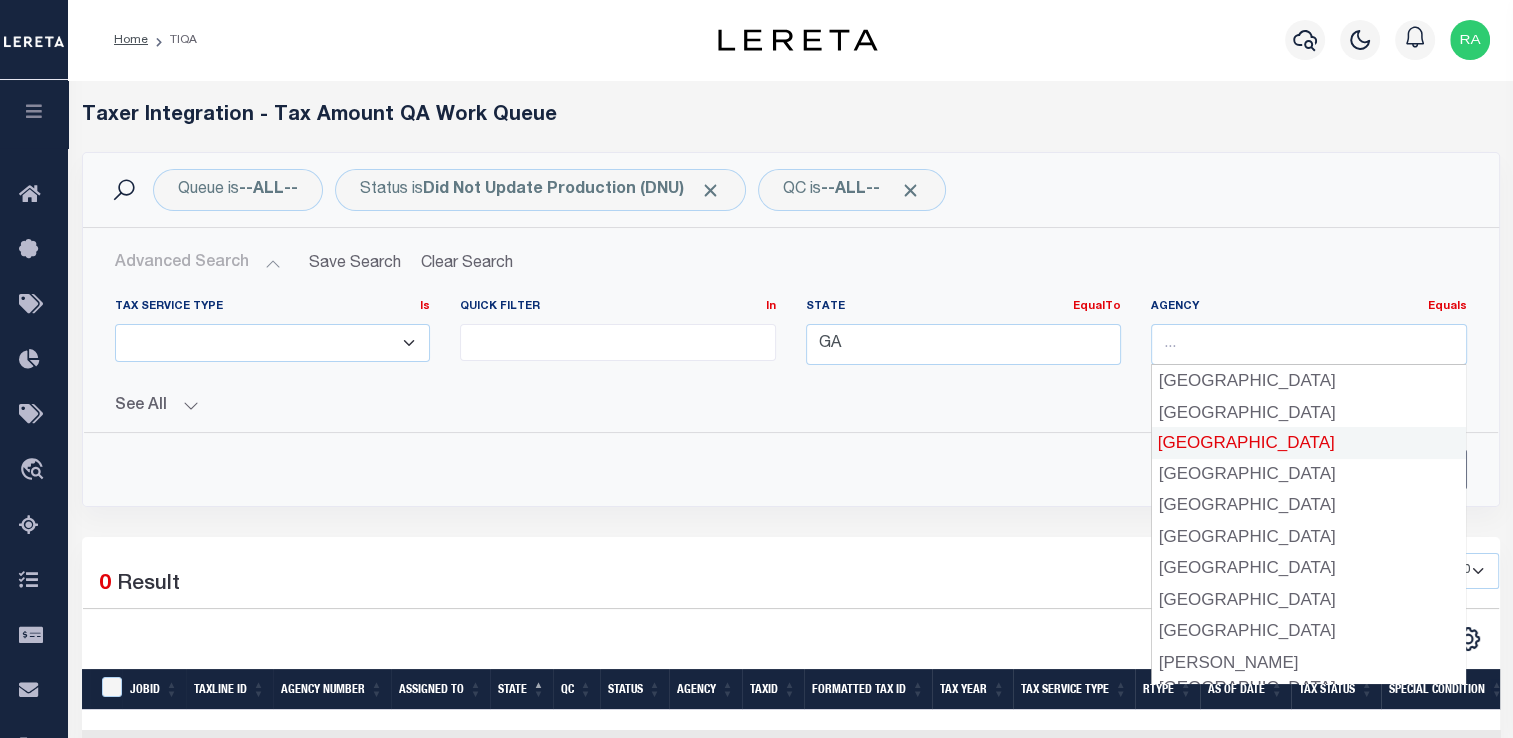 click on "Cancel
Apply" at bounding box center [791, 461] 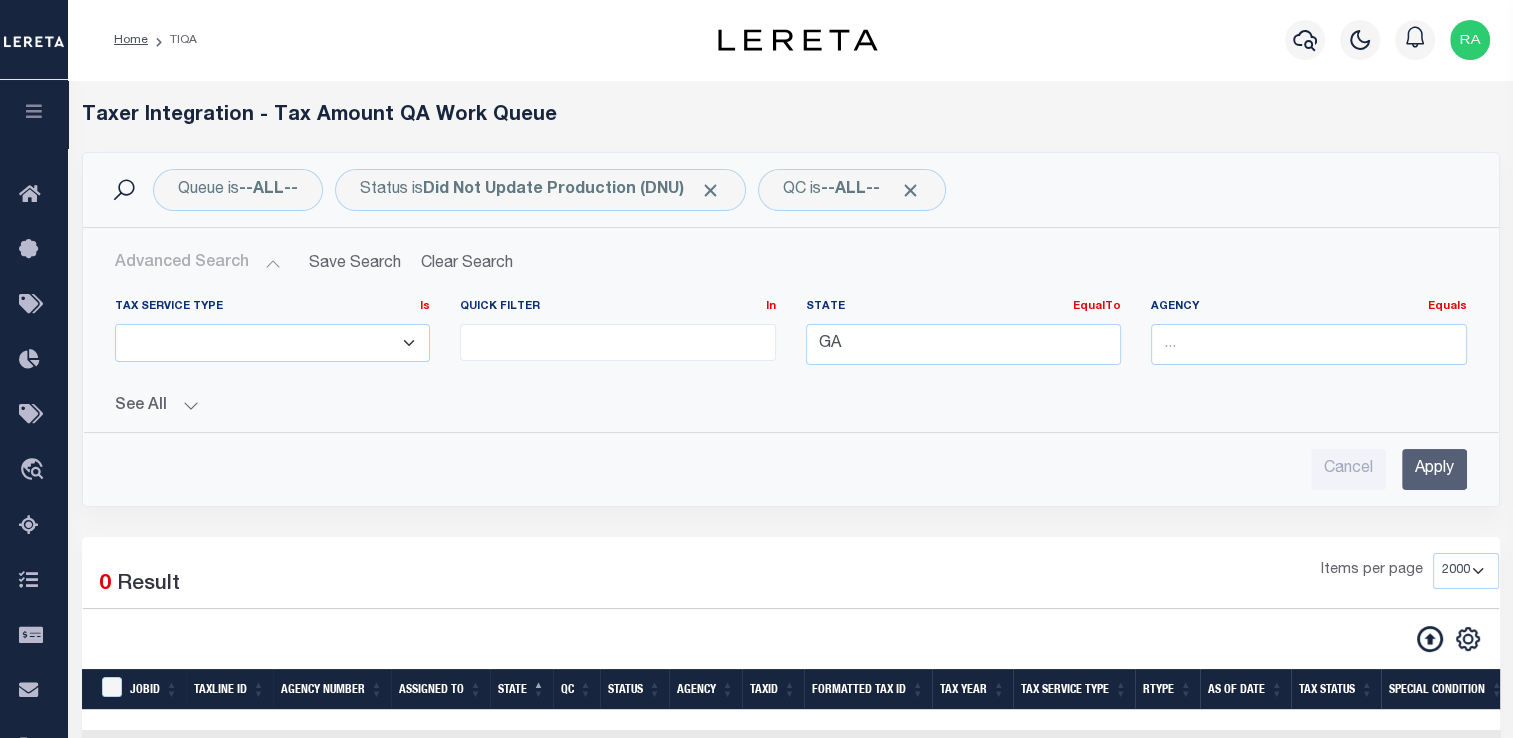 click on "Apply" at bounding box center [1434, 469] 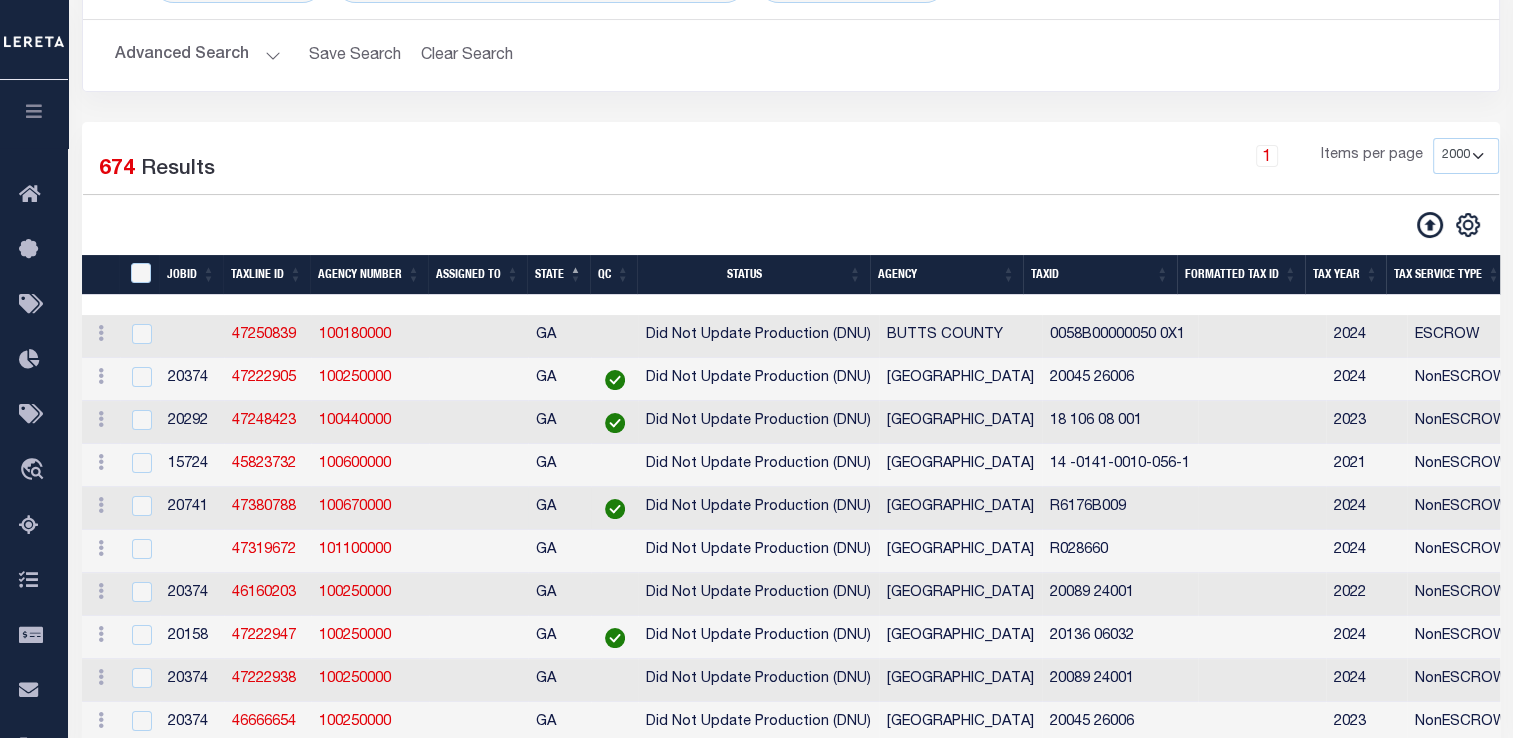 scroll, scrollTop: 242, scrollLeft: 0, axis: vertical 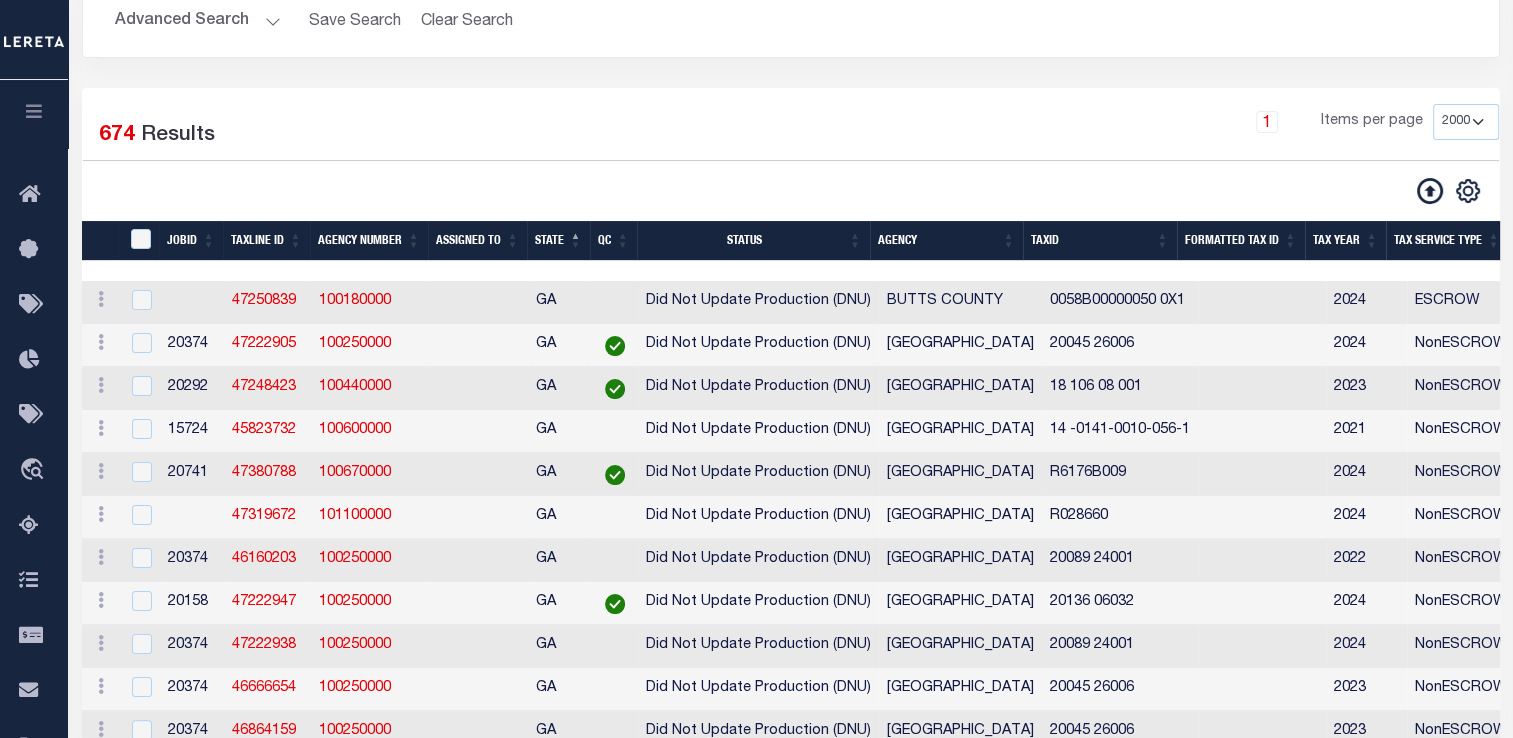 click on "Agency" at bounding box center (947, 241) 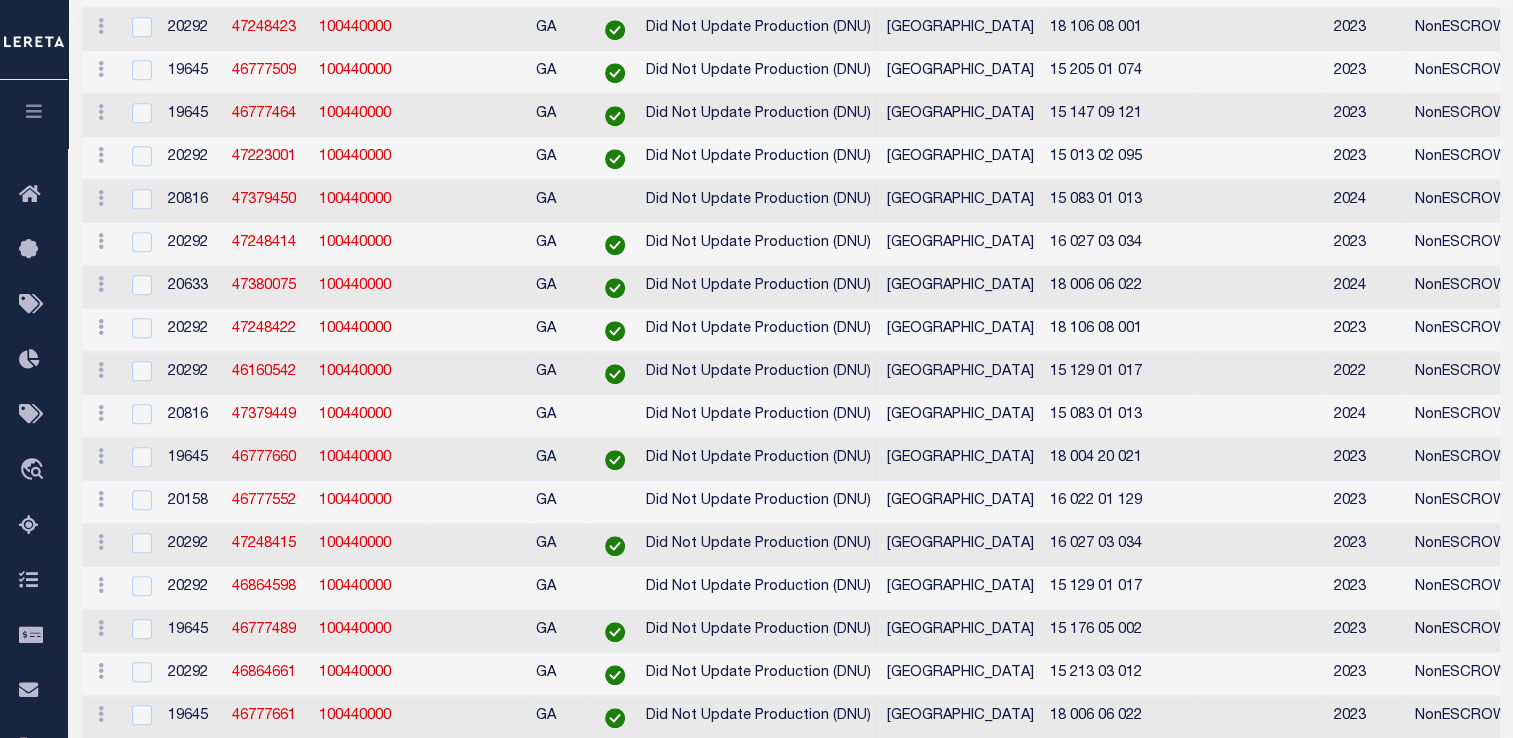 scroll, scrollTop: 0, scrollLeft: 0, axis: both 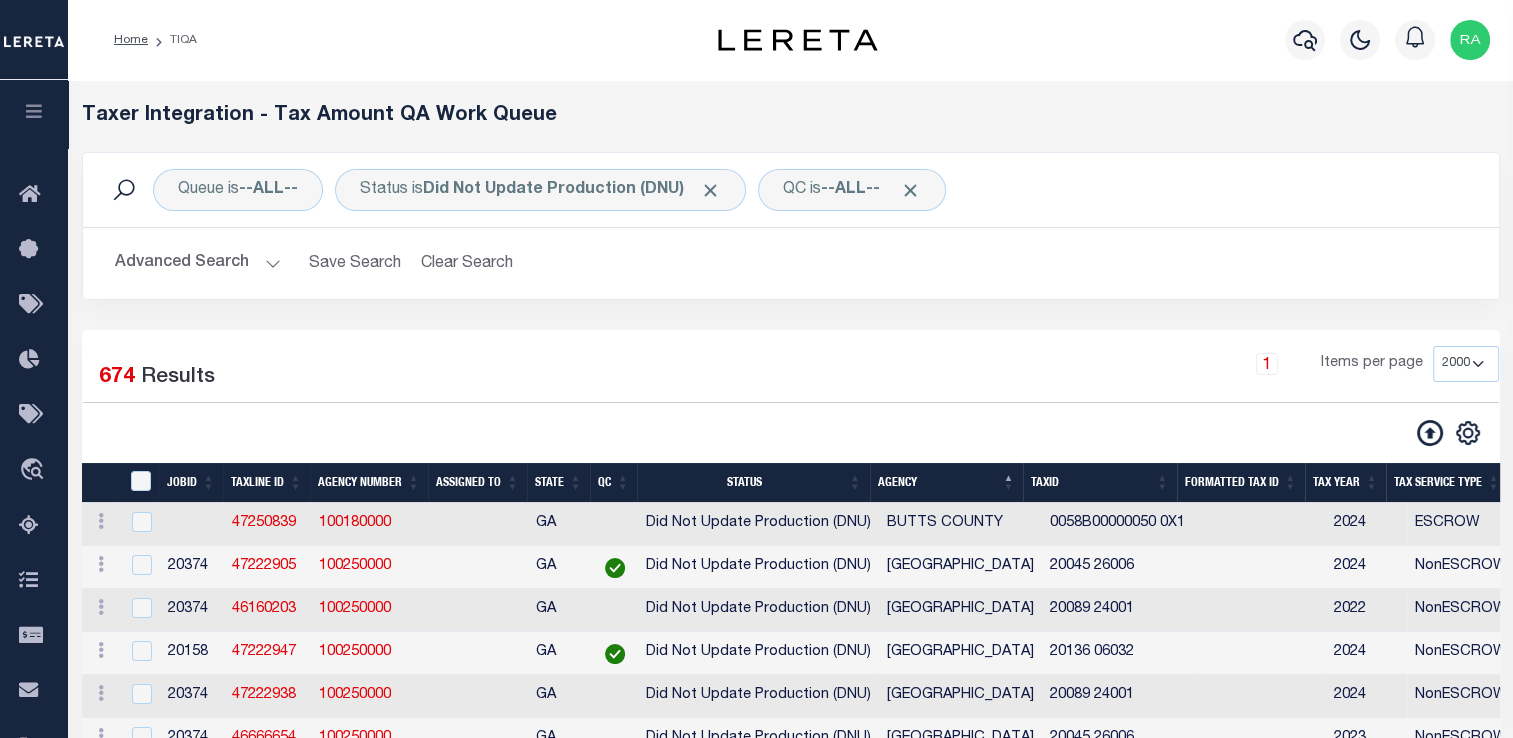 click on "Advanced Search" at bounding box center [198, 263] 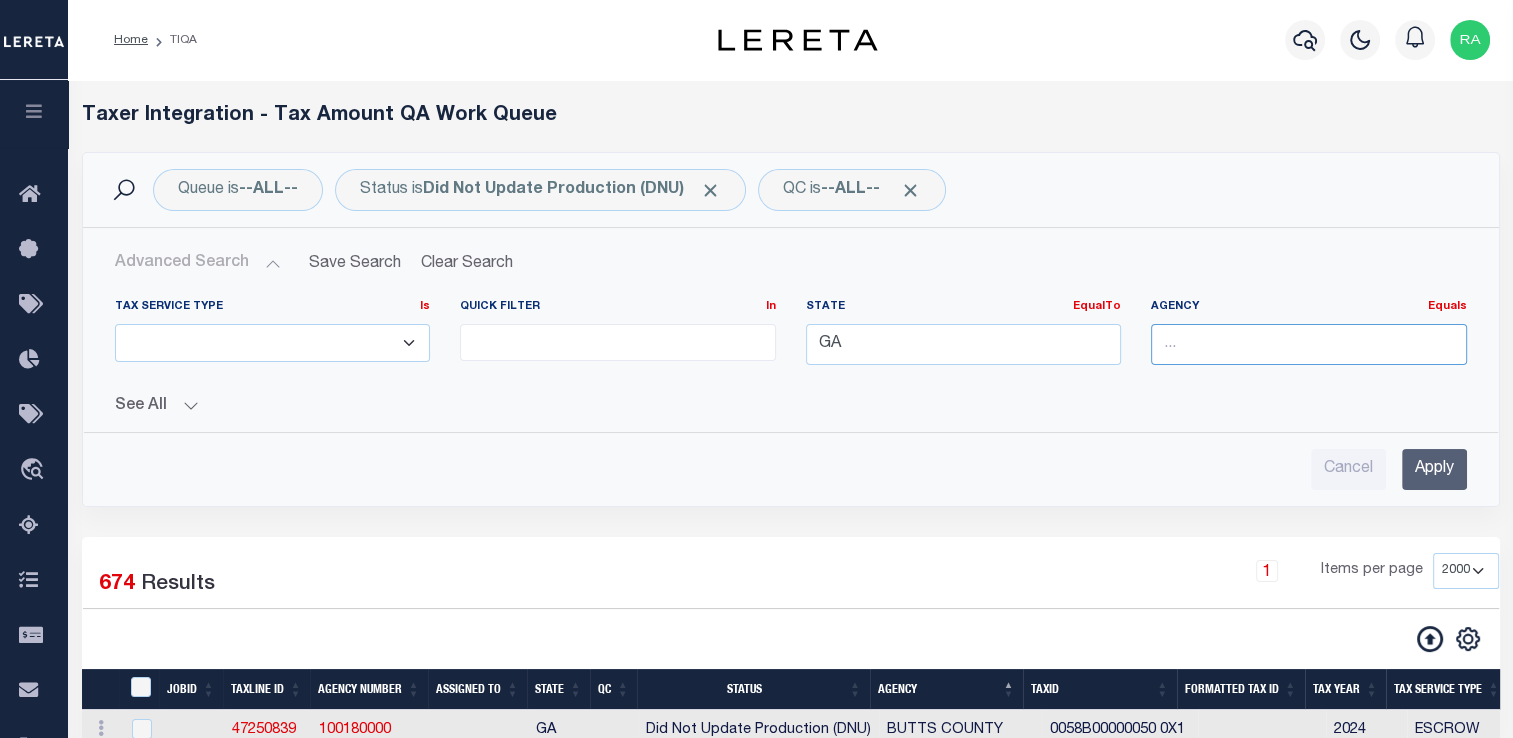 click at bounding box center [1309, 344] 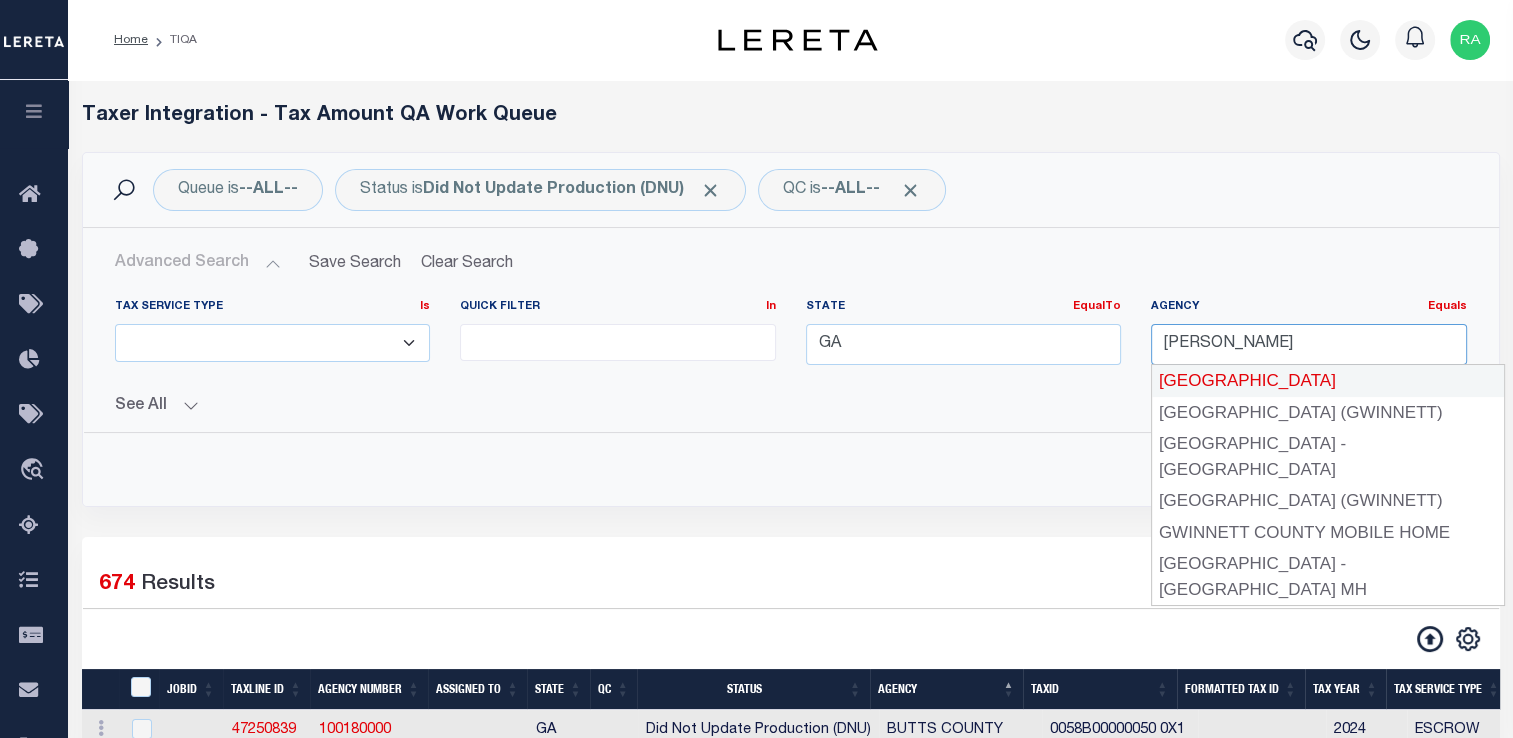 click on "[GEOGRAPHIC_DATA]" at bounding box center (1328, 381) 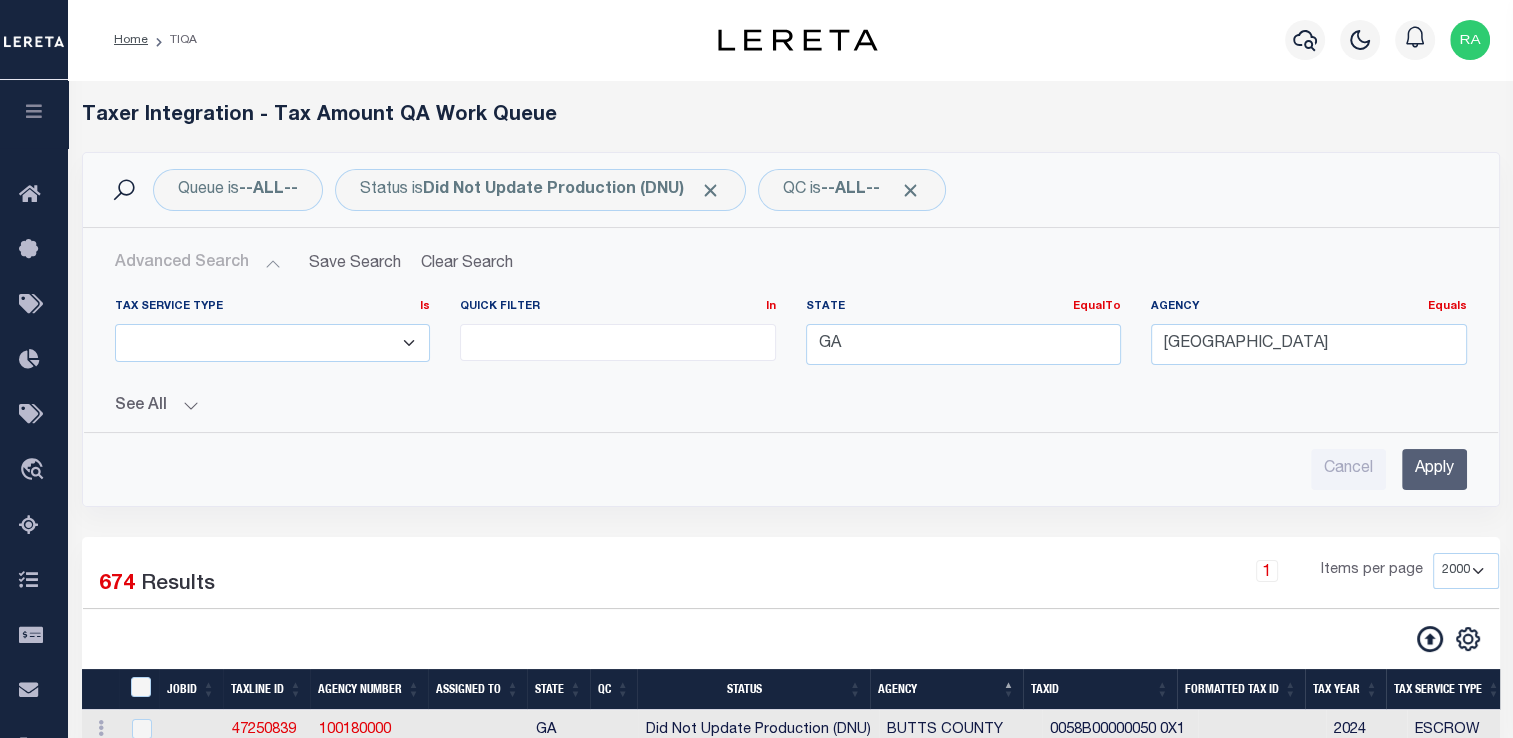 click on "Apply" at bounding box center [1434, 469] 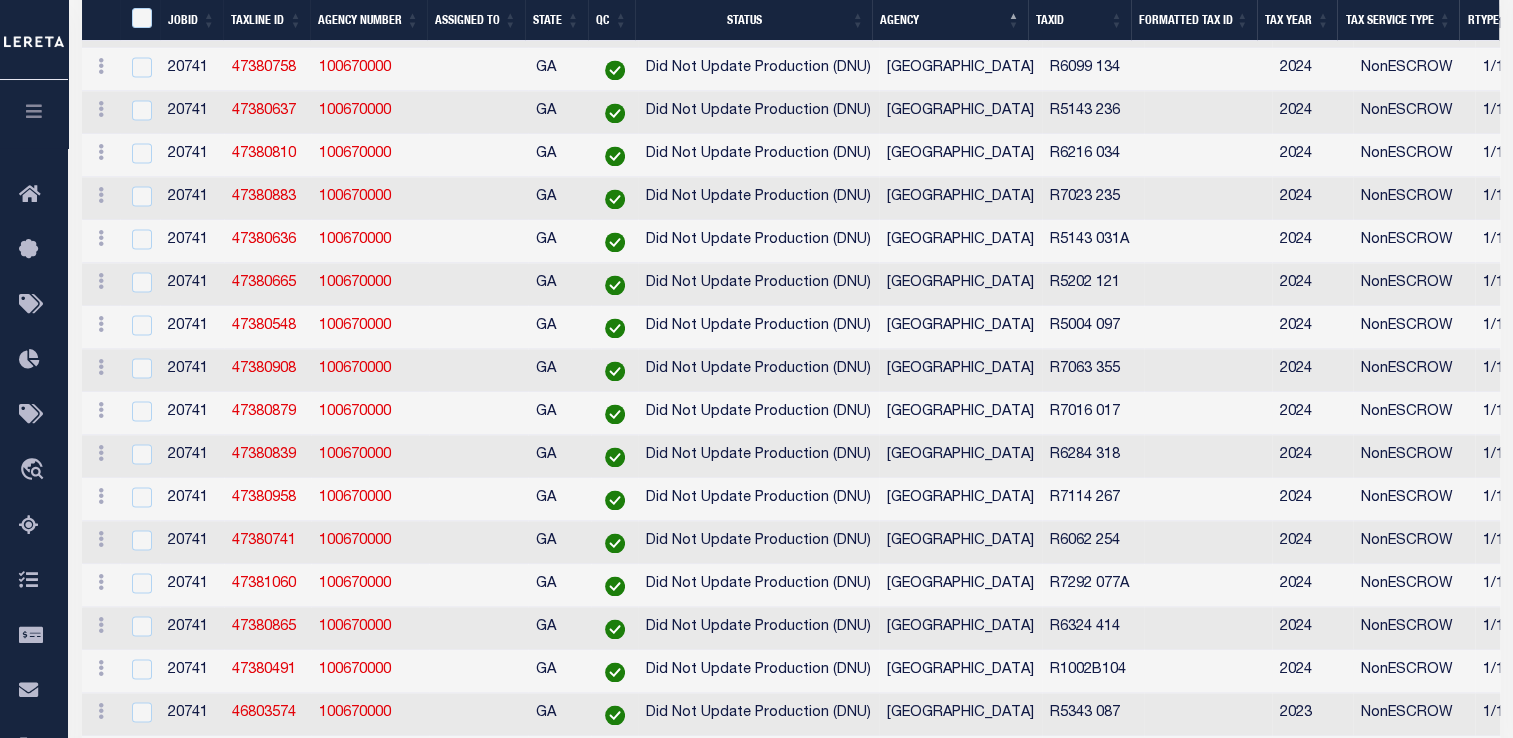 scroll, scrollTop: 3079, scrollLeft: 0, axis: vertical 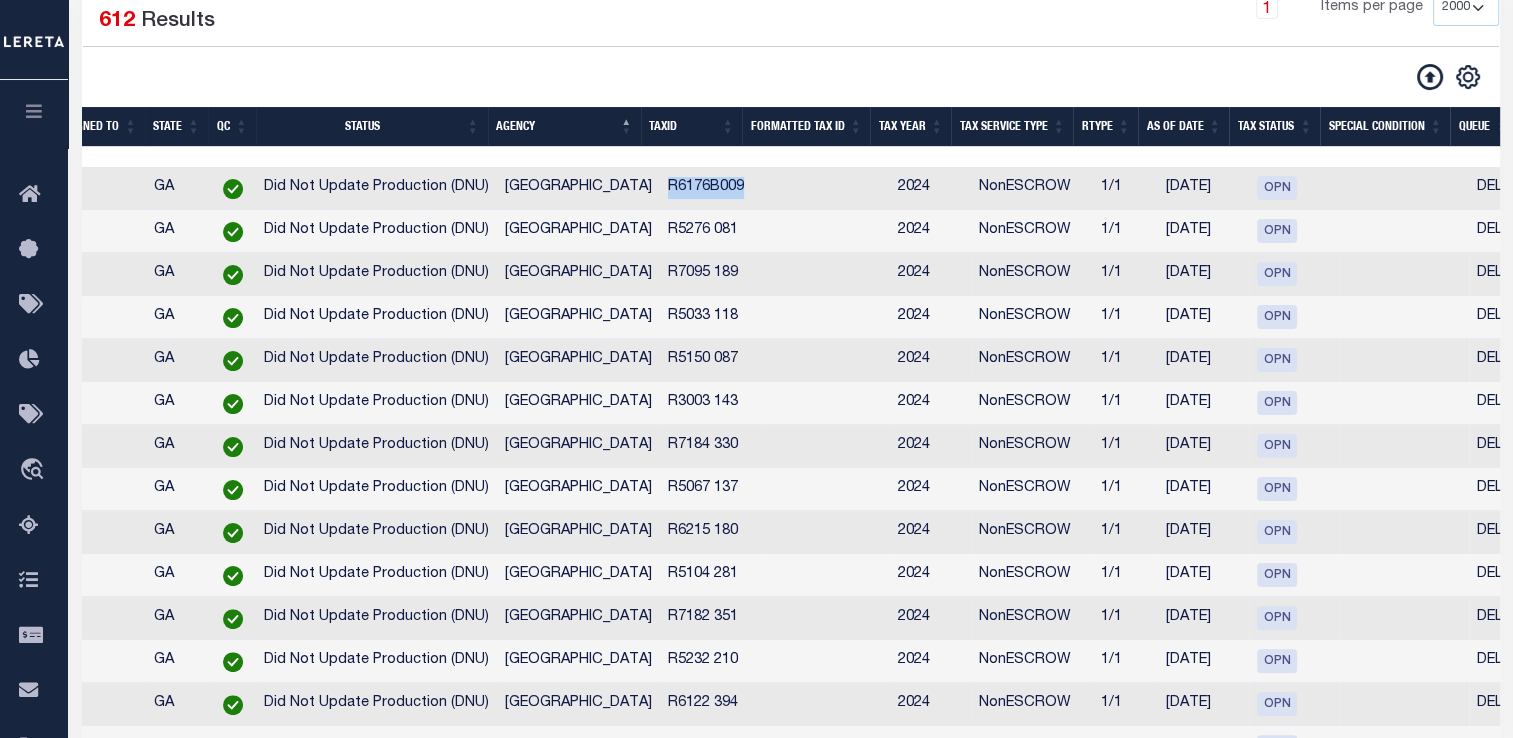 drag, startPoint x: 653, startPoint y: 185, endPoint x: 760, endPoint y: 188, distance: 107.042046 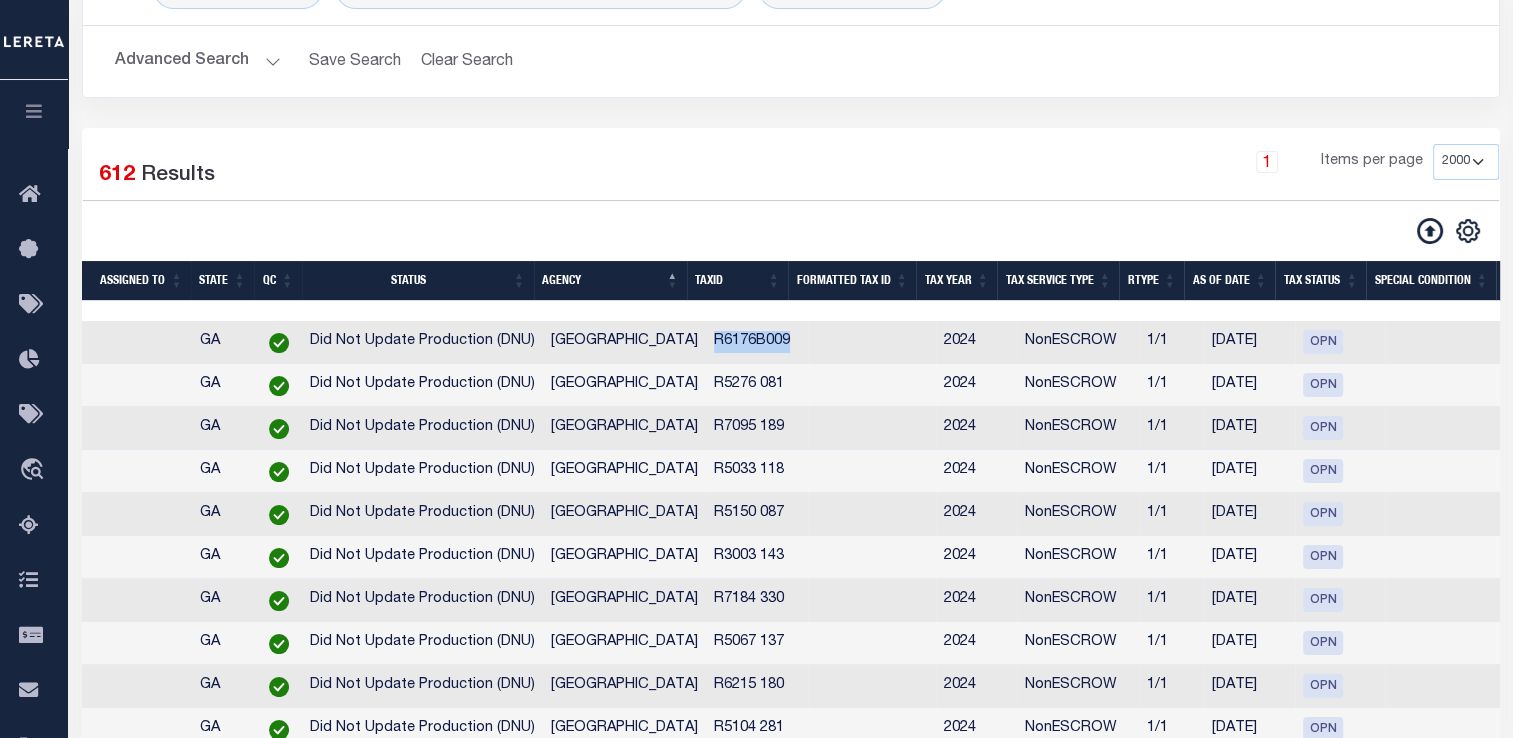 scroll, scrollTop: 203, scrollLeft: 0, axis: vertical 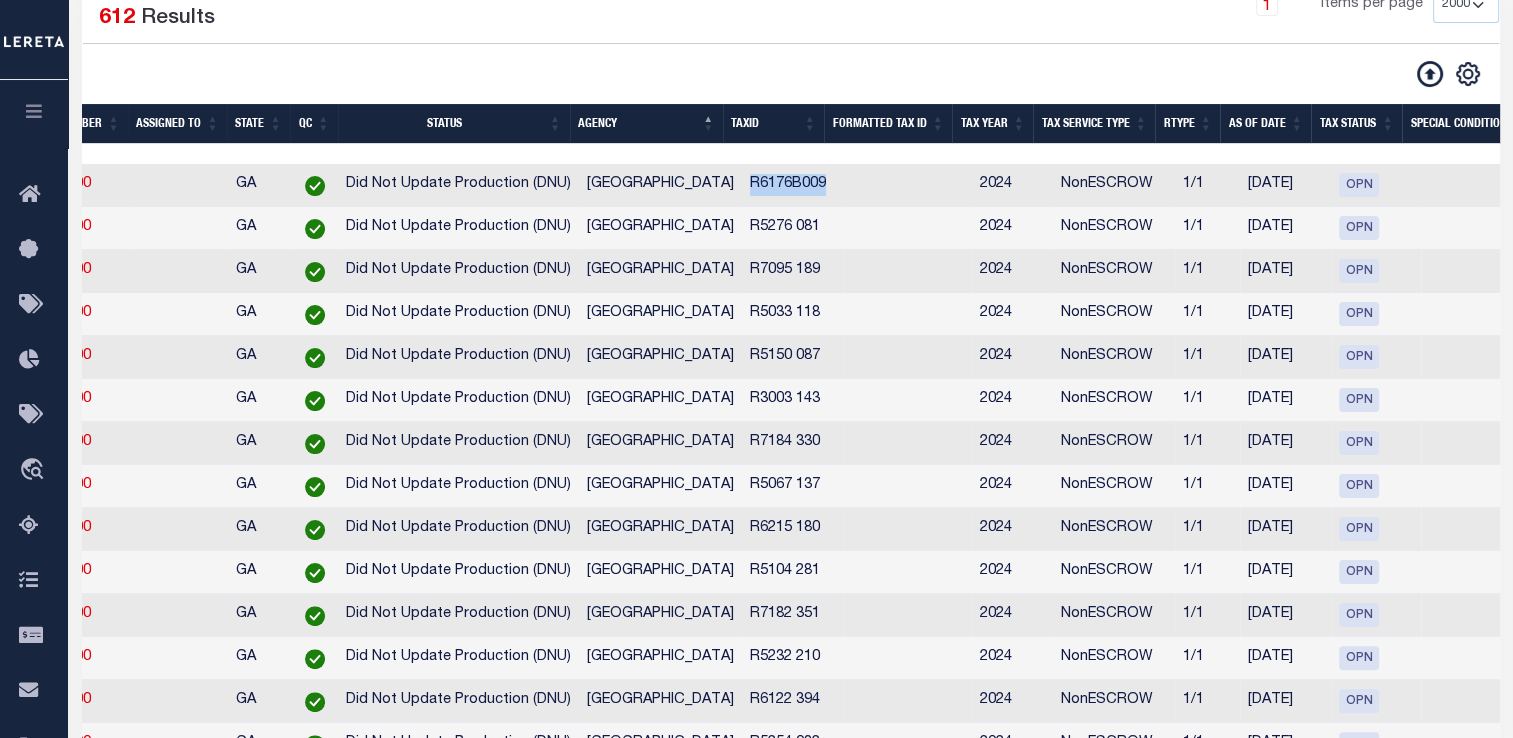copy on "R6176B009" 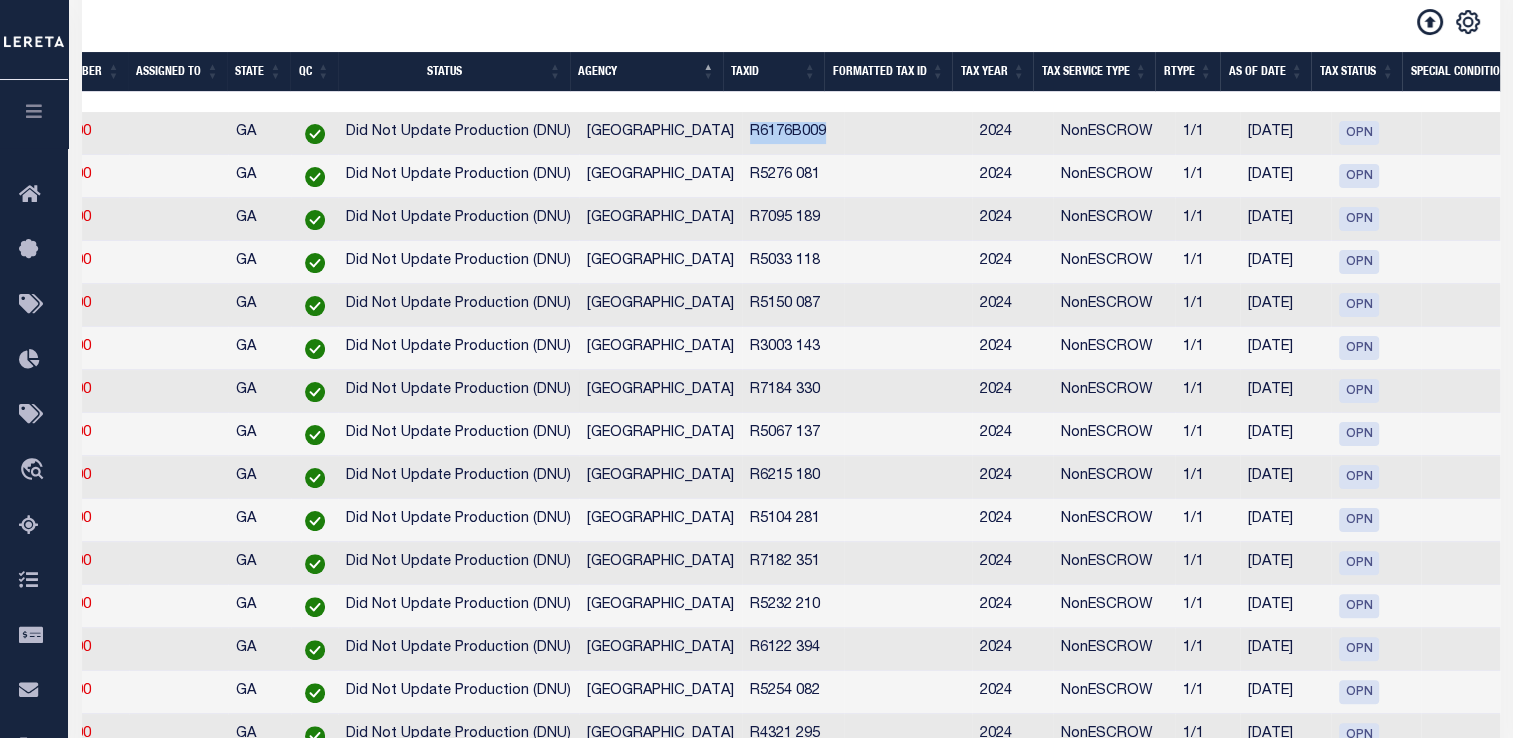 scroll, scrollTop: 419, scrollLeft: 0, axis: vertical 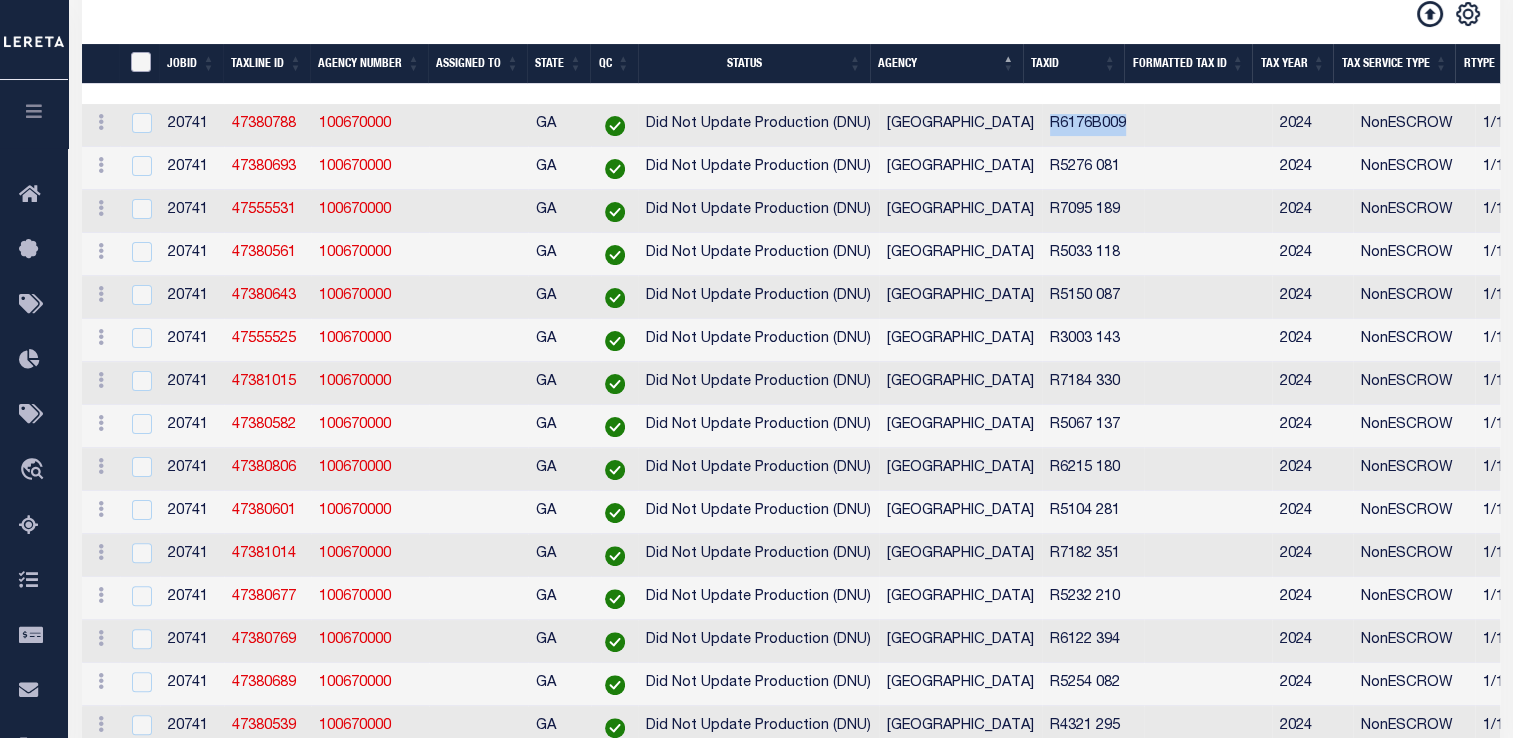 click 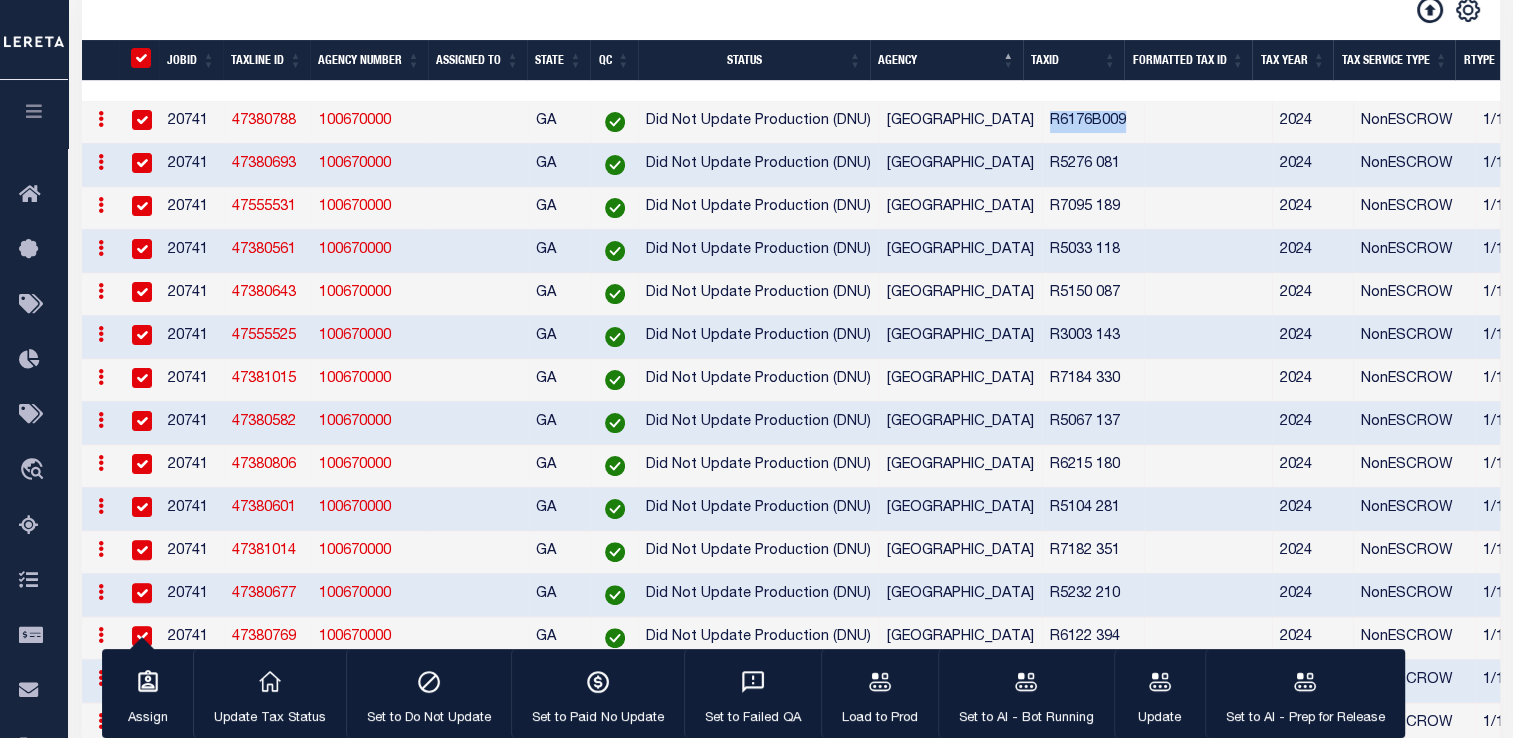 scroll, scrollTop: 40, scrollLeft: 0, axis: vertical 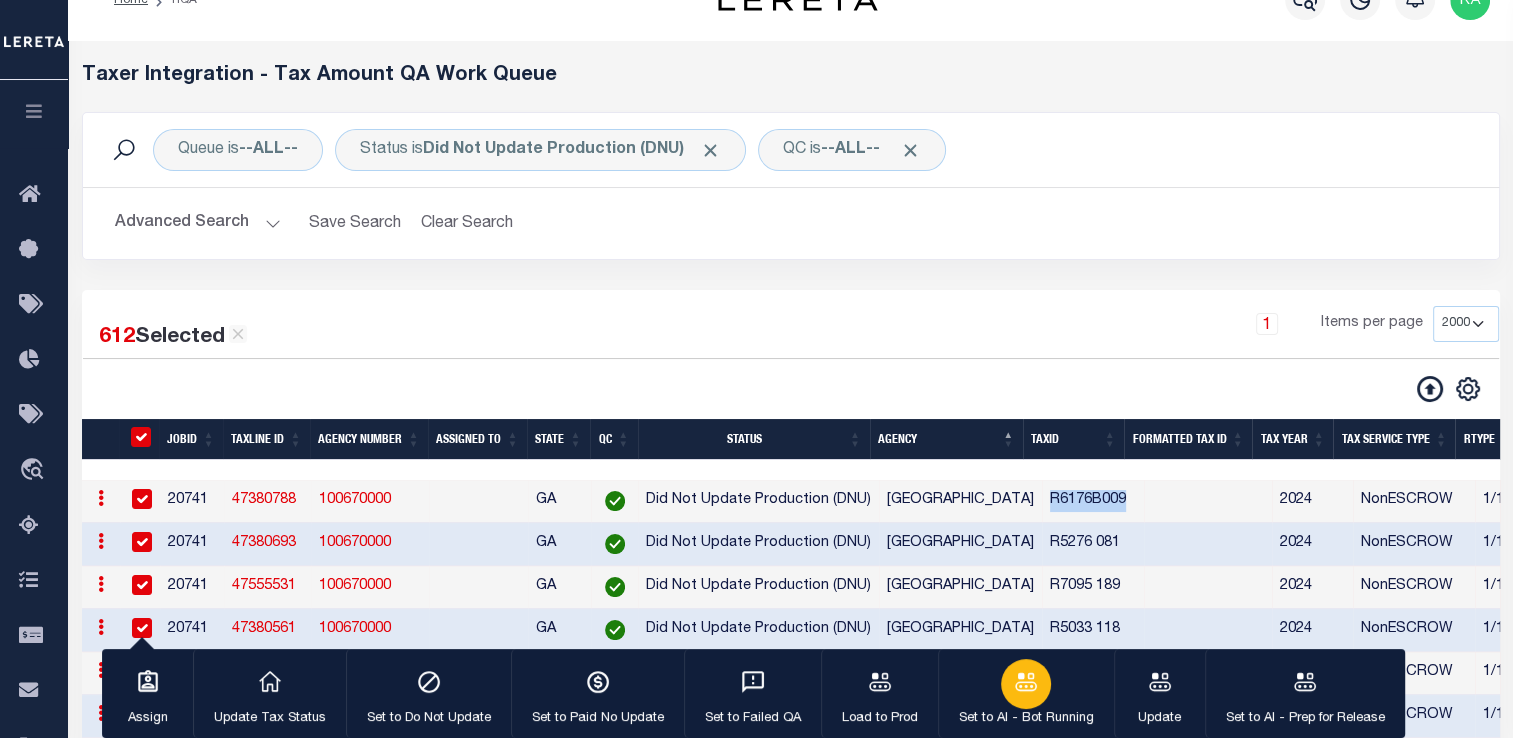 click 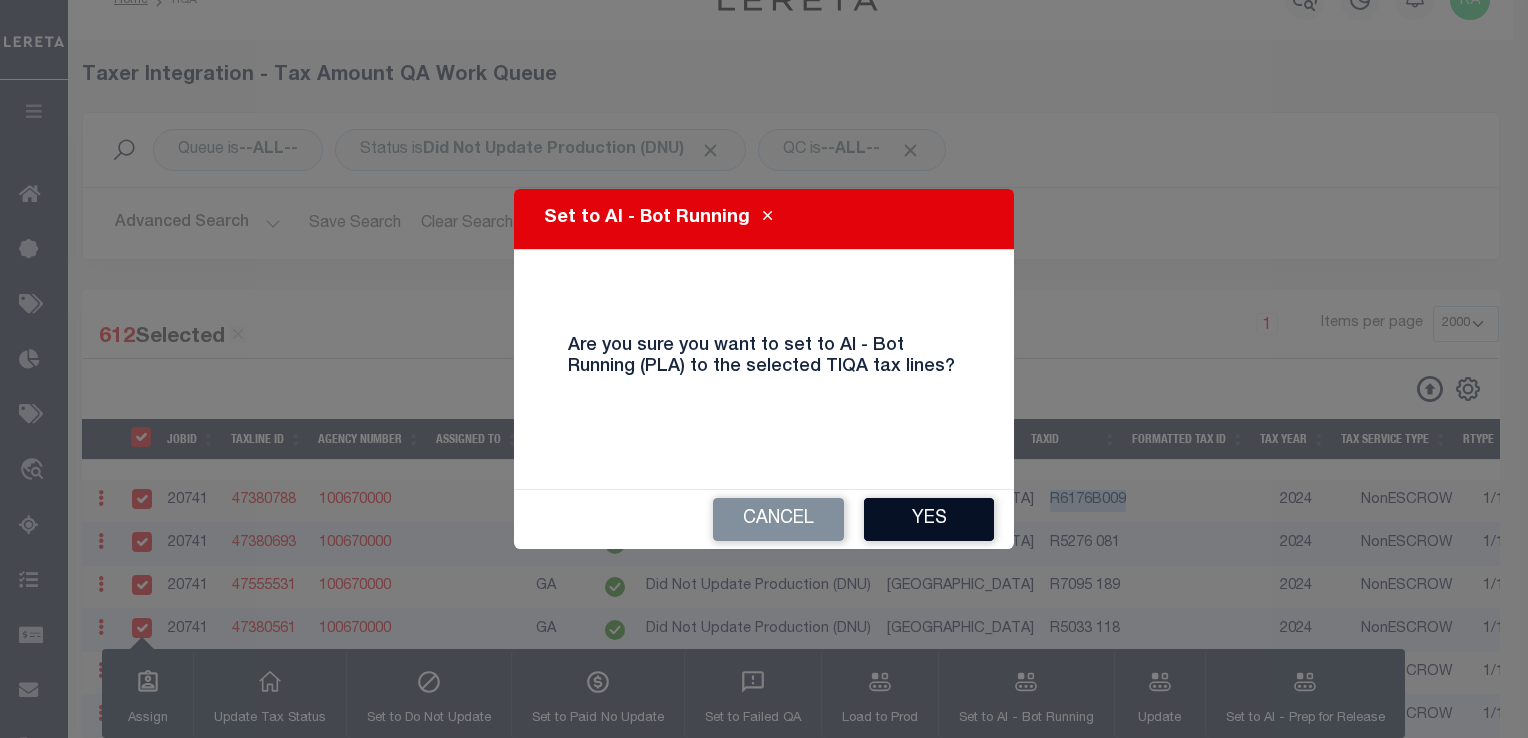 click on "Yes" 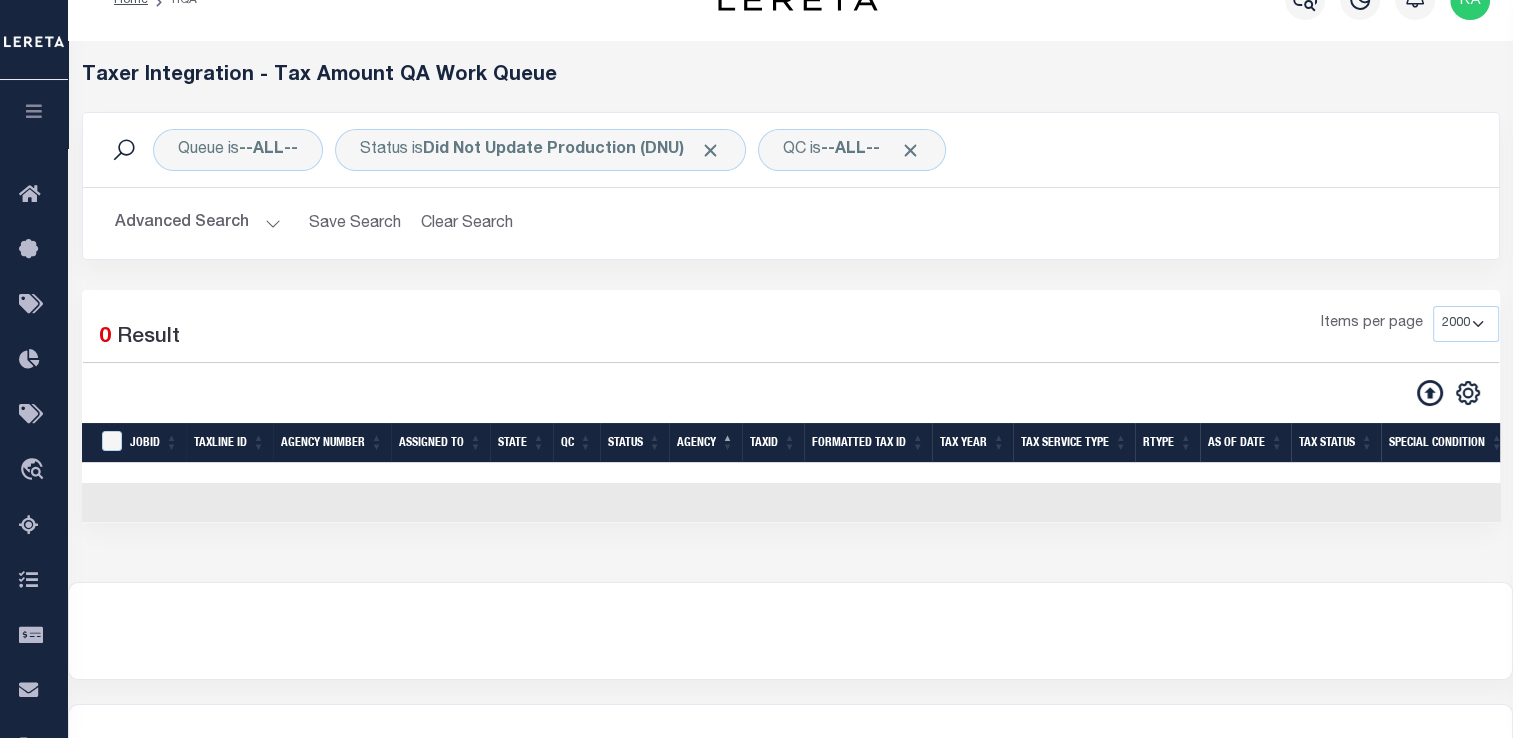 click on "Advanced Search" 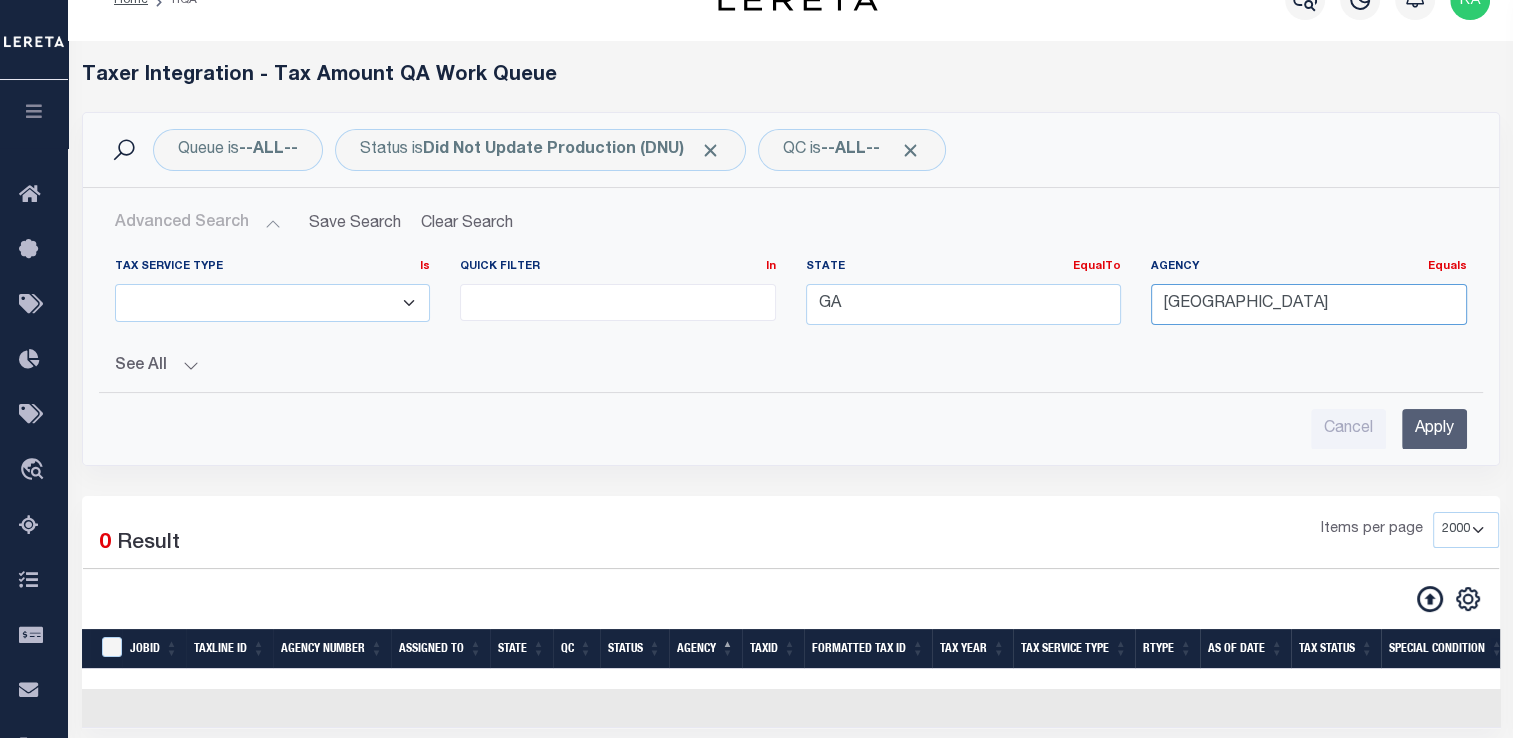 click on "[GEOGRAPHIC_DATA]" 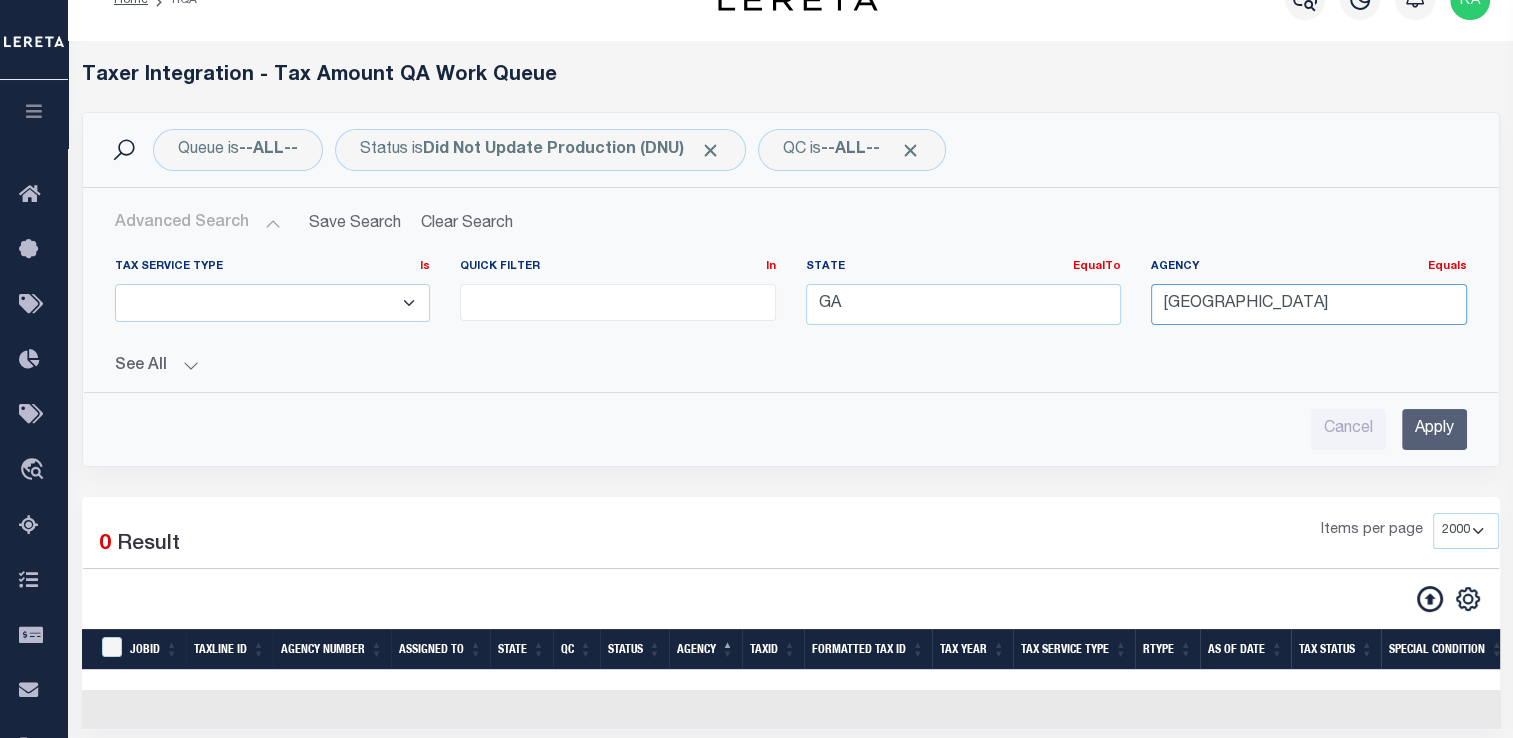drag, startPoint x: 1344, startPoint y: 299, endPoint x: 1020, endPoint y: 322, distance: 324.81534 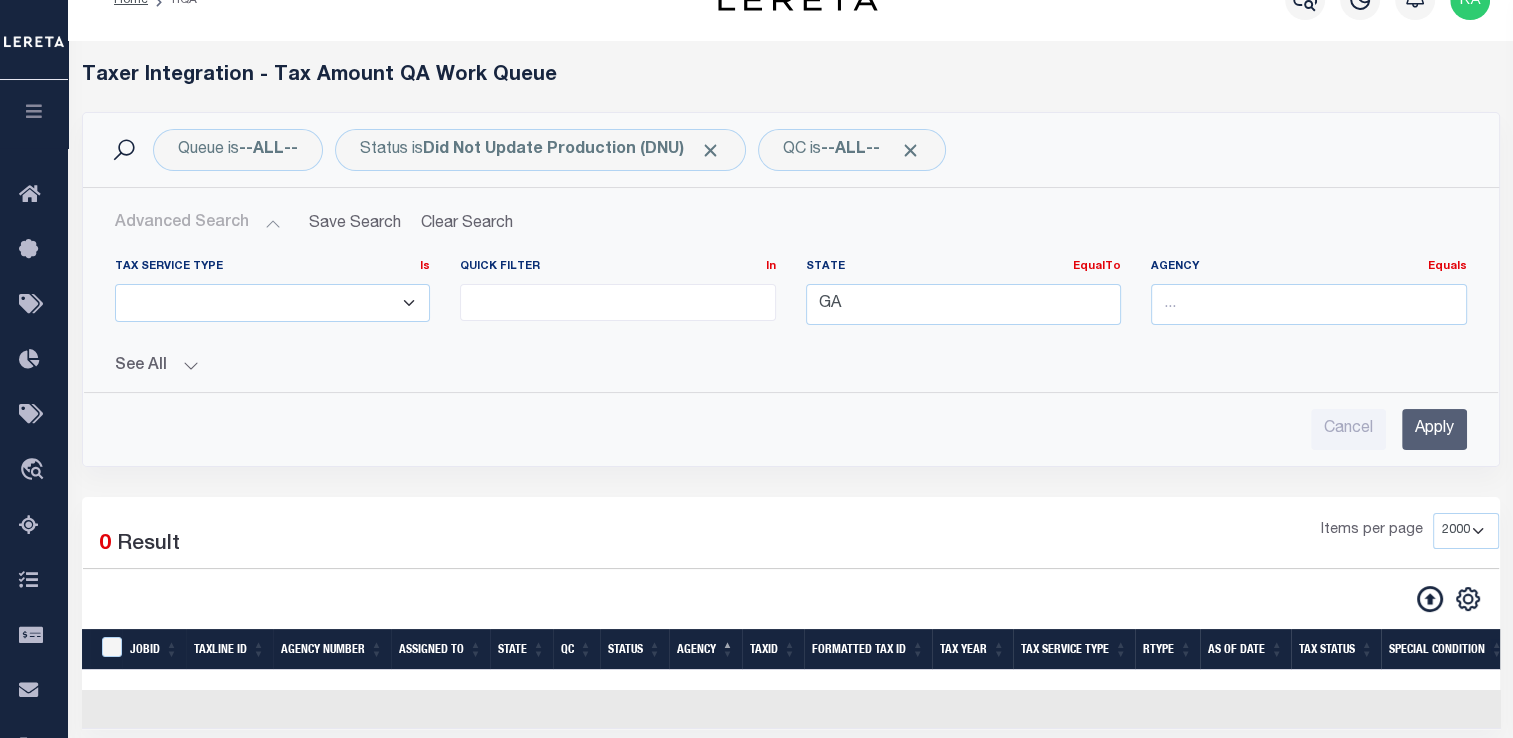 click on "Apply" 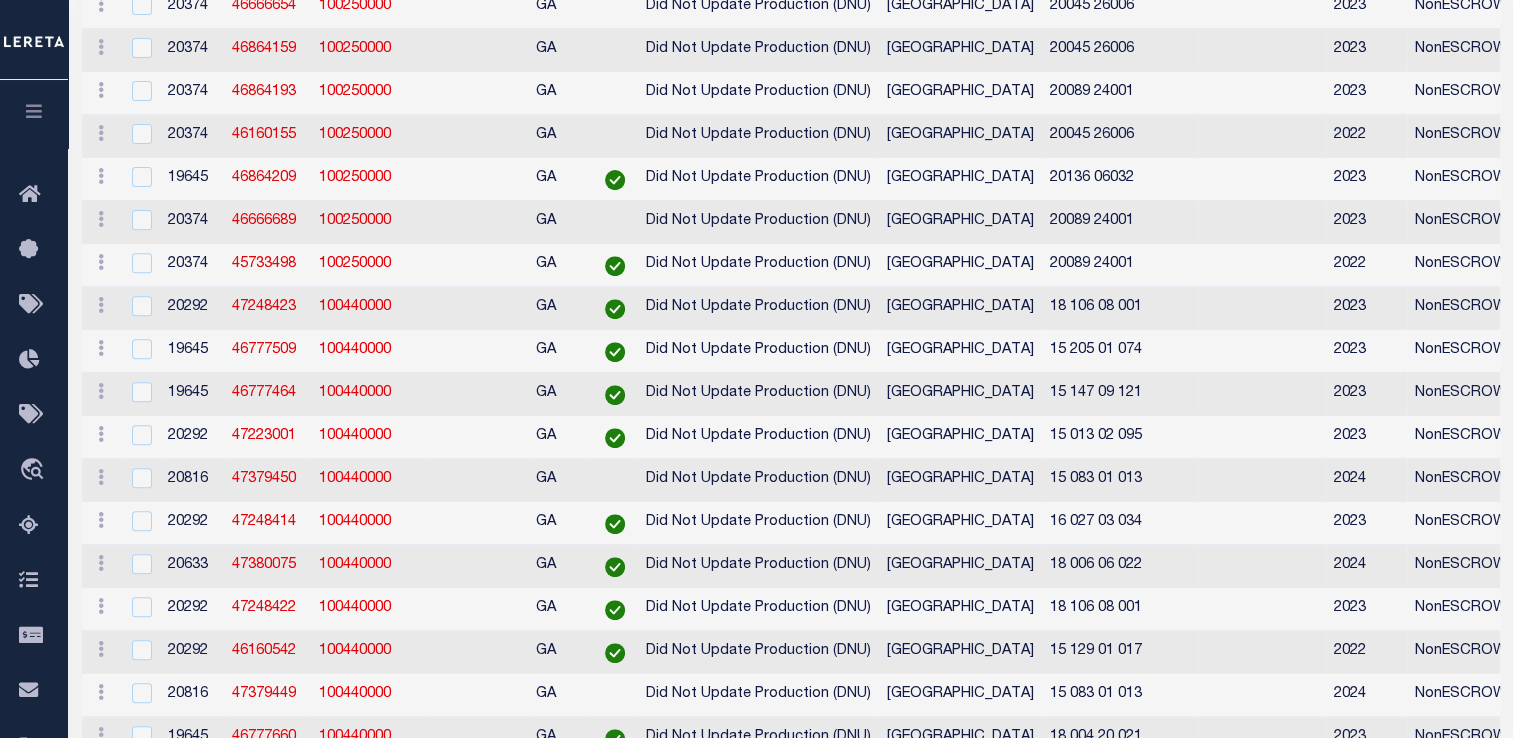 scroll, scrollTop: 0, scrollLeft: 0, axis: both 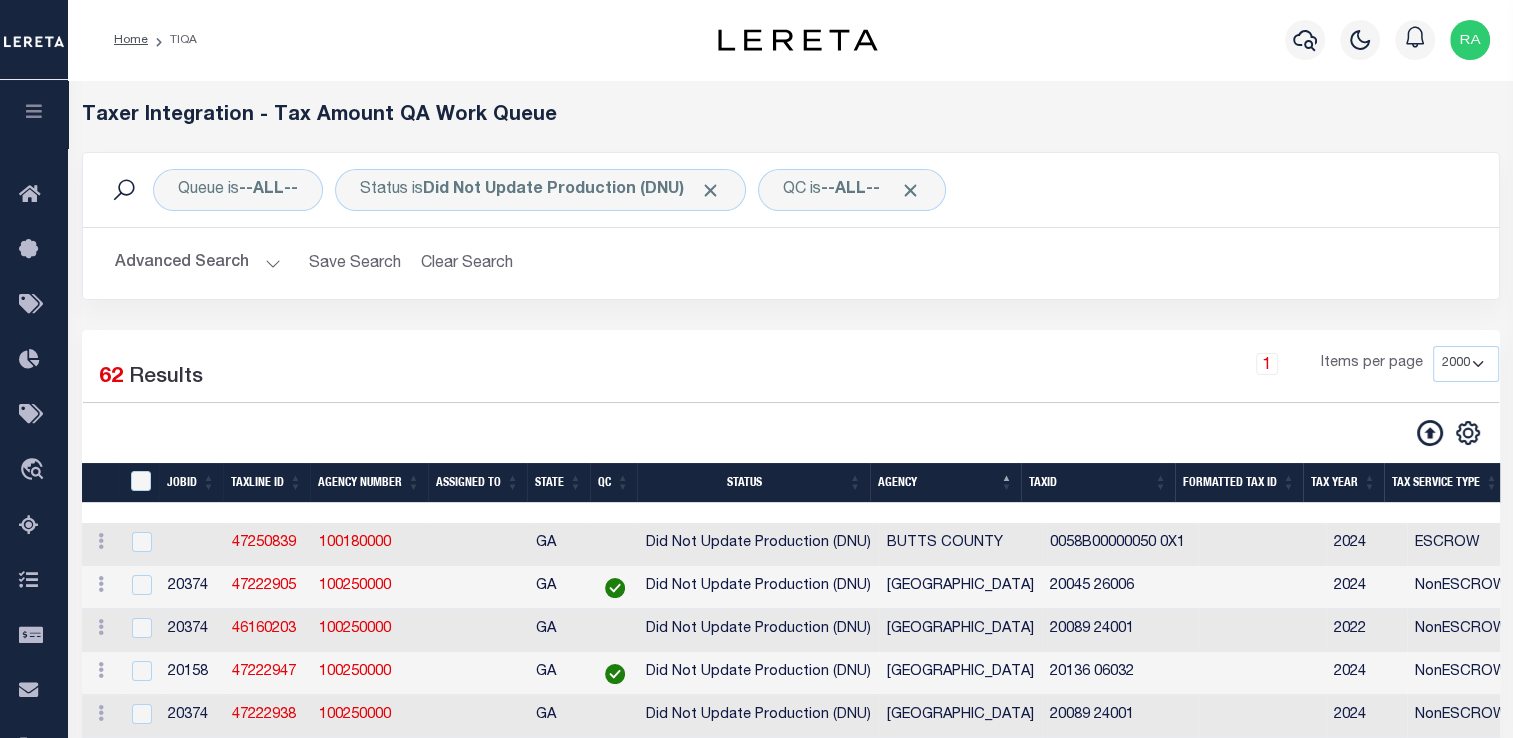 click on "Advanced Search" 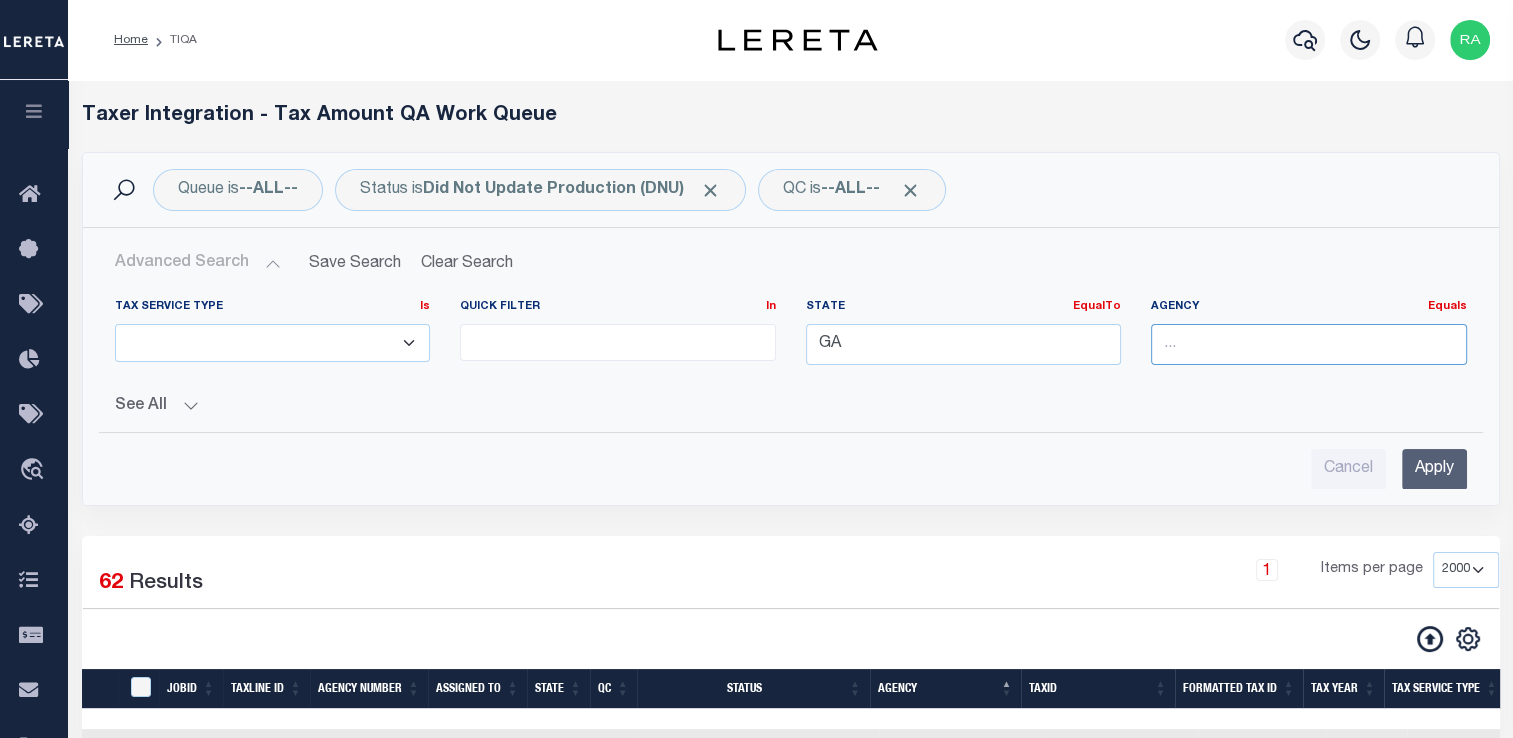 click 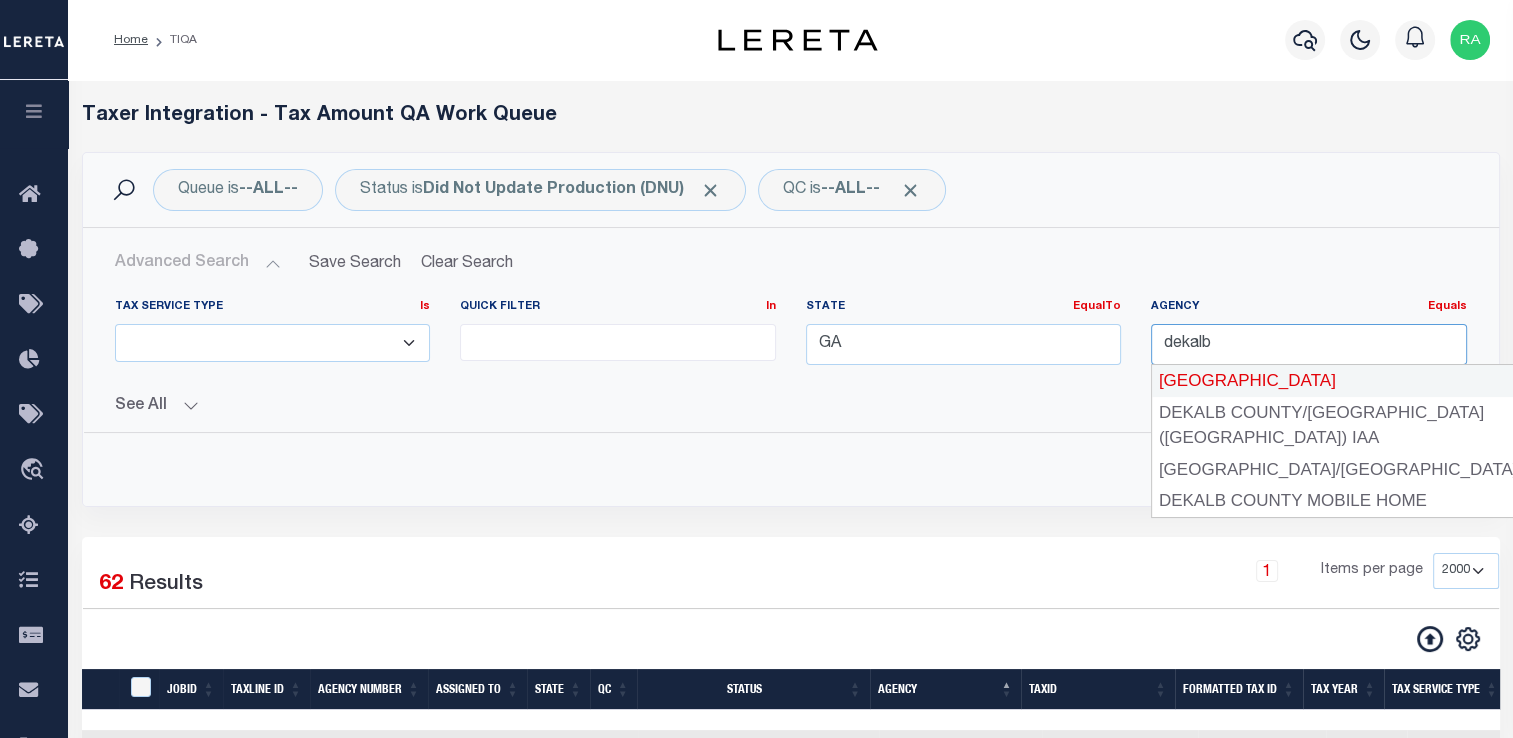 click on "DEKALB COUNTY" 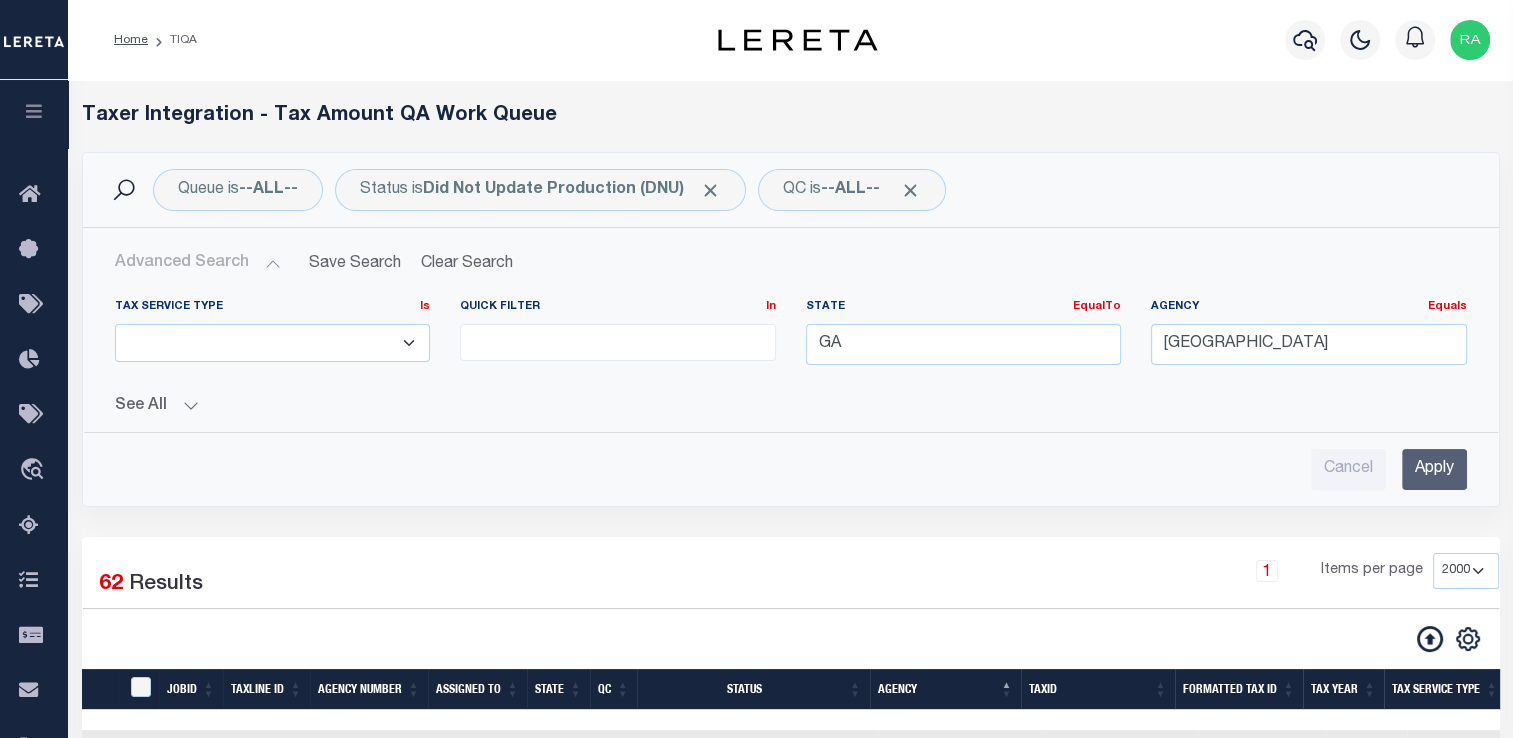 click on "Apply" 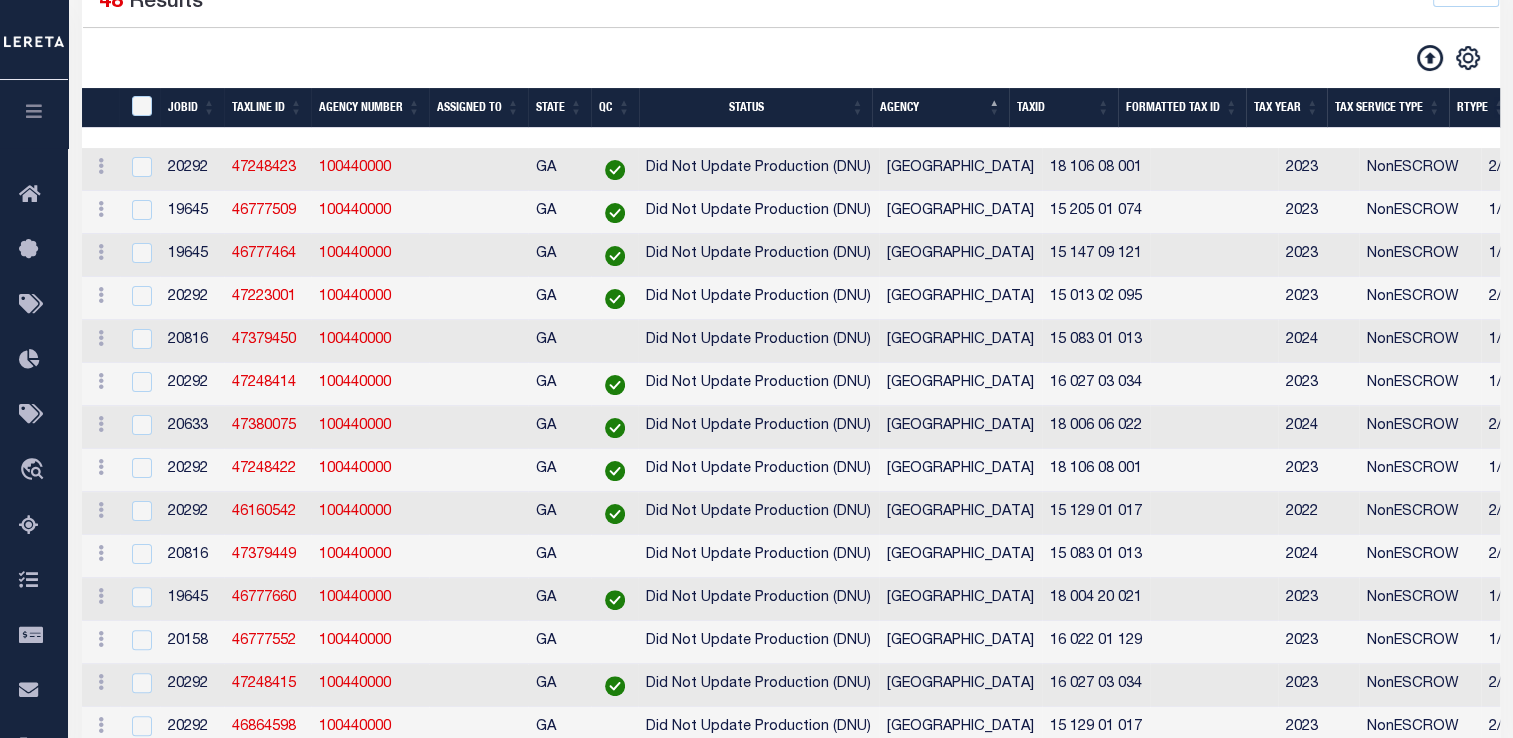 scroll, scrollTop: 378, scrollLeft: 0, axis: vertical 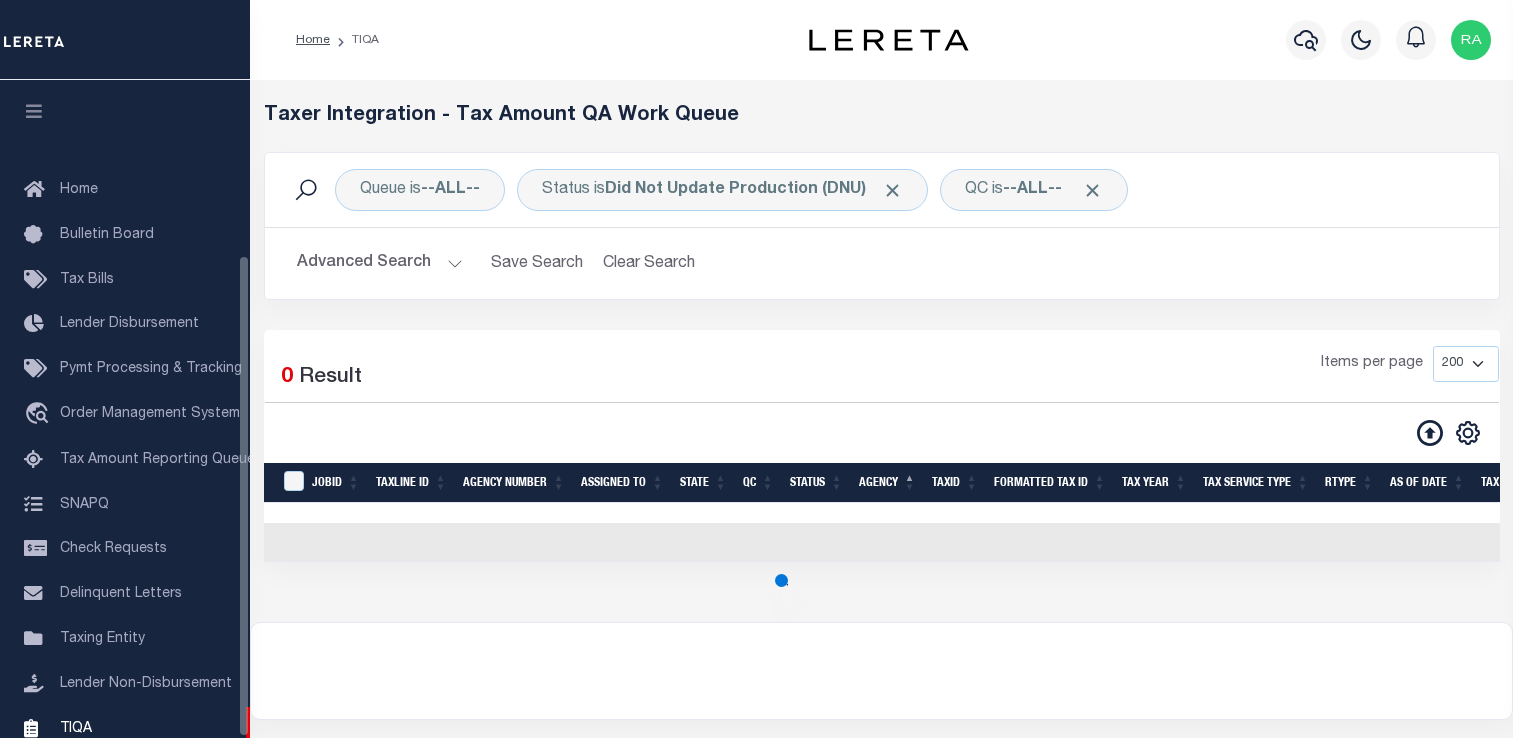 select on "200" 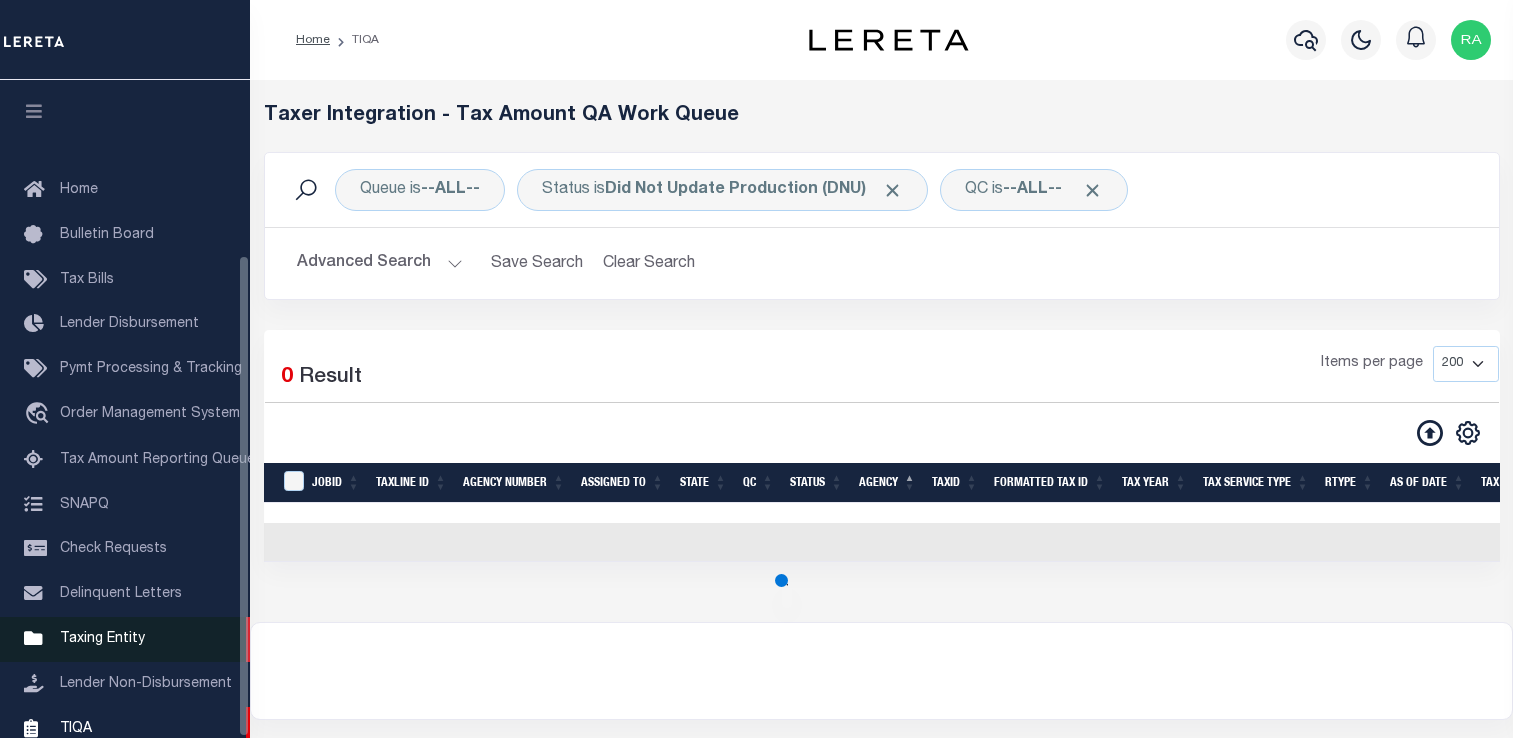 scroll, scrollTop: 72, scrollLeft: 0, axis: vertical 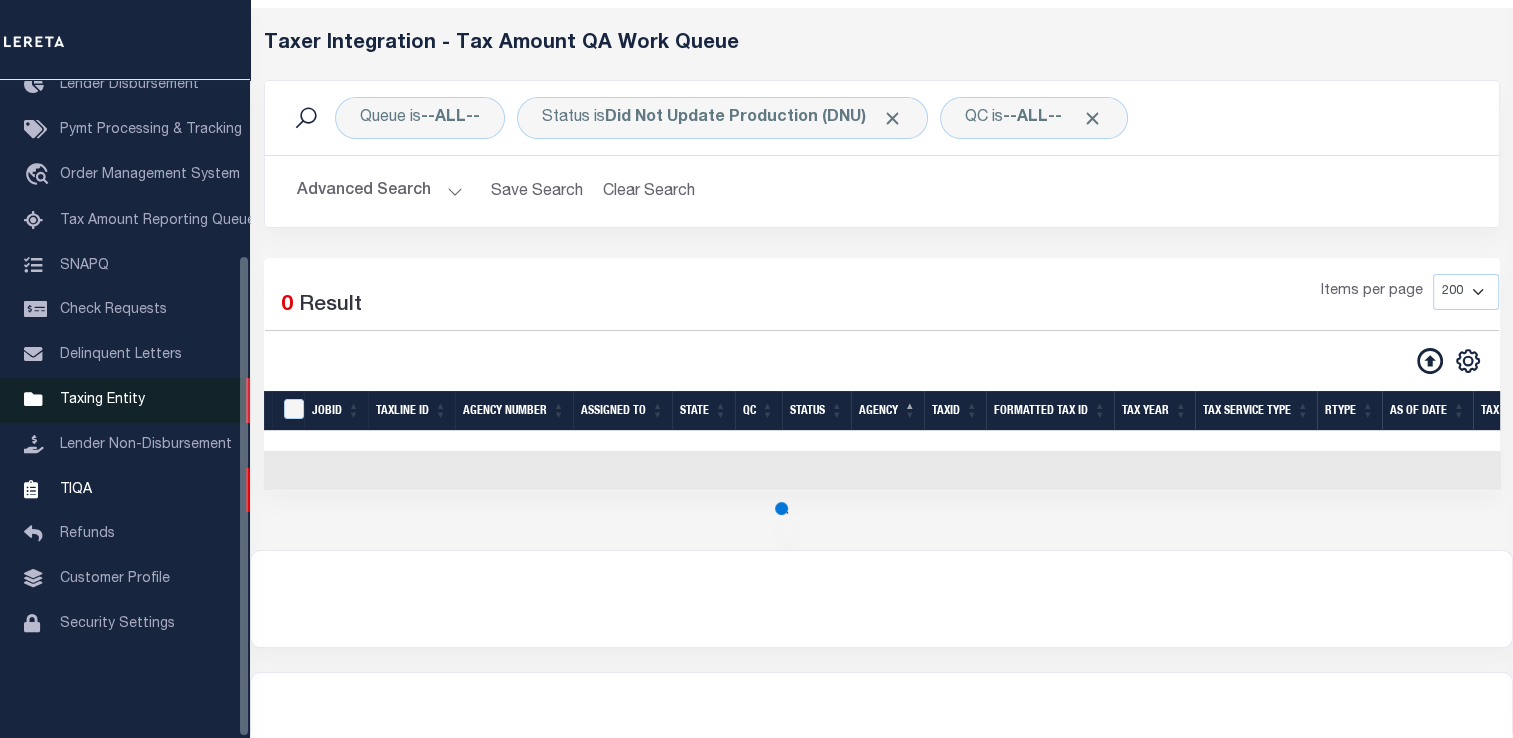 click on "Taxing Entity" at bounding box center (102, 400) 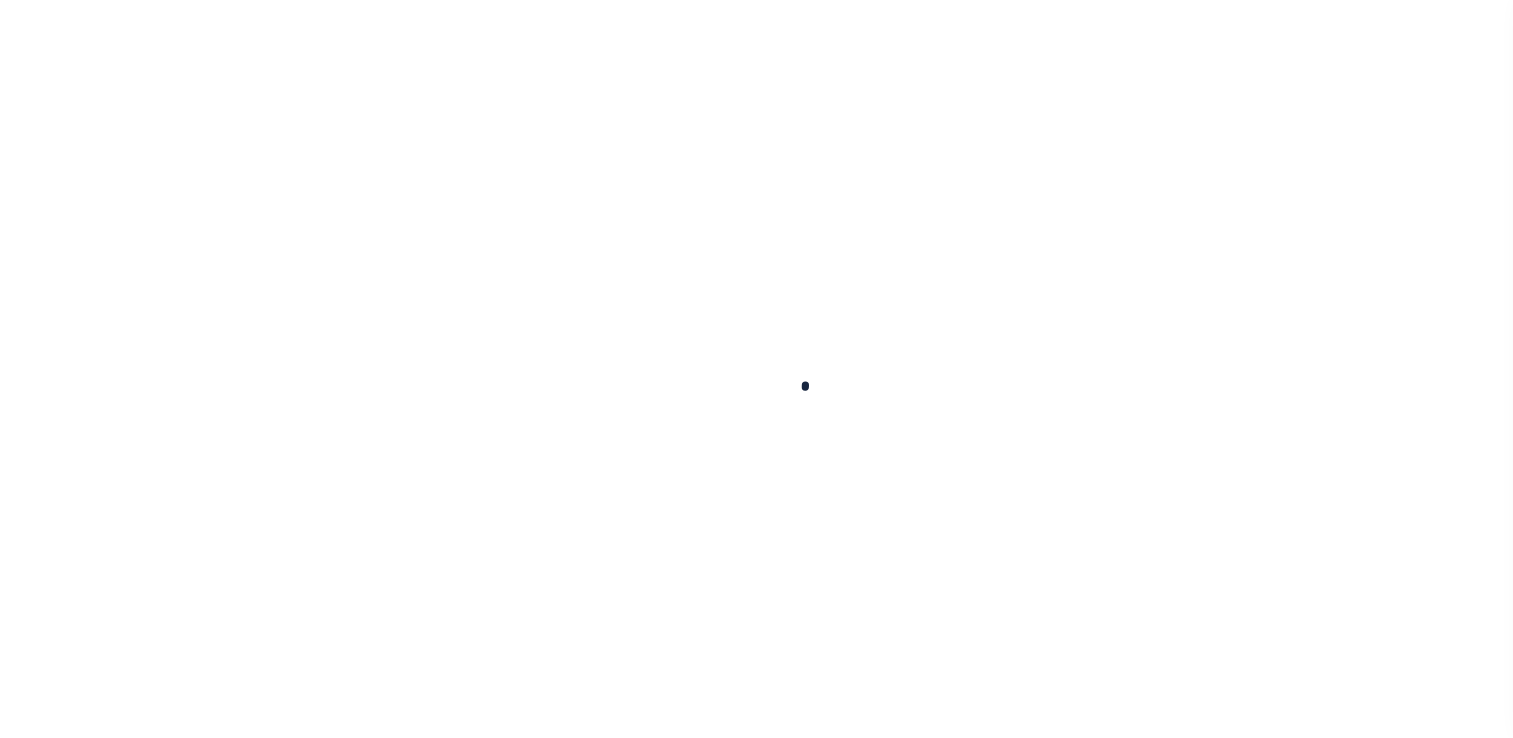scroll, scrollTop: 0, scrollLeft: 0, axis: both 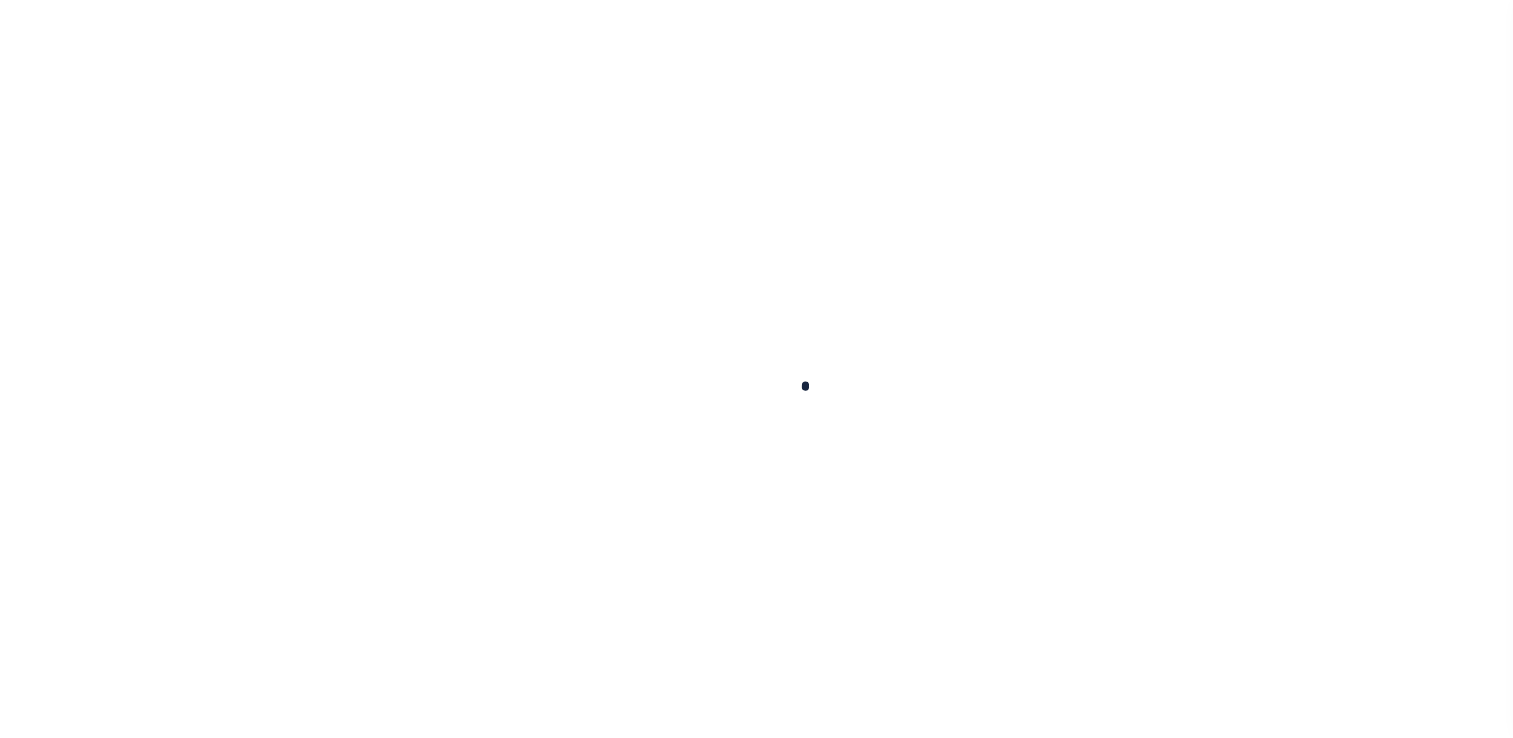 select on "LA" 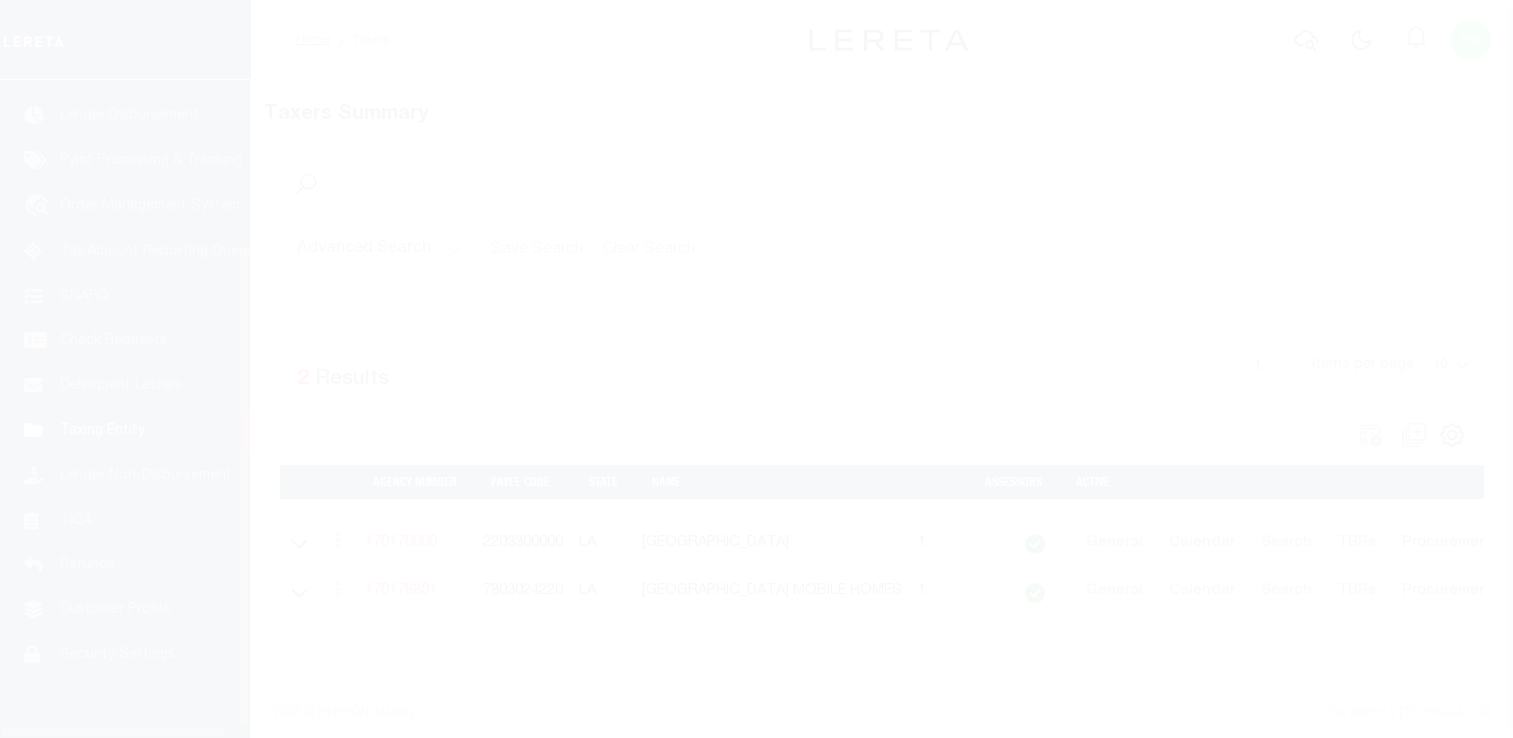 scroll, scrollTop: 239, scrollLeft: 0, axis: vertical 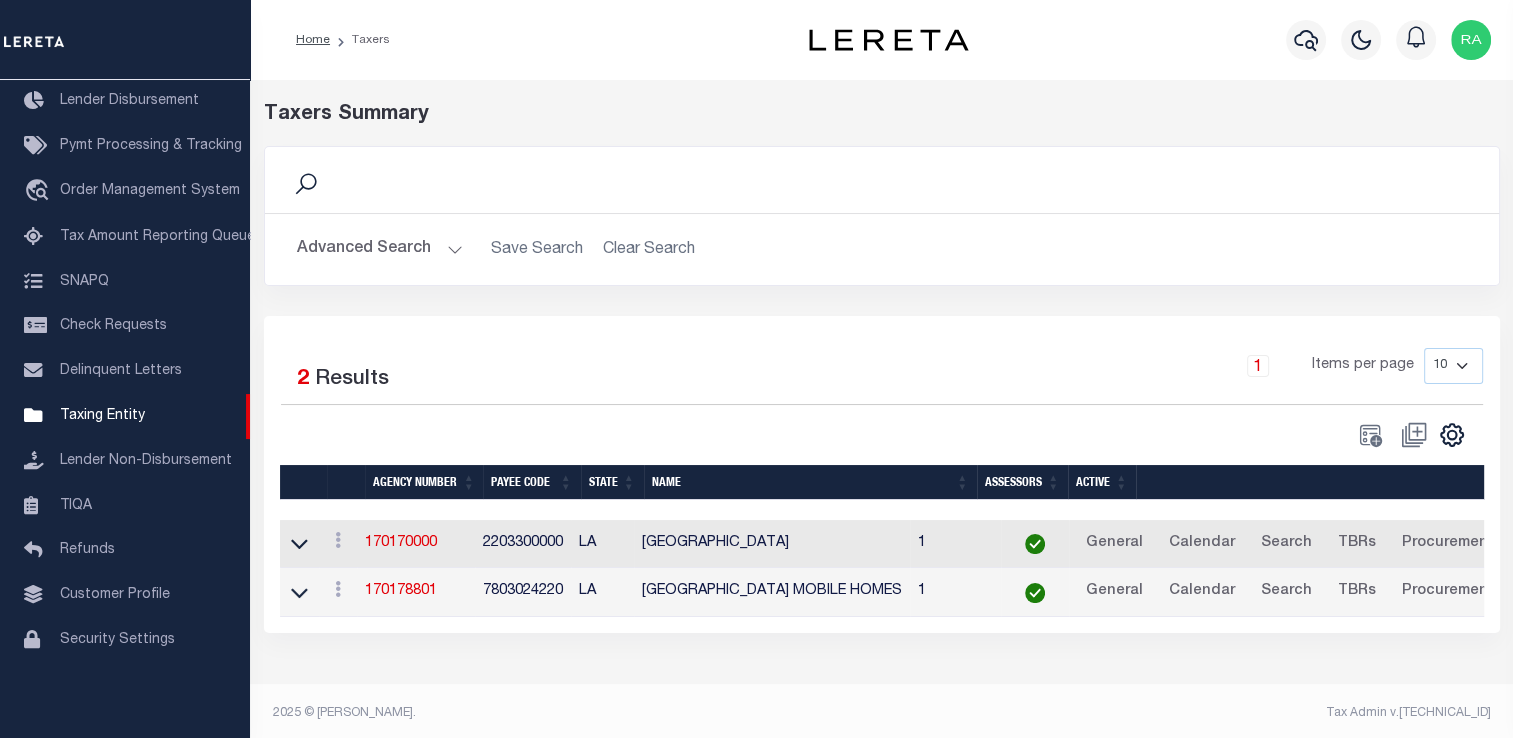 click on "Advanced Search" at bounding box center (380, 249) 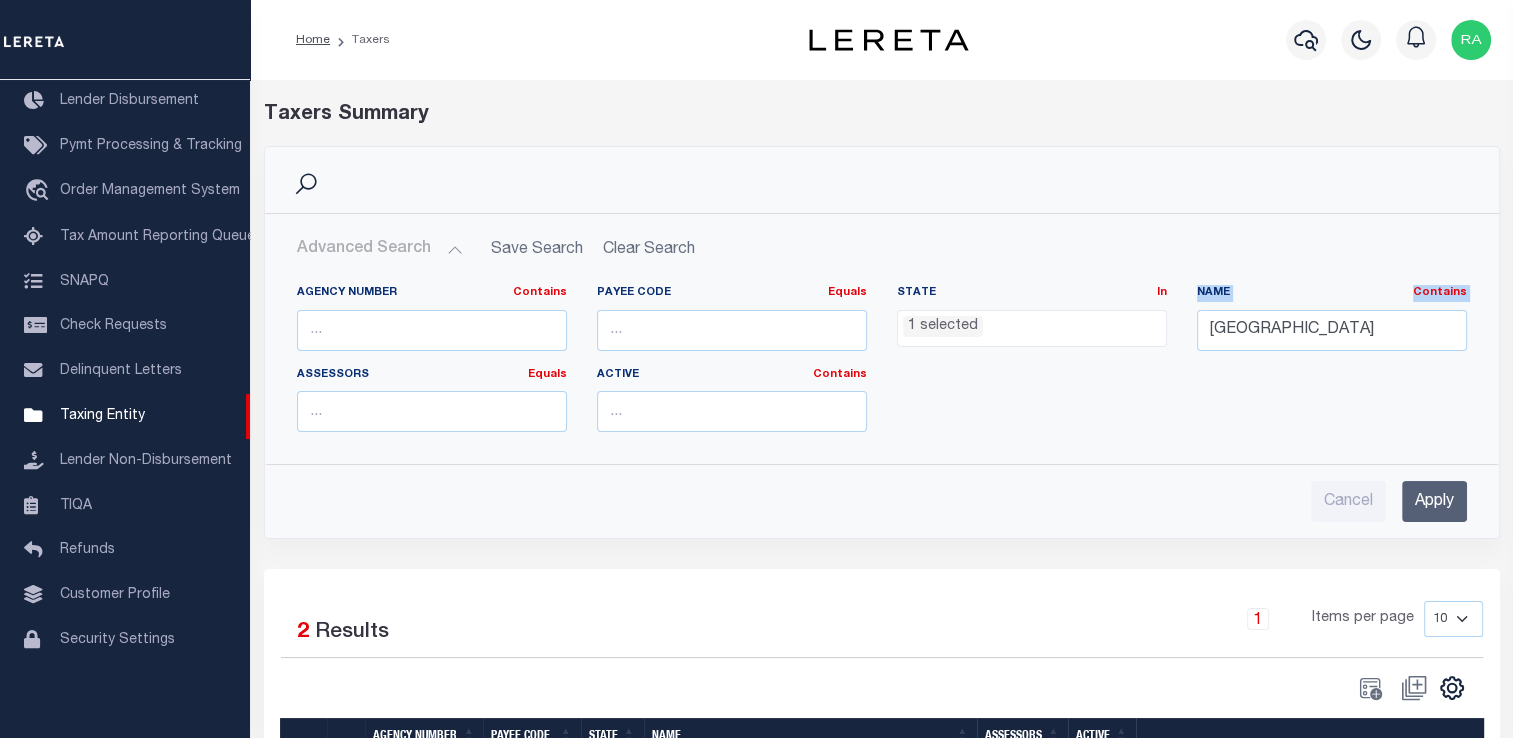 drag, startPoint x: 1316, startPoint y: 352, endPoint x: 898, endPoint y: 359, distance: 418.0586 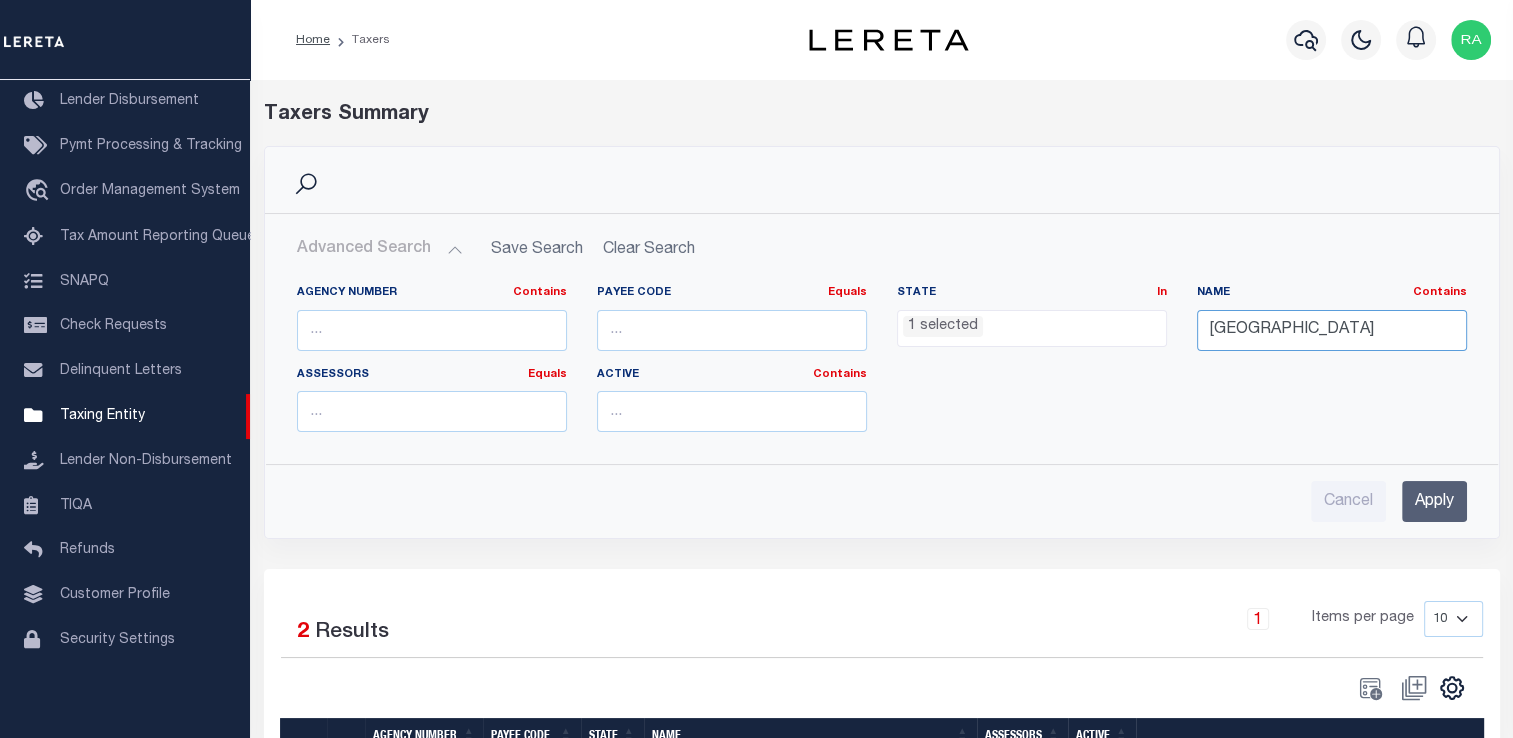 drag, startPoint x: 1292, startPoint y: 326, endPoint x: 1111, endPoint y: 338, distance: 181.39735 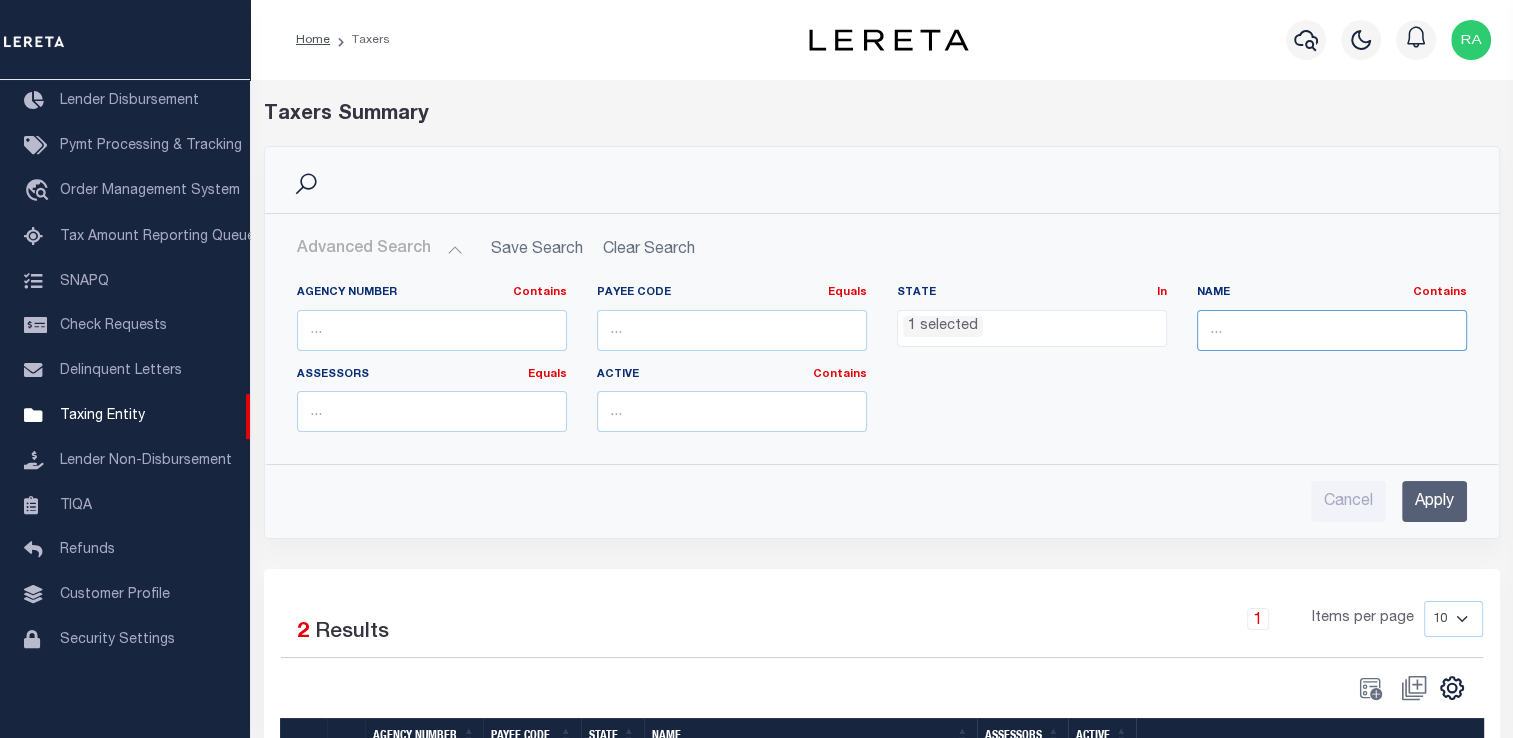 type 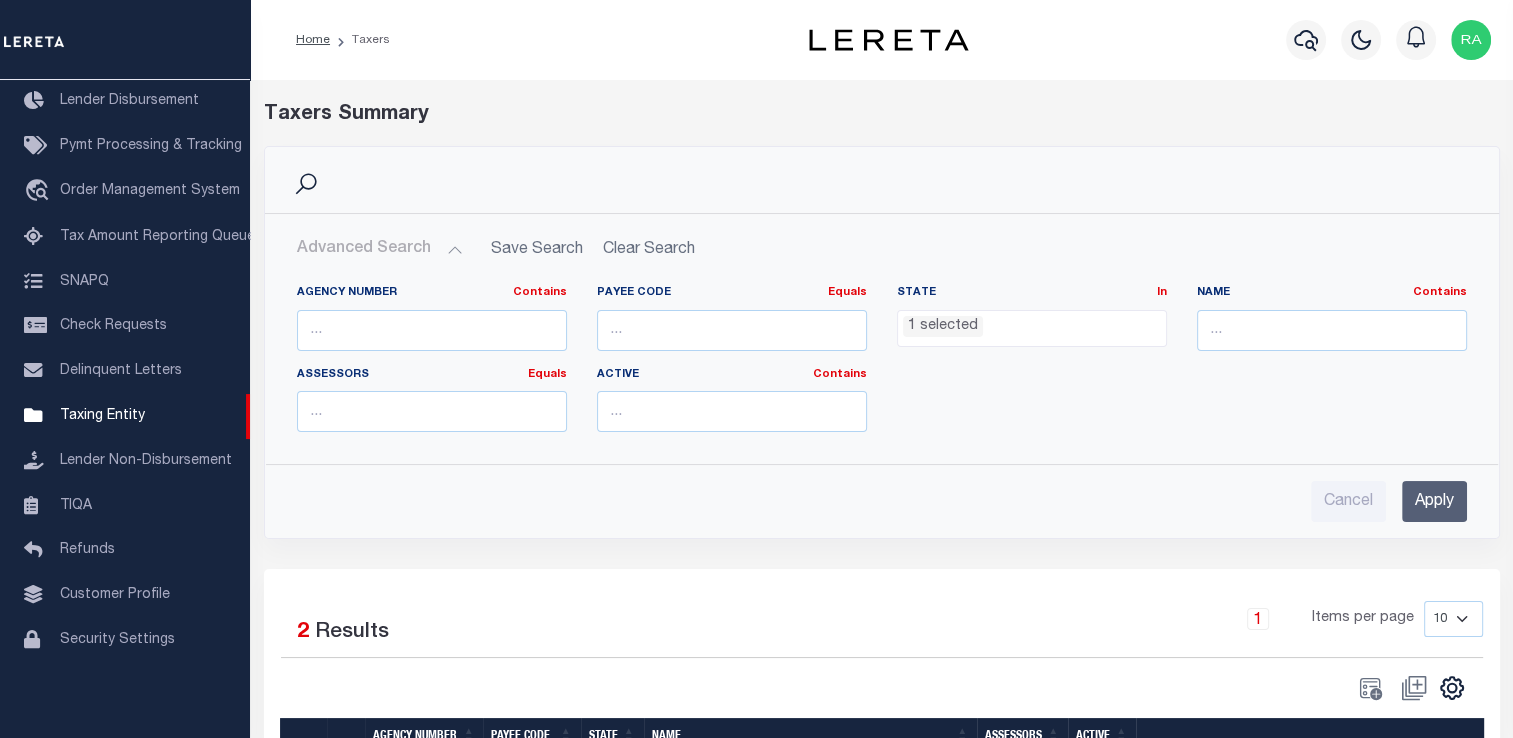 click on "1 selected" at bounding box center (943, 327) 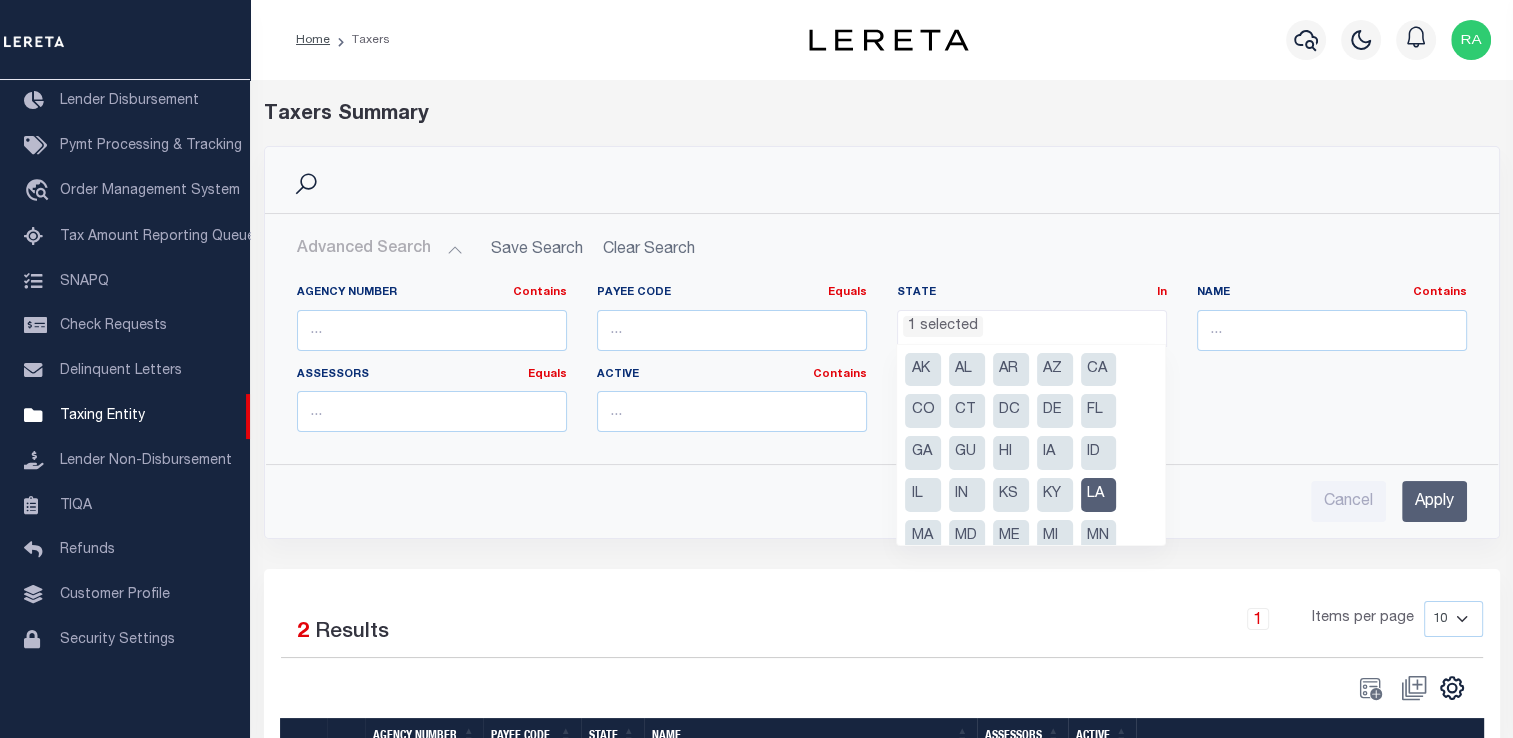 click on "LA" at bounding box center [1099, 495] 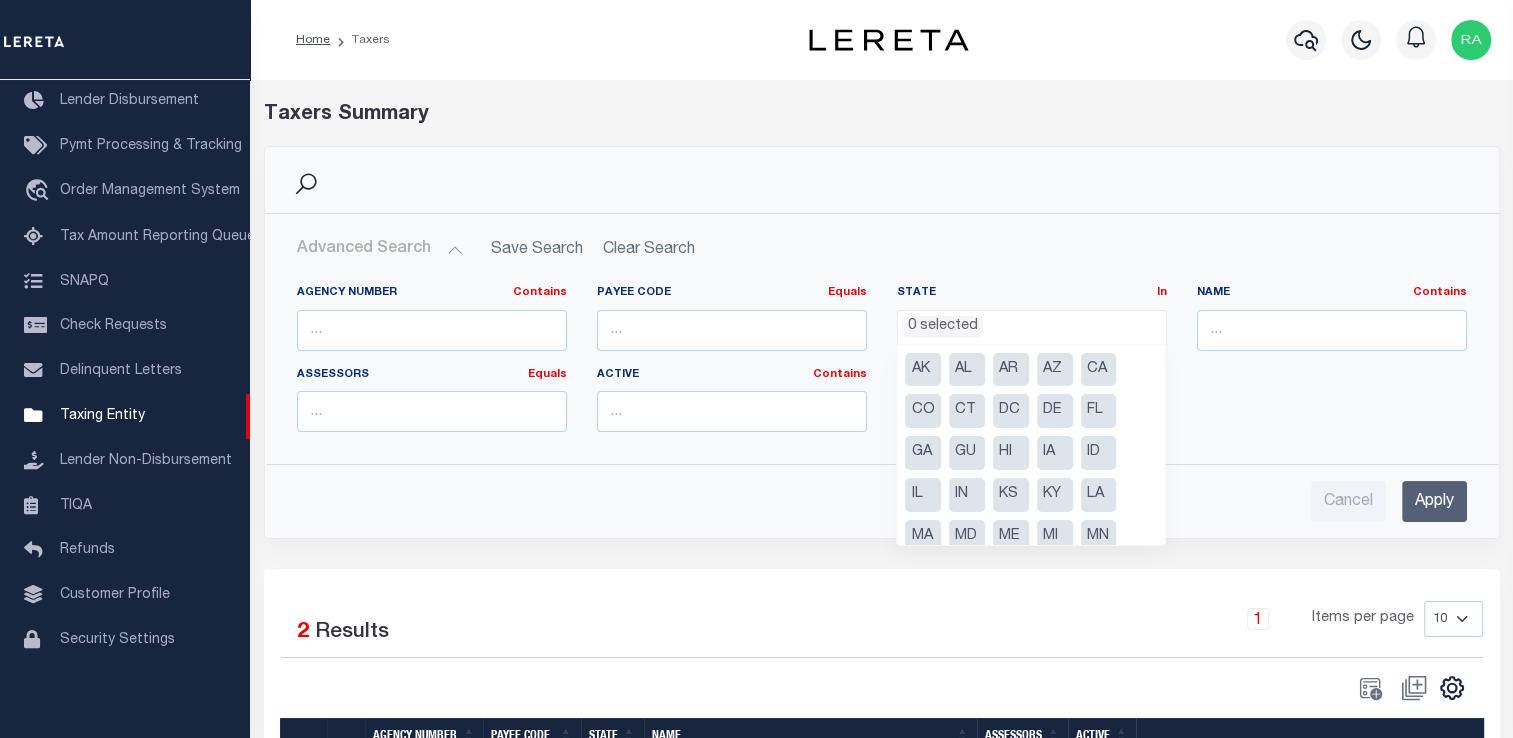 click on "GA" at bounding box center (923, 453) 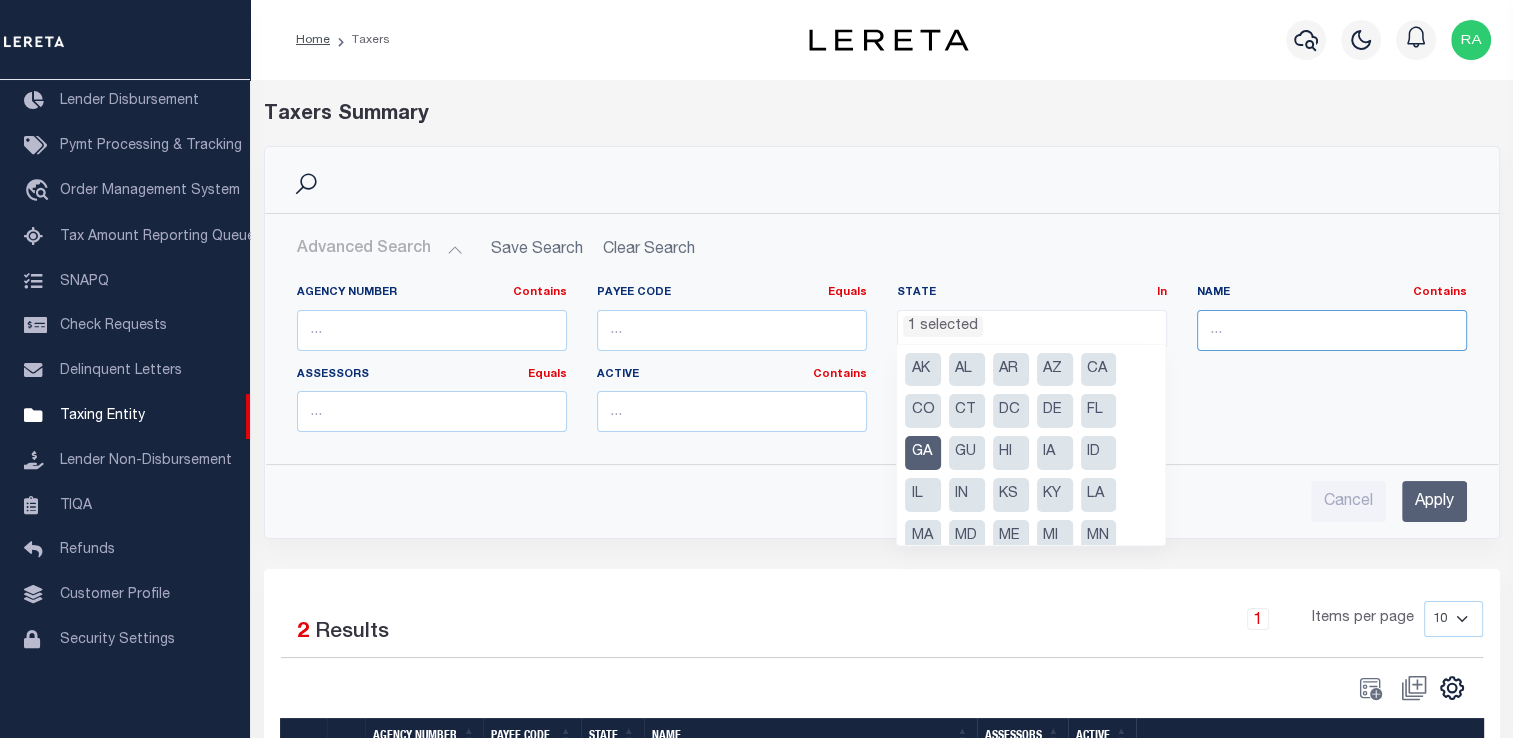 click at bounding box center [1332, 330] 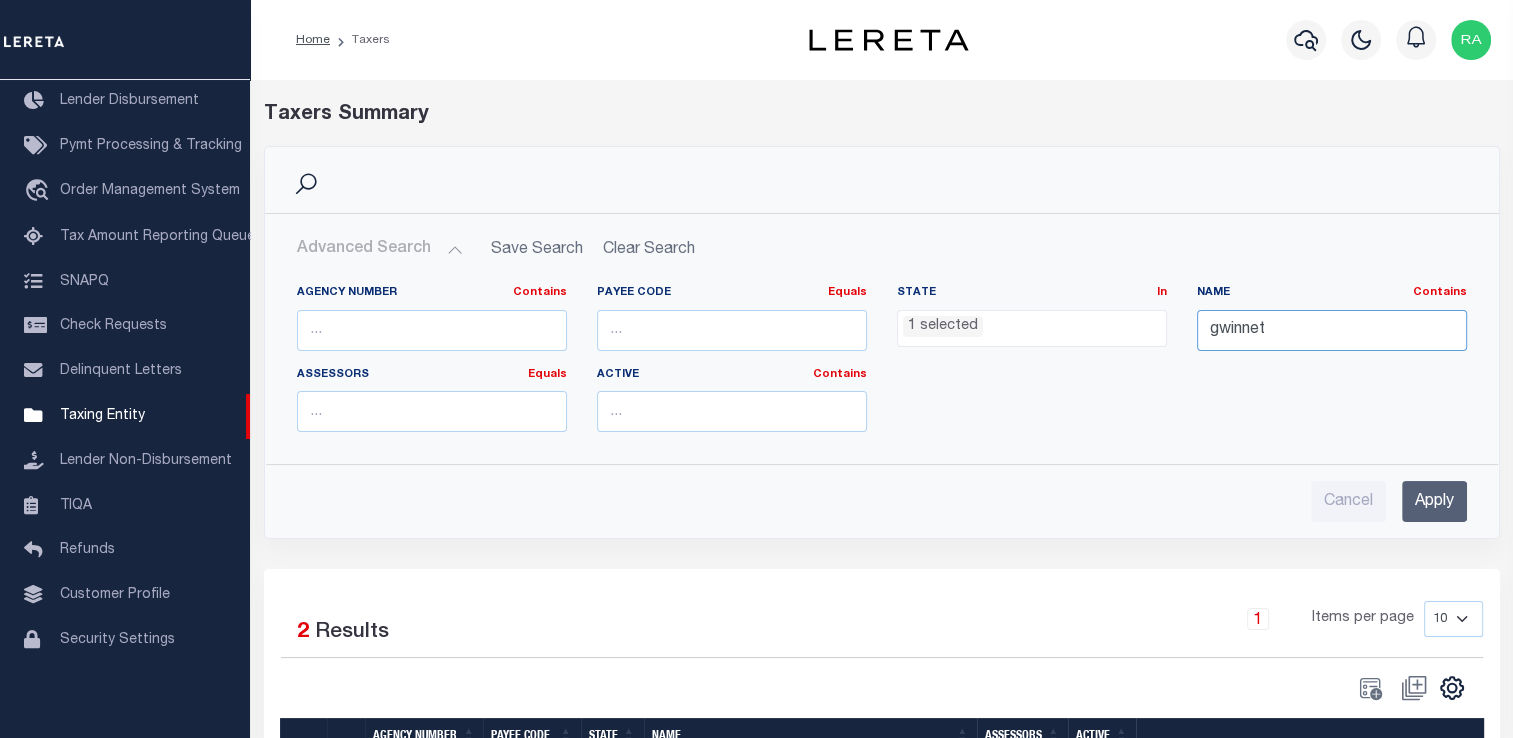 type on "gwinnet" 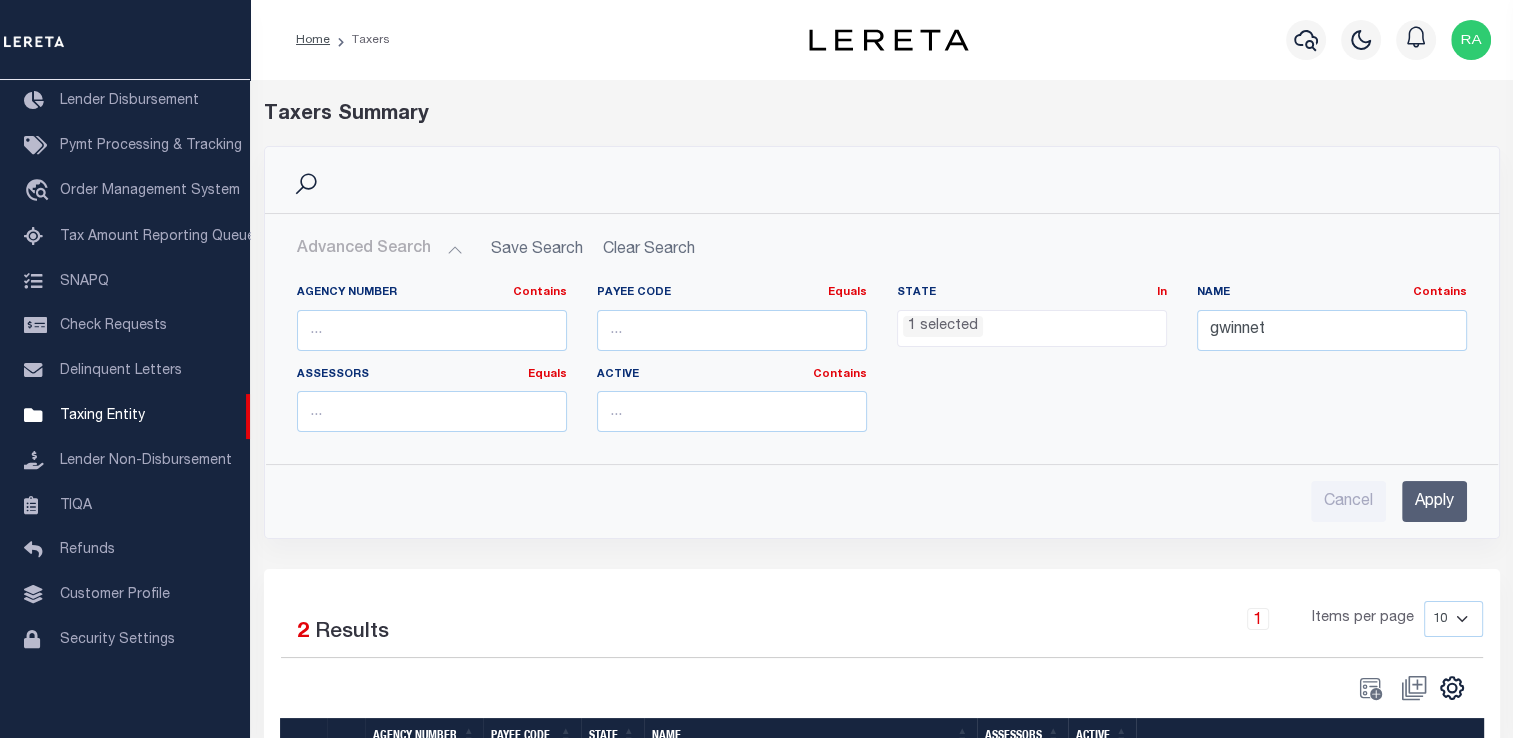 click on "Apply" at bounding box center [1434, 501] 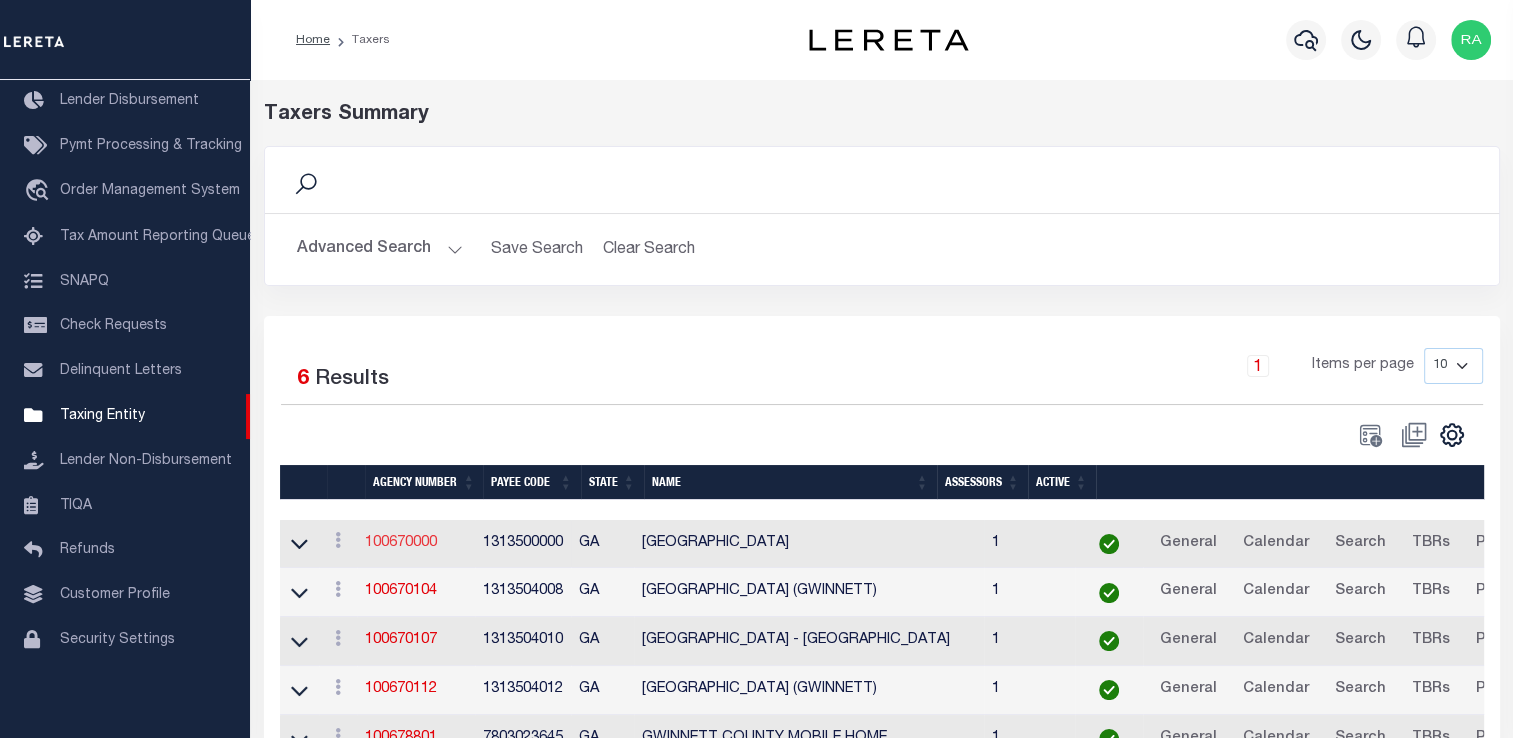 click on "100670000" at bounding box center (401, 543) 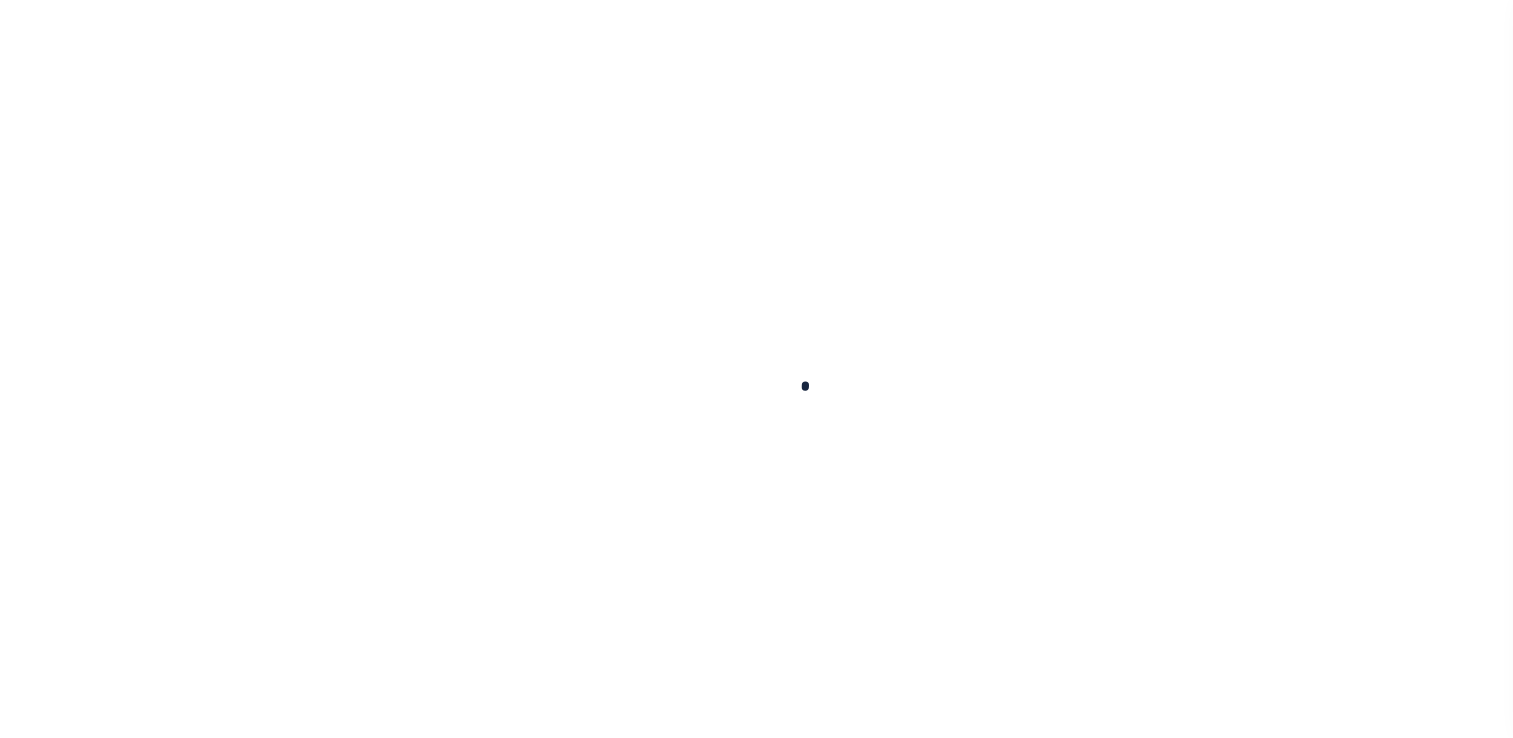 select 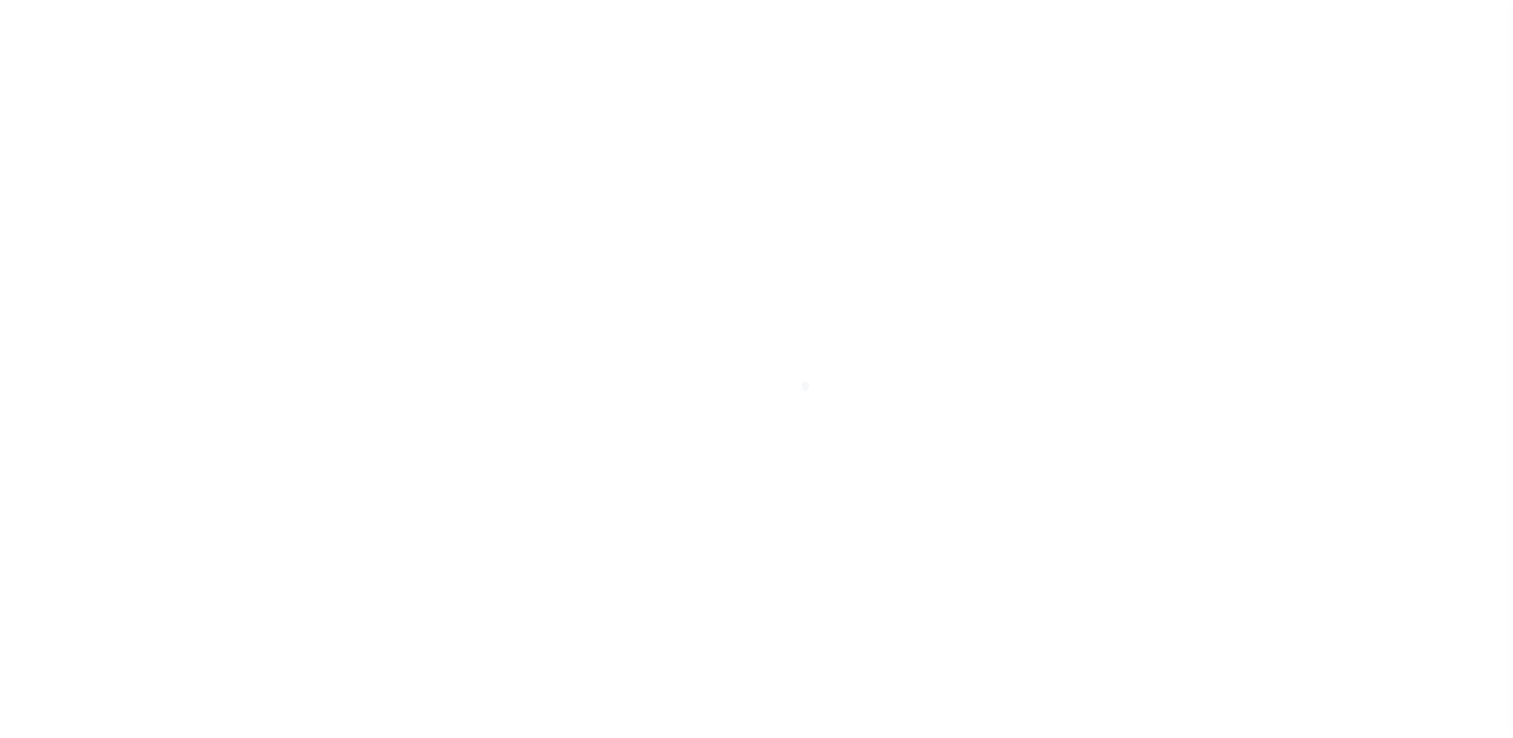 checkbox on "false" 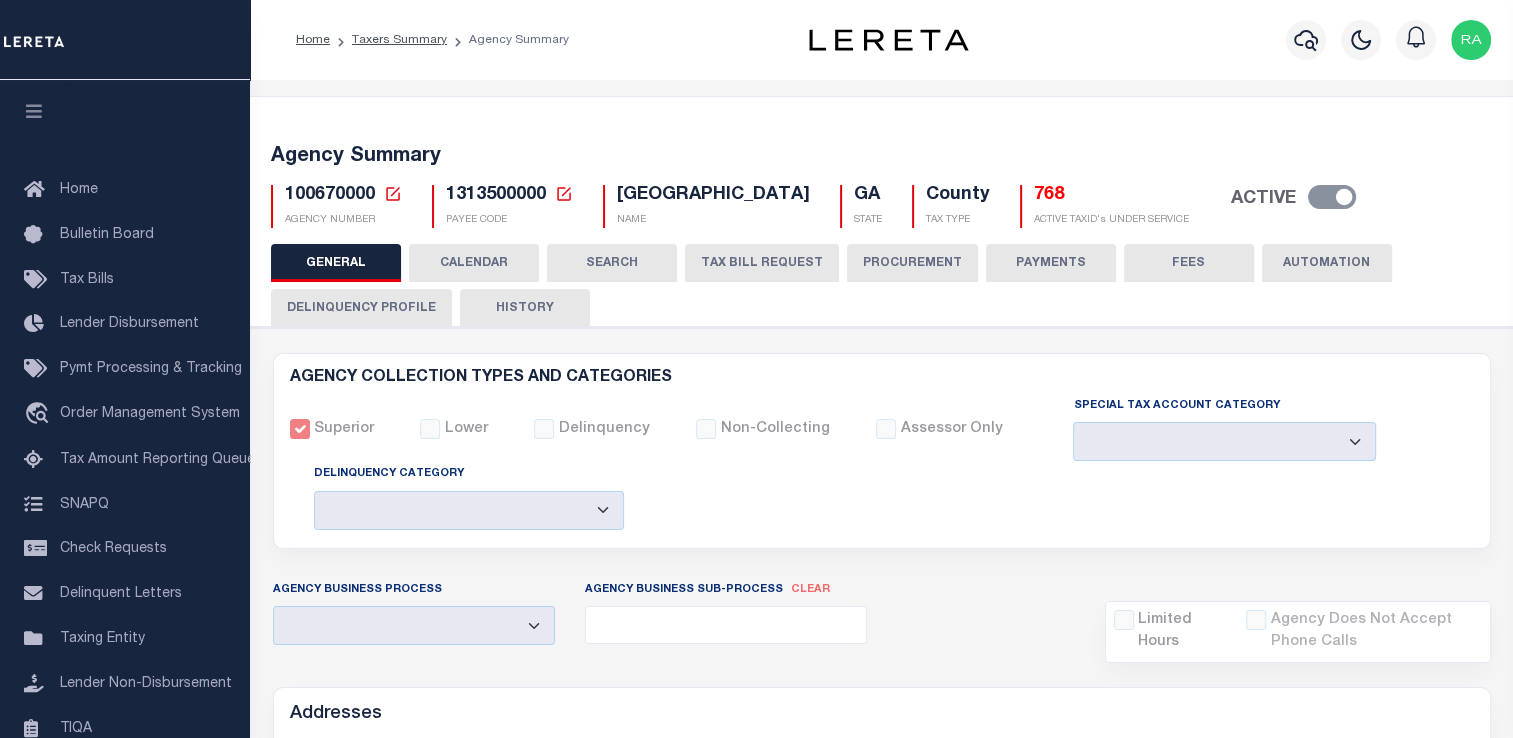 click on "AUTOMATION" at bounding box center [1327, 263] 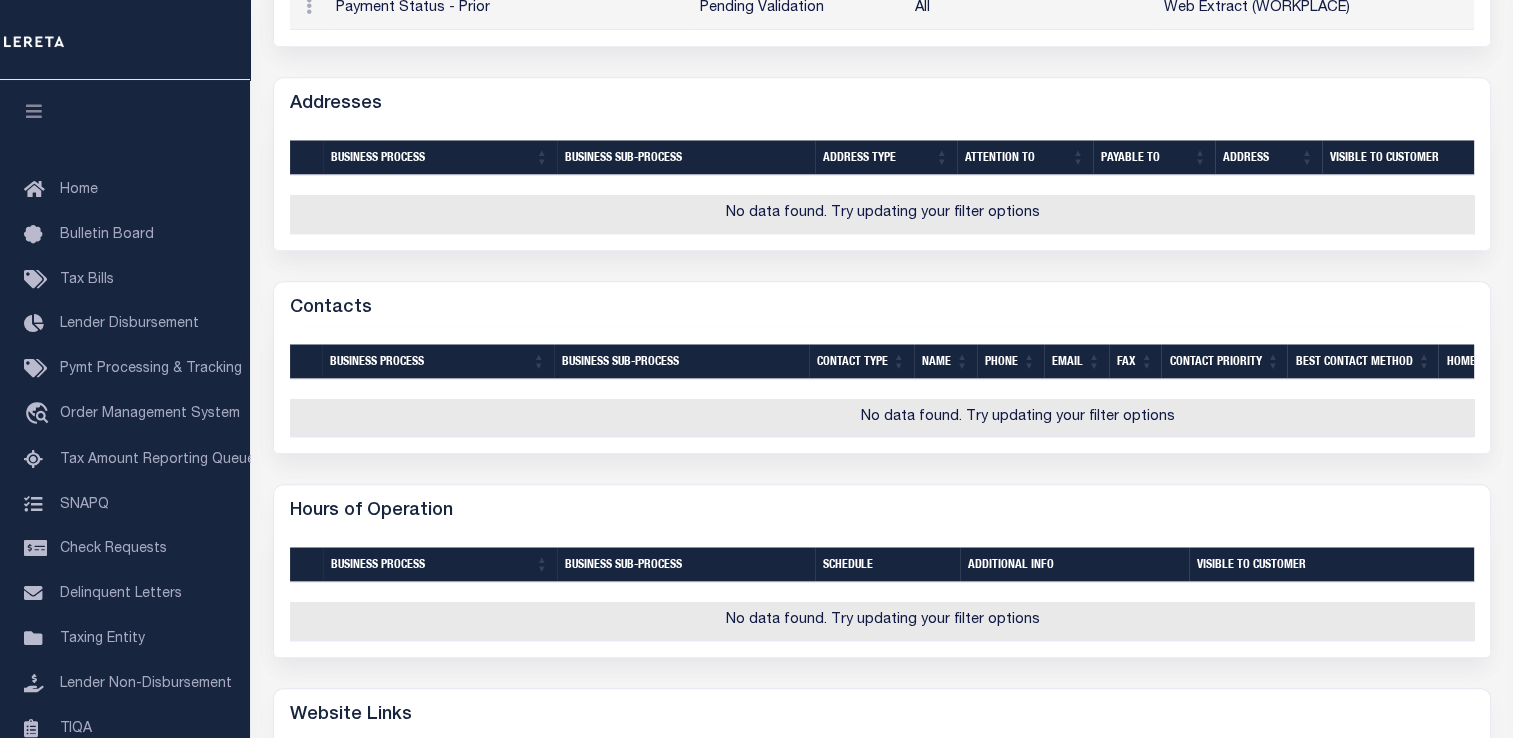 scroll, scrollTop: 471, scrollLeft: 0, axis: vertical 